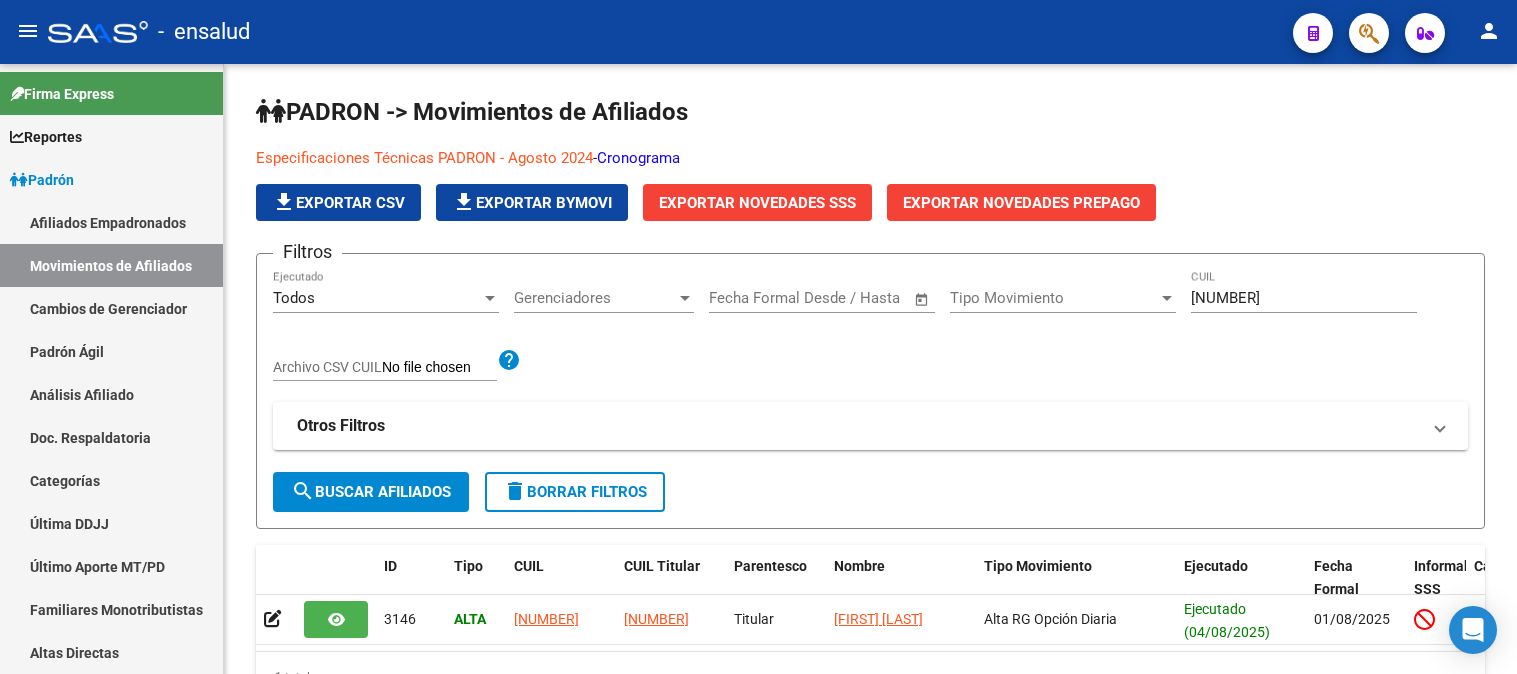 scroll, scrollTop: 0, scrollLeft: 0, axis: both 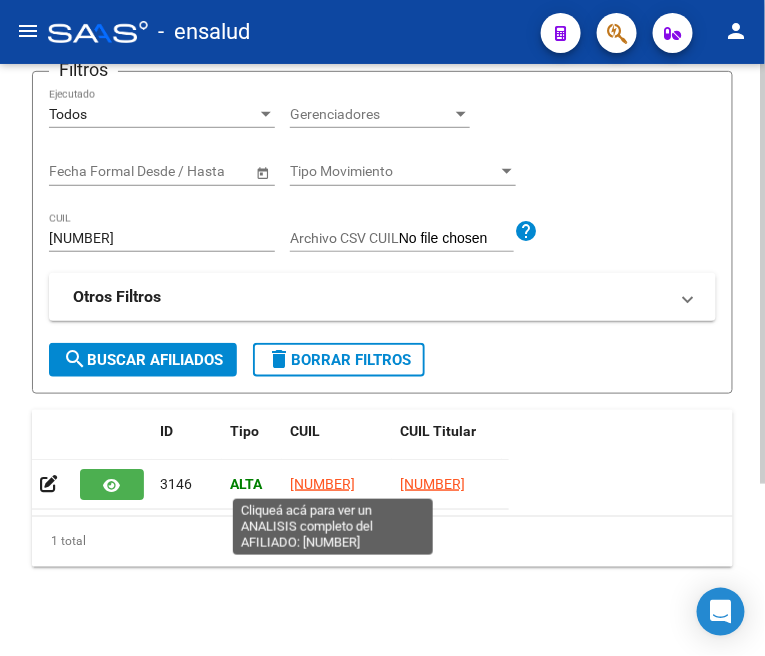 click on "20404976118" 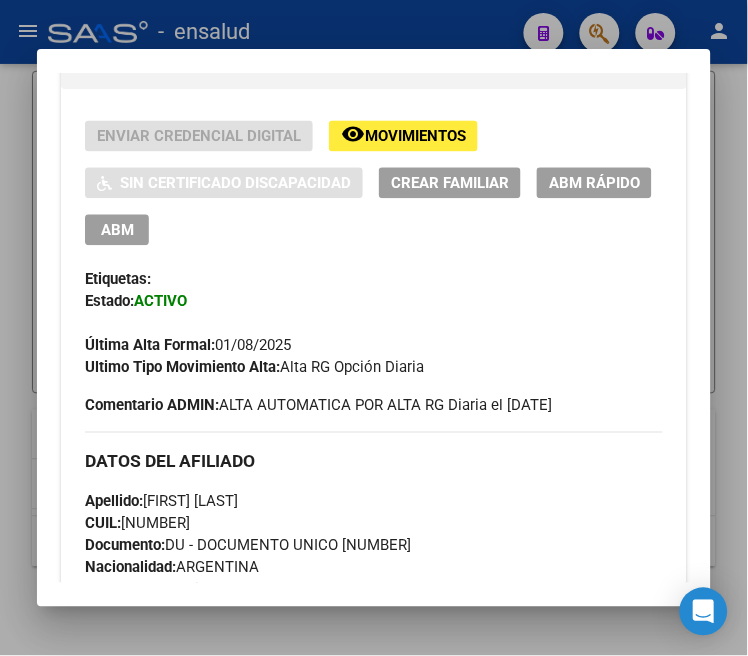 scroll, scrollTop: 333, scrollLeft: 0, axis: vertical 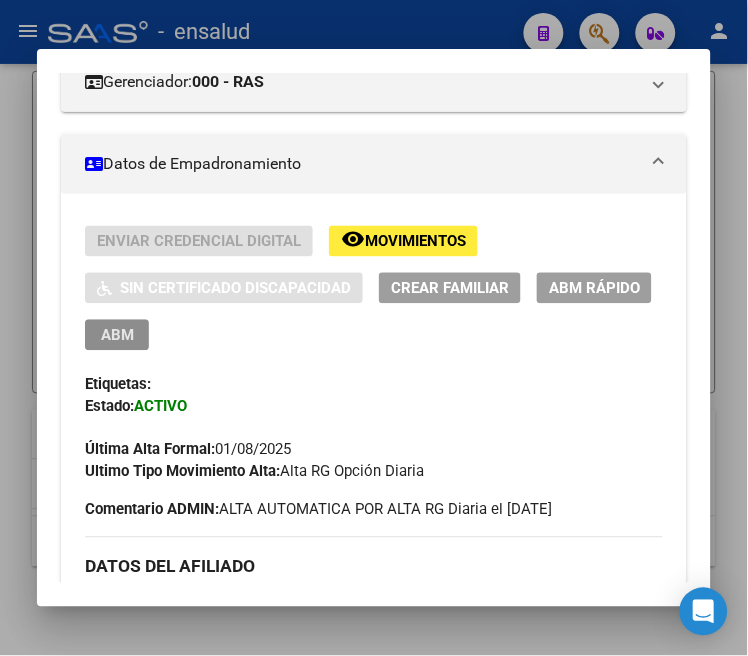 click on "ABM" at bounding box center [117, 336] 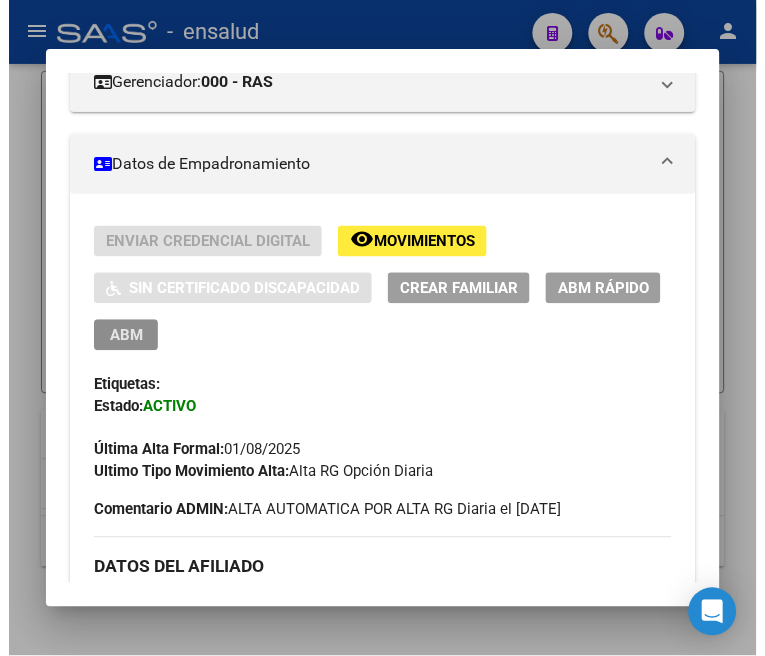 scroll, scrollTop: 0, scrollLeft: 0, axis: both 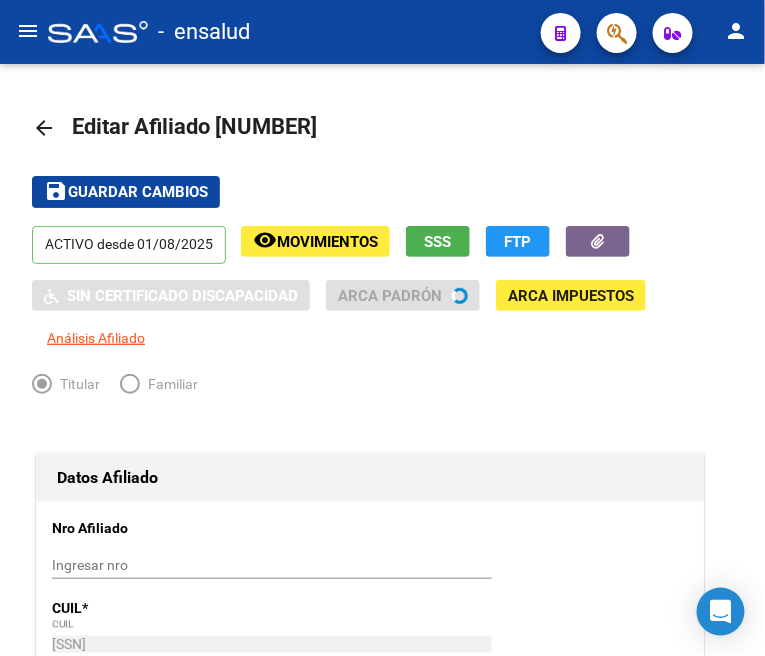 radio on "true" 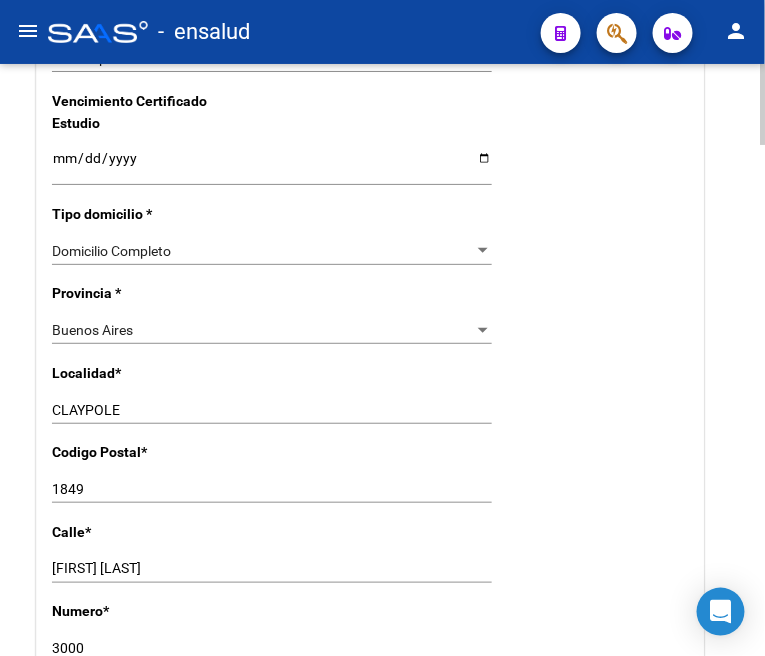 scroll, scrollTop: 1444, scrollLeft: 0, axis: vertical 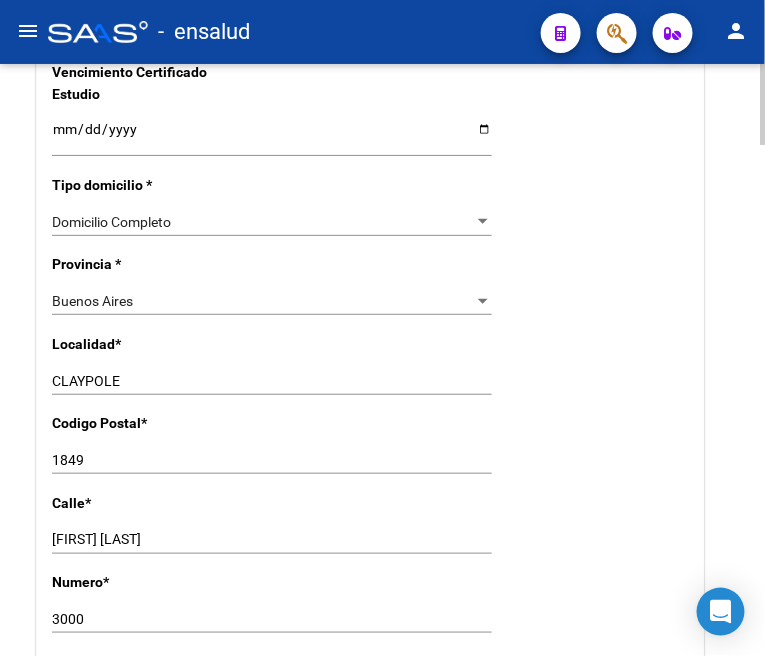 click on "3000" at bounding box center (272, 619) 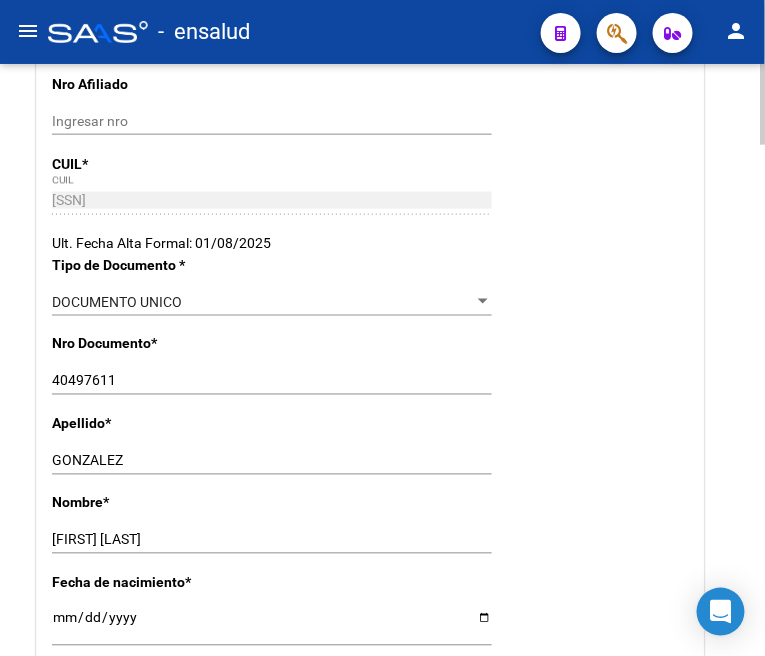 scroll, scrollTop: 0, scrollLeft: 0, axis: both 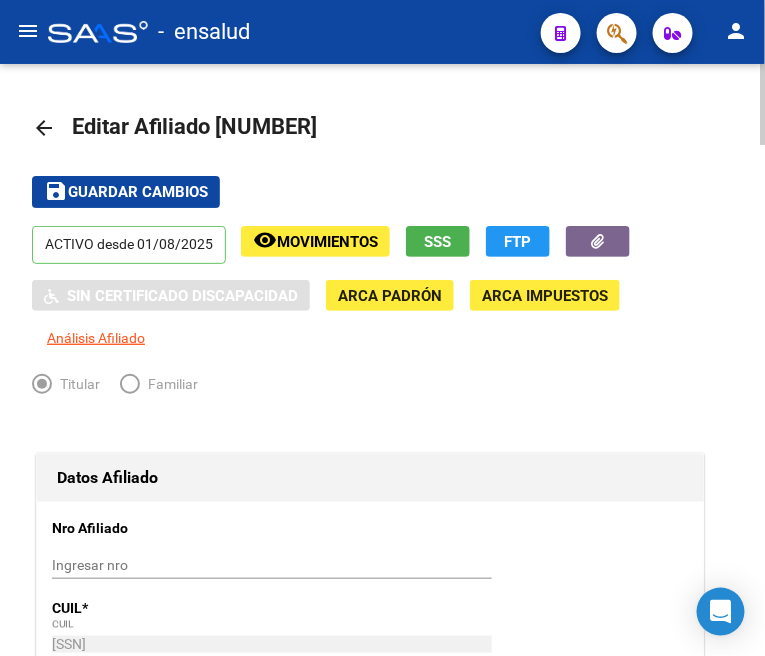 type on "3100" 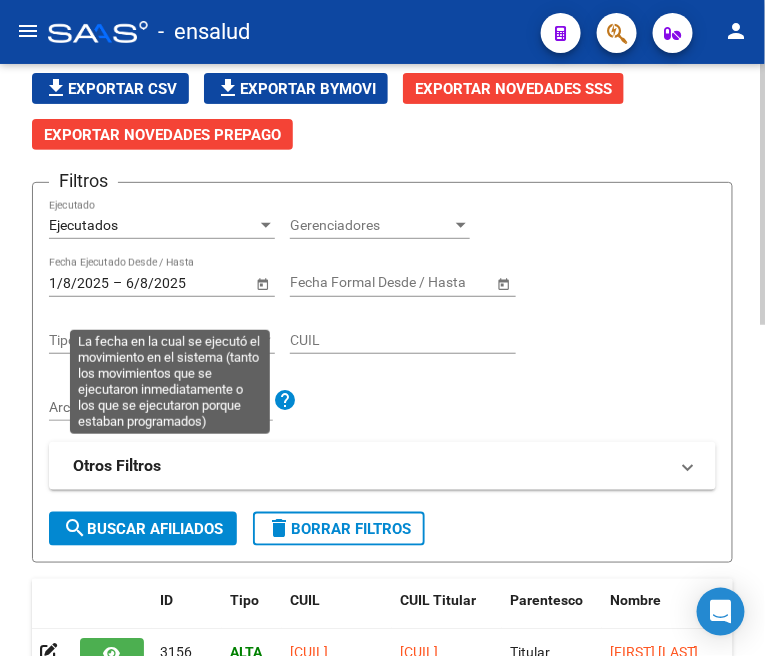 scroll, scrollTop: 0, scrollLeft: 0, axis: both 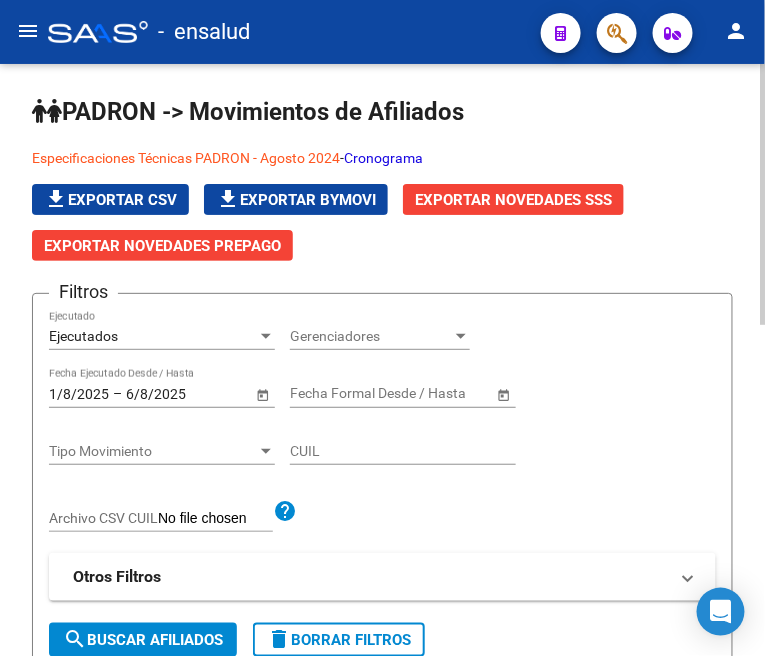 click on "Ejecutados" at bounding box center (153, 336) 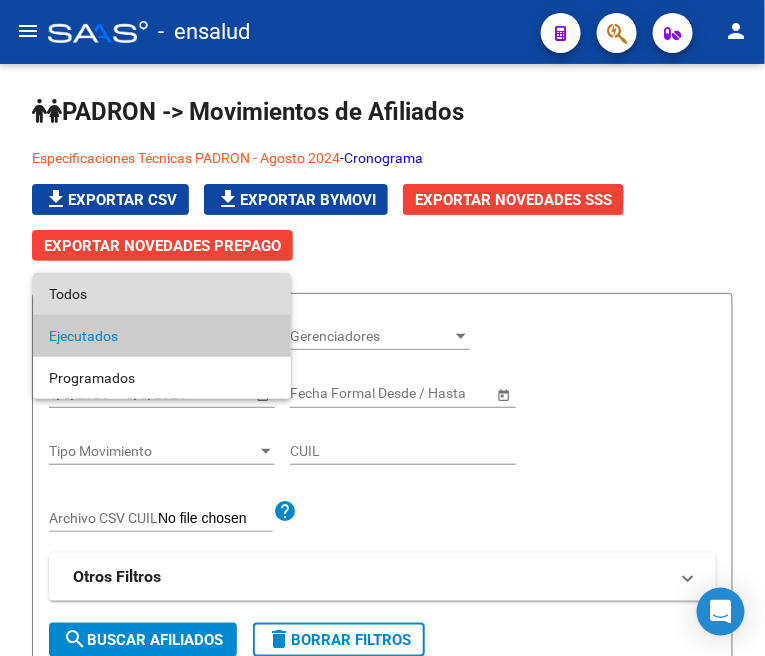 click on "Todos" at bounding box center (162, 294) 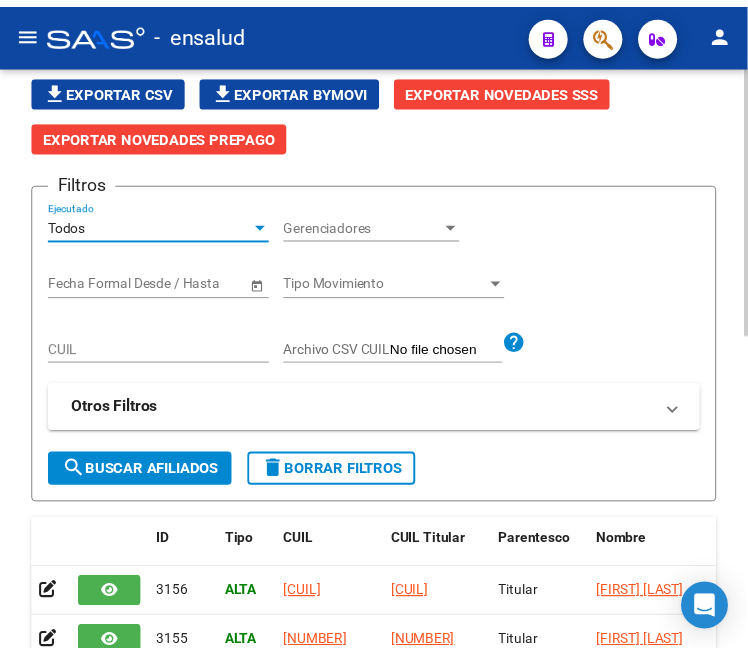 scroll, scrollTop: 111, scrollLeft: 0, axis: vertical 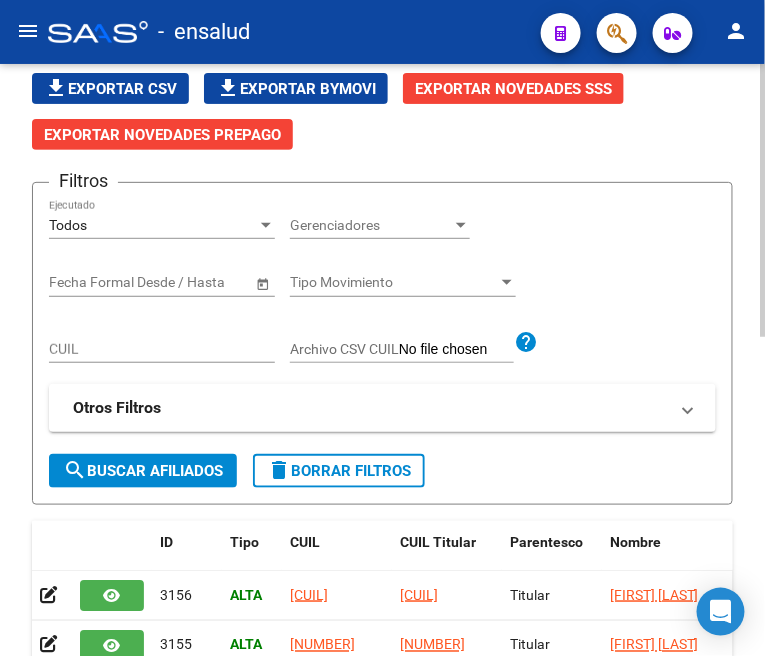 click on "CUIL" 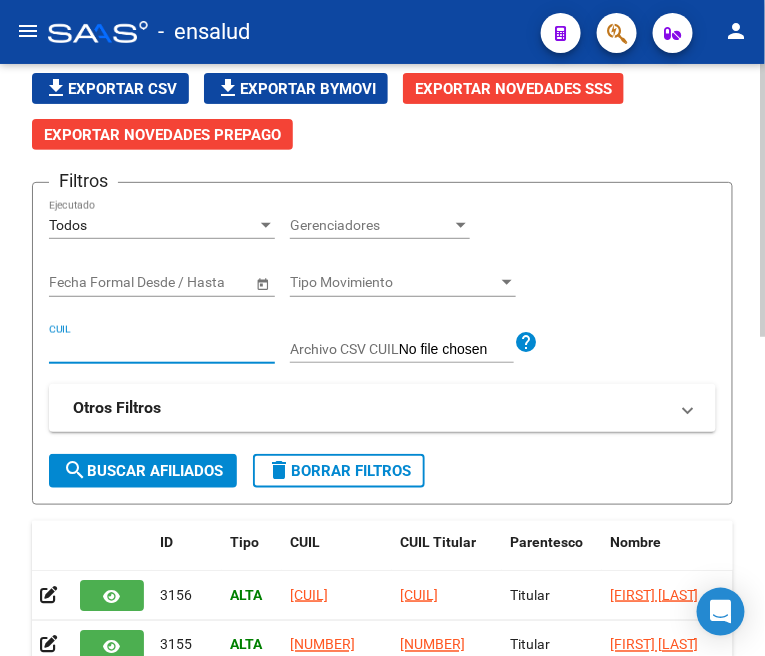 paste on "[NUMBER]" 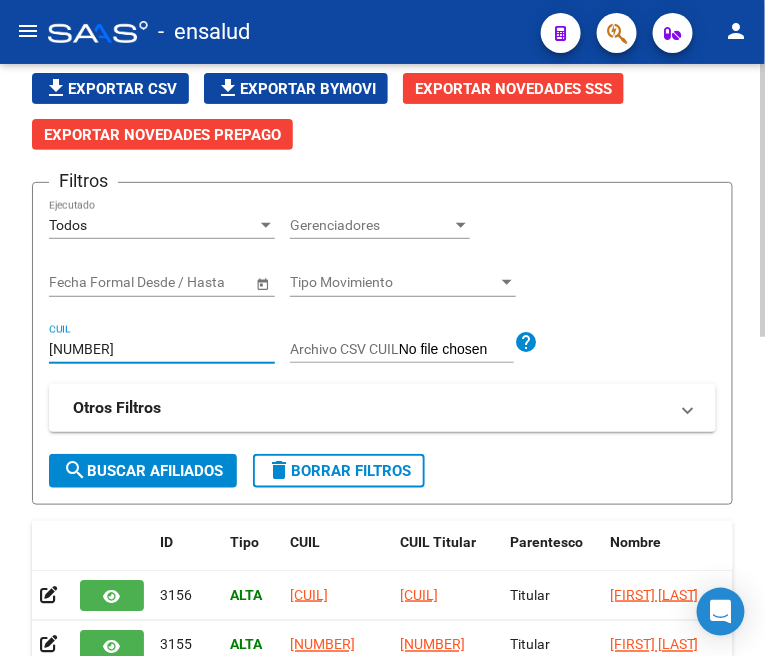type on "[NUMBER]" 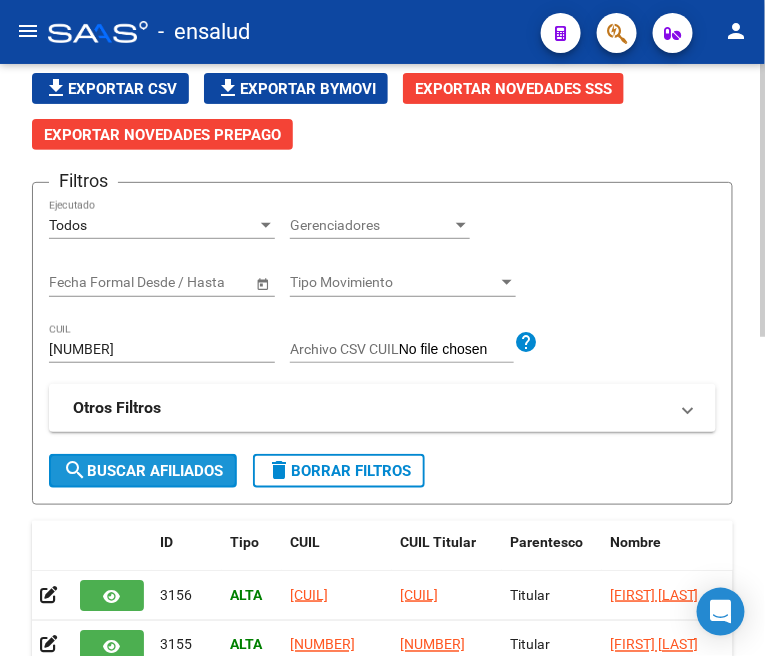 click on "search  Buscar Afiliados" 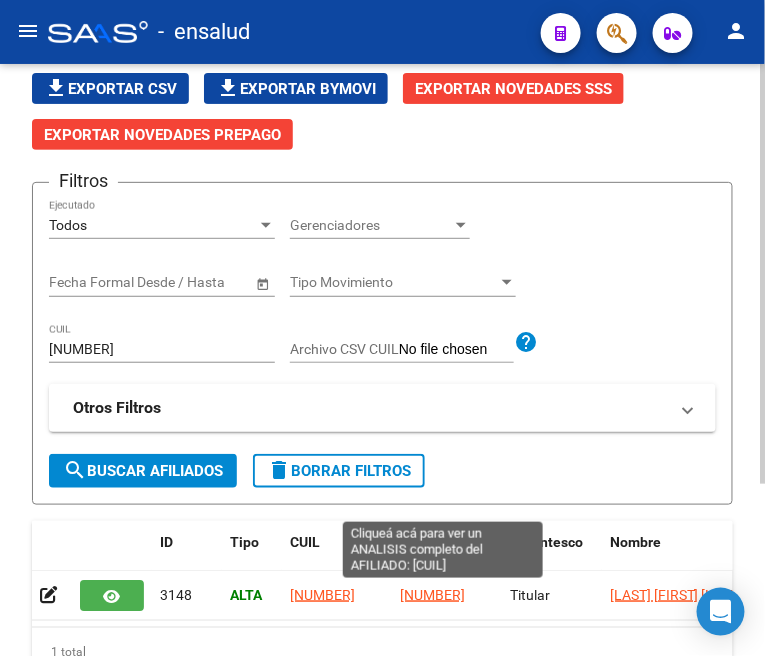 click on "[NUMBER]" 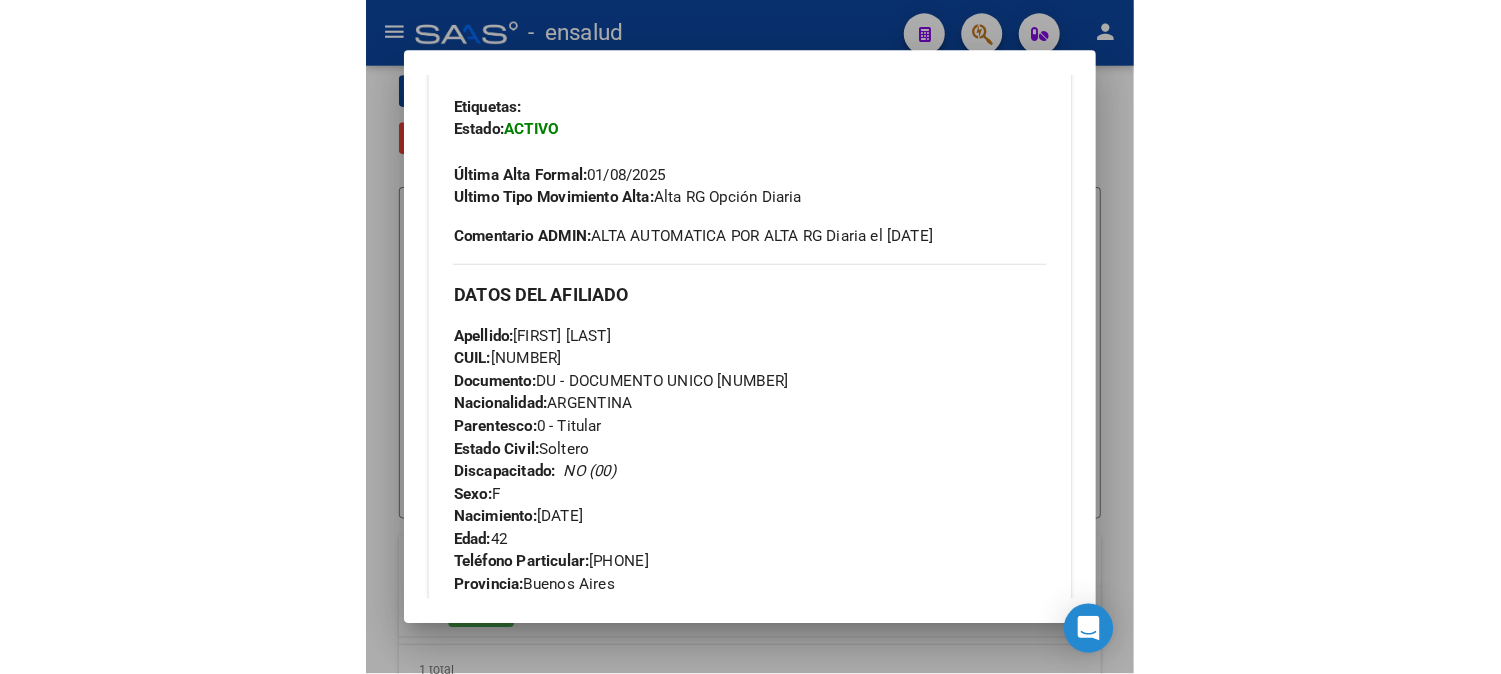 scroll, scrollTop: 666, scrollLeft: 0, axis: vertical 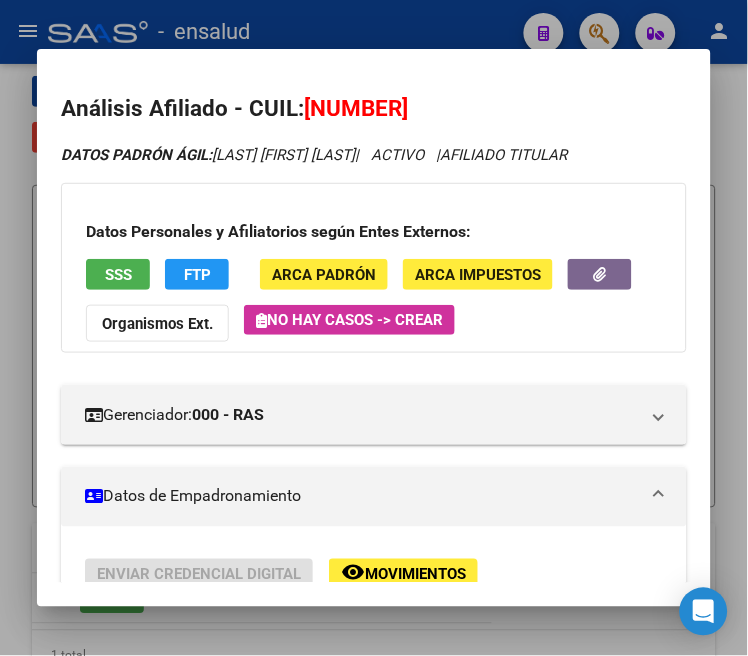 click at bounding box center [374, 328] 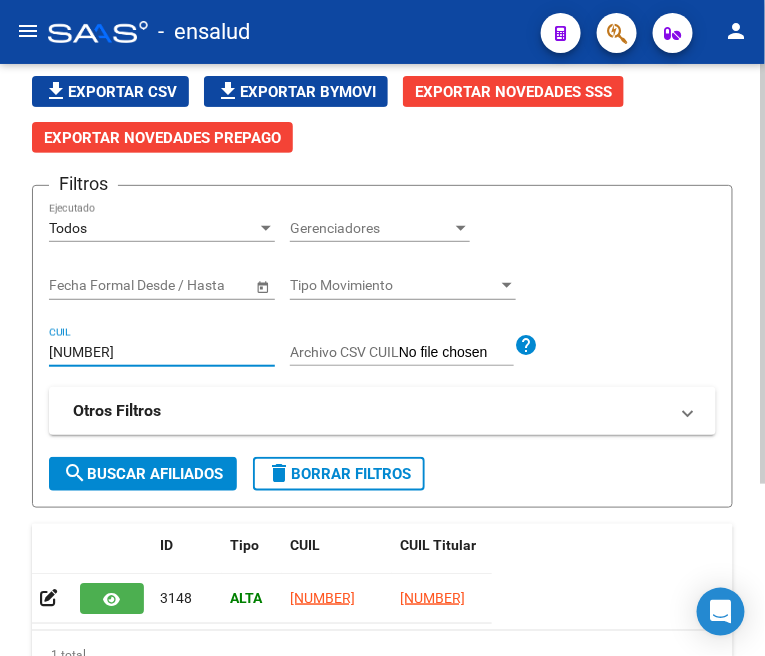 click on "[NUMBER]" at bounding box center (162, 352) 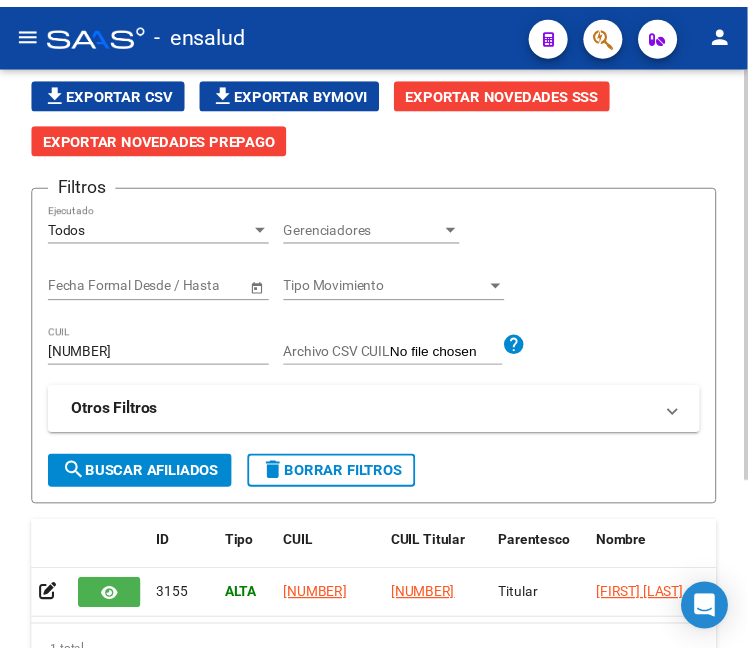 scroll, scrollTop: 220, scrollLeft: 0, axis: vertical 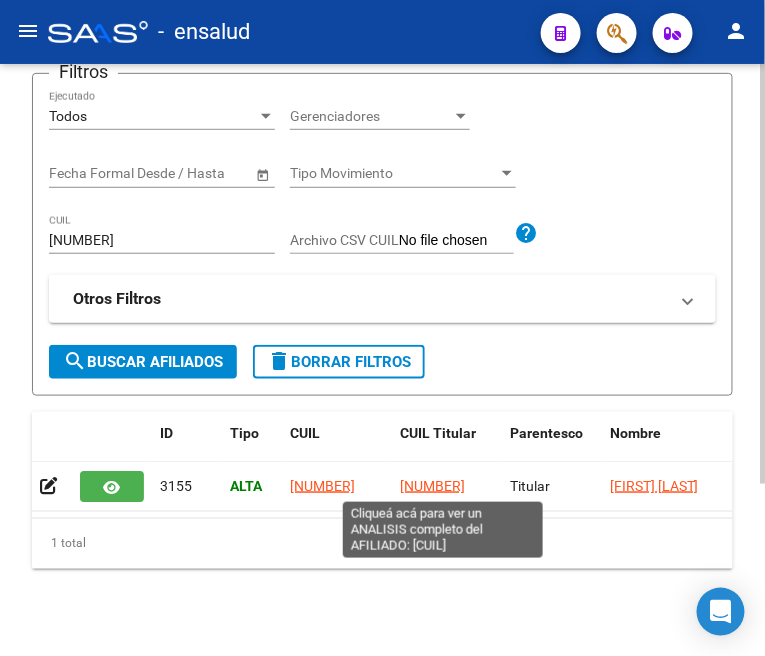 click on "[NUMBER]" 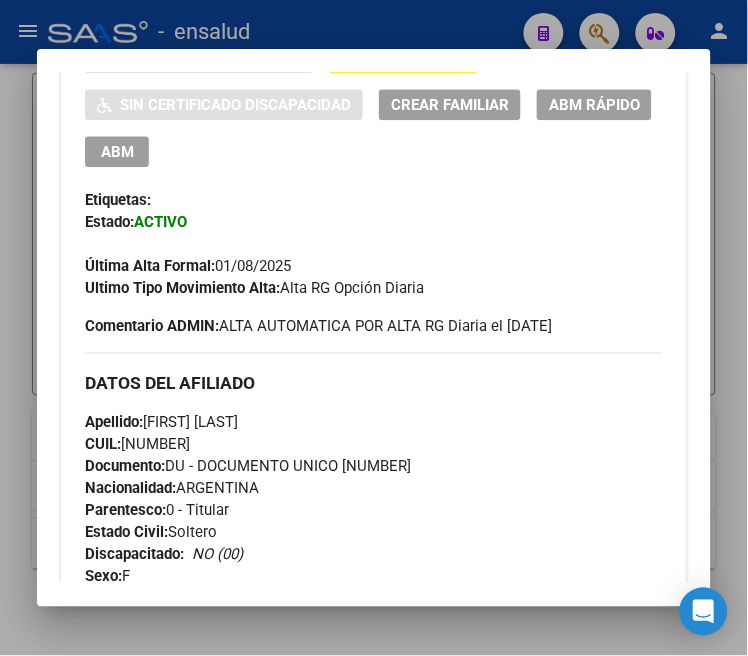 scroll, scrollTop: 555, scrollLeft: 0, axis: vertical 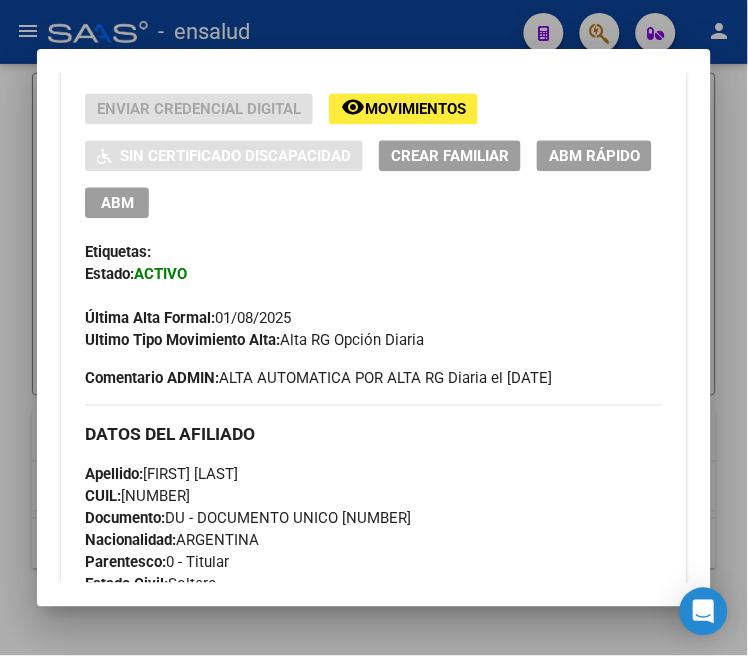 drag, startPoint x: 98, startPoint y: 194, endPoint x: 154, endPoint y: 195, distance: 56.008926 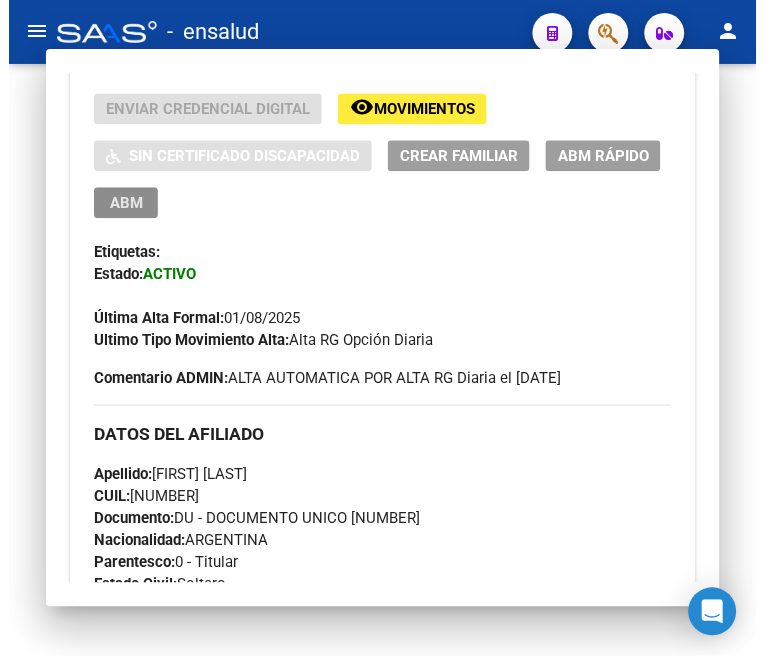 scroll, scrollTop: 0, scrollLeft: 0, axis: both 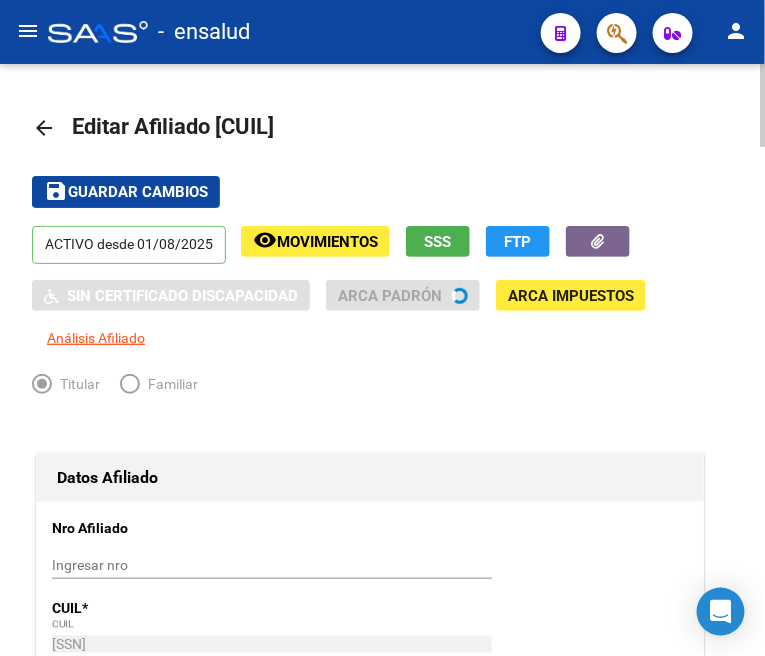 radio on "true" 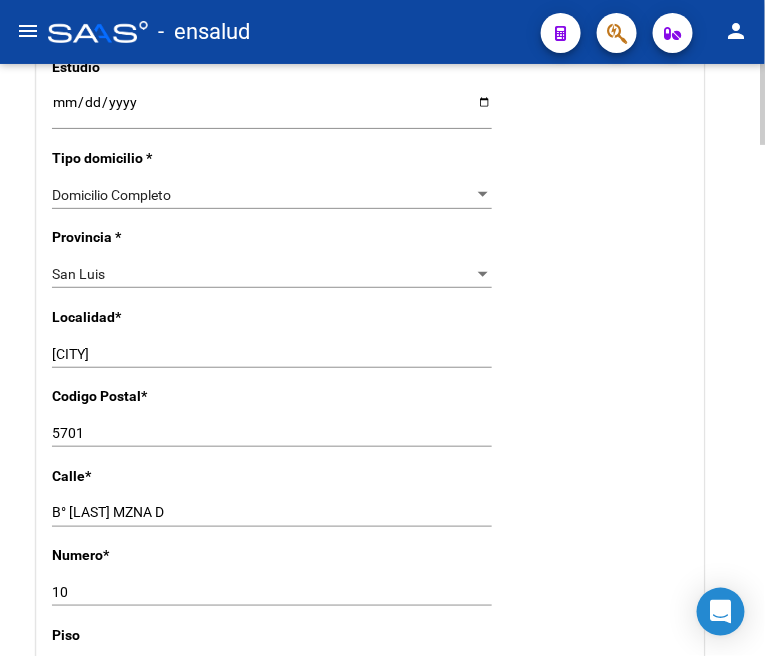scroll, scrollTop: 1555, scrollLeft: 0, axis: vertical 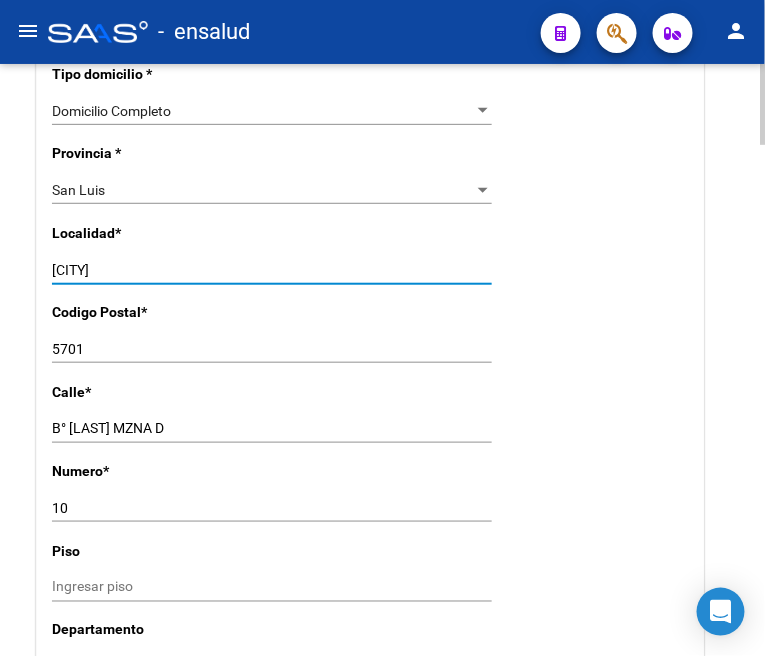 drag, startPoint x: 173, startPoint y: 261, endPoint x: 40, endPoint y: 263, distance: 133.01503 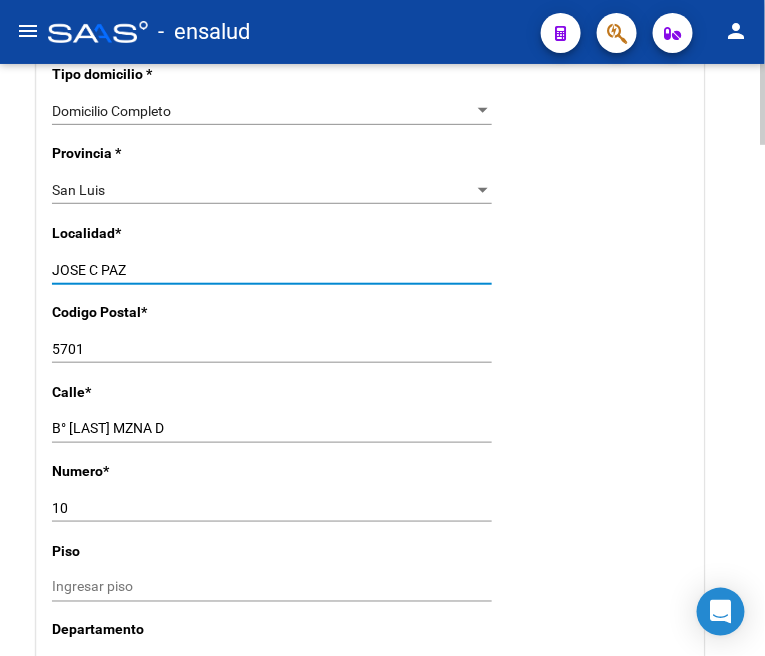 type on "JOSE C PAZ" 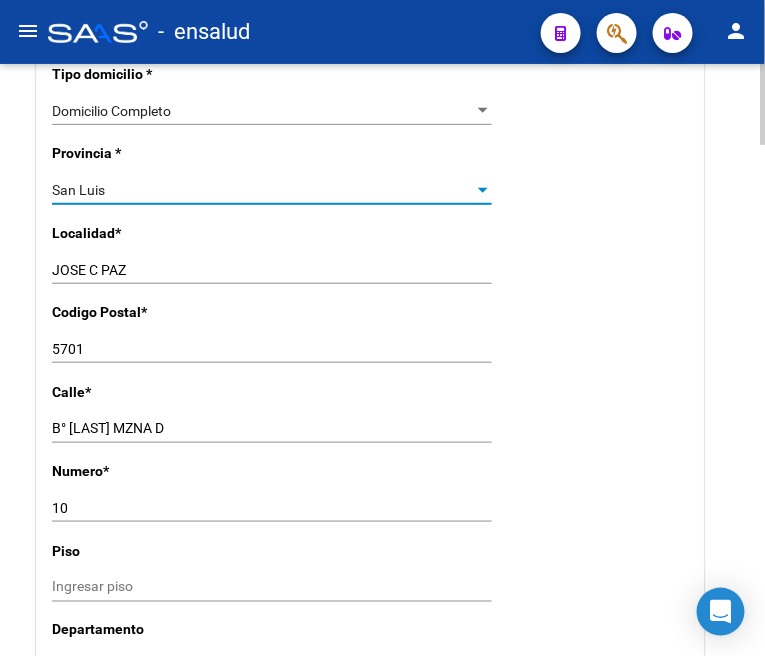 click on "San Luis" at bounding box center [263, 190] 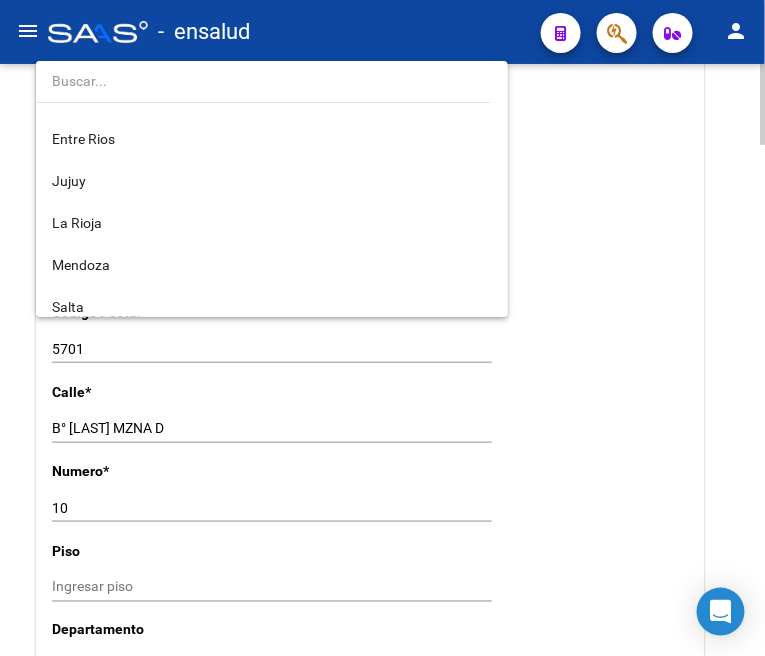 scroll, scrollTop: 0, scrollLeft: 0, axis: both 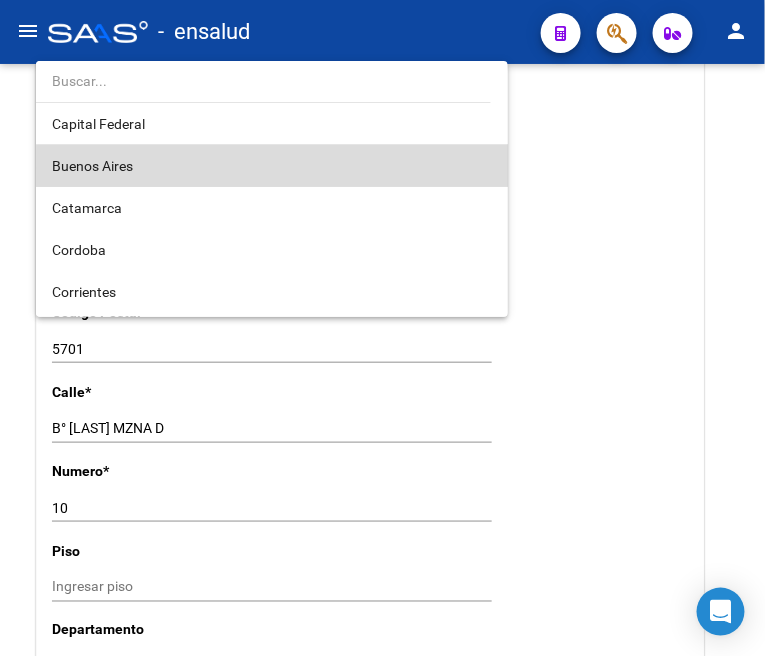click on "Buenos Aires" at bounding box center [272, 166] 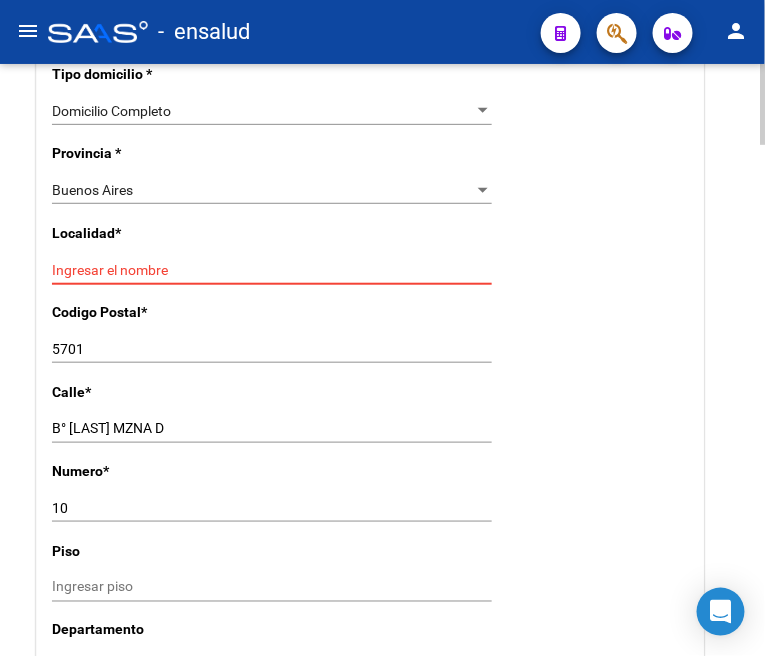 click on "Ingresar el nombre" at bounding box center (272, 270) 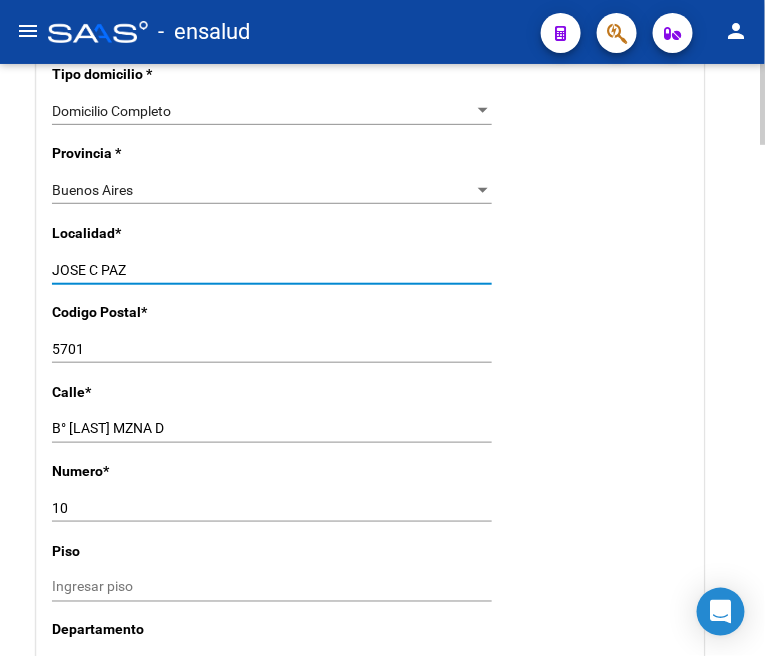 type on "JOSE C PAZ" 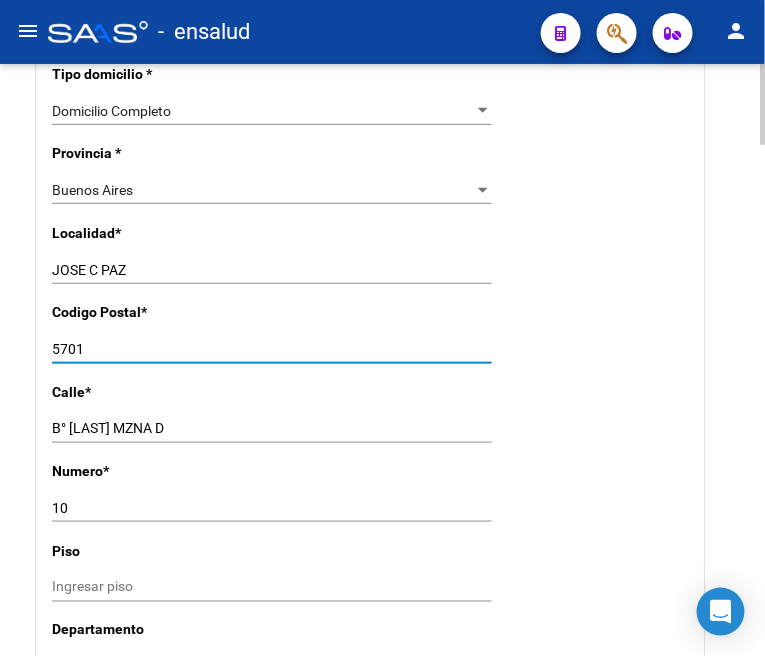 drag, startPoint x: 173, startPoint y: 355, endPoint x: 40, endPoint y: 358, distance: 133.03383 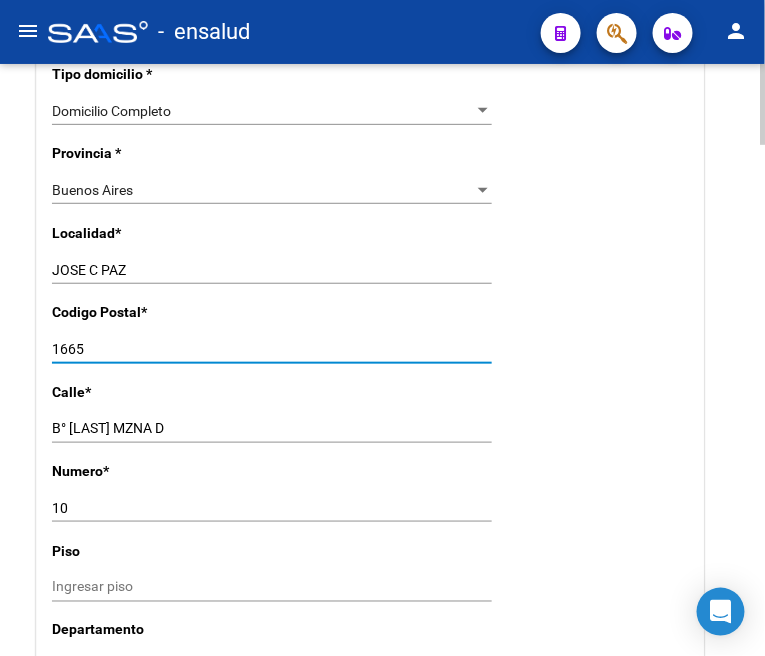 type on "1665" 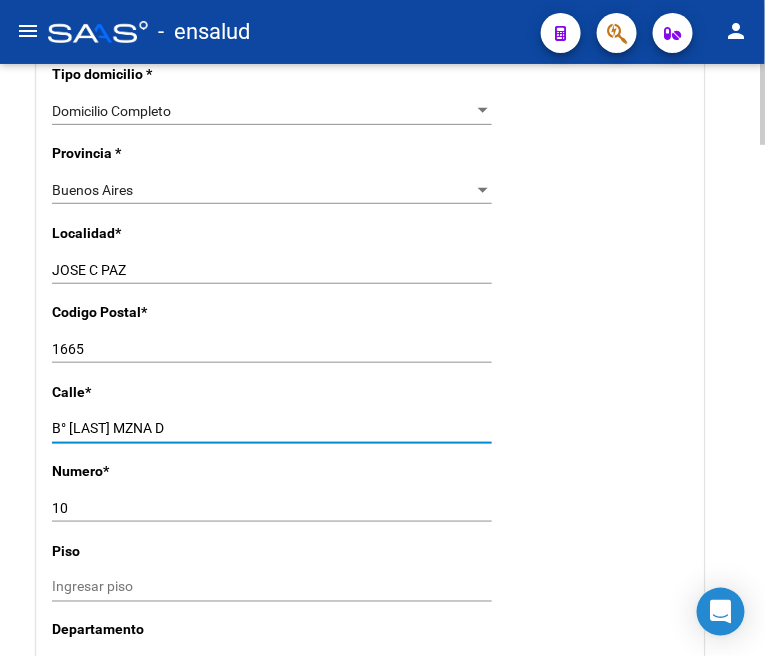 drag, startPoint x: 231, startPoint y: 431, endPoint x: 40, endPoint y: 434, distance: 191.02356 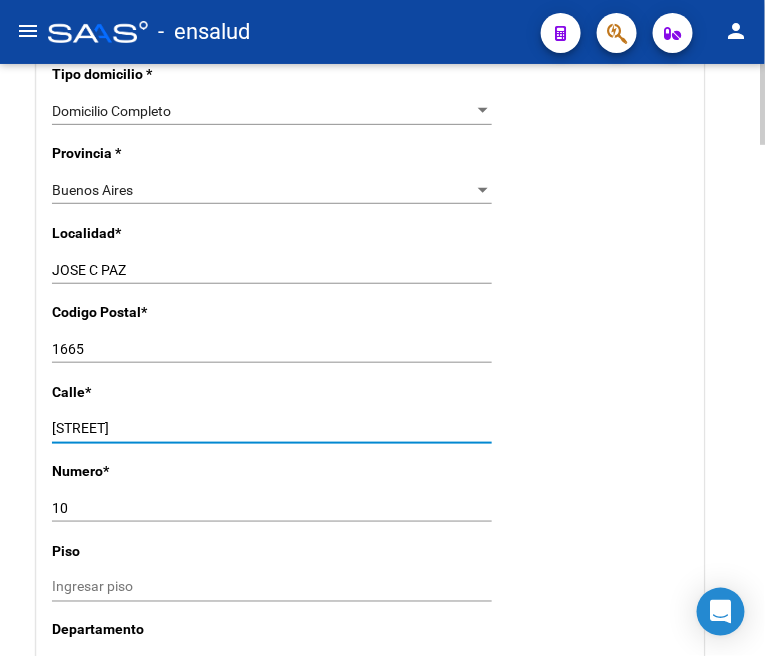 type on "CASIQUE COLIQUEO" 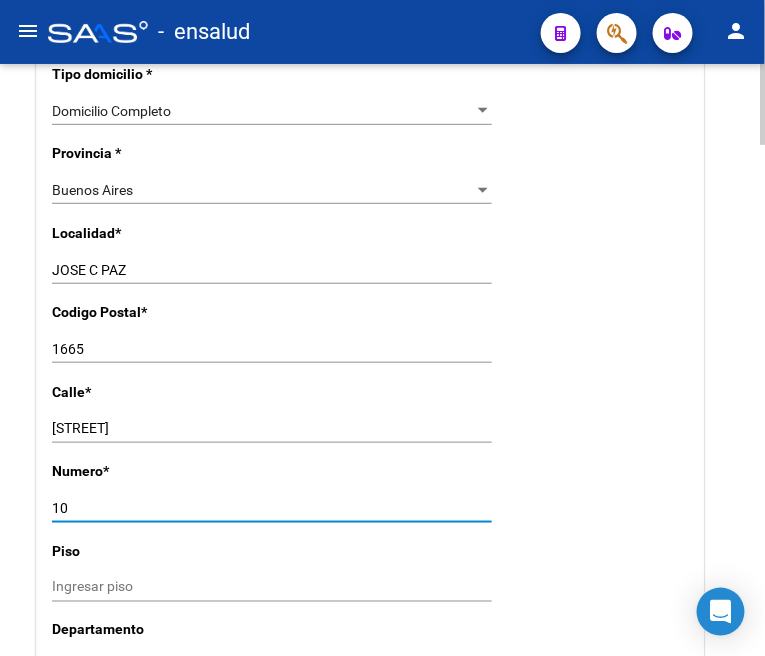 drag, startPoint x: 170, startPoint y: 512, endPoint x: 40, endPoint y: 516, distance: 130.06152 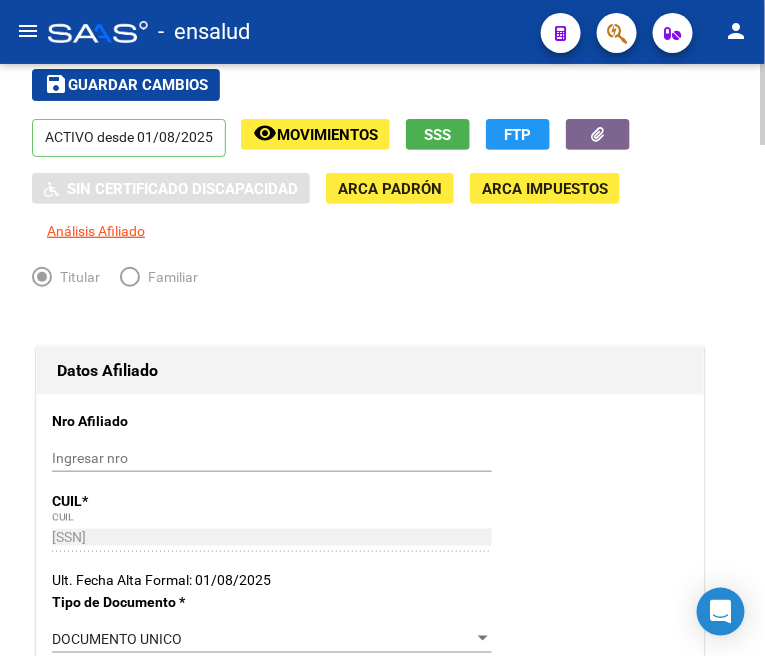 scroll, scrollTop: 0, scrollLeft: 0, axis: both 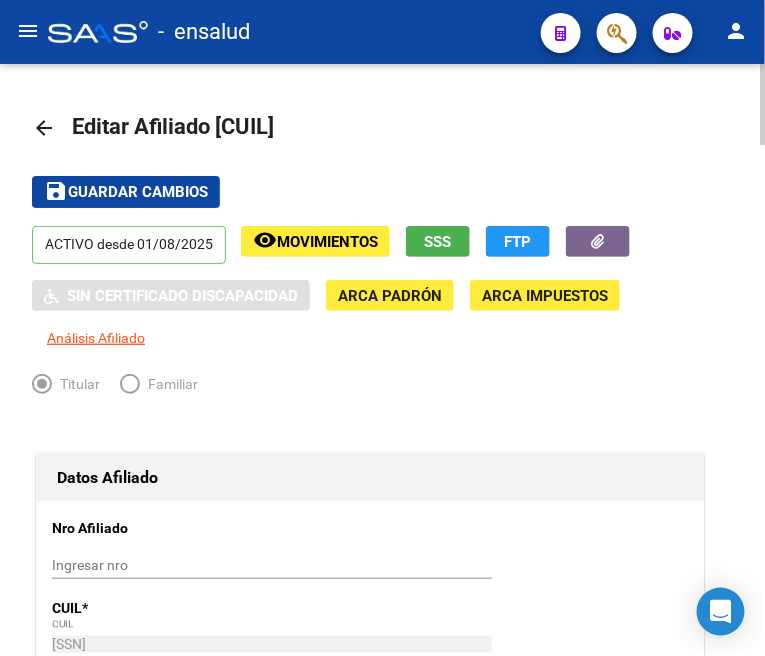 type on "3625" 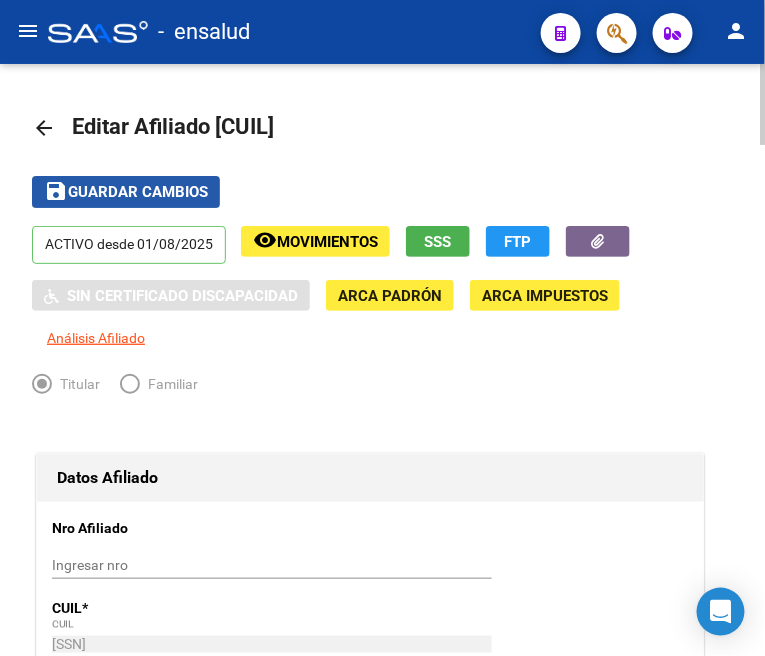 click on "Guardar cambios" 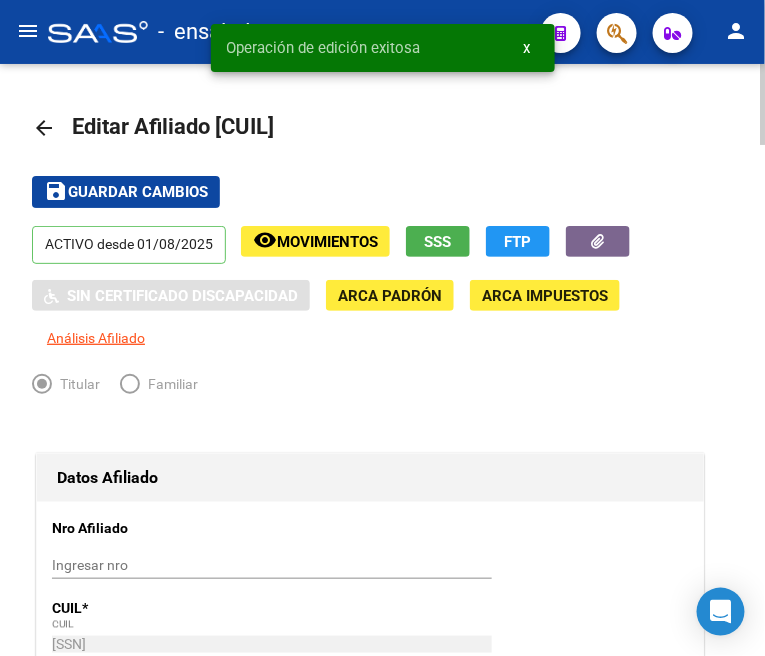 click on "arrow_back" 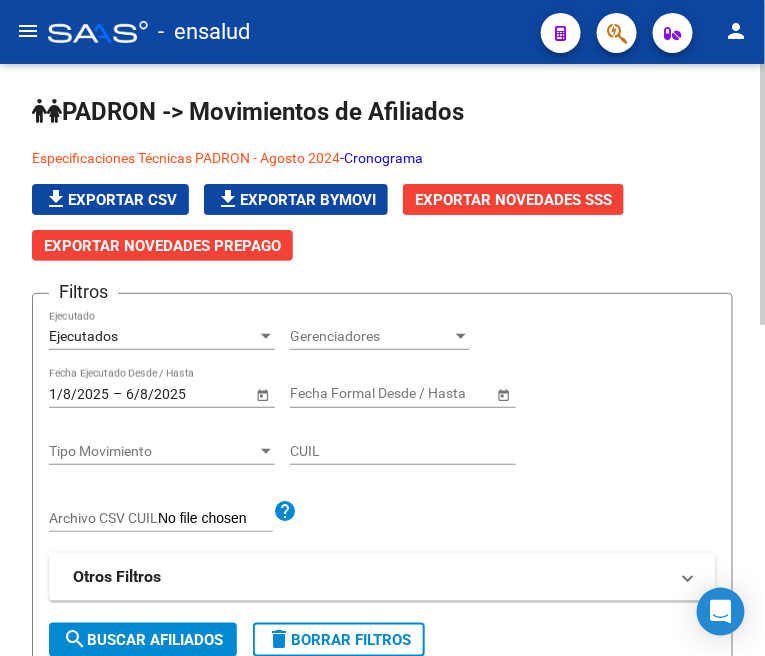 click on "Ejecutados" at bounding box center [153, 336] 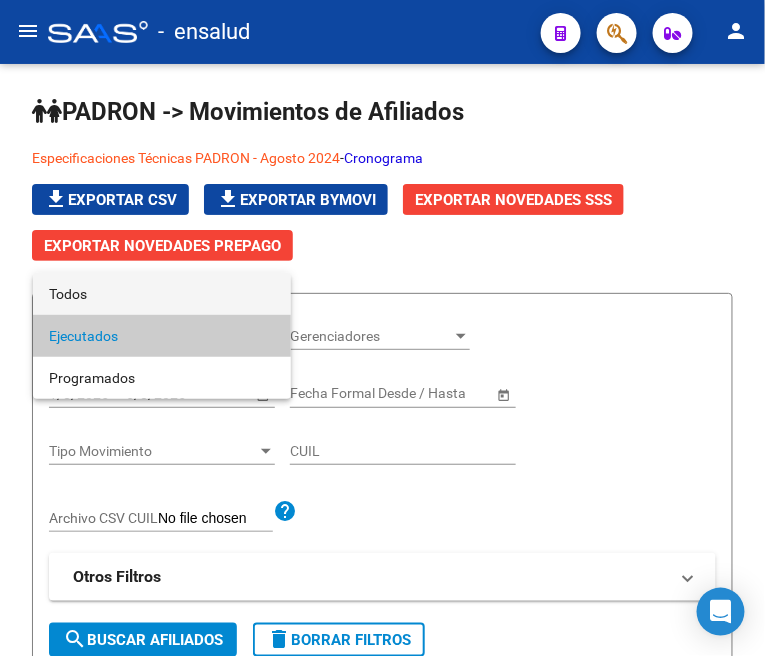 click on "Todos" at bounding box center [162, 294] 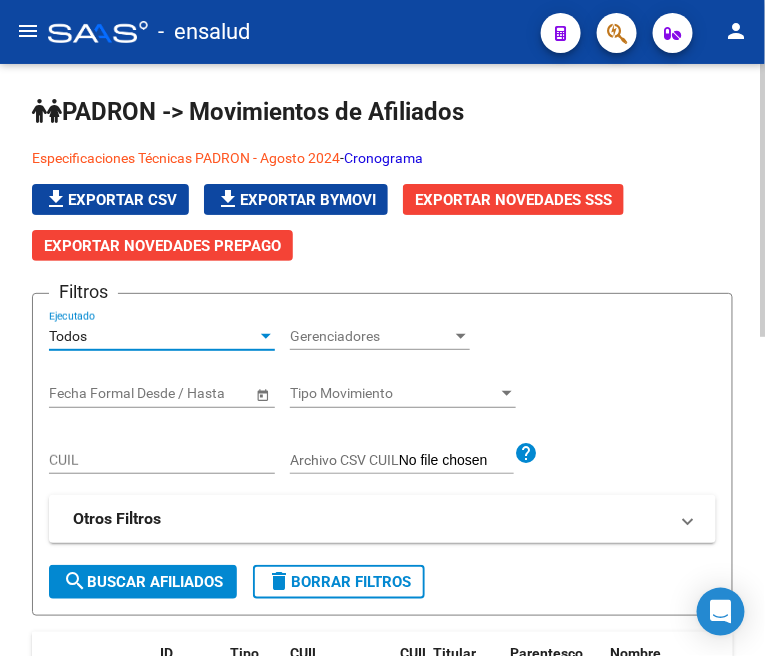click on "CUIL" at bounding box center [162, 460] 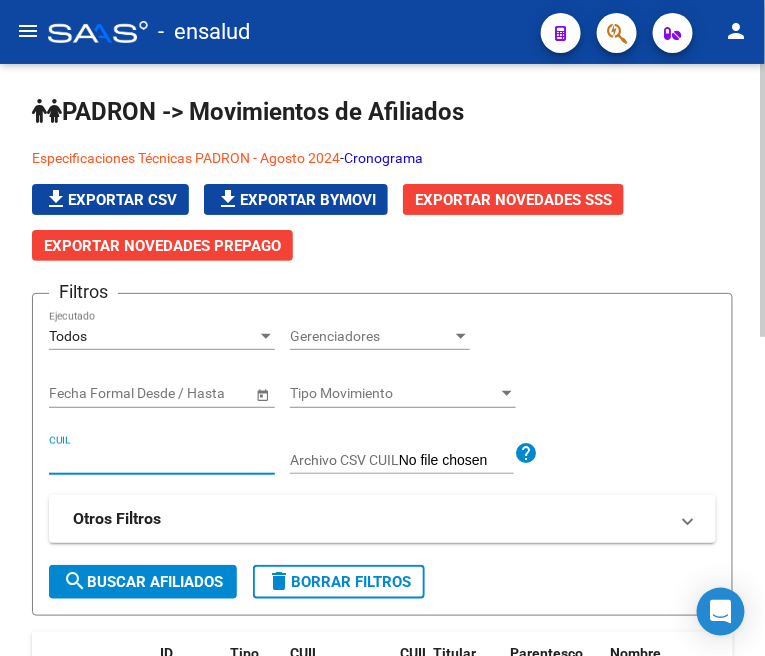 paste on "[NUMBER]" 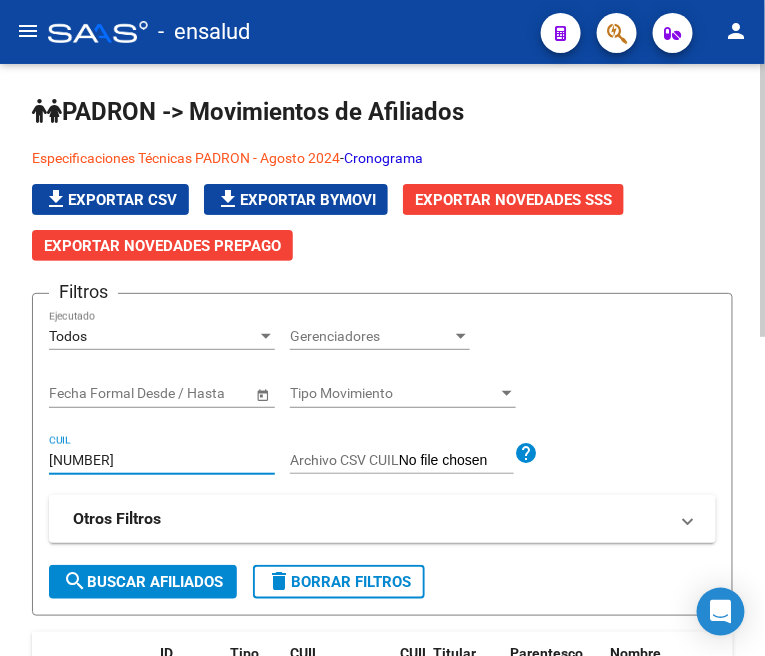 type on "[NUMBER]" 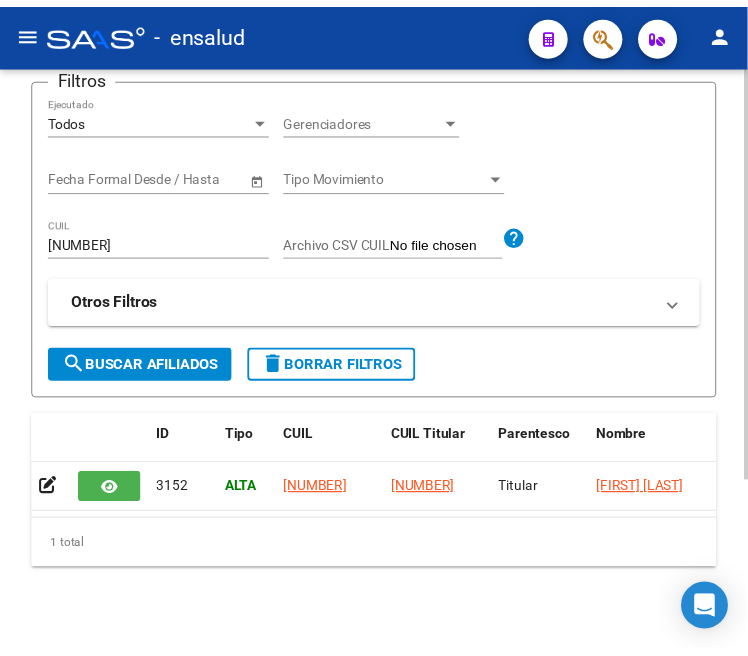 scroll, scrollTop: 245, scrollLeft: 0, axis: vertical 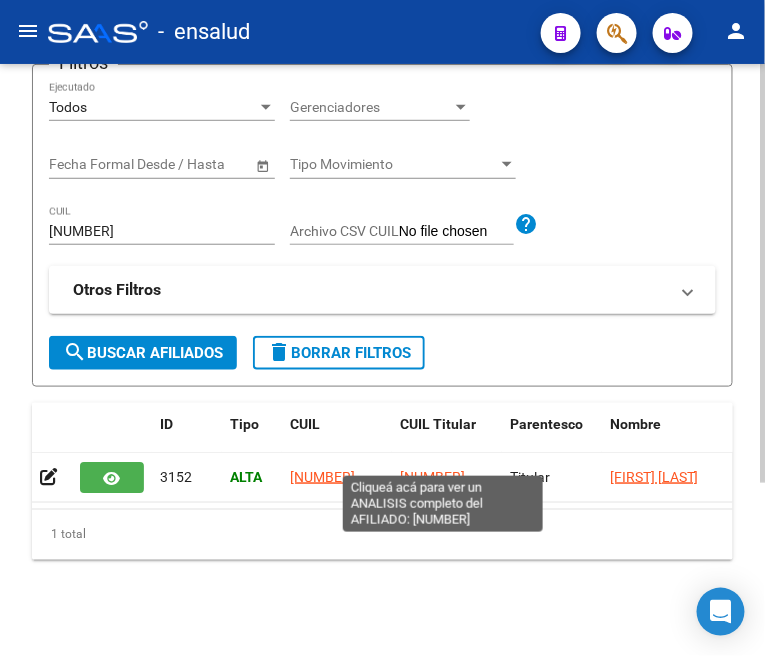 click on "[NUMBER]" 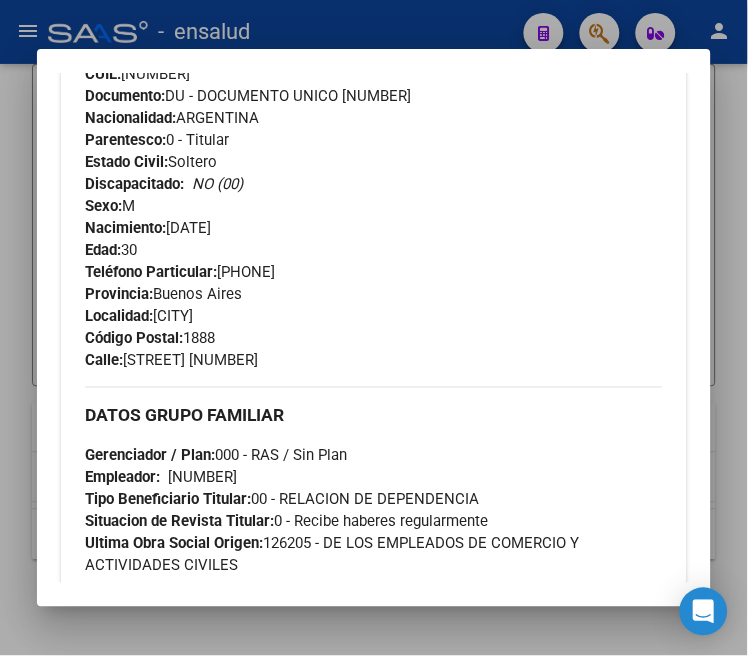 scroll, scrollTop: 777, scrollLeft: 0, axis: vertical 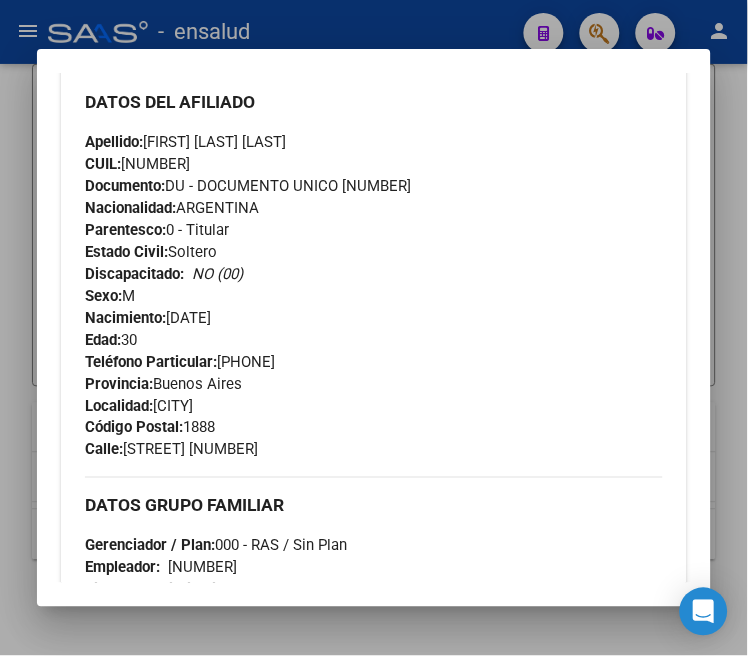 click at bounding box center [374, 328] 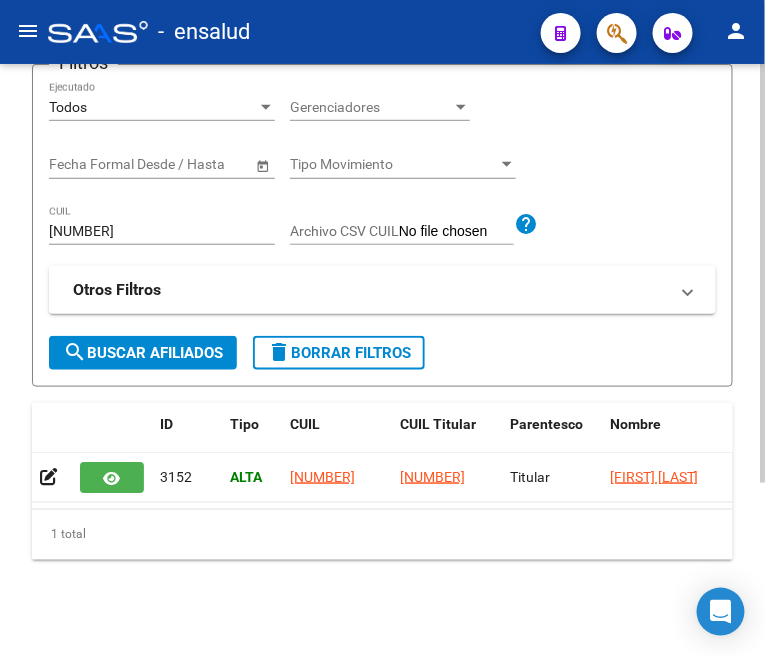 click on "[NUMBER]" at bounding box center (162, 231) 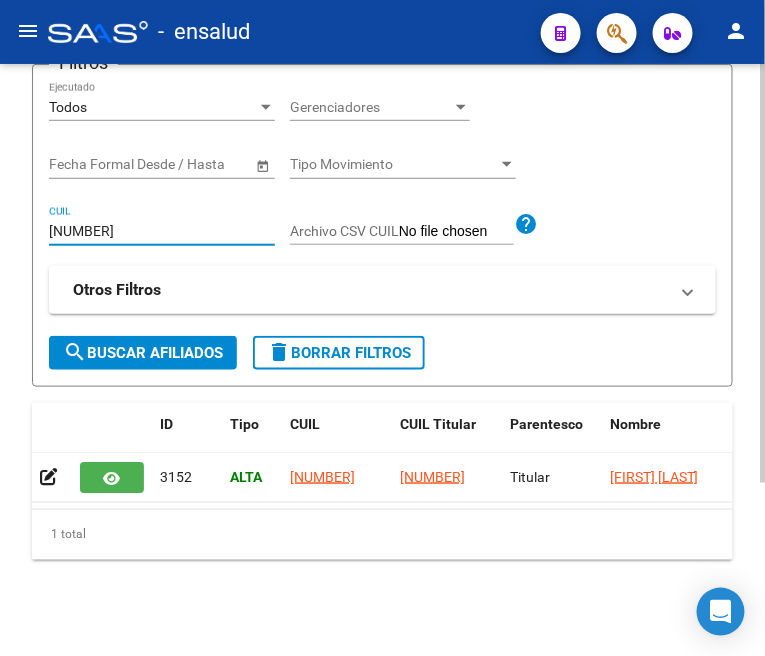 click on "[NUMBER]" at bounding box center [162, 231] 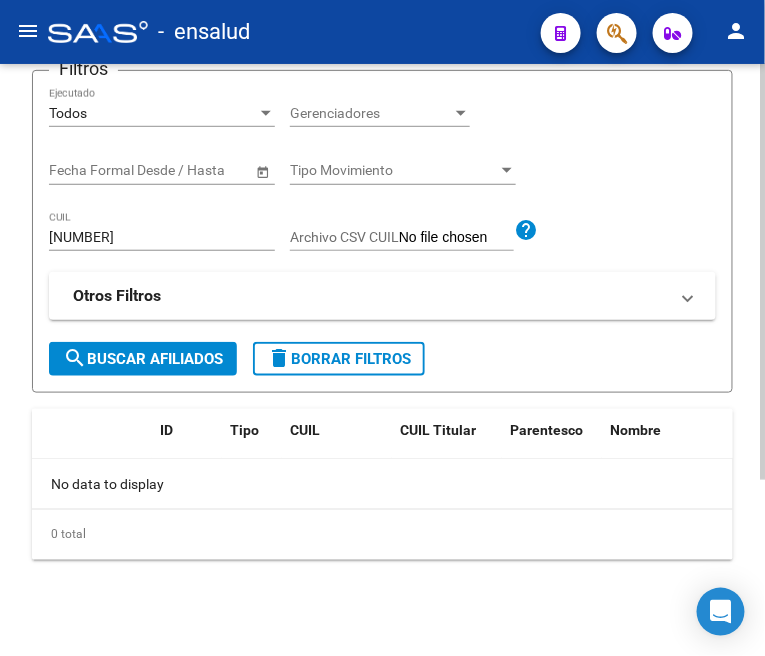 scroll, scrollTop: 222, scrollLeft: 0, axis: vertical 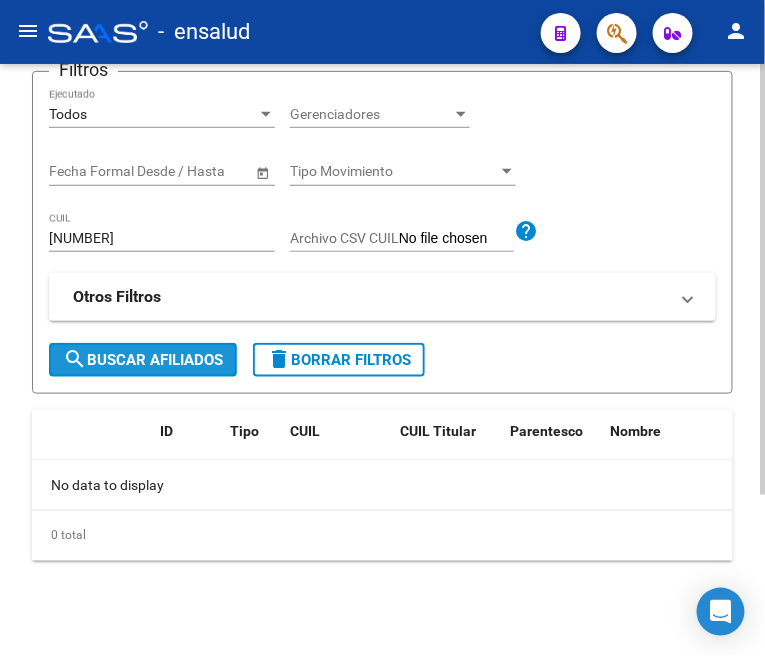 click on "search  Buscar Afiliados" 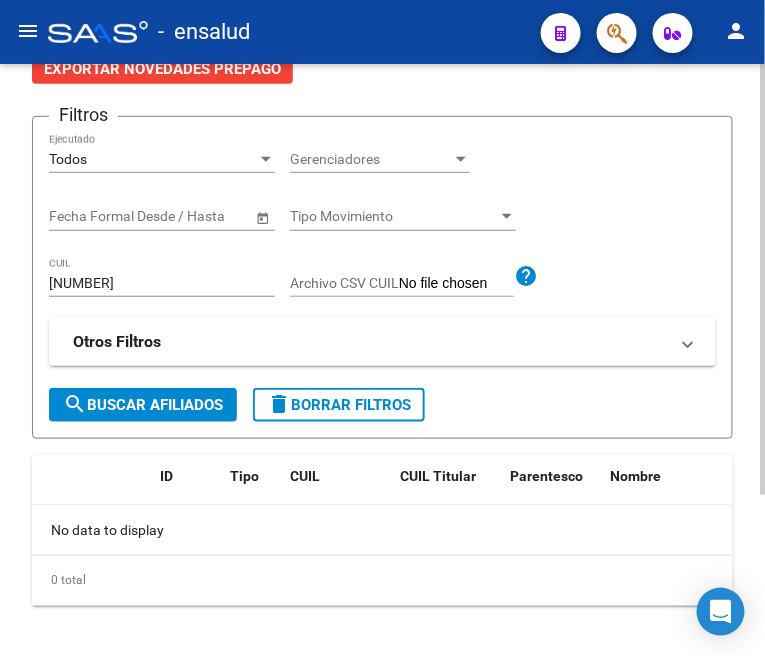 scroll, scrollTop: 222, scrollLeft: 0, axis: vertical 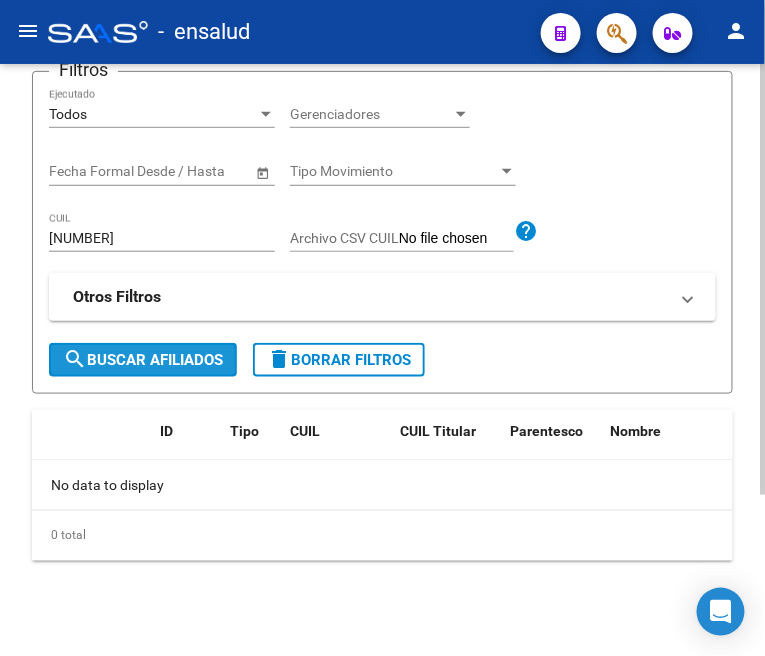click on "search  Buscar Afiliados" 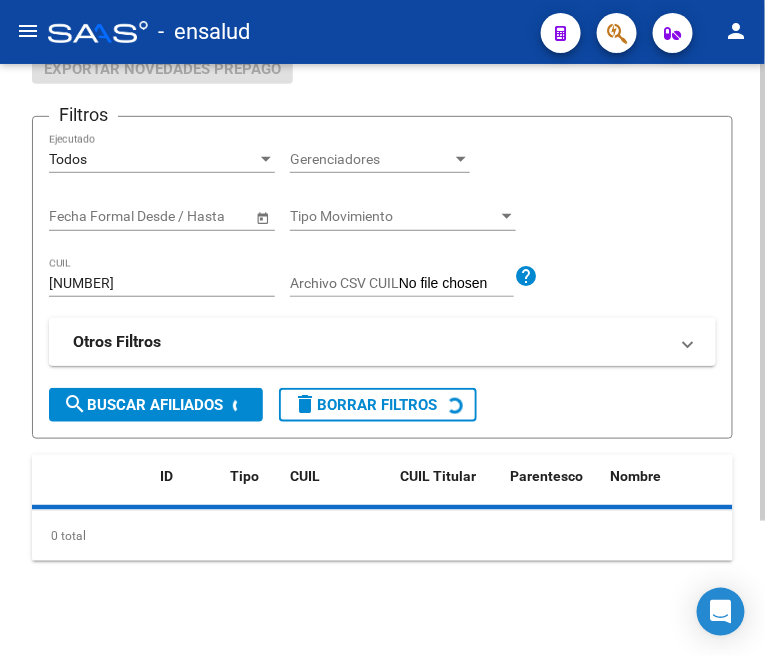scroll, scrollTop: 222, scrollLeft: 0, axis: vertical 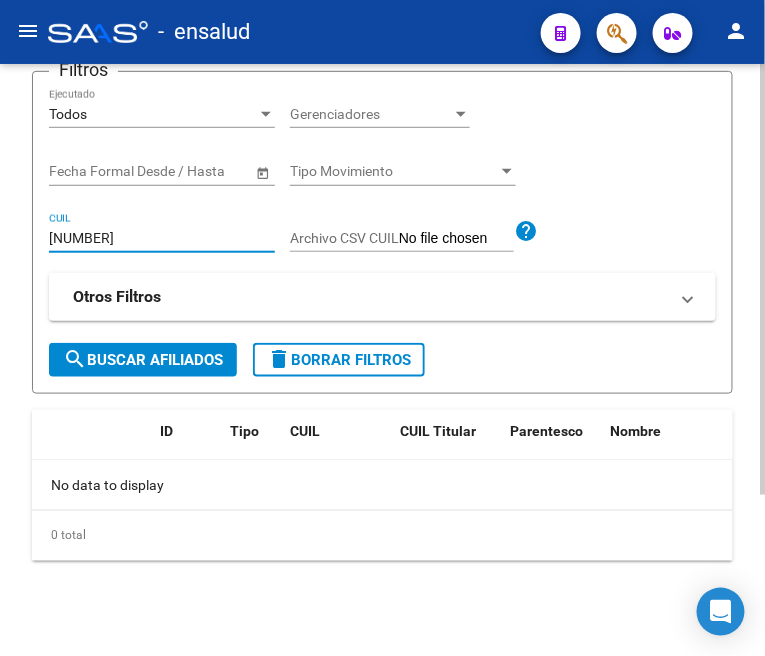 click on "27448718374" at bounding box center [162, 238] 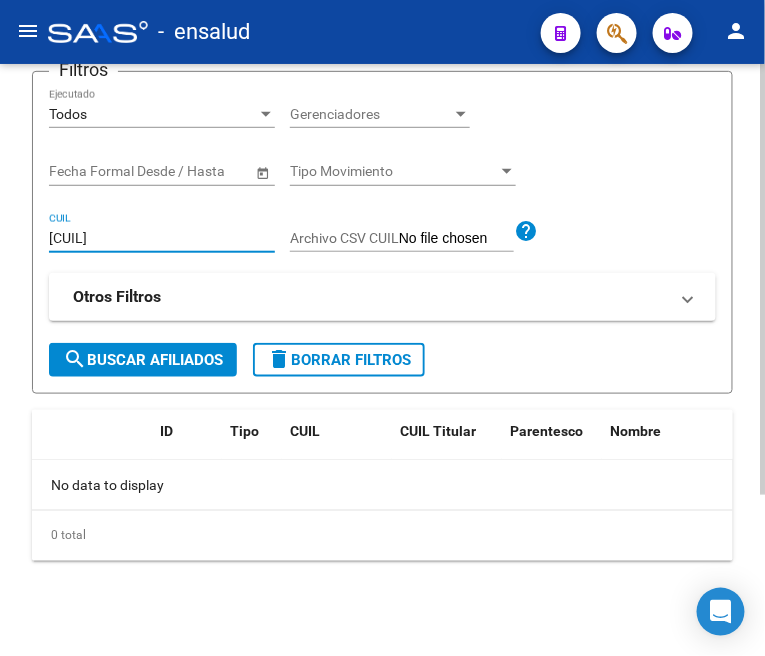 click on "search  Buscar Afiliados" 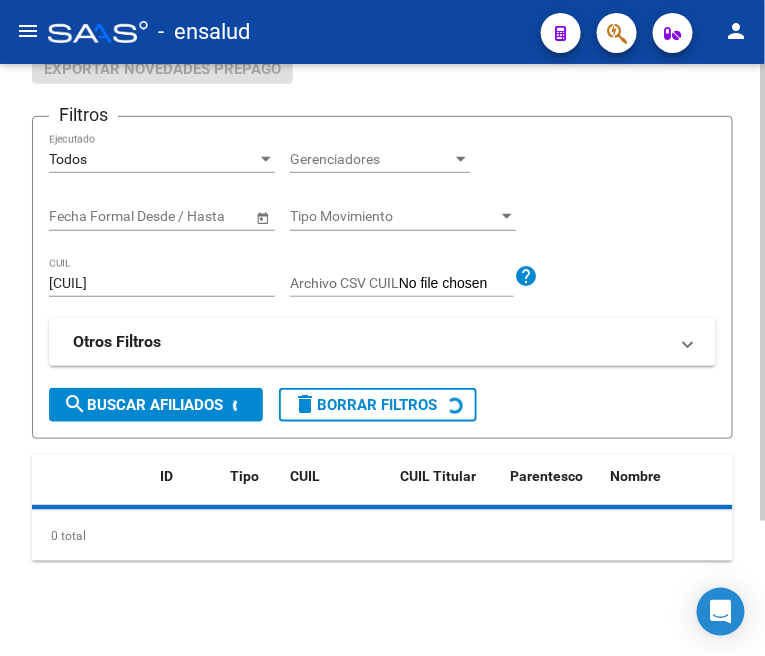 scroll, scrollTop: 222, scrollLeft: 0, axis: vertical 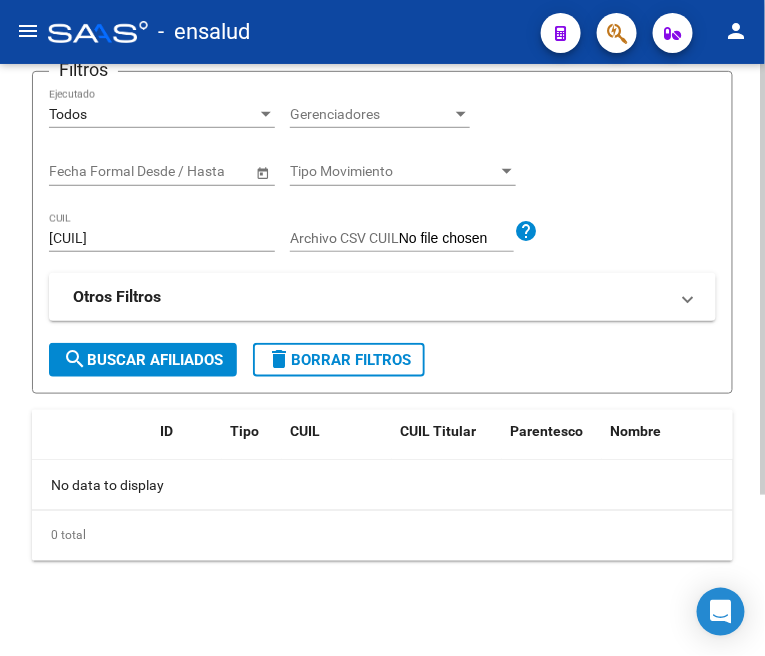 click on "search  Buscar Afiliados" 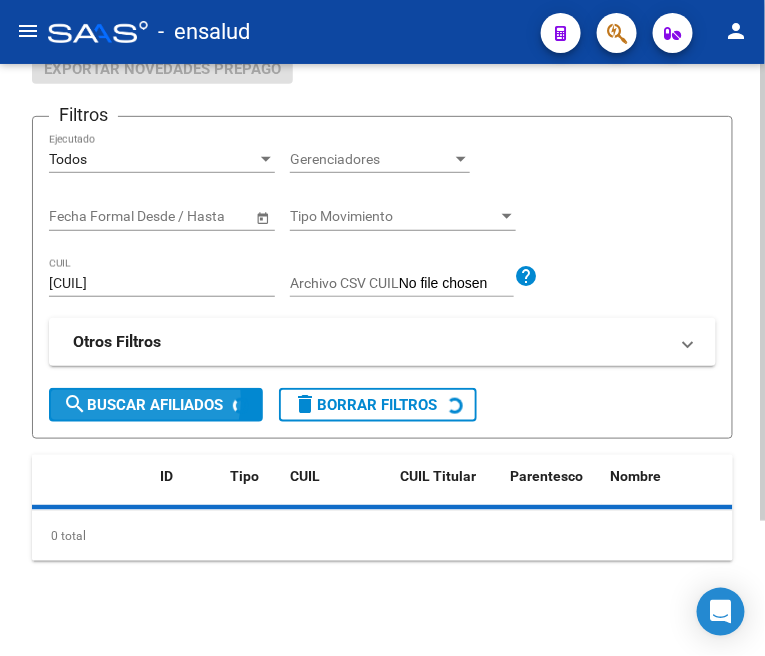 scroll, scrollTop: 222, scrollLeft: 0, axis: vertical 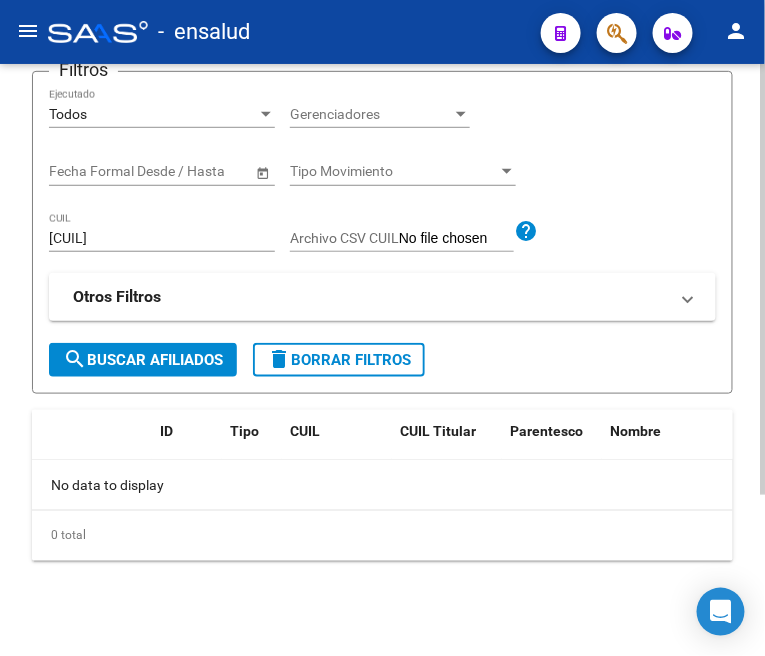 click on "23954224279" at bounding box center (162, 238) 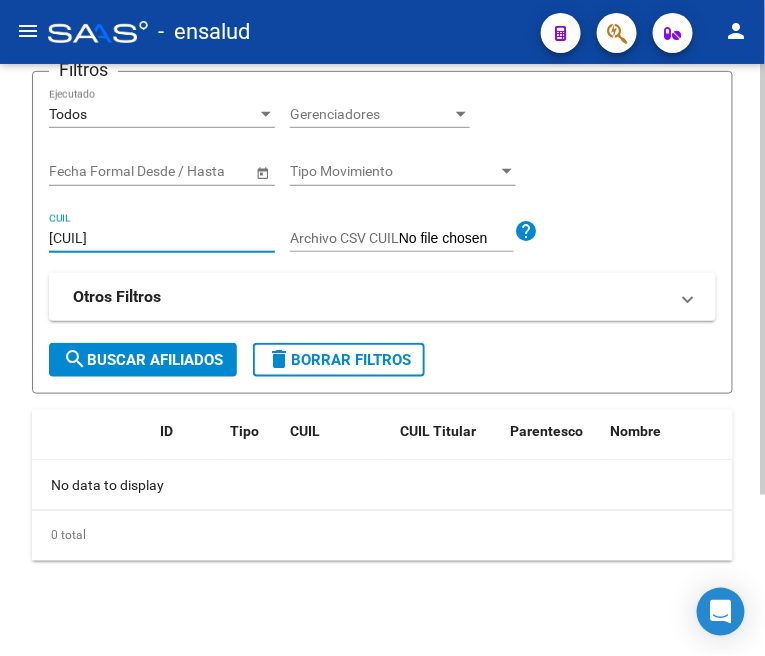 click on "23954224279" at bounding box center (162, 238) 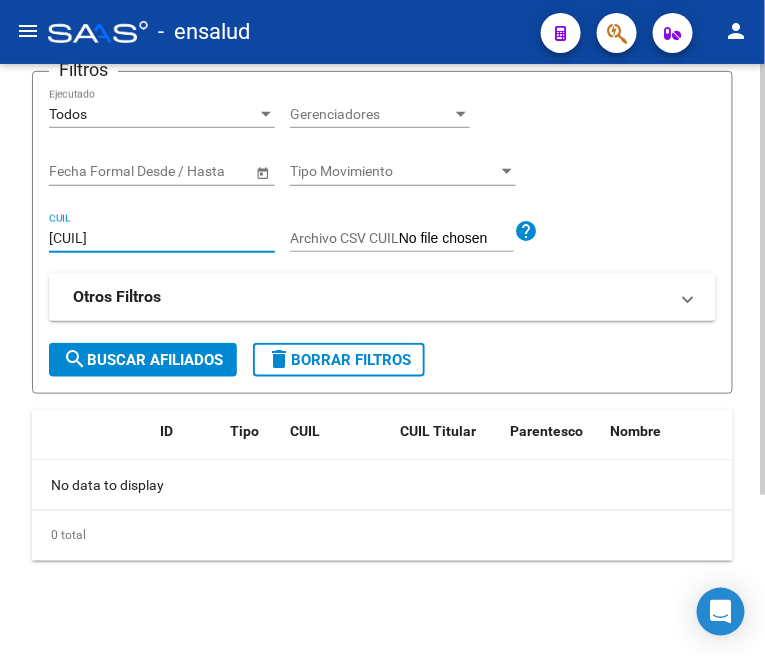 paste on "0262271162" 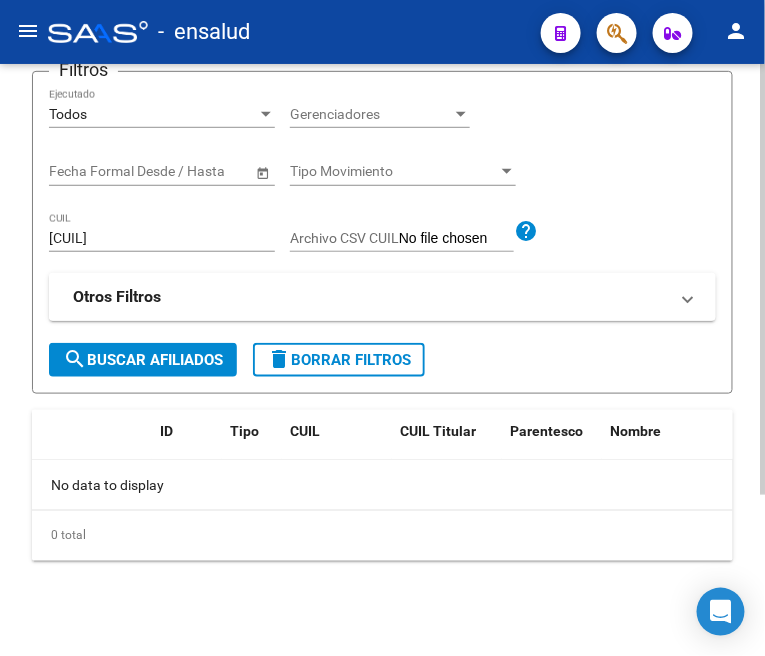 click on "search  Buscar Afiliados" 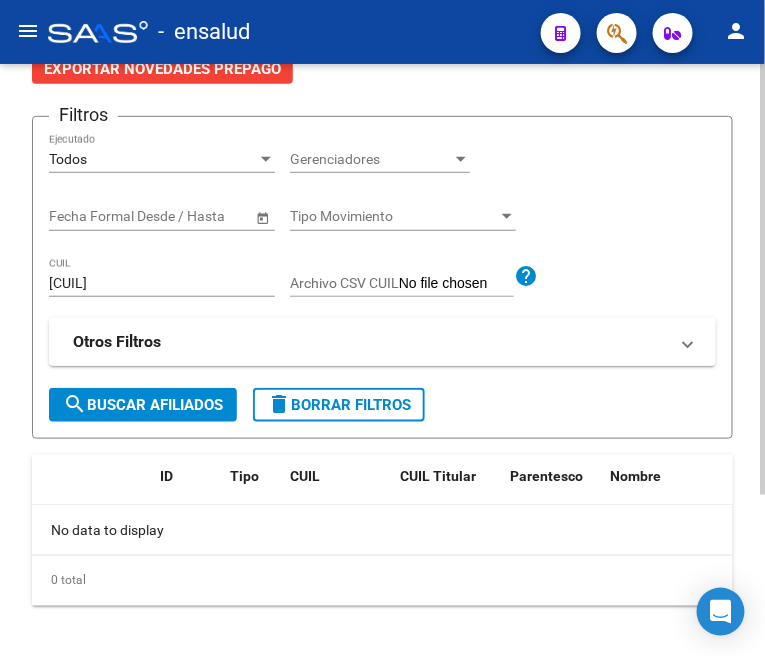 scroll, scrollTop: 222, scrollLeft: 0, axis: vertical 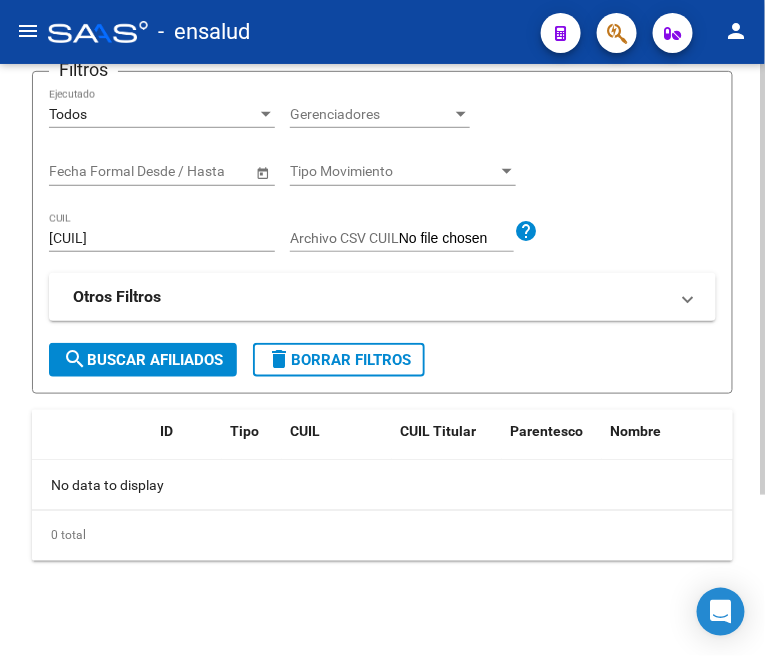 click on "20262271162 CUIL" 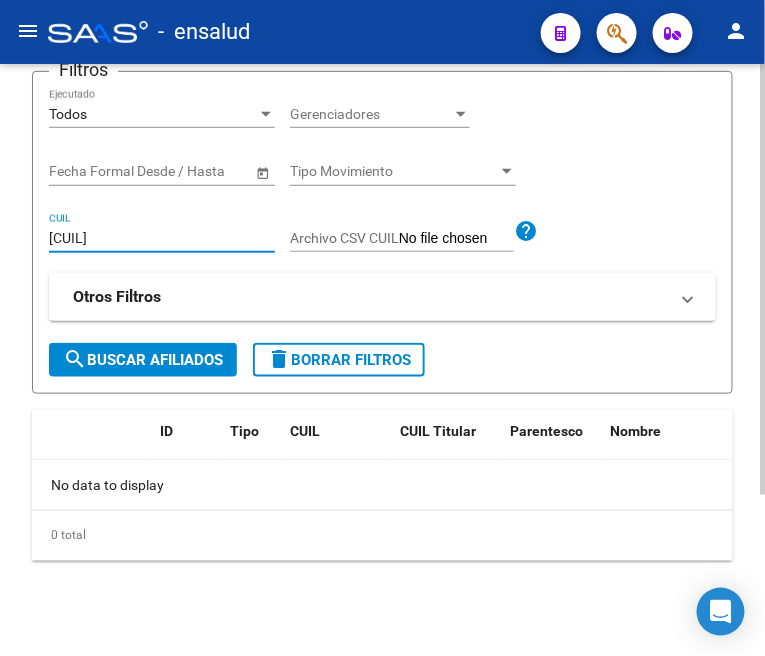 click on "20262271162" at bounding box center [162, 238] 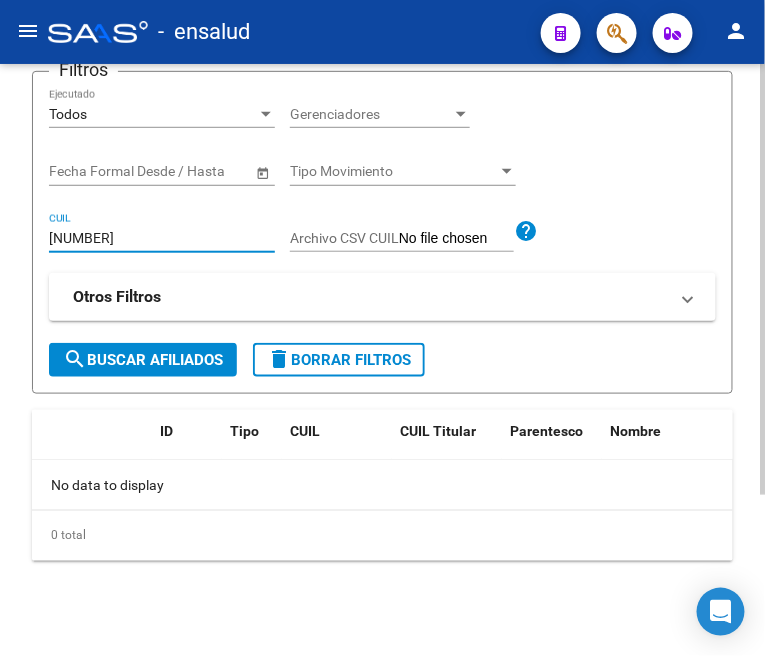 type on "23360740609" 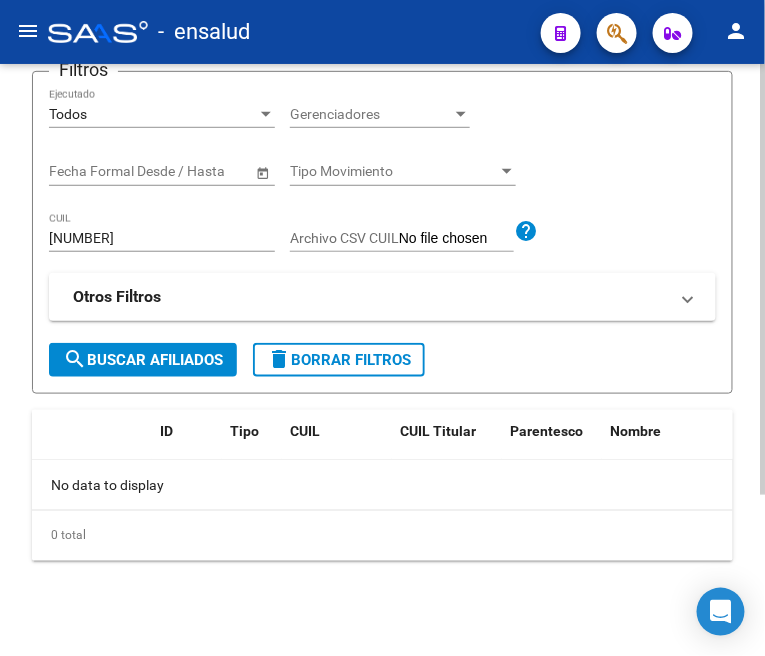 click on "search  Buscar Afiliados" 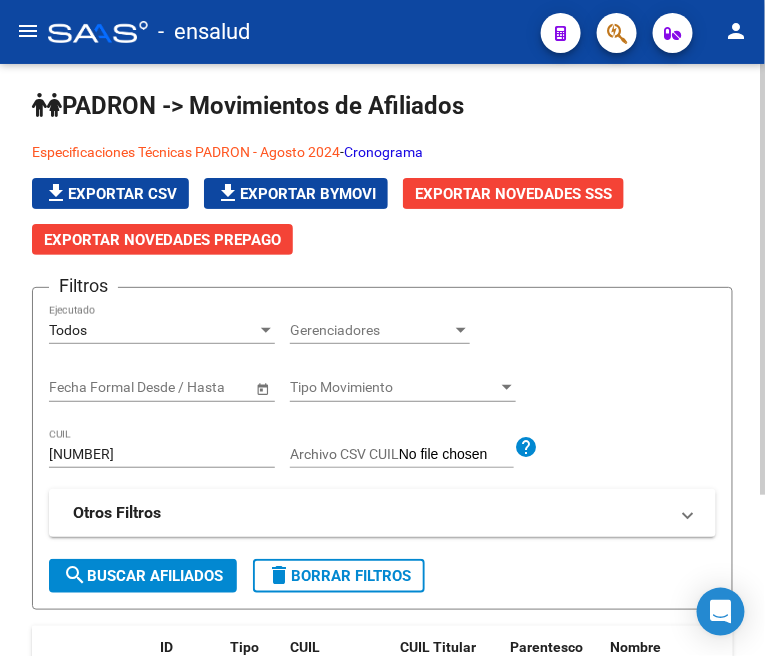 scroll, scrollTop: 0, scrollLeft: 0, axis: both 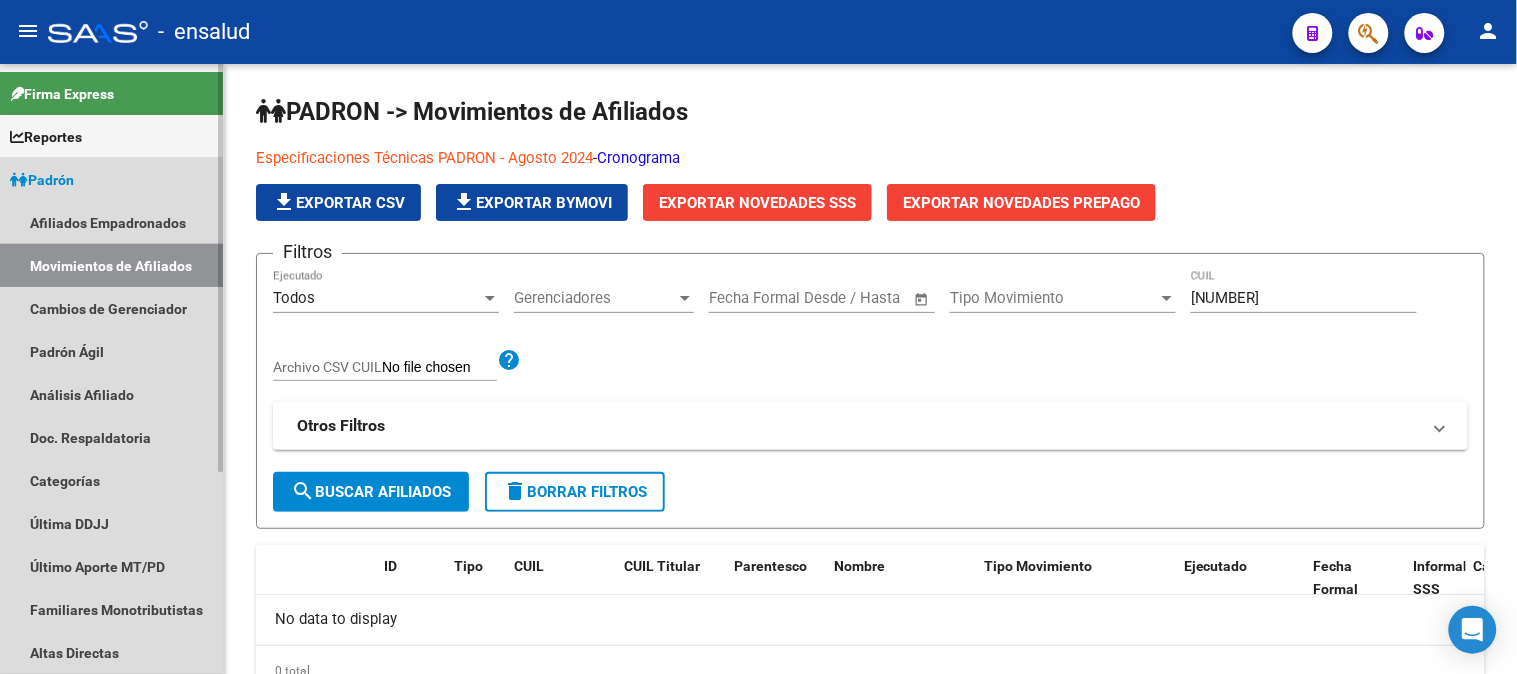 click on "Movimientos de Afiliados" at bounding box center [111, 265] 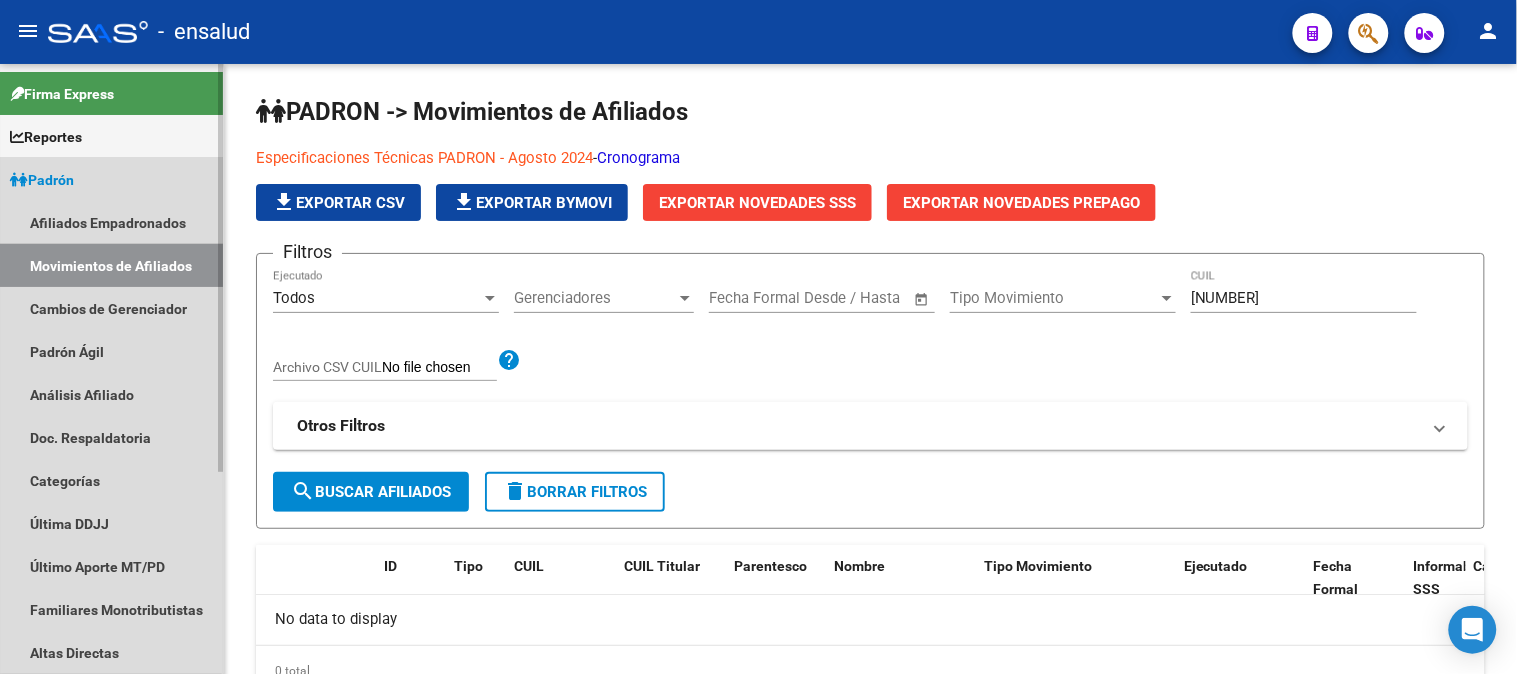 click on "Movimientos de Afiliados" at bounding box center [111, 265] 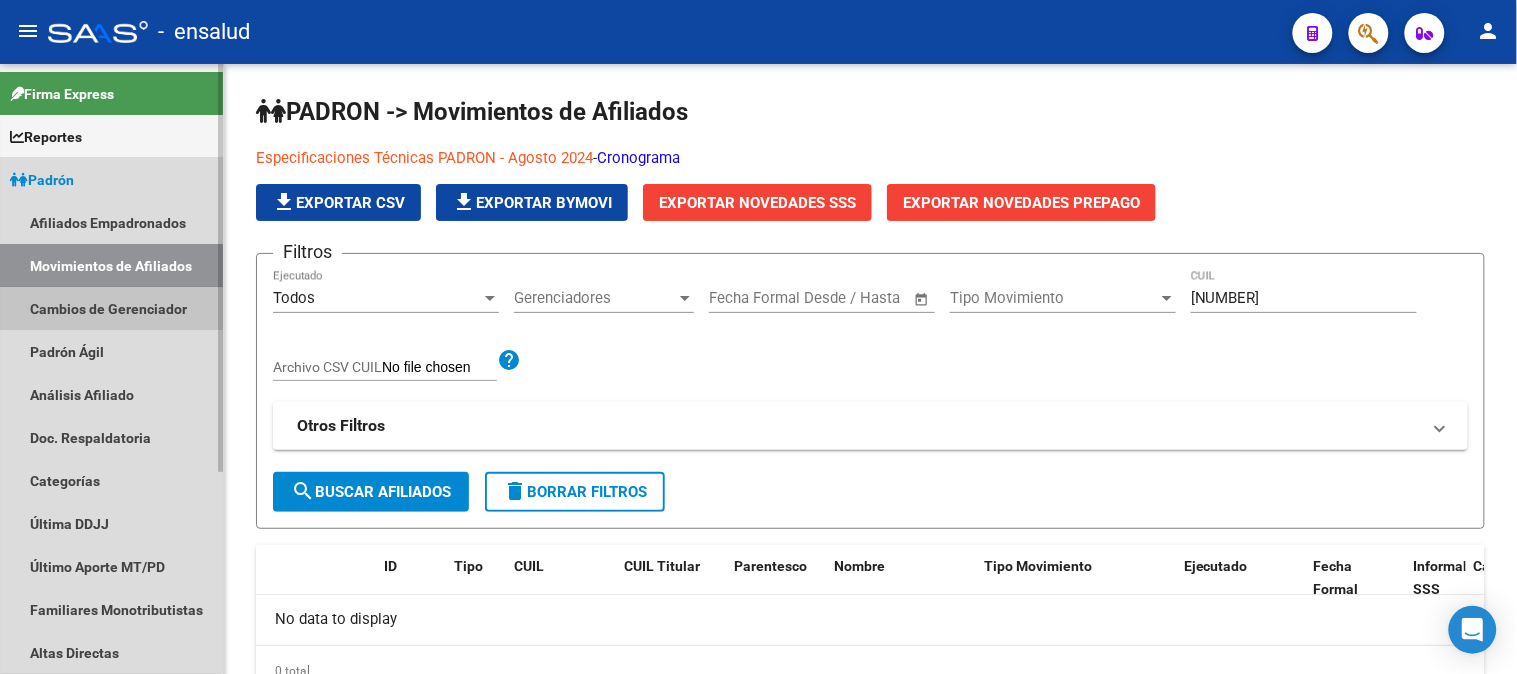 click on "Cambios de Gerenciador" at bounding box center [111, 308] 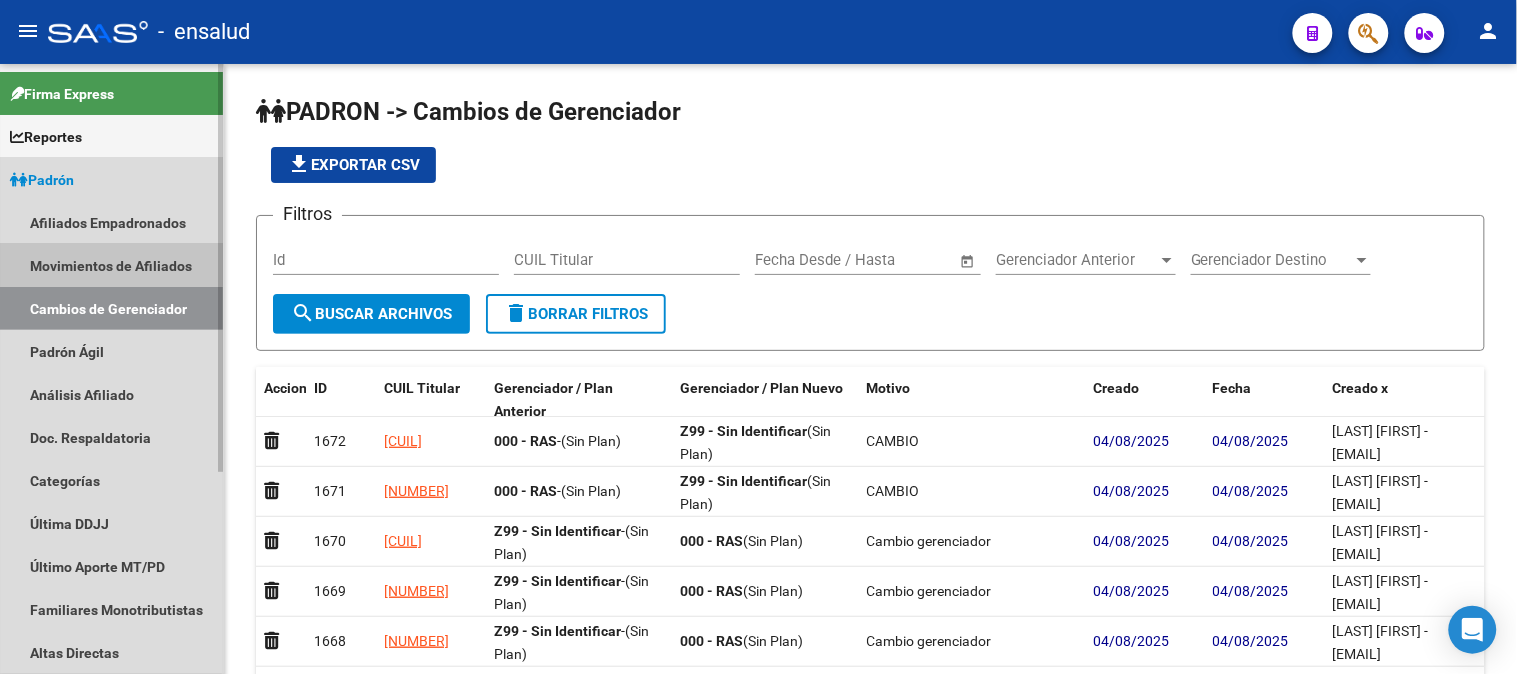 click on "Movimientos de Afiliados" at bounding box center [111, 265] 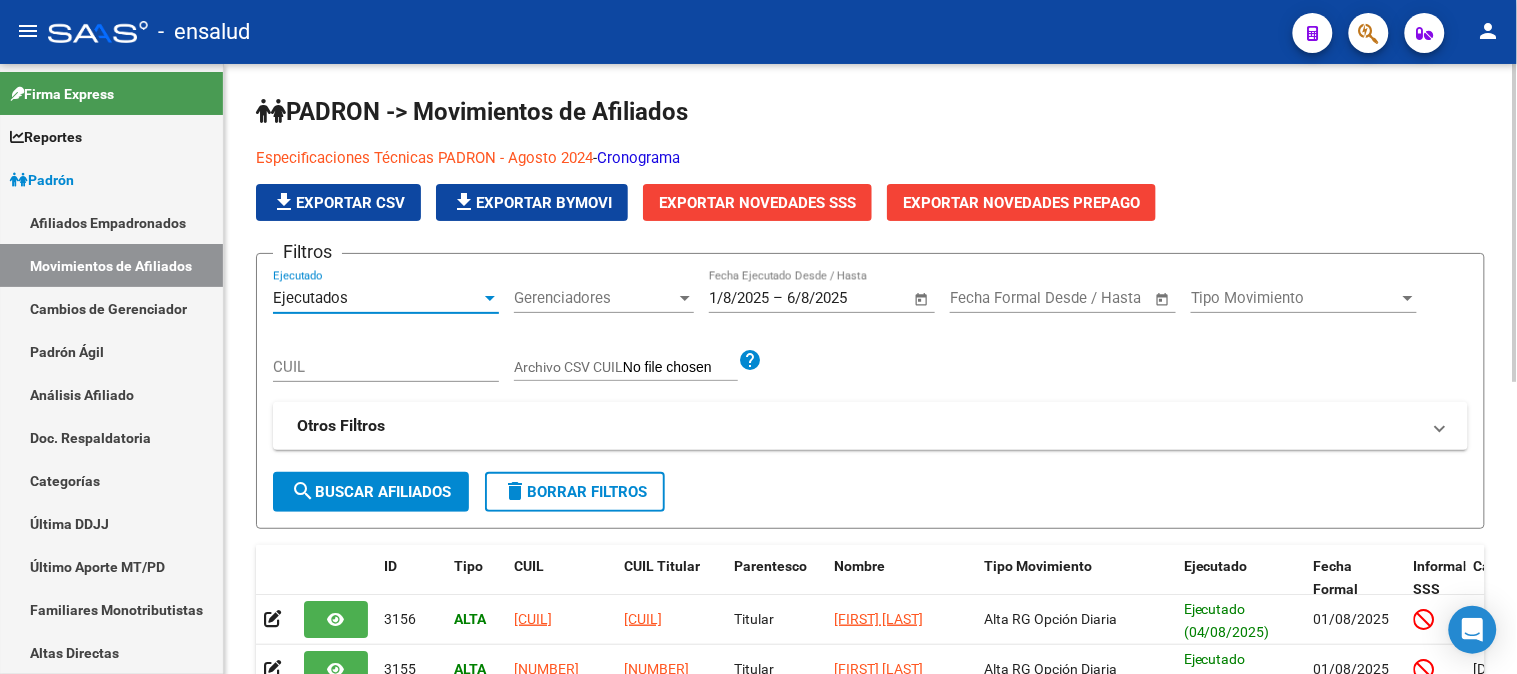 click at bounding box center (490, 298) 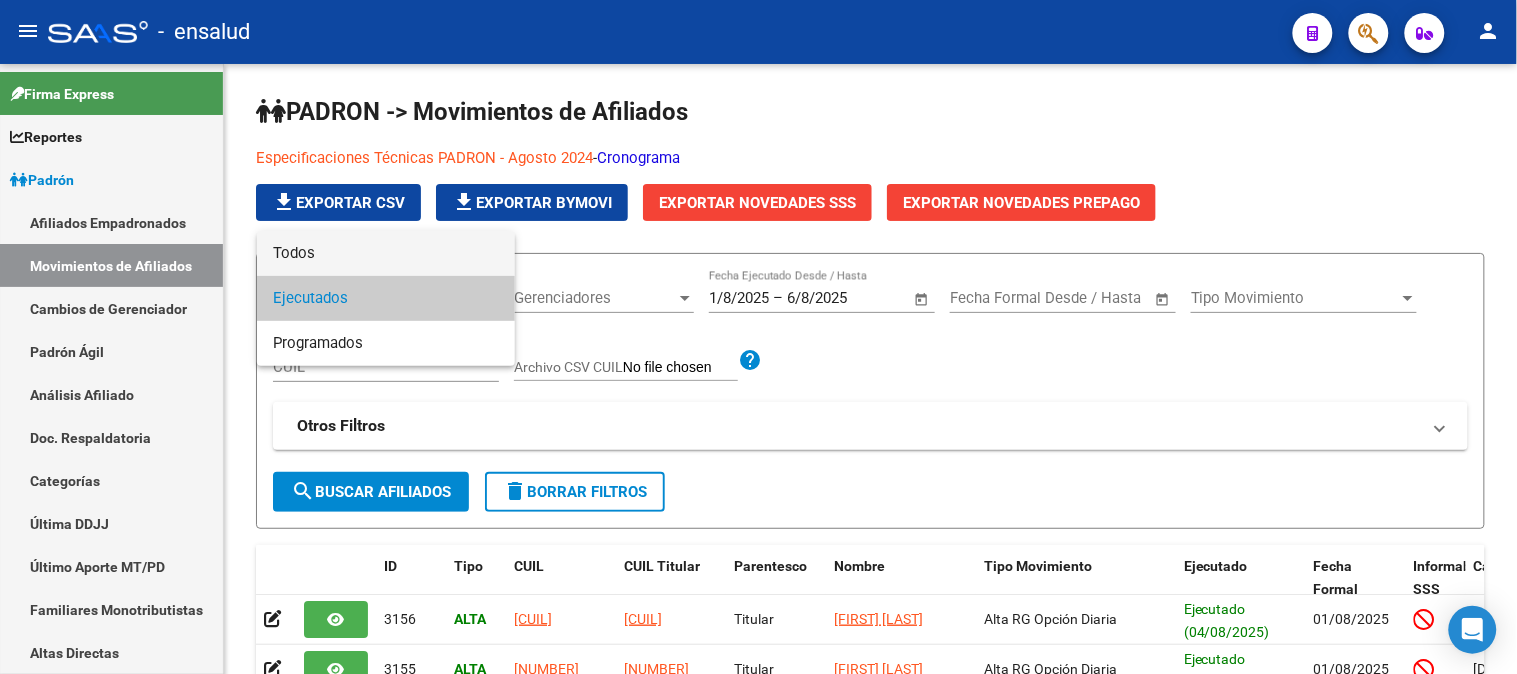 click on "Todos" at bounding box center (386, 253) 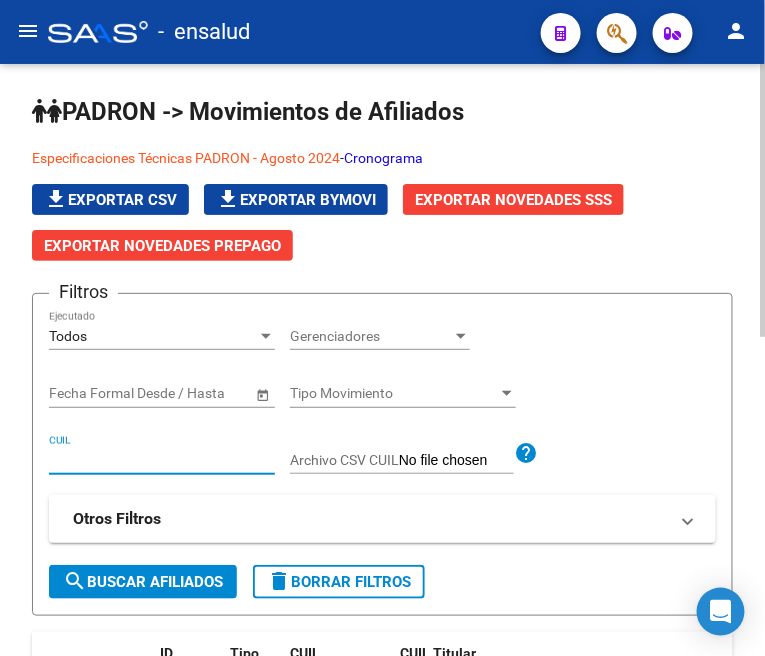 click on "CUIL" at bounding box center [162, 460] 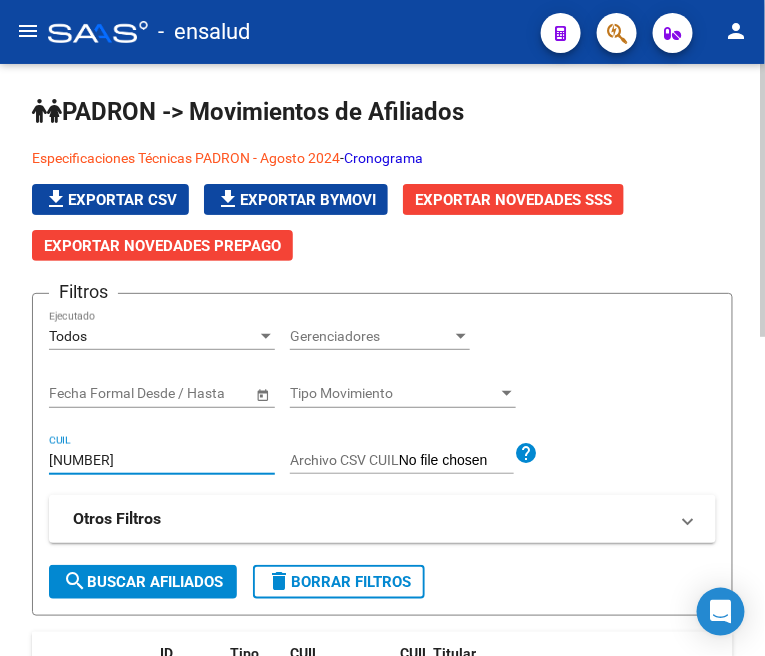 click on "search  Buscar Afiliados" 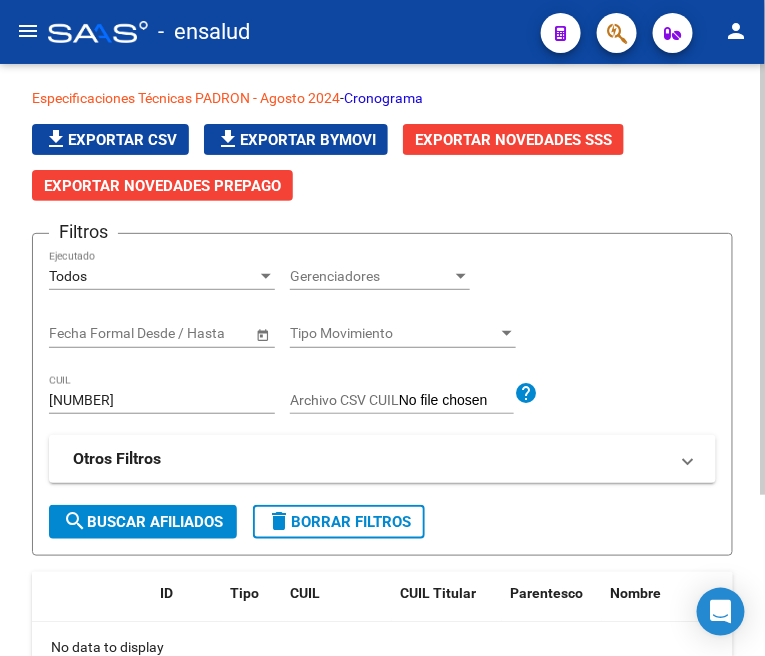 scroll, scrollTop: 222, scrollLeft: 0, axis: vertical 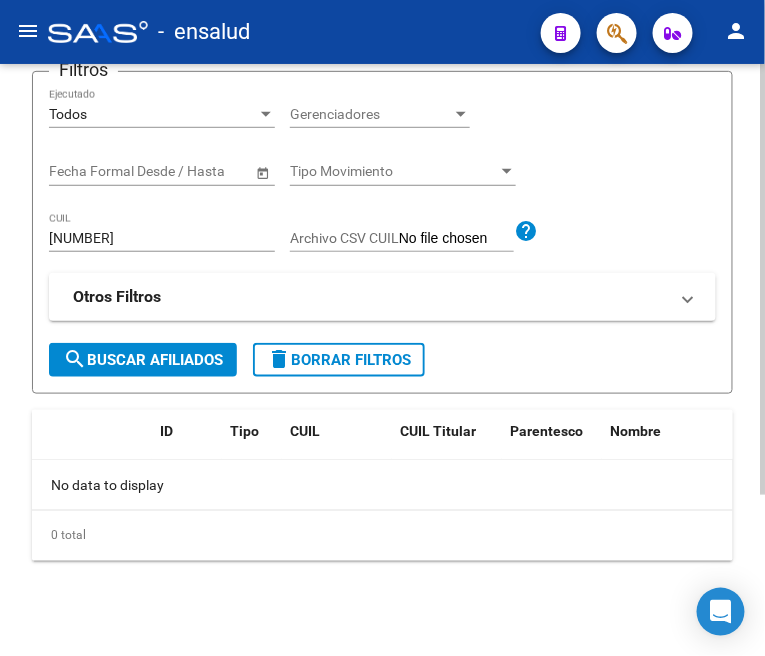 click on "27448718374" at bounding box center (162, 238) 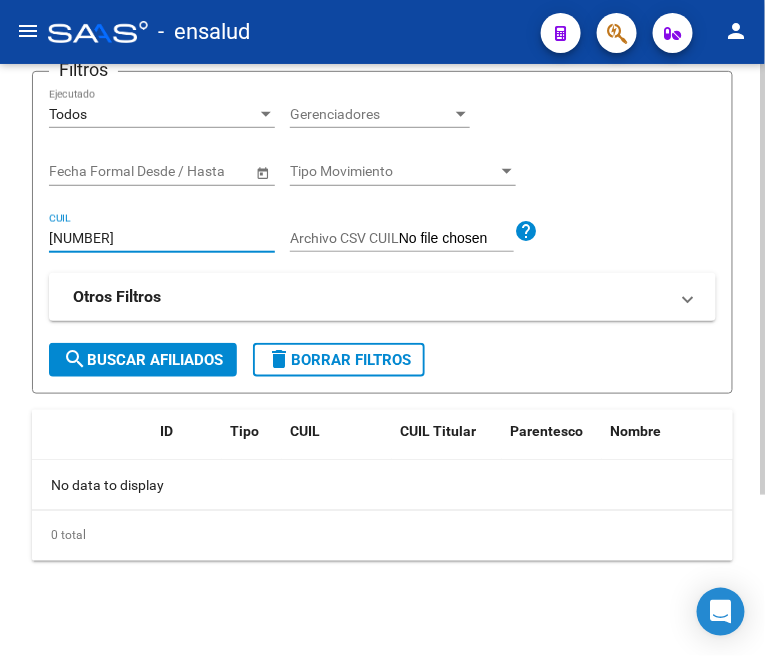 click on "27448718374" at bounding box center (162, 238) 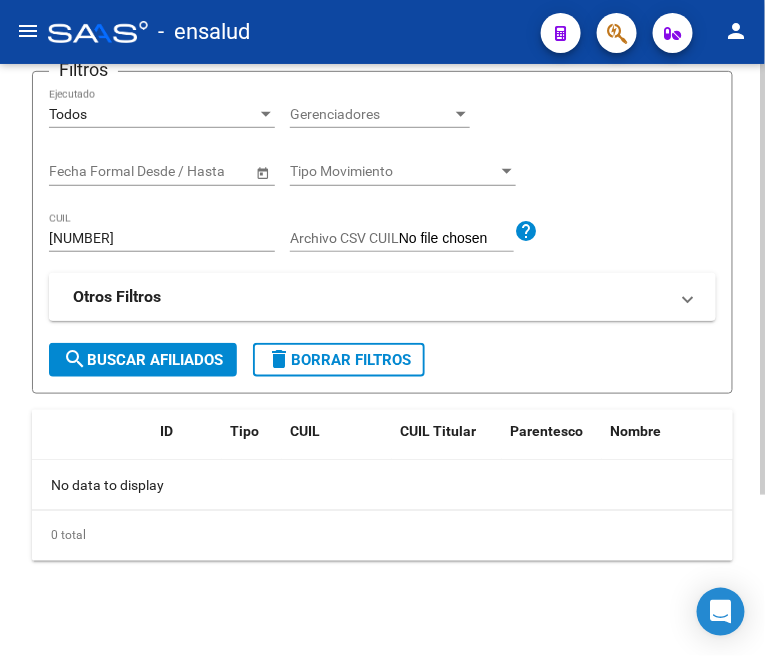 click on "search  Buscar Afiliados" 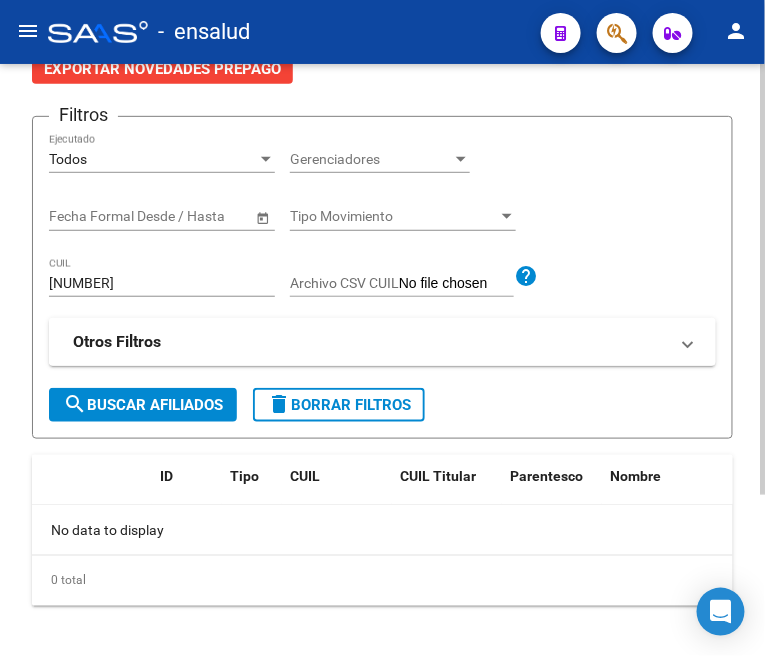 scroll, scrollTop: 222, scrollLeft: 0, axis: vertical 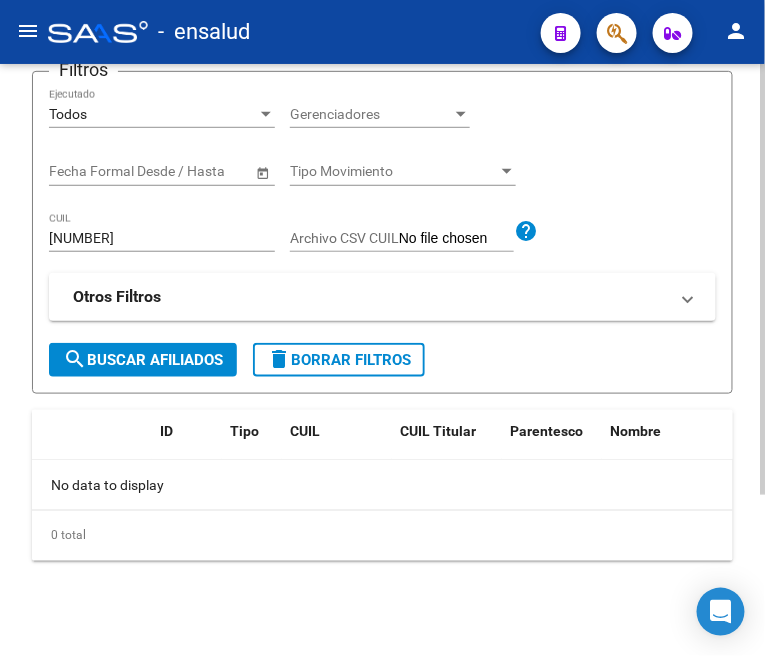 click on "23360740609" at bounding box center [162, 238] 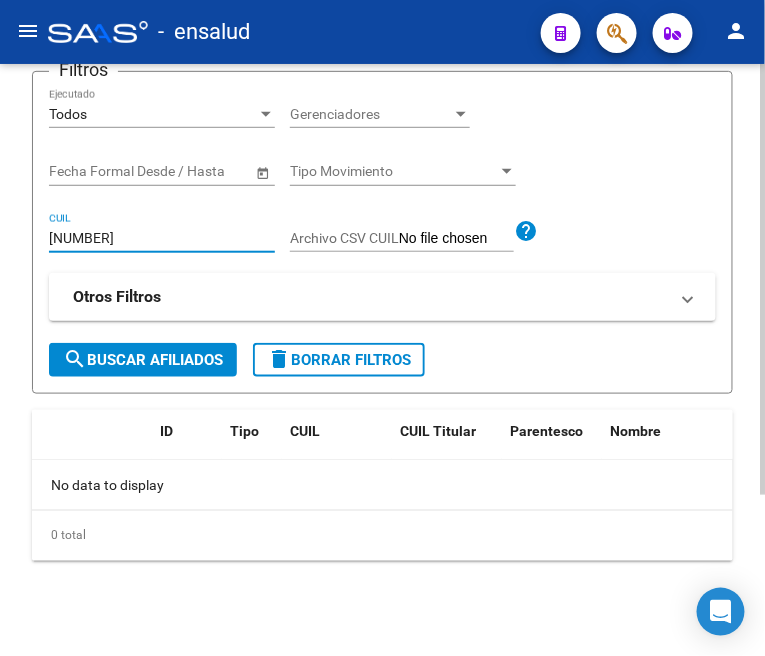 click on "23360740609" at bounding box center [162, 238] 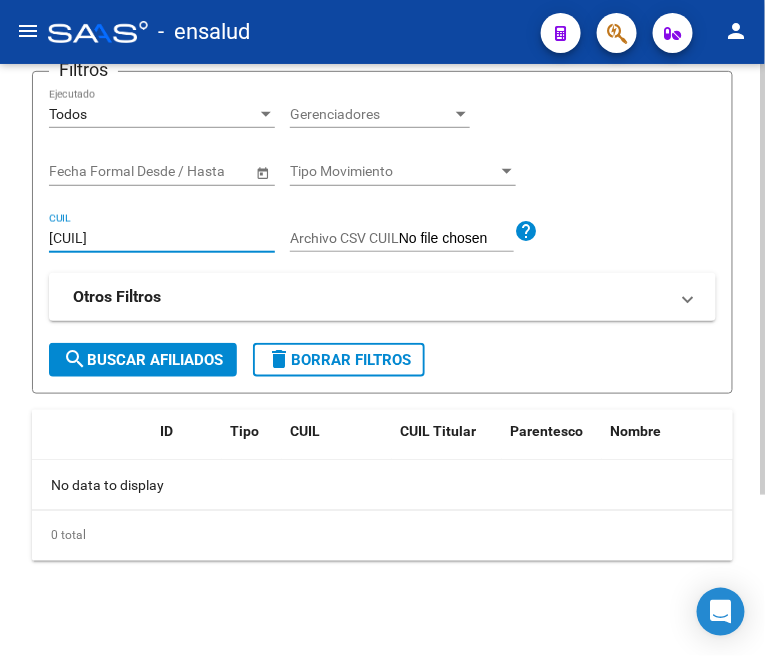 click on "search  Buscar Afiliados" 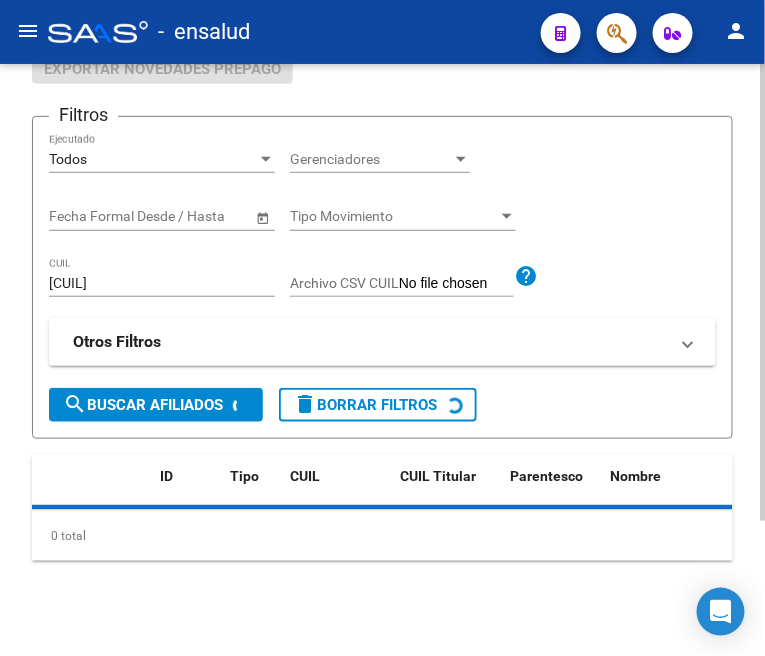 scroll, scrollTop: 222, scrollLeft: 0, axis: vertical 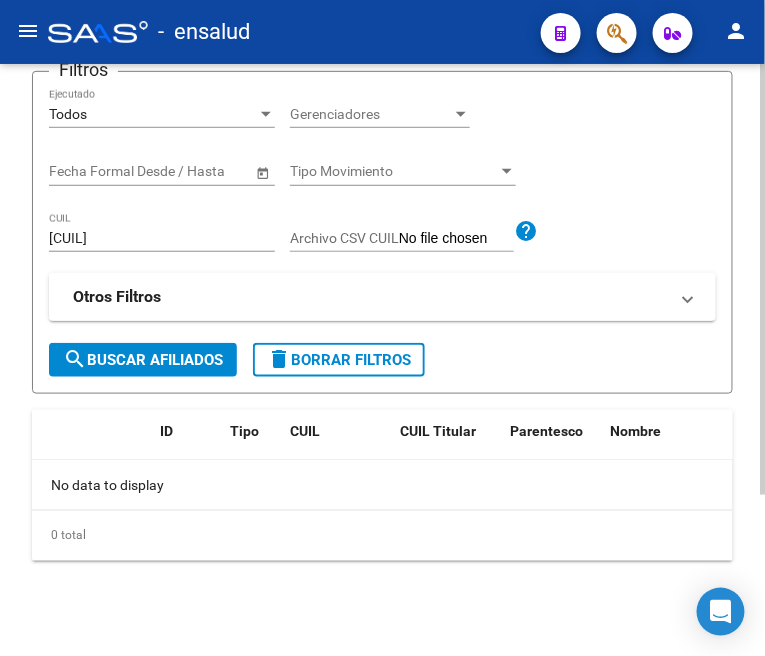click on "search  Buscar Afiliados" 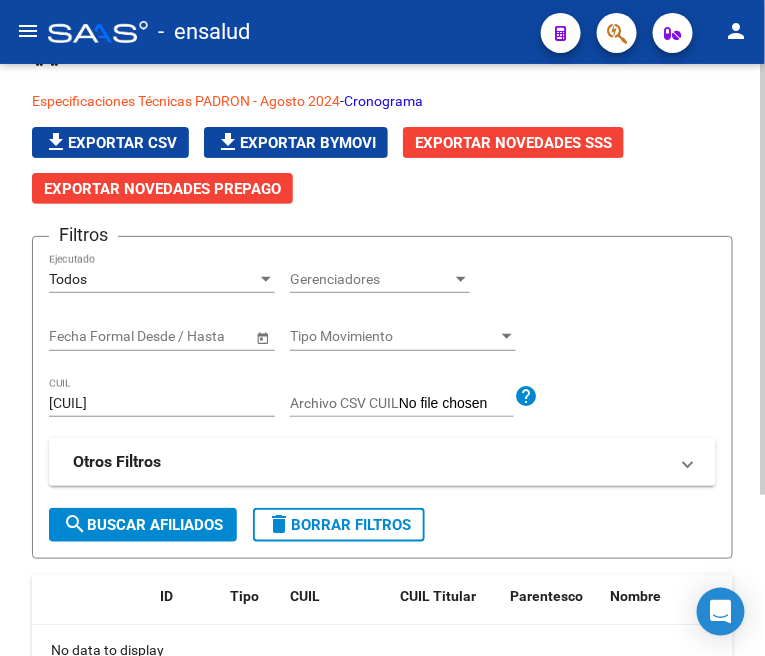 scroll, scrollTop: 111, scrollLeft: 0, axis: vertical 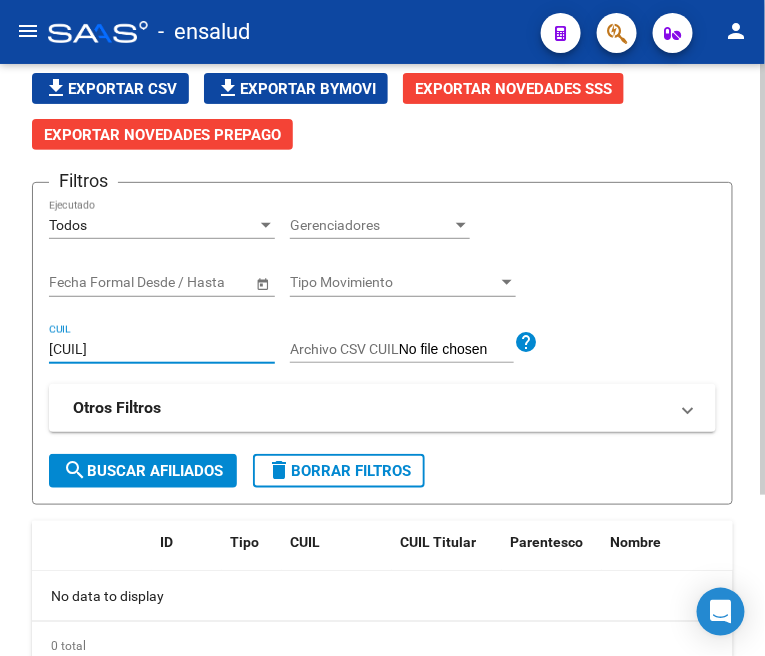 click on "20371554298" at bounding box center (162, 349) 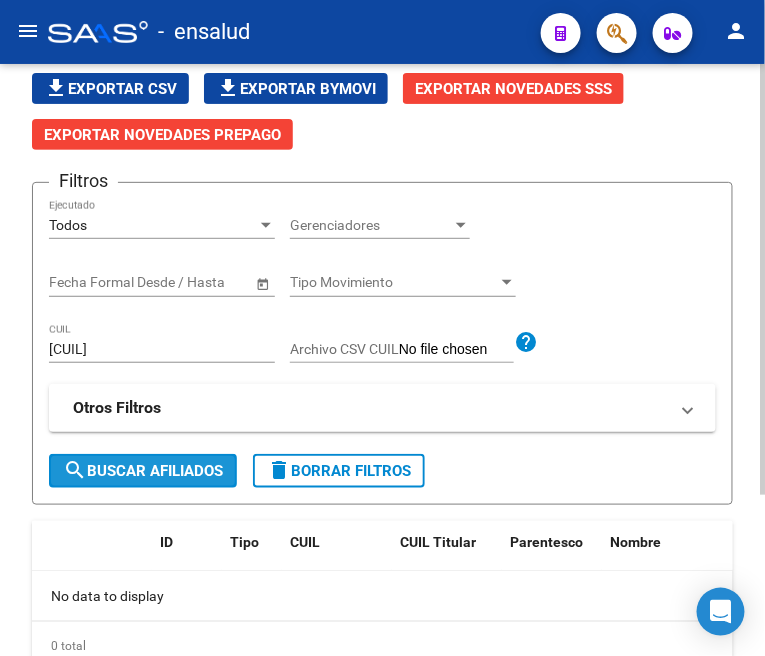 click on "search  Buscar Afiliados" 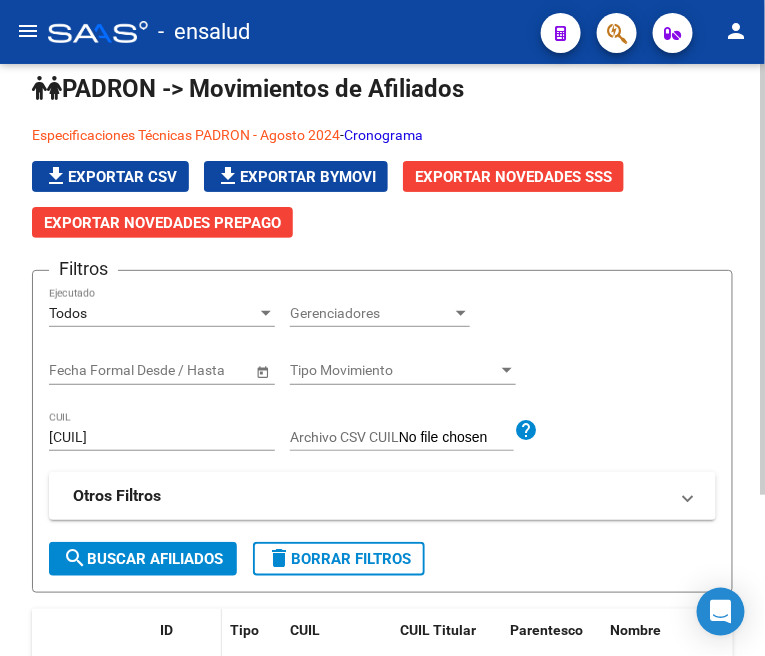 scroll, scrollTop: 0, scrollLeft: 0, axis: both 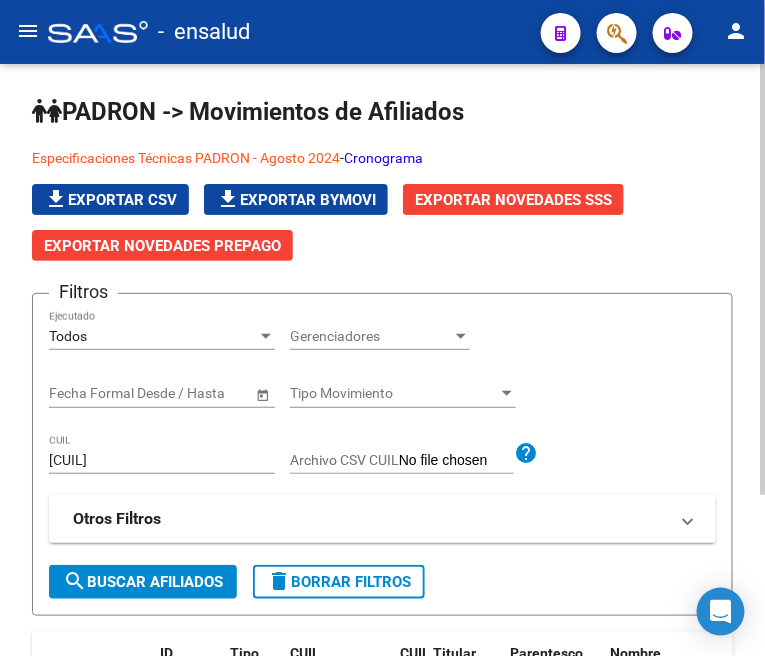 click on "search  Buscar Afiliados" 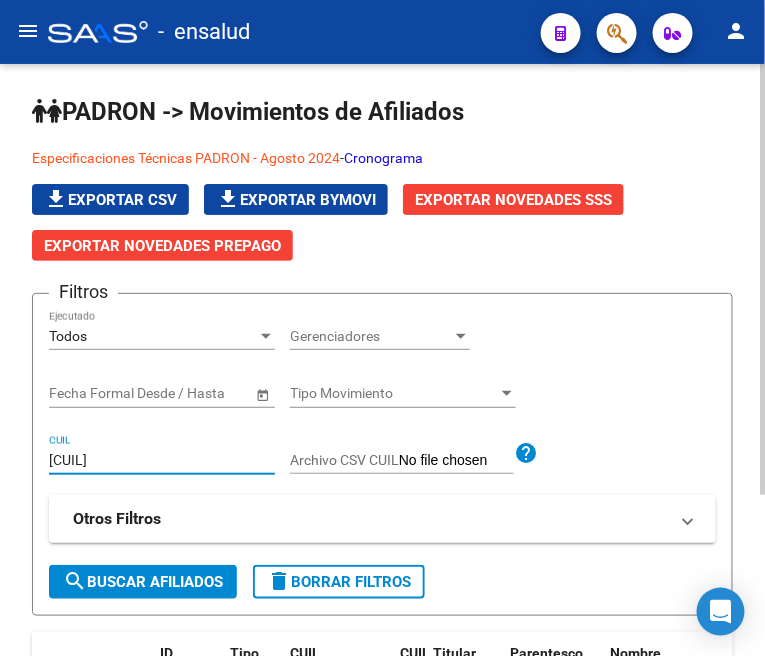 click on "20300165533" at bounding box center [162, 460] 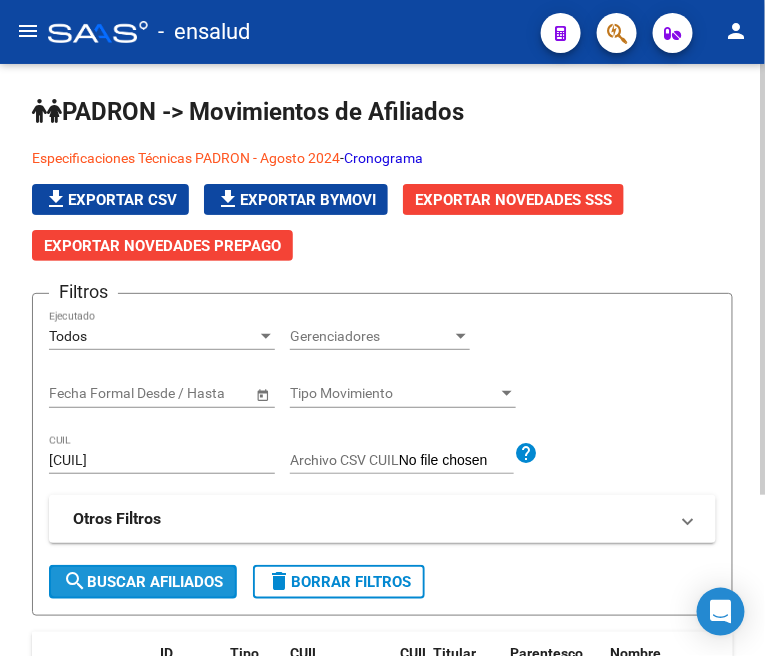 click on "search  Buscar Afiliados" 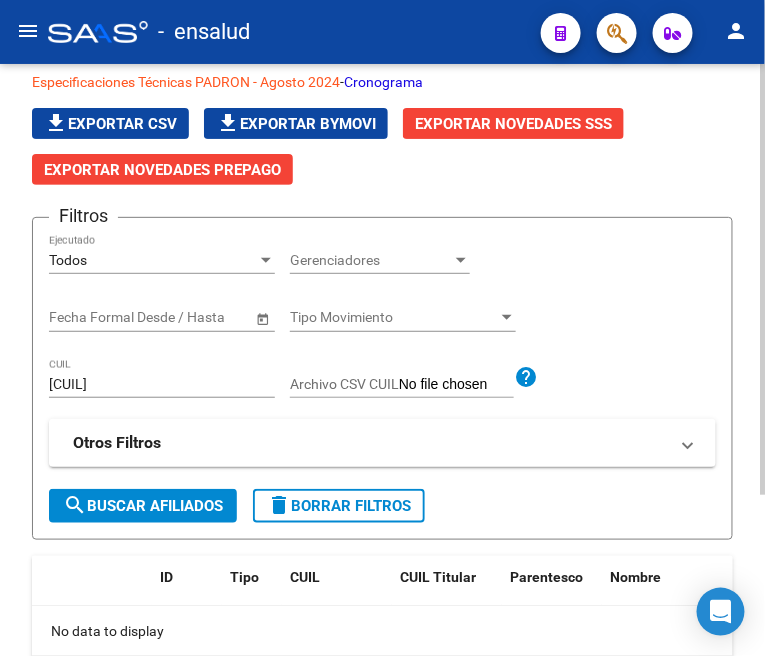 scroll, scrollTop: 222, scrollLeft: 0, axis: vertical 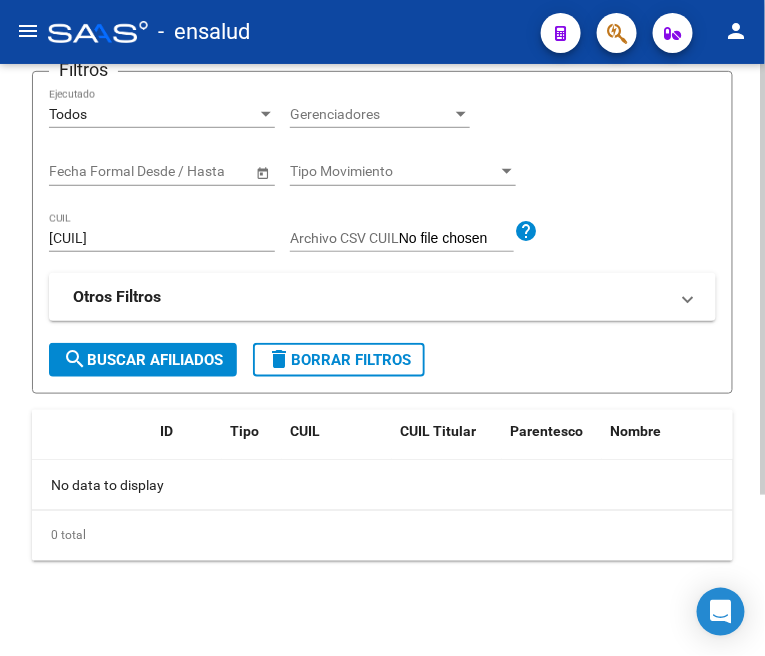 click on "27521973760" at bounding box center [162, 238] 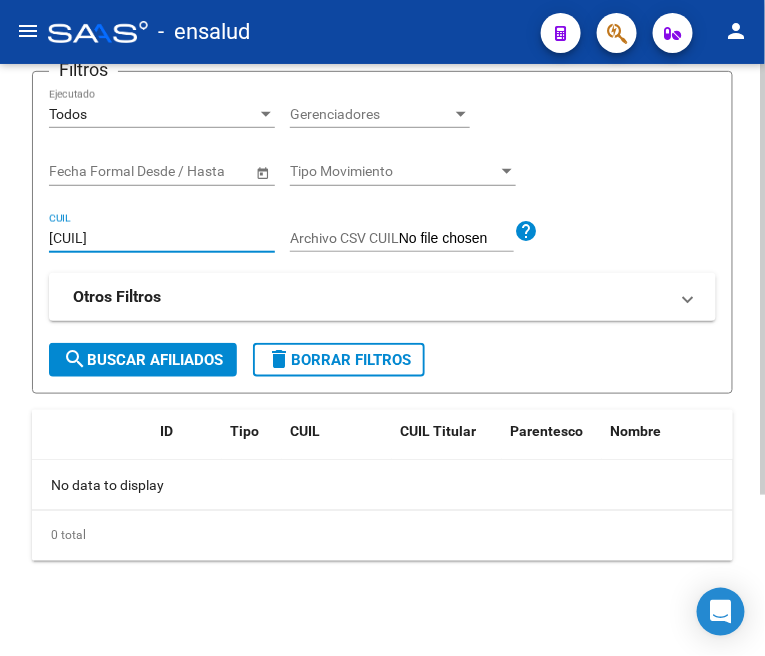 click on "27521973760" at bounding box center [162, 238] 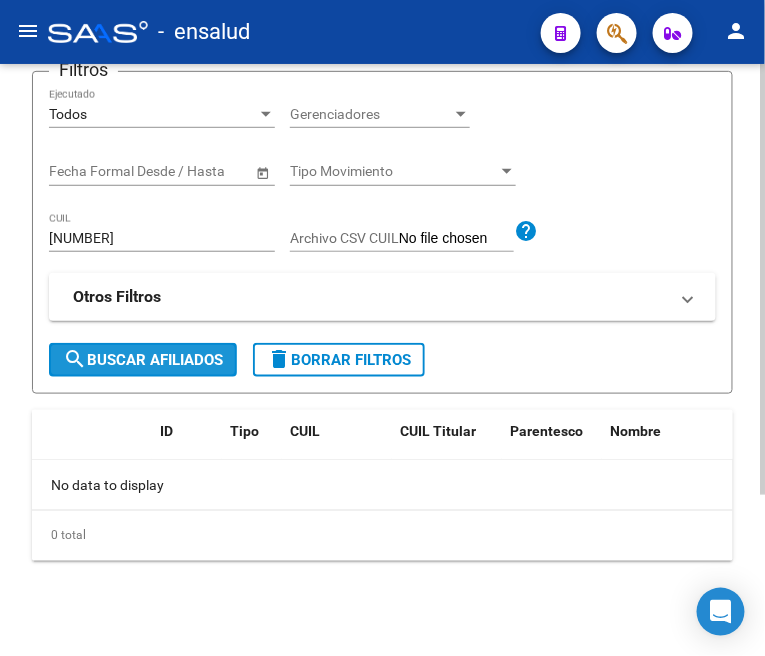 click on "search  Buscar Afiliados" 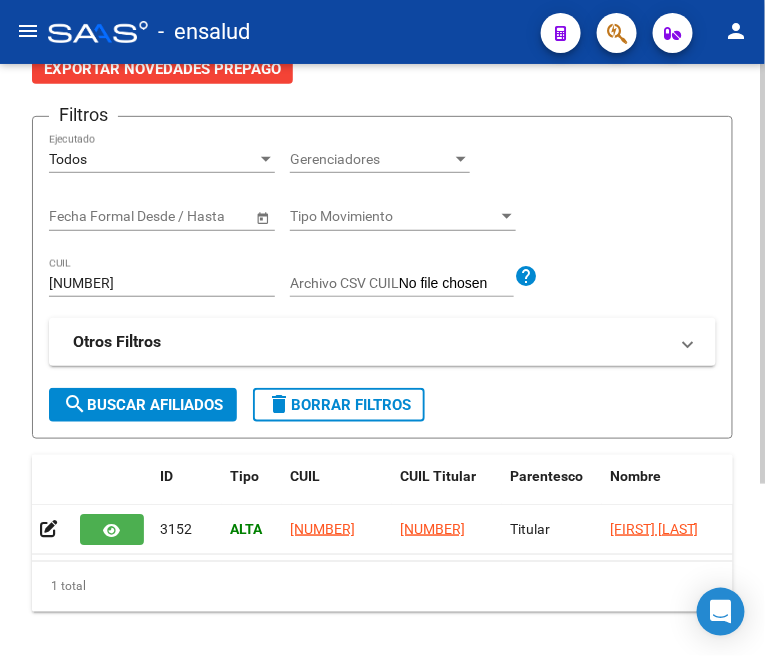 scroll, scrollTop: 222, scrollLeft: 0, axis: vertical 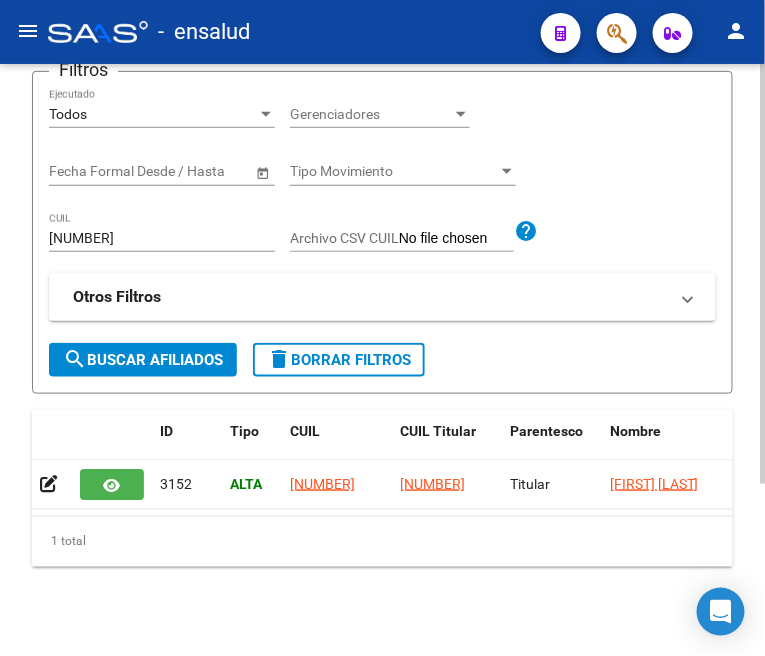 click on "[NUMBER]" at bounding box center [162, 238] 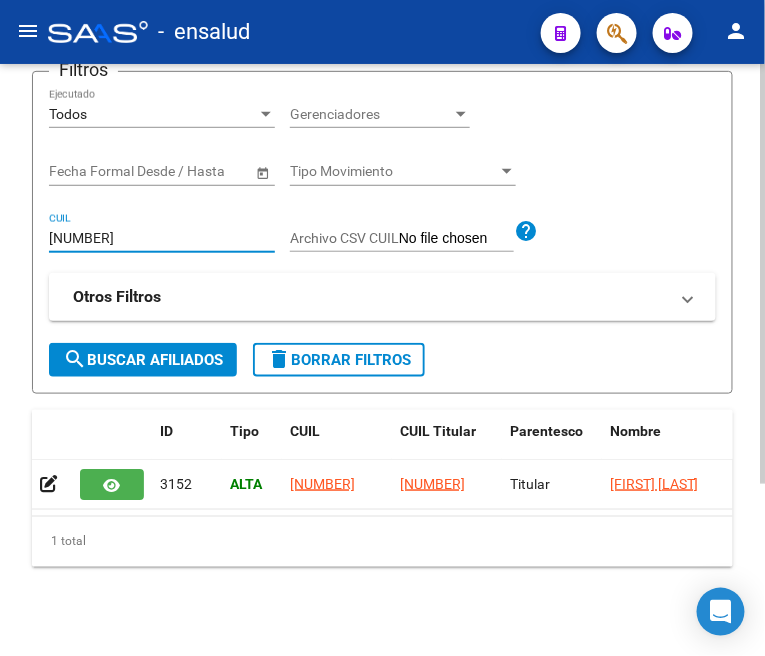 click on "[NUMBER]" at bounding box center [162, 238] 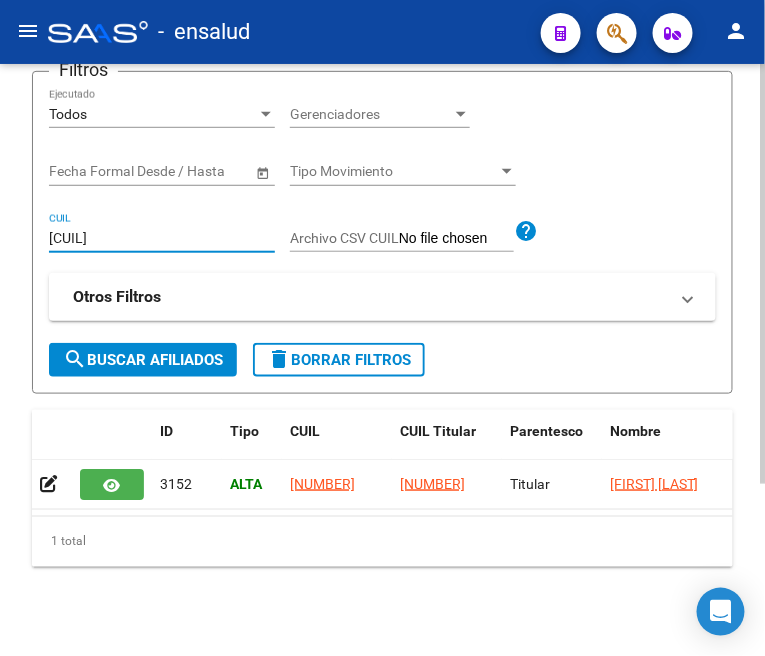 click on "search  Buscar Afiliados" 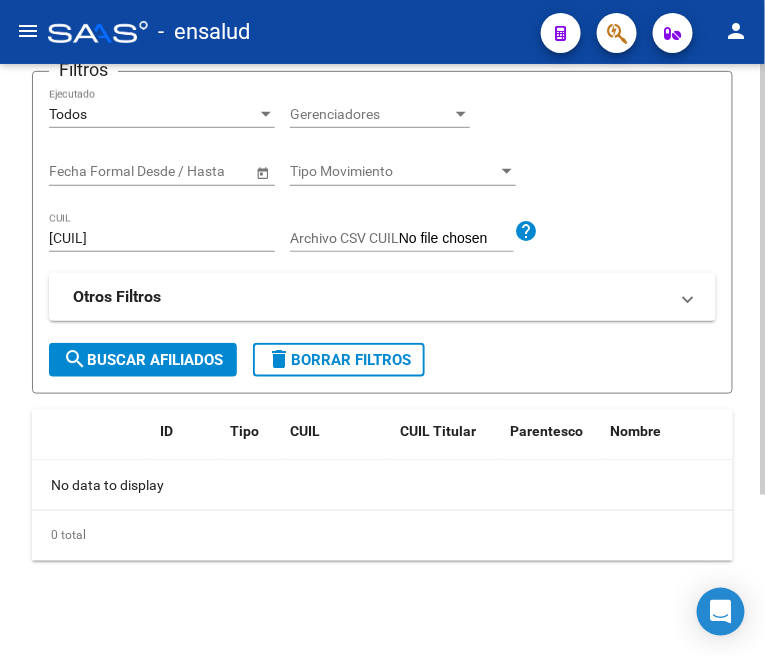 click on "search  Buscar Afiliados" 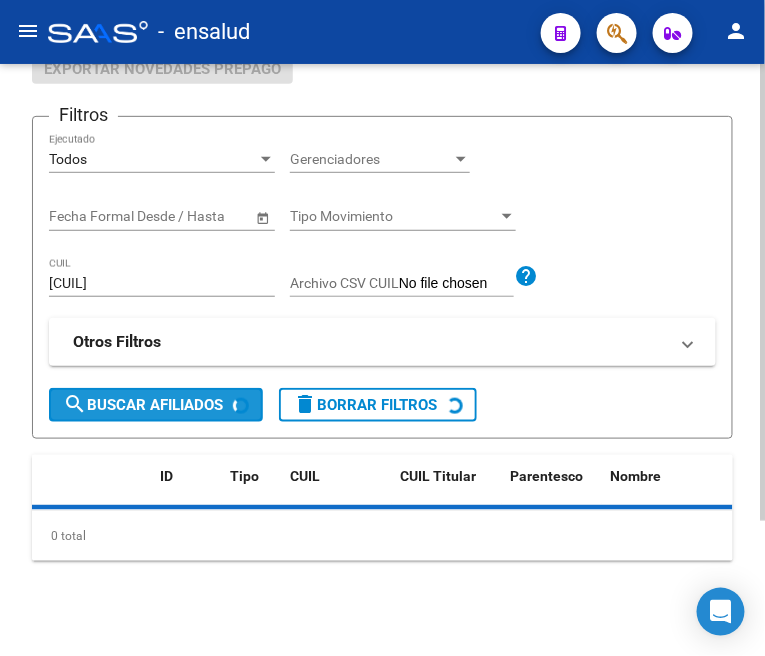 scroll, scrollTop: 222, scrollLeft: 0, axis: vertical 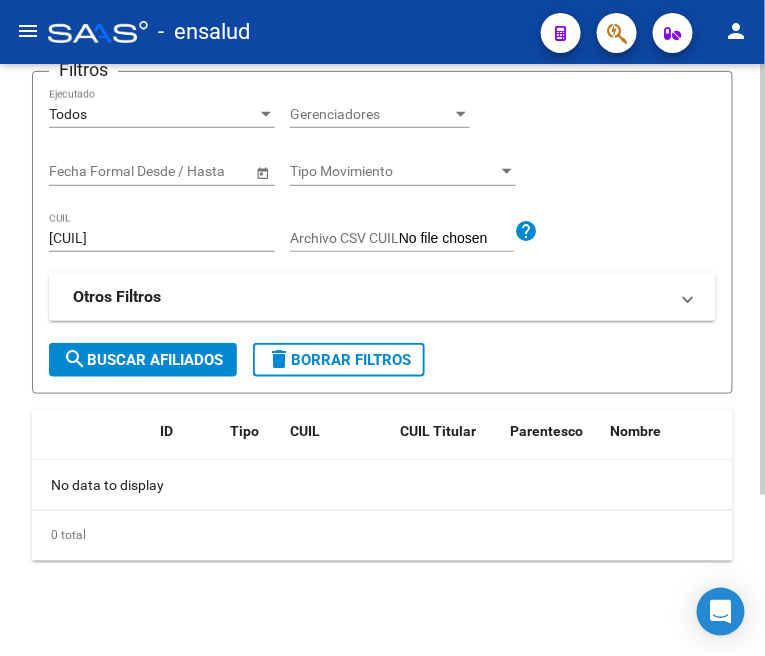 click on "27521973760" at bounding box center [162, 238] 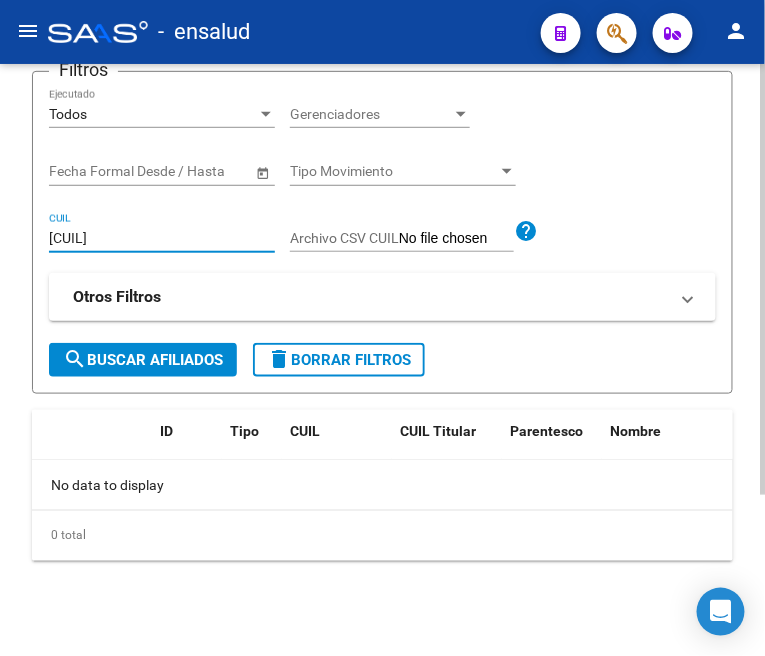 click on "27521973760" at bounding box center [162, 238] 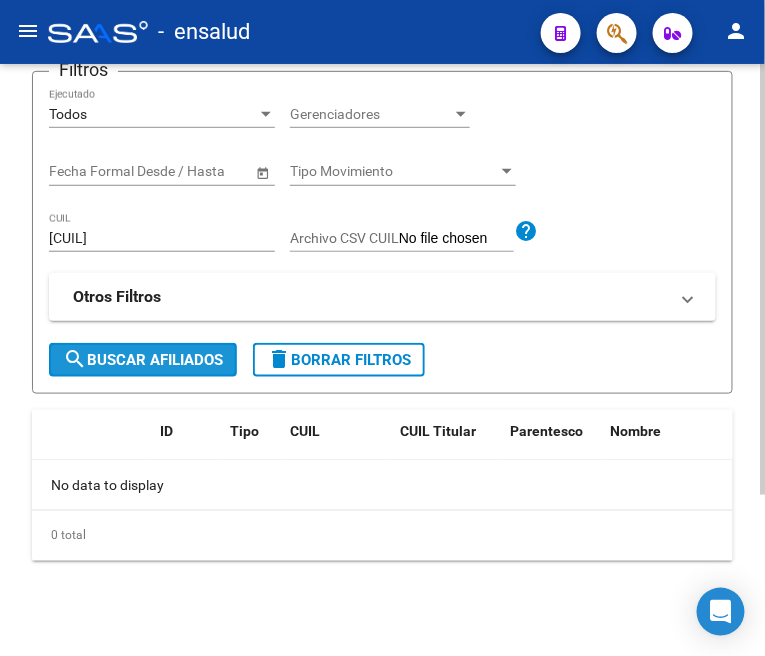 click on "search  Buscar Afiliados" 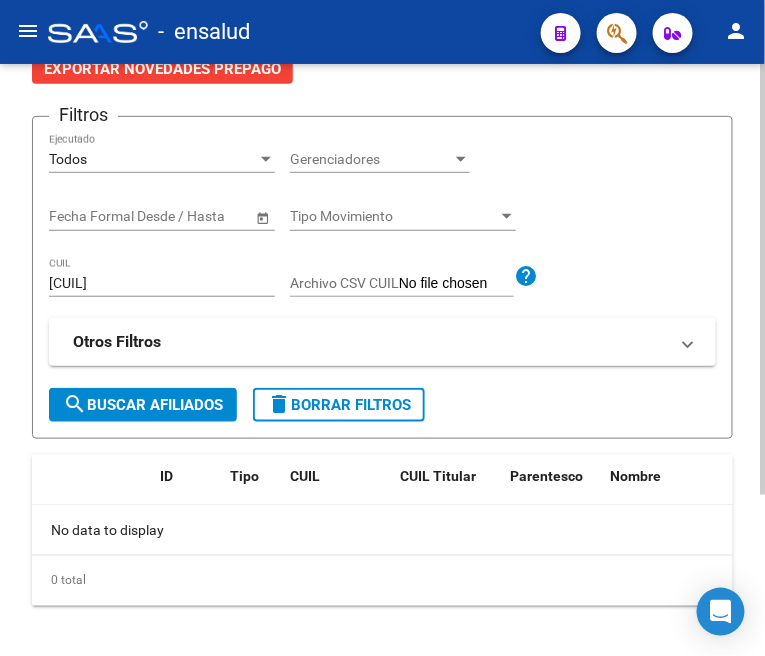 scroll, scrollTop: 222, scrollLeft: 0, axis: vertical 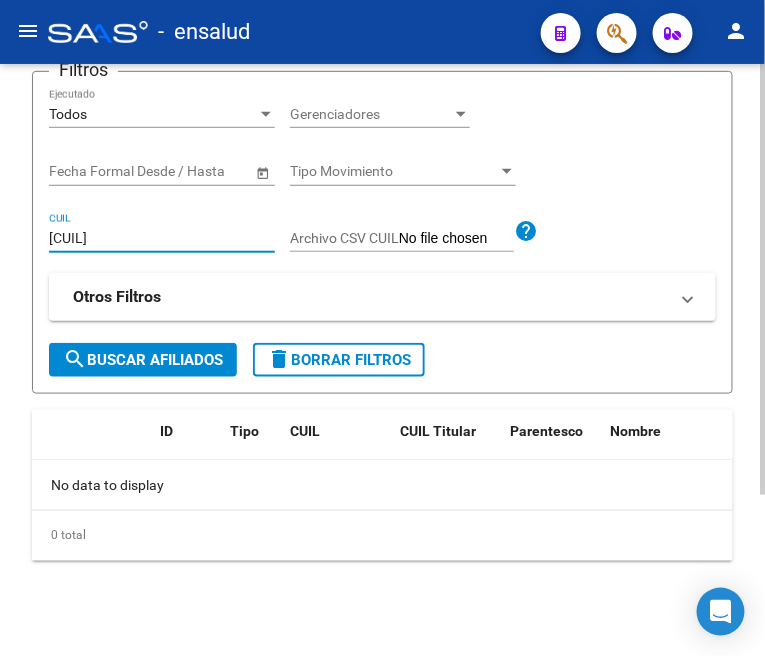click on "20289414356" at bounding box center (162, 238) 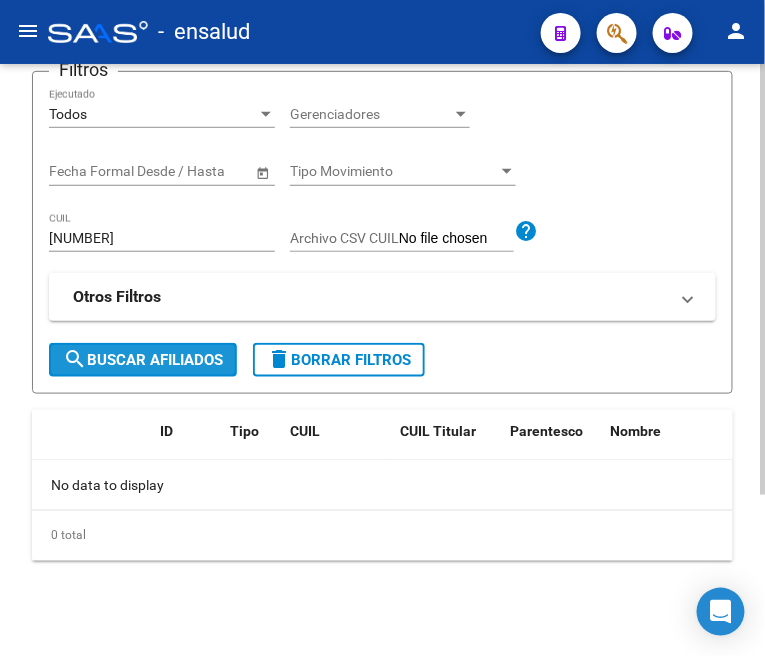 click on "search  Buscar Afiliados" 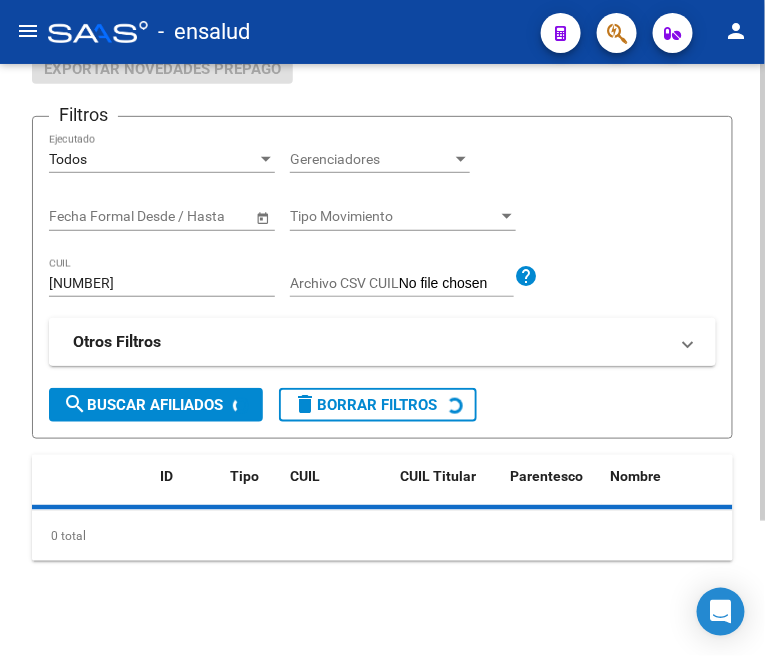 scroll, scrollTop: 222, scrollLeft: 0, axis: vertical 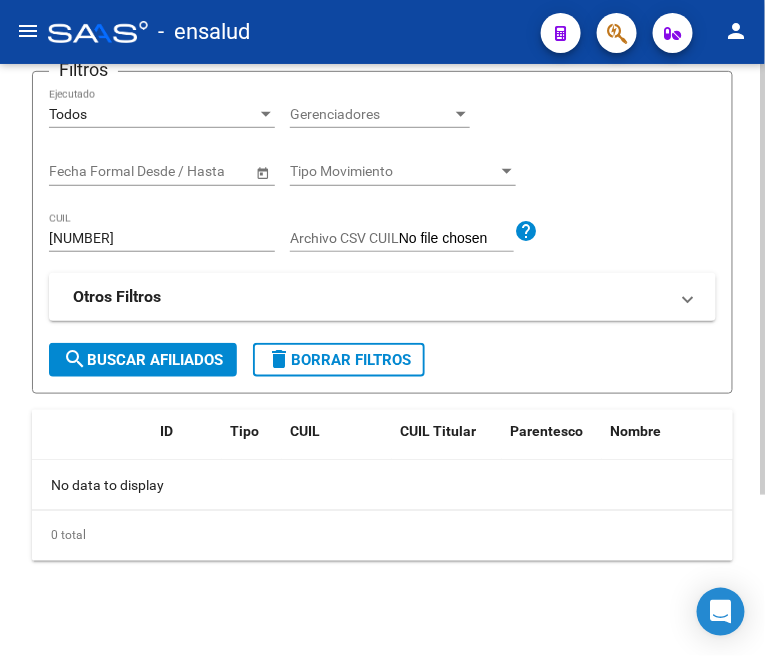 click on "27328317767" at bounding box center [162, 238] 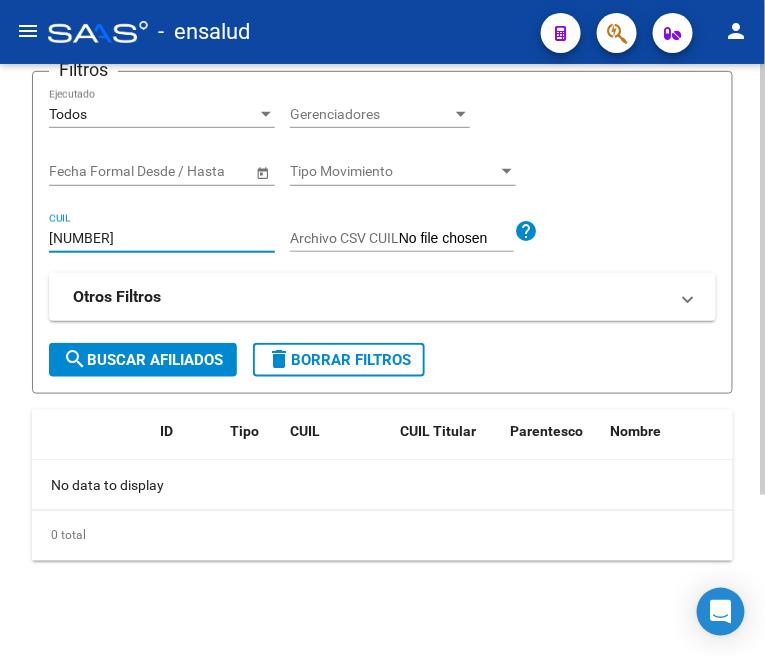 click on "27328317767" at bounding box center (162, 238) 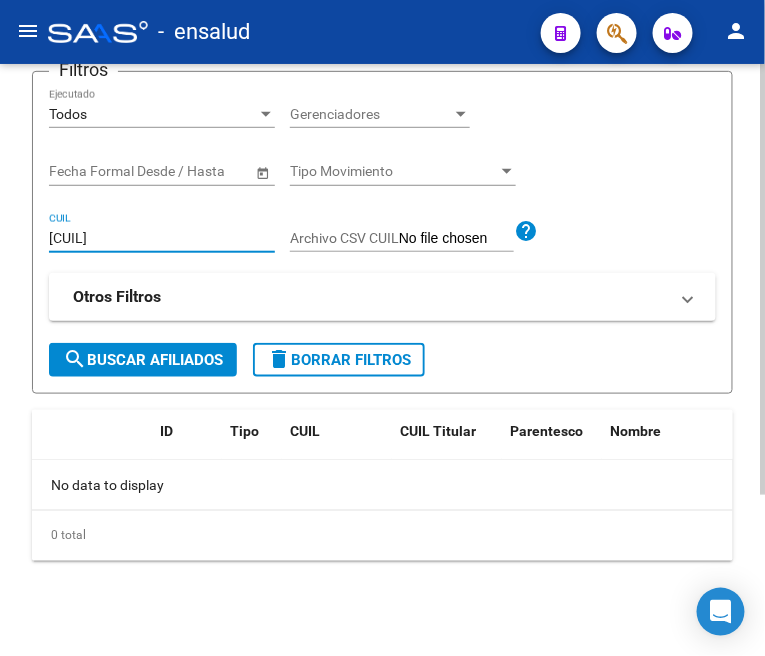 type on "[NUMBER]" 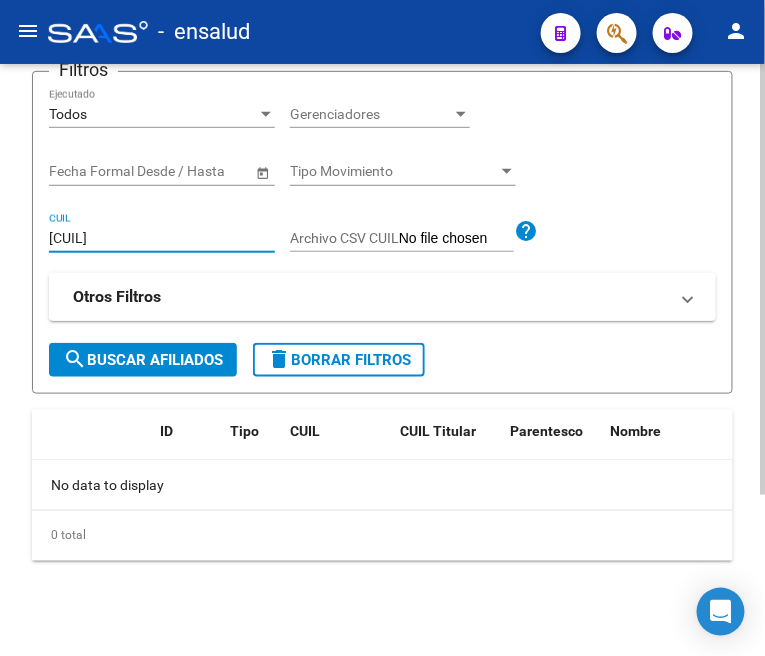 click on "search  Buscar Afiliados" 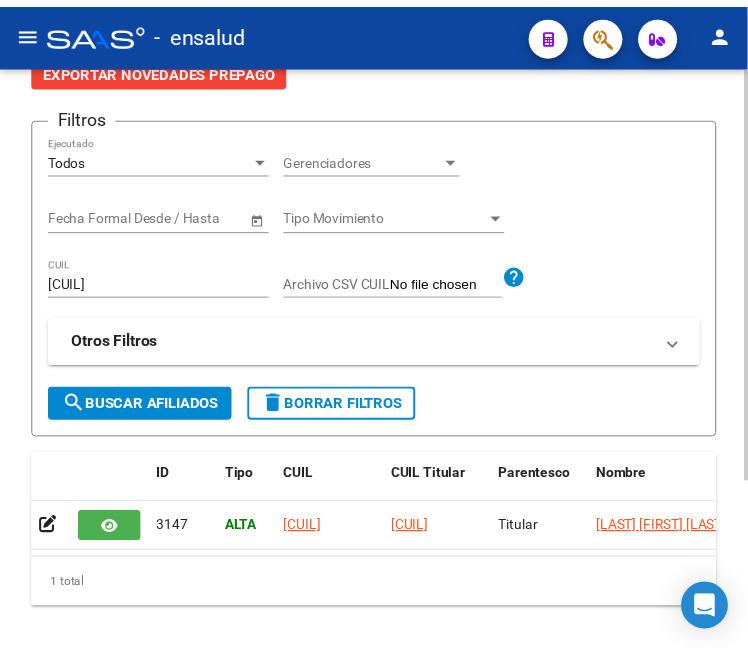 scroll, scrollTop: 222, scrollLeft: 0, axis: vertical 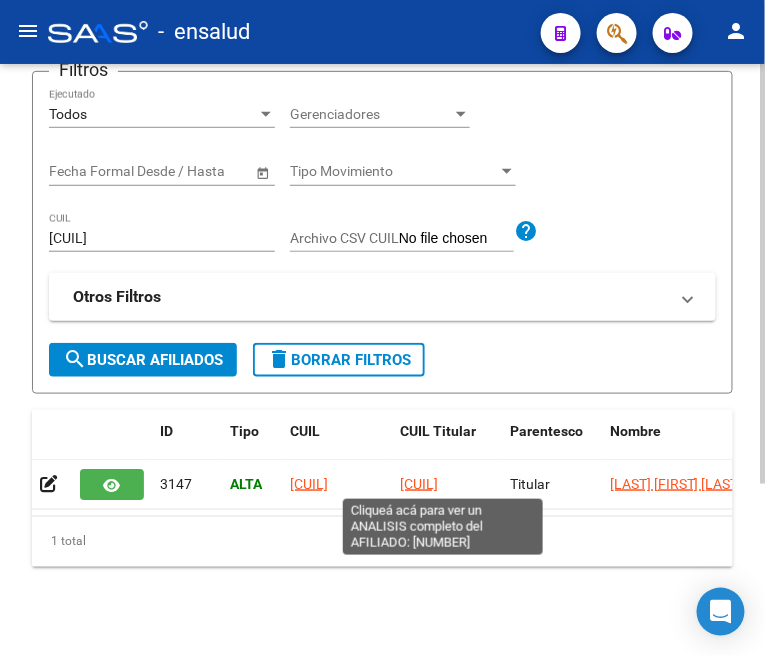 click on "[NUMBER]" 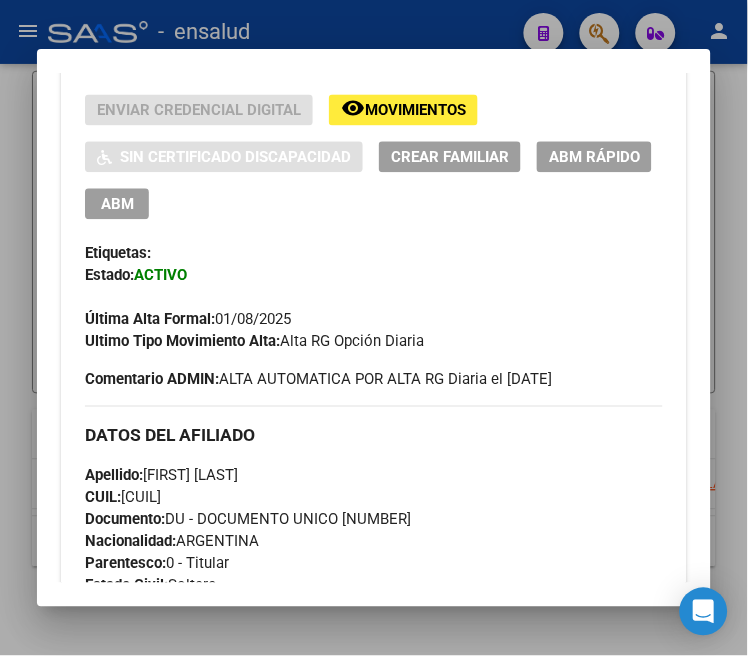scroll, scrollTop: 555, scrollLeft: 0, axis: vertical 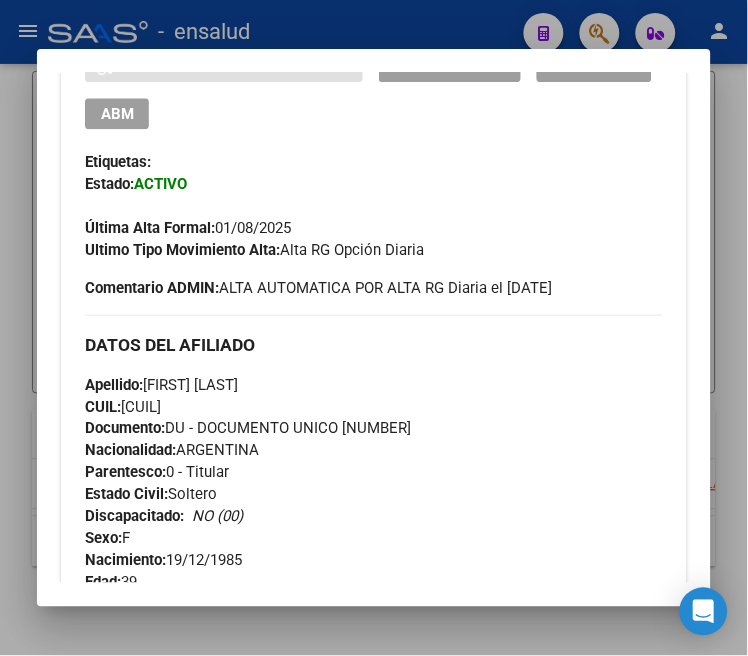 click at bounding box center (374, 328) 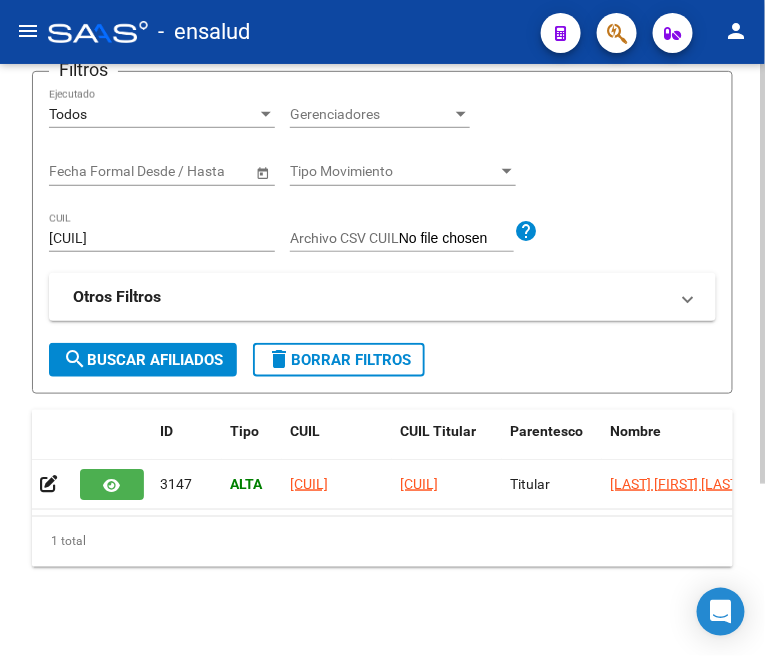 click on "[NUMBER]" at bounding box center (162, 238) 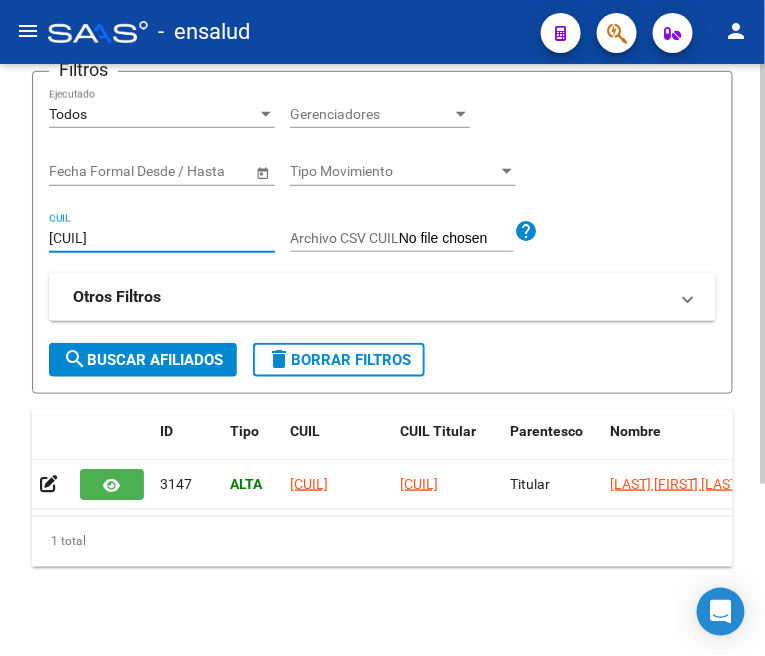 click on "[NUMBER]" at bounding box center (162, 238) 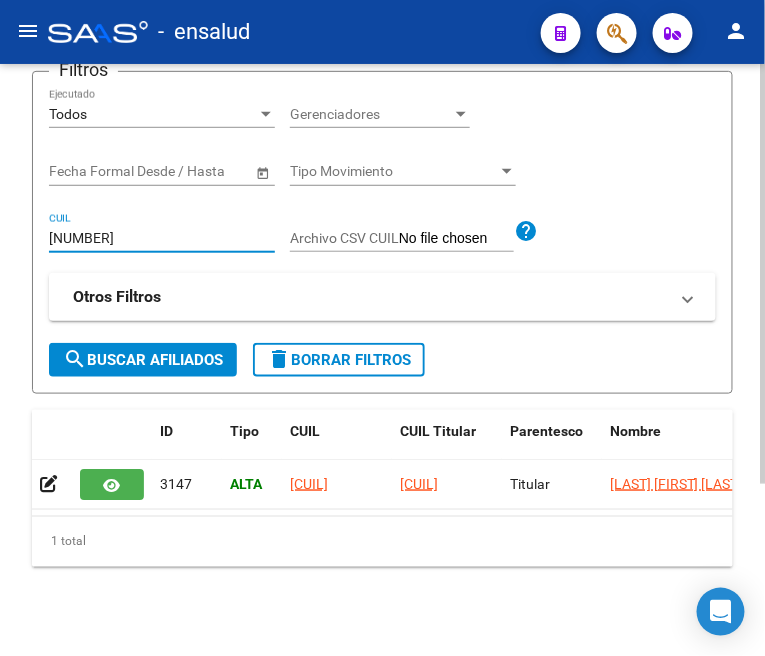 type on "[NUMBER]" 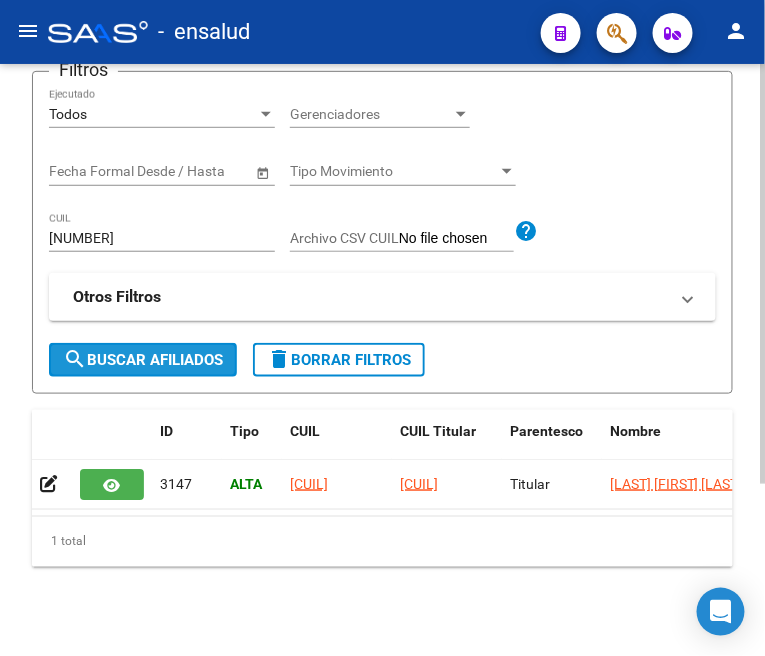 click on "search  Buscar Afiliados" 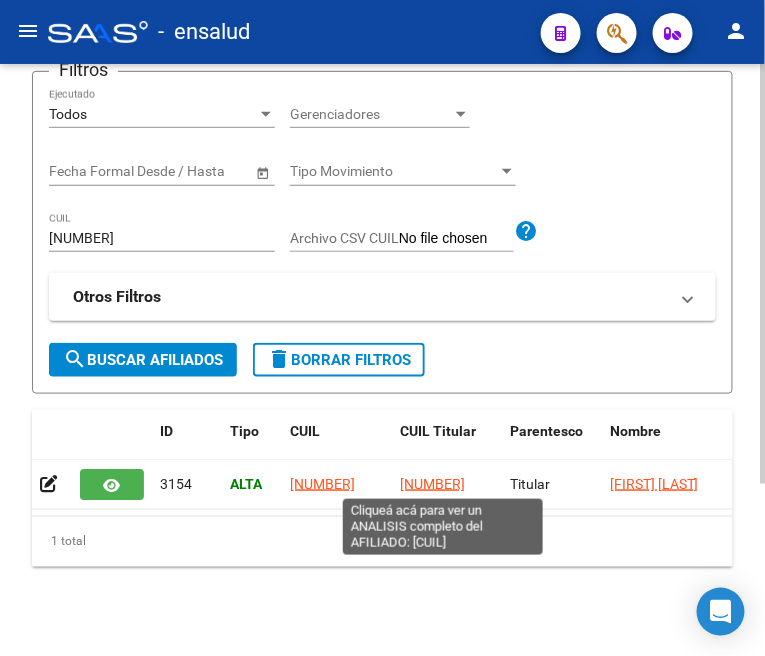 click on "[NUMBER]" 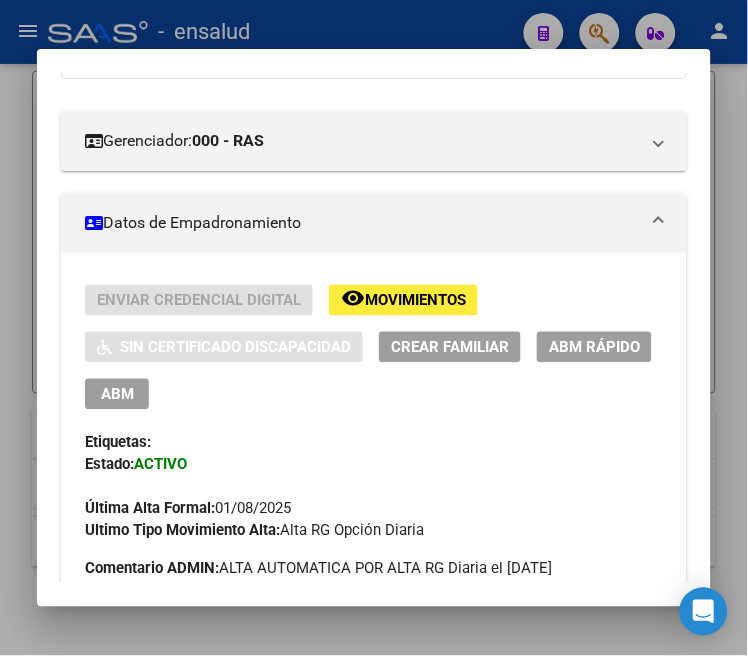 scroll, scrollTop: 222, scrollLeft: 0, axis: vertical 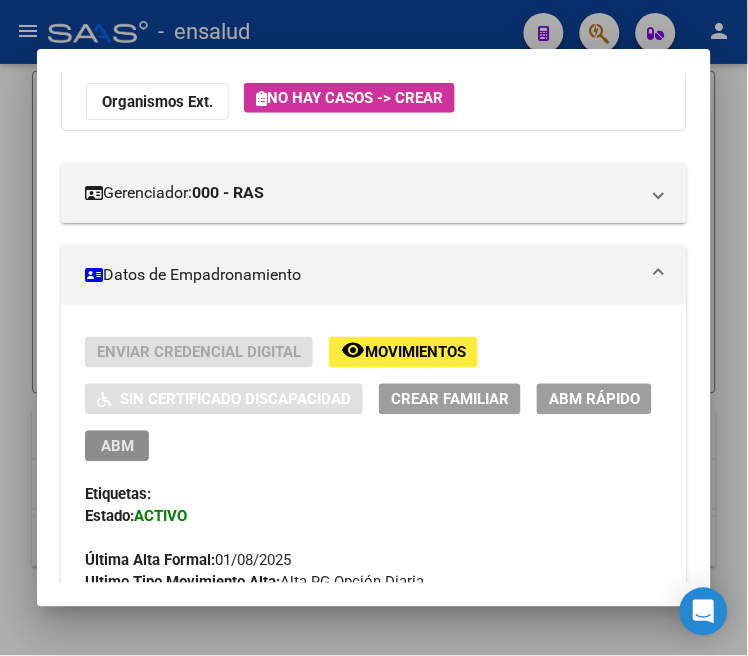 click on "ABM" at bounding box center (117, 446) 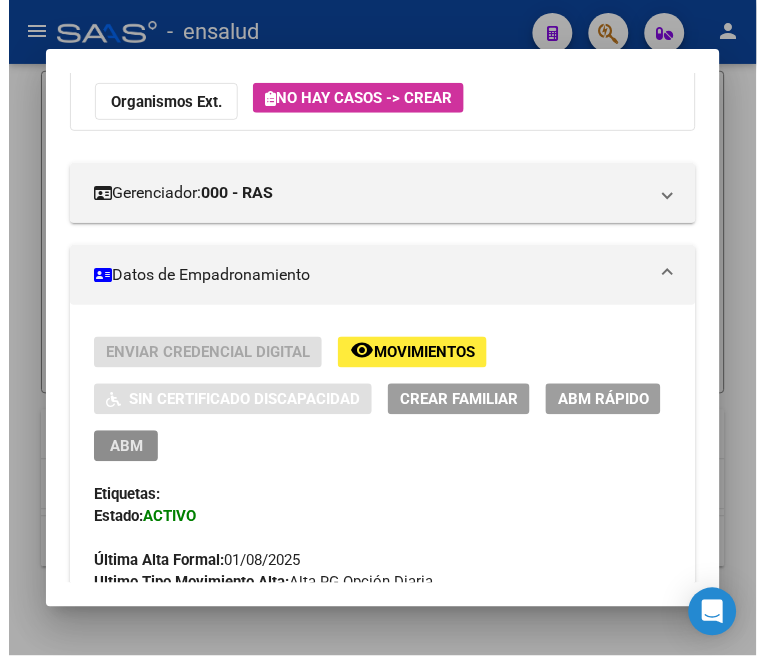 scroll, scrollTop: 0, scrollLeft: 0, axis: both 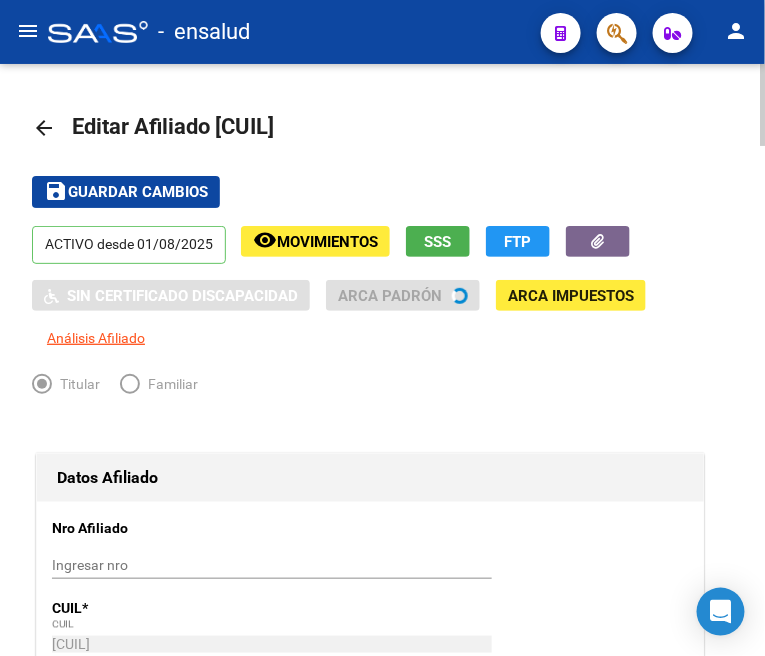radio on "true" 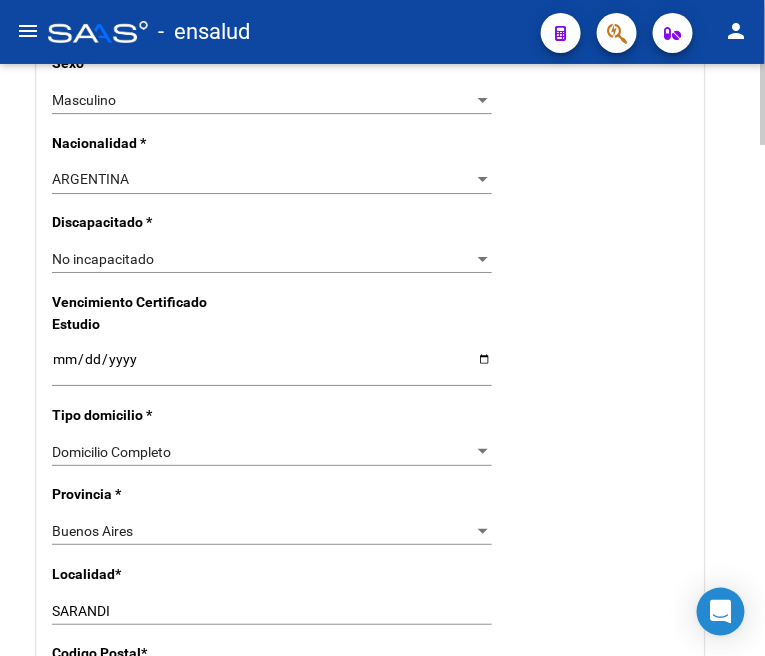 scroll, scrollTop: 1333, scrollLeft: 0, axis: vertical 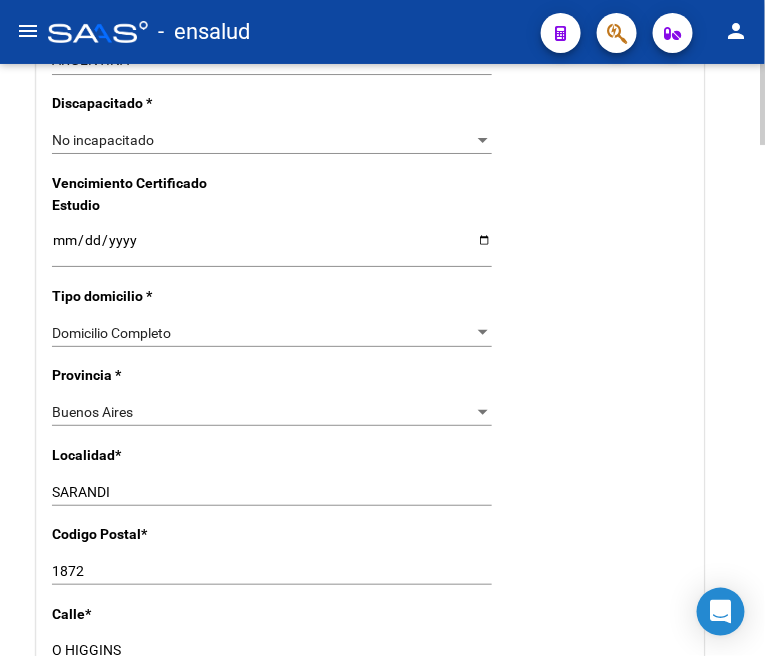 click on "SARANDI" at bounding box center (272, 492) 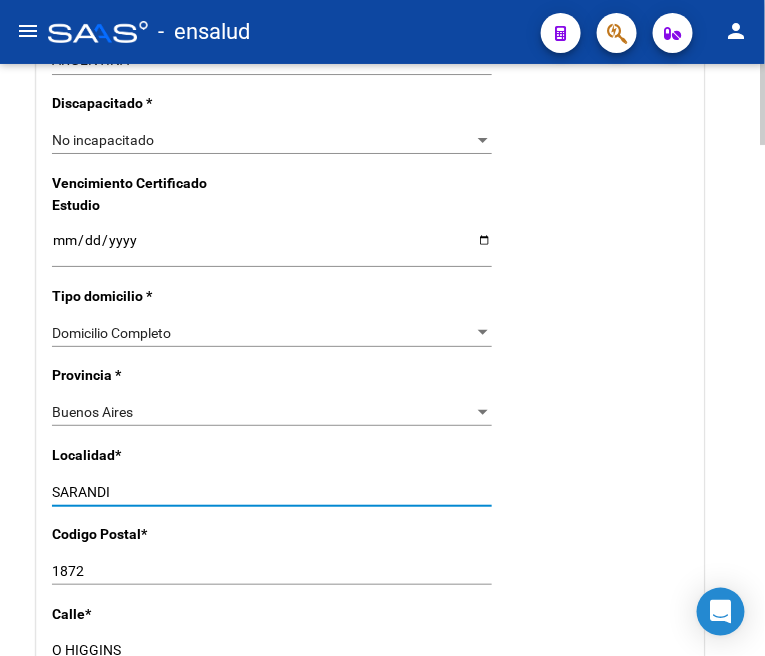 click on "SARANDI" at bounding box center [272, 492] 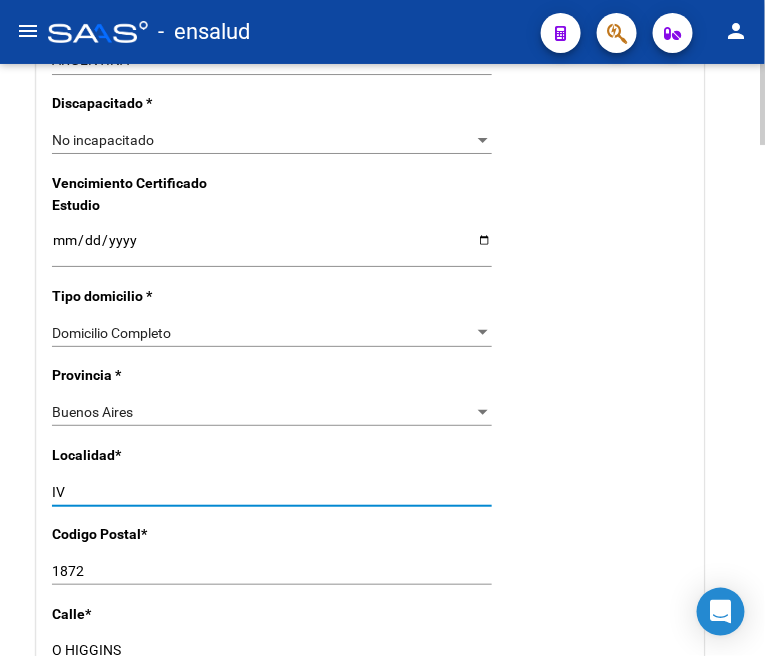 type on "I" 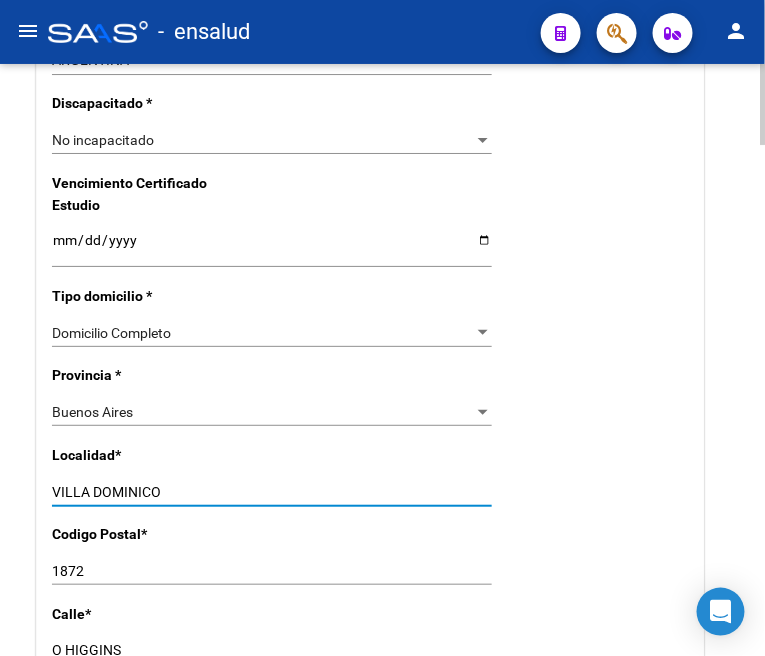type on "VILLA DOMINICO" 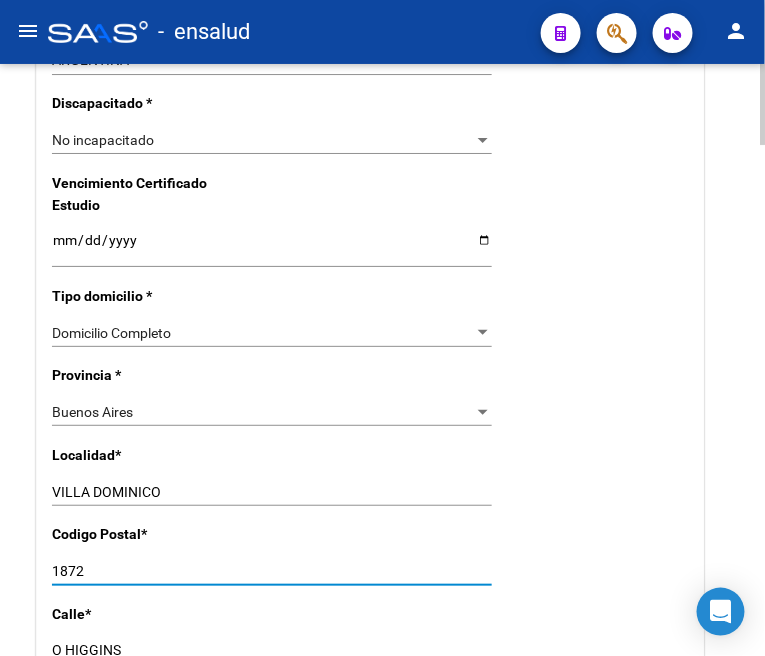 click on "1872" at bounding box center [272, 571] 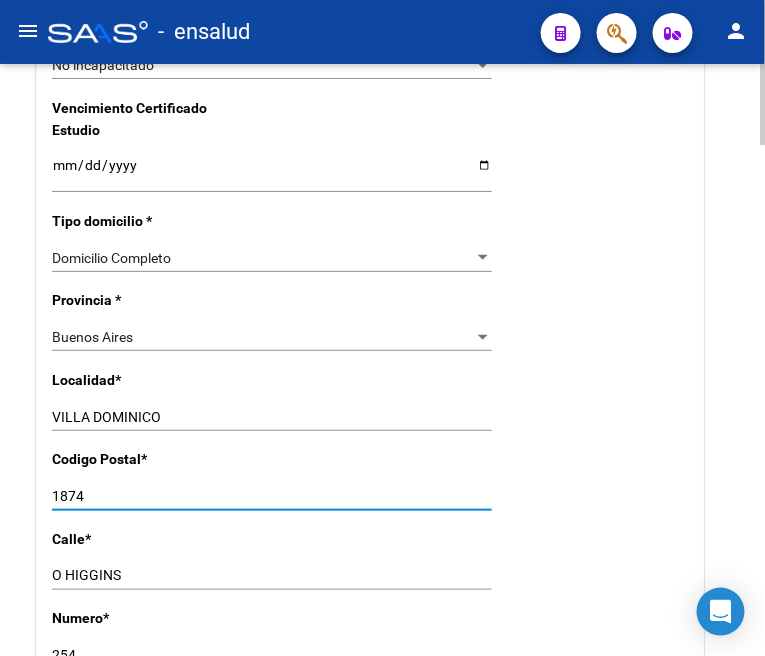 scroll, scrollTop: 1444, scrollLeft: 0, axis: vertical 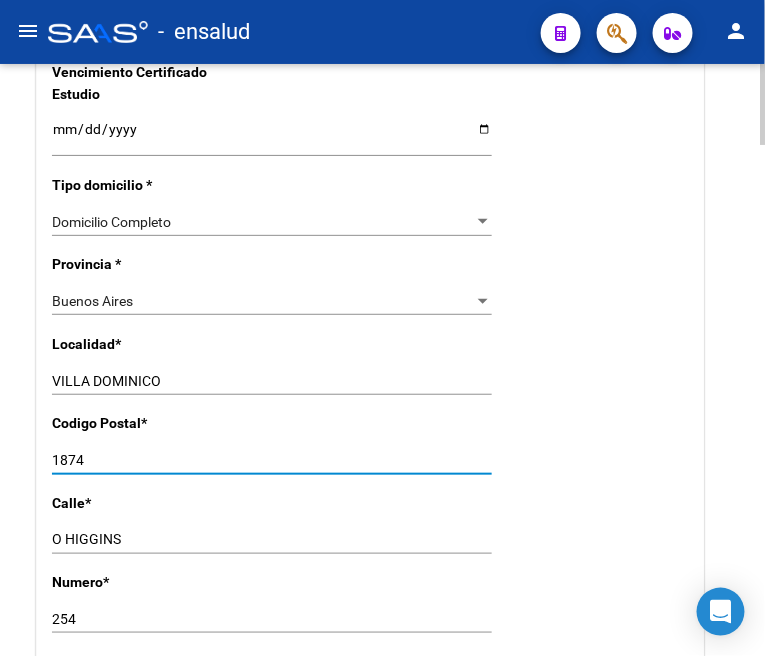 type on "1874" 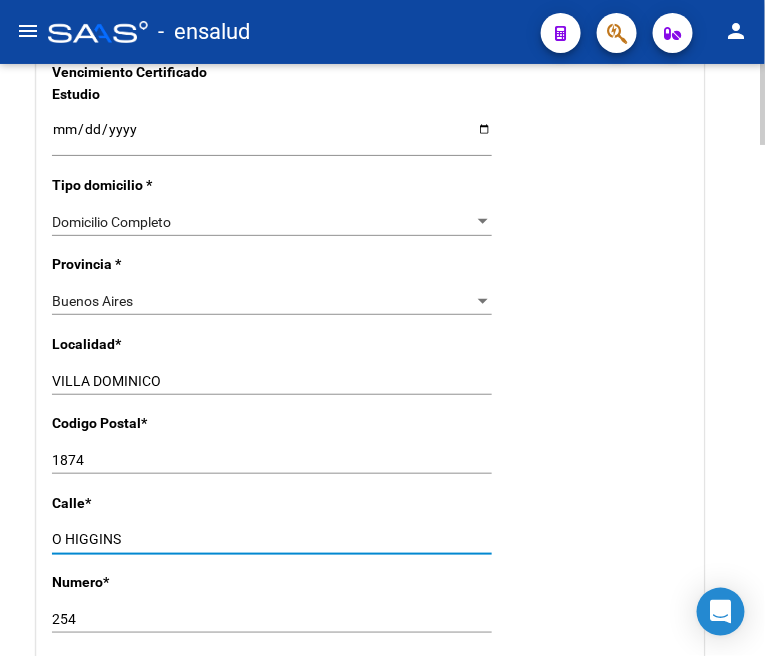 click on "O HIGGINS" at bounding box center (272, 539) 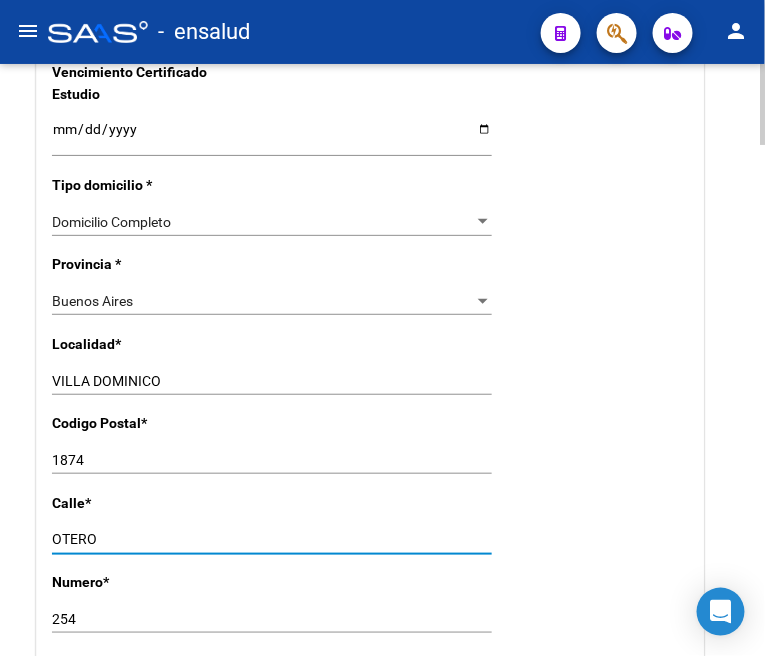 scroll, scrollTop: 1555, scrollLeft: 0, axis: vertical 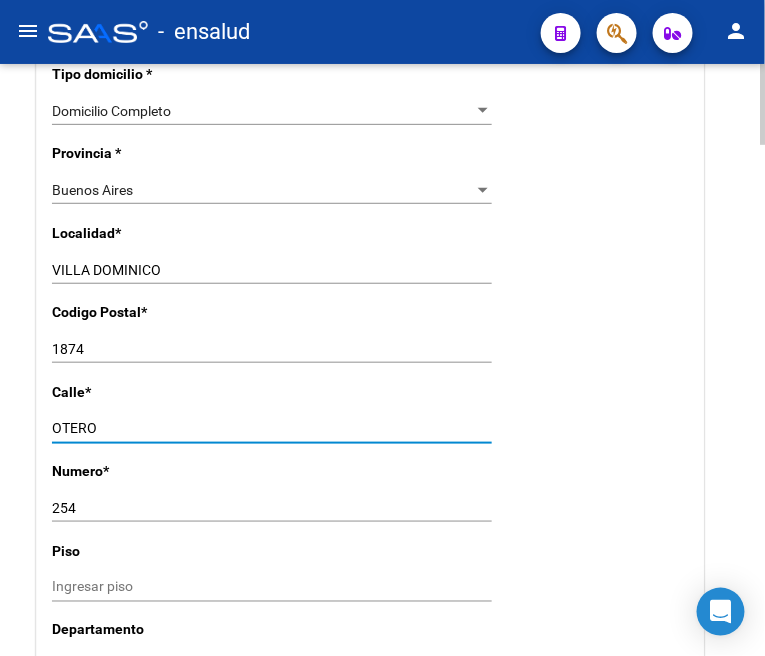 type on "OTERO" 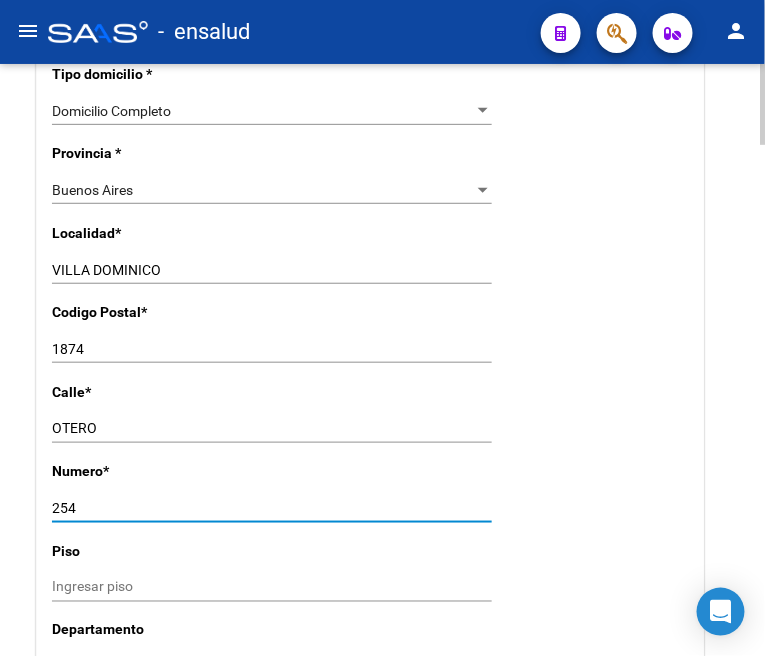 click on "254" at bounding box center [272, 508] 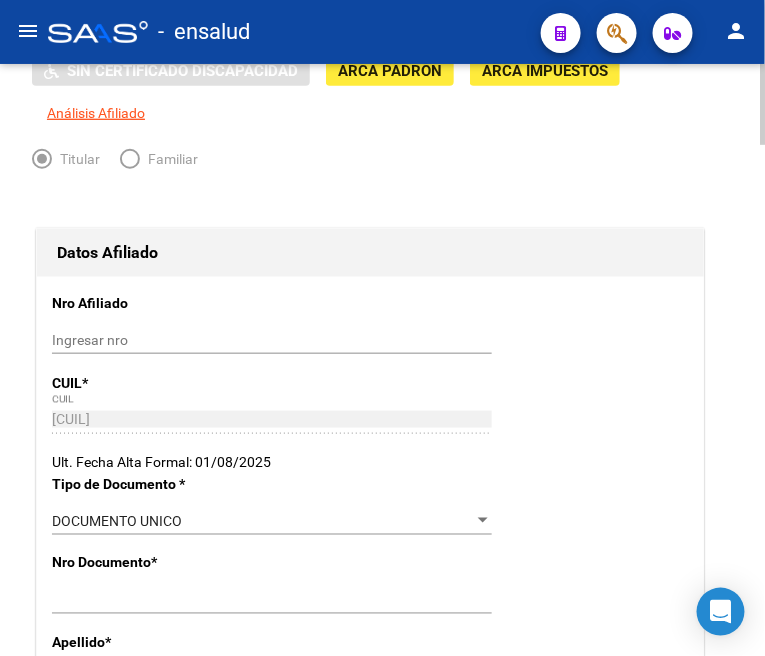 scroll, scrollTop: 0, scrollLeft: 0, axis: both 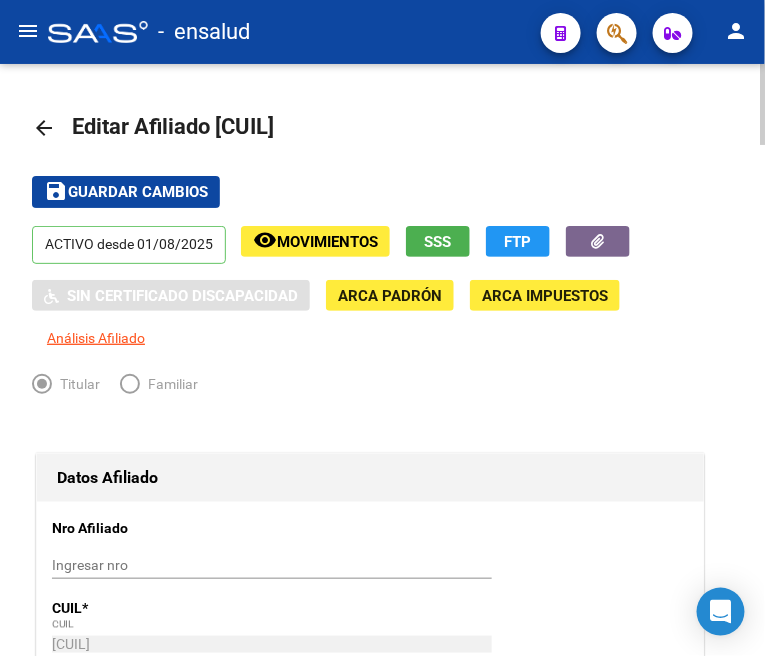 type on "393" 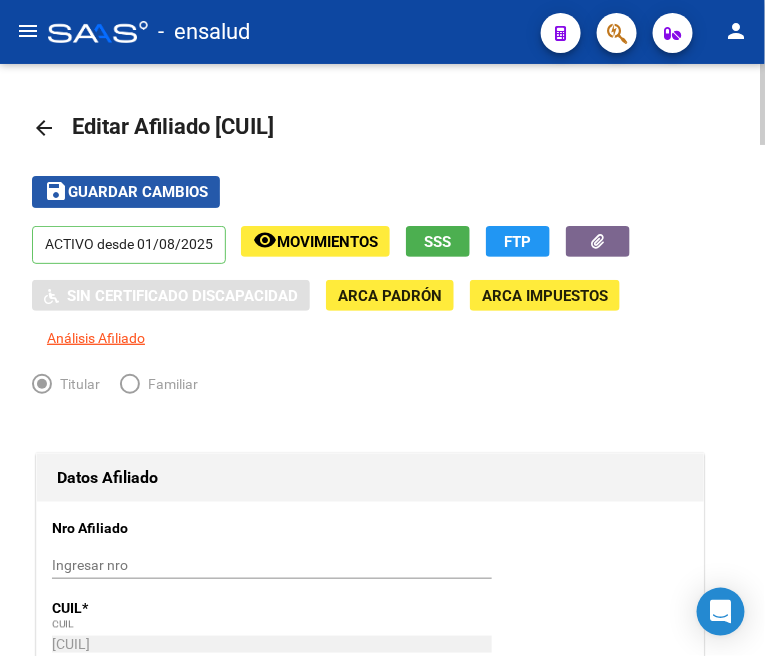 click on "Guardar cambios" 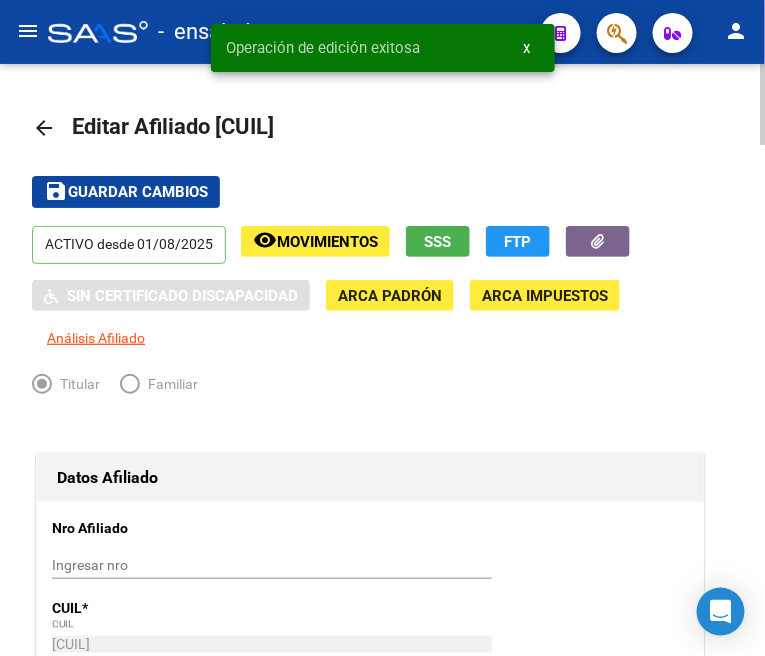 click on "arrow_back" 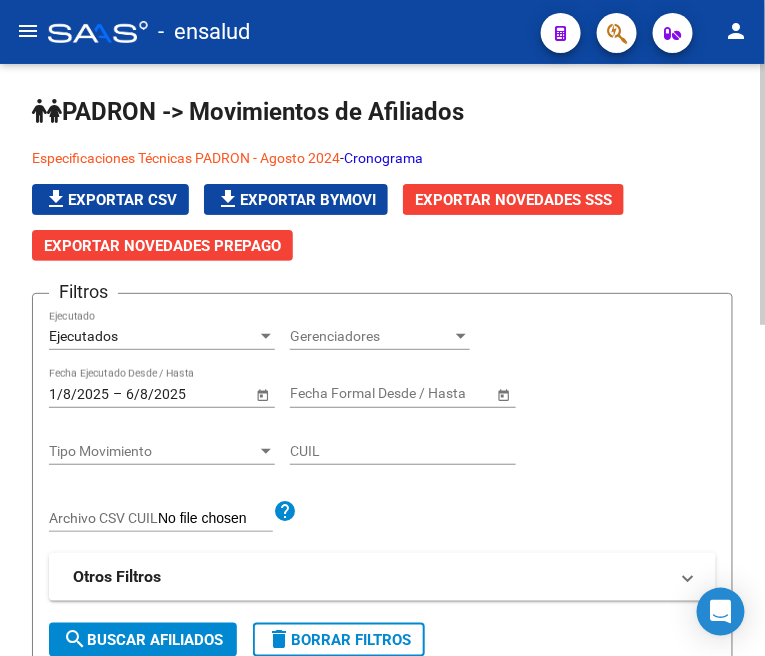 click on "Ejecutados" at bounding box center (153, 336) 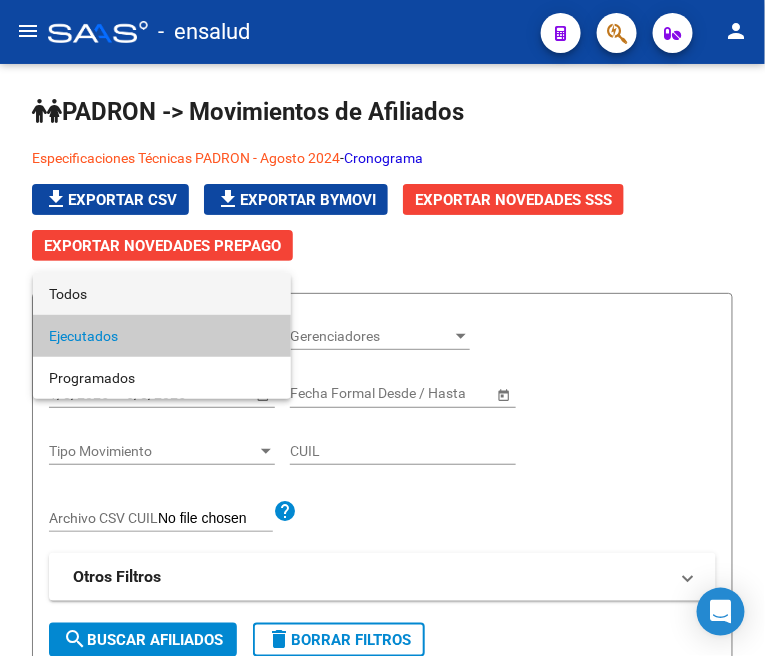 click on "Todos" at bounding box center (162, 294) 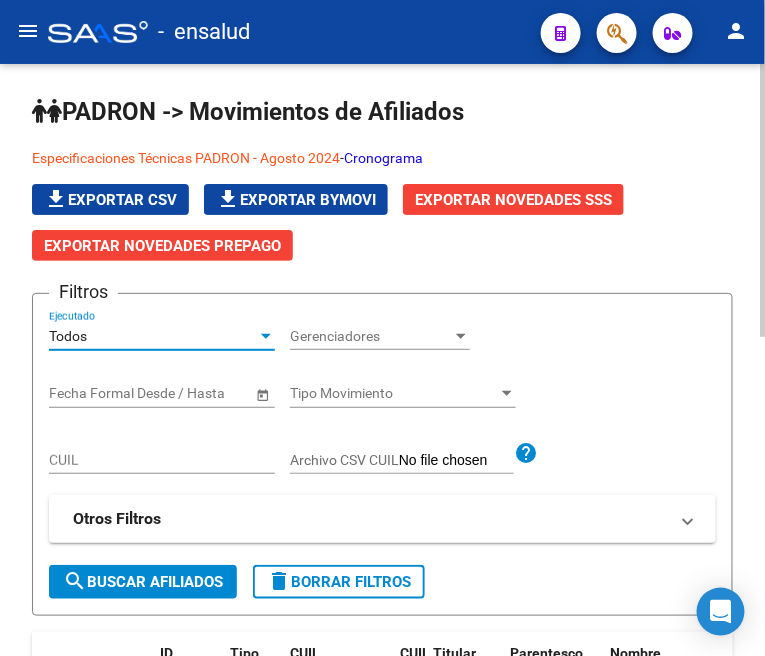 click on "CUIL" at bounding box center [162, 460] 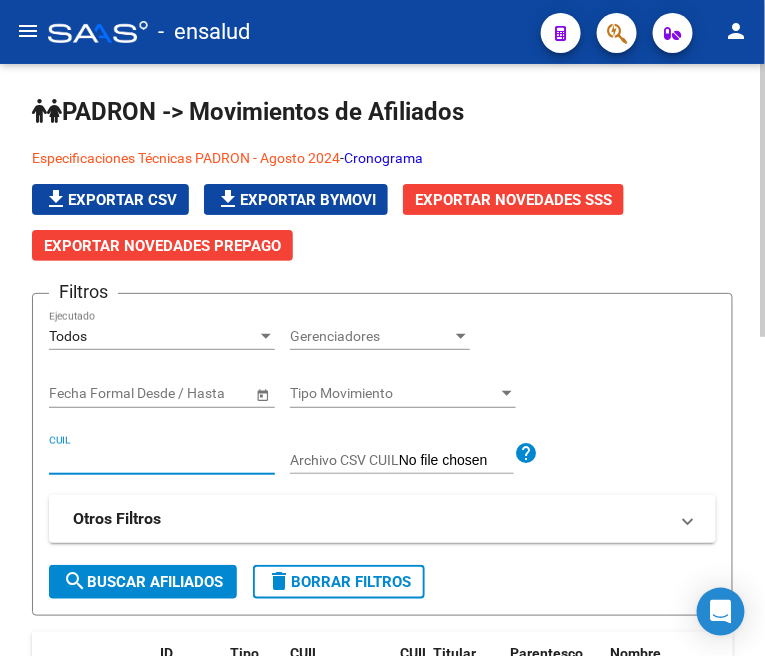 paste on "[NUMBER]" 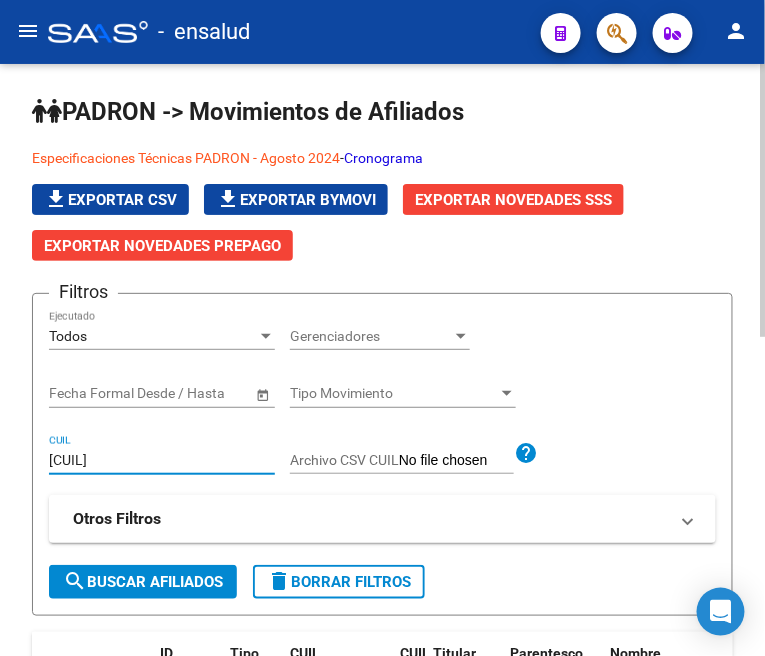 type on "[NUMBER]" 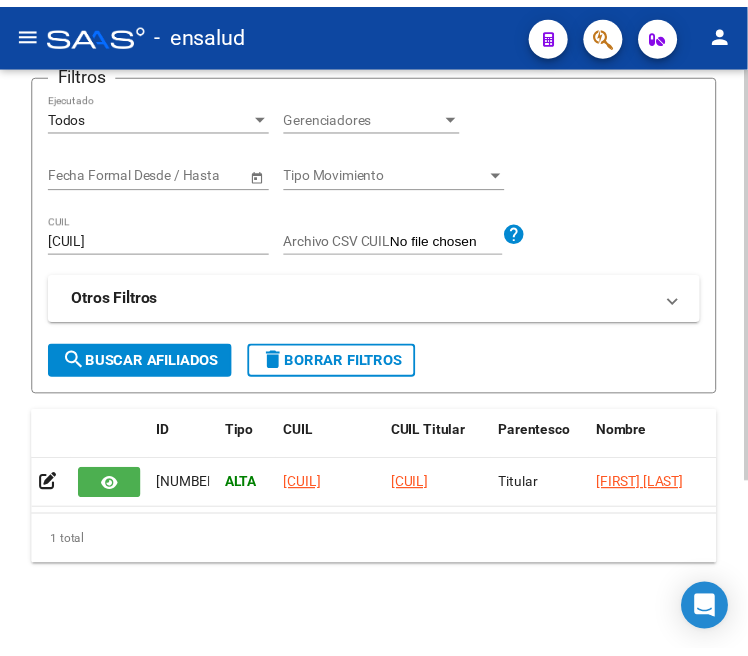 scroll, scrollTop: 222, scrollLeft: 0, axis: vertical 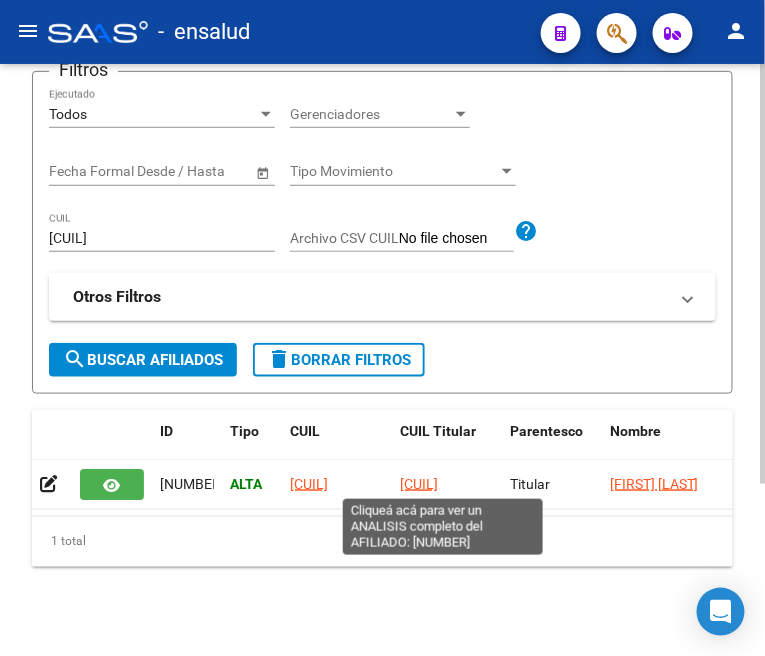 click on "[NUMBER]" 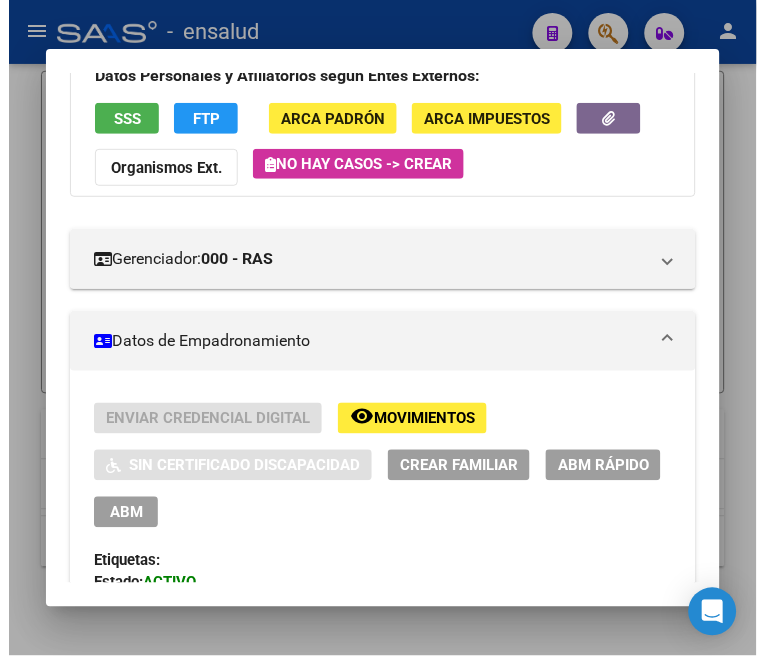 scroll, scrollTop: 0, scrollLeft: 0, axis: both 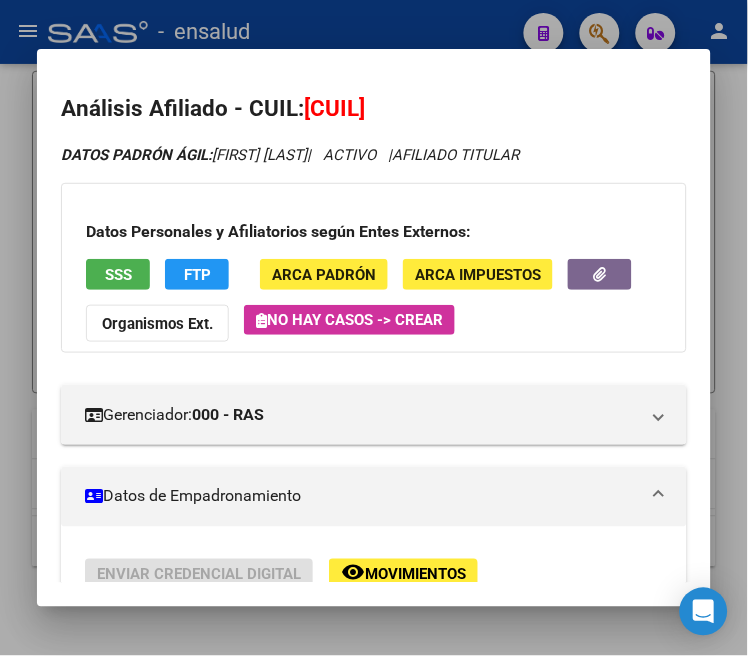 click at bounding box center (374, 328) 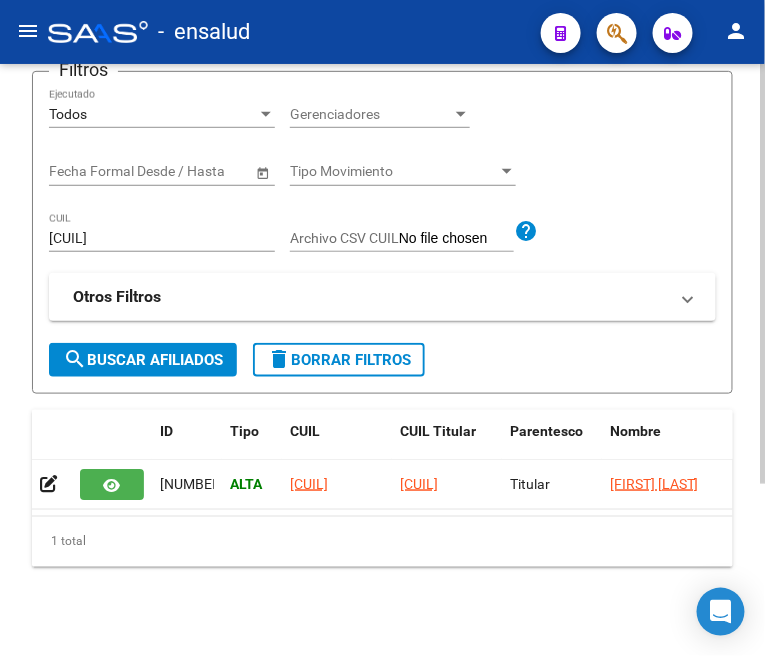 click on "[NUMBER]" at bounding box center (162, 238) 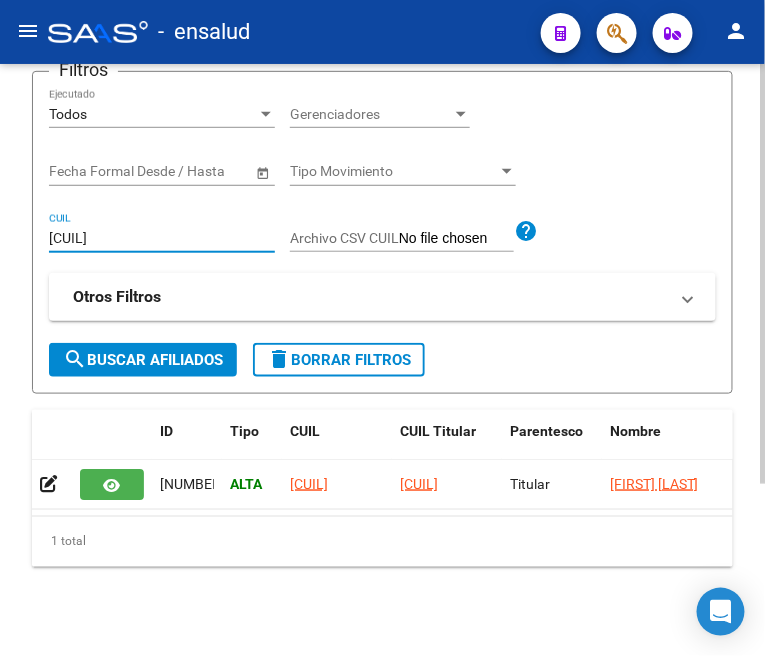 click on "[NUMBER]" at bounding box center (162, 238) 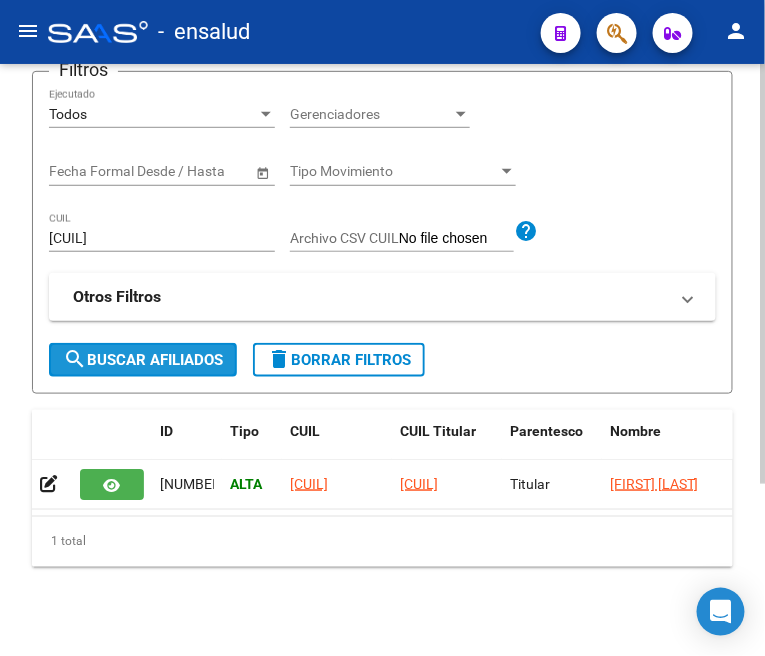 click on "search  Buscar Afiliados" 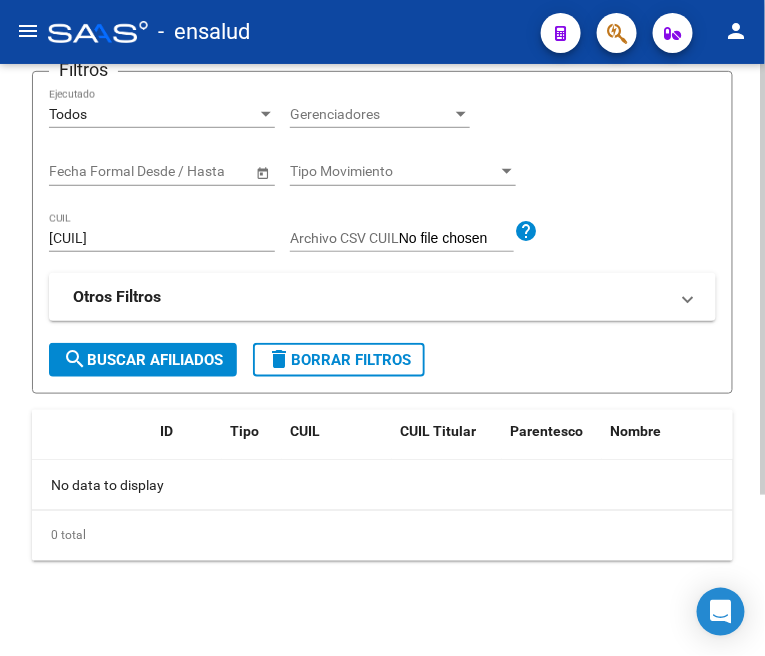 click on "search  Buscar Afiliados" 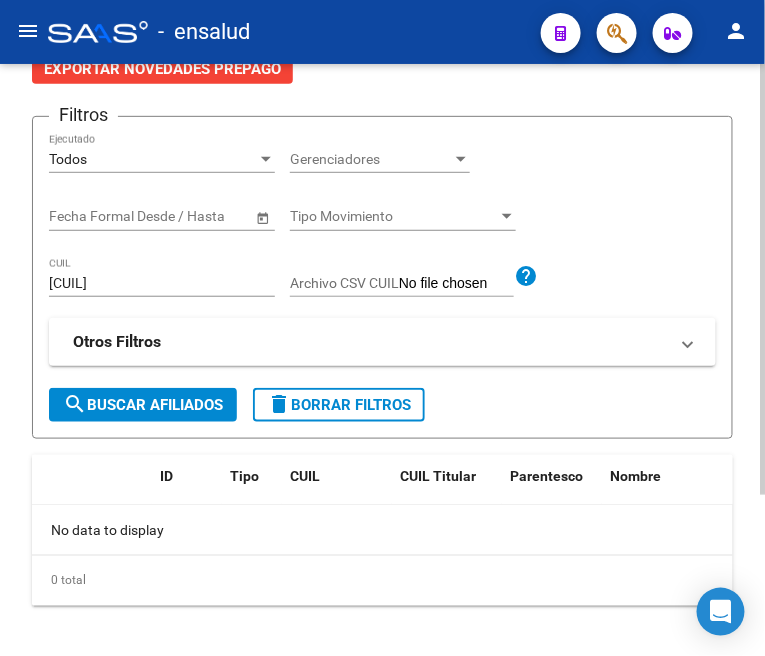 scroll, scrollTop: 222, scrollLeft: 0, axis: vertical 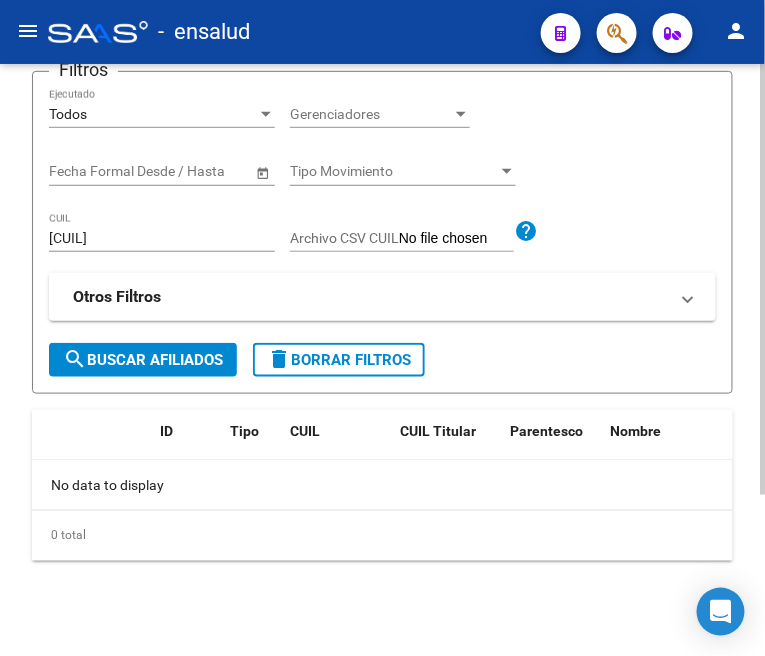 click on "20955663188" at bounding box center (162, 238) 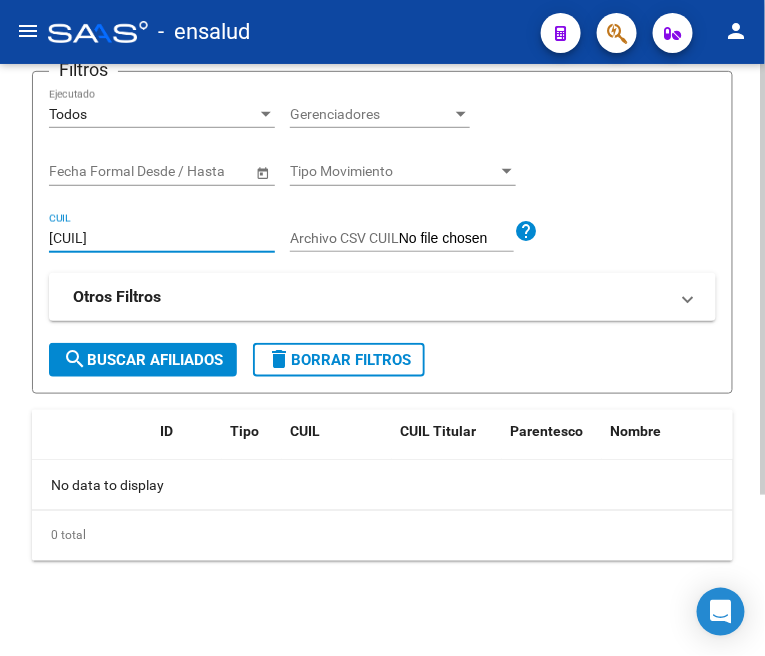 click on "20955663188" at bounding box center [162, 238] 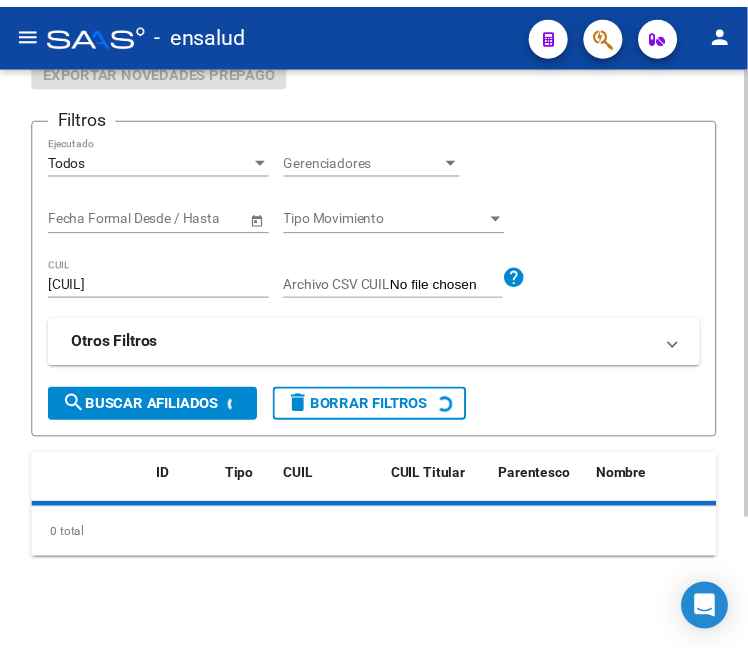 scroll, scrollTop: 222, scrollLeft: 0, axis: vertical 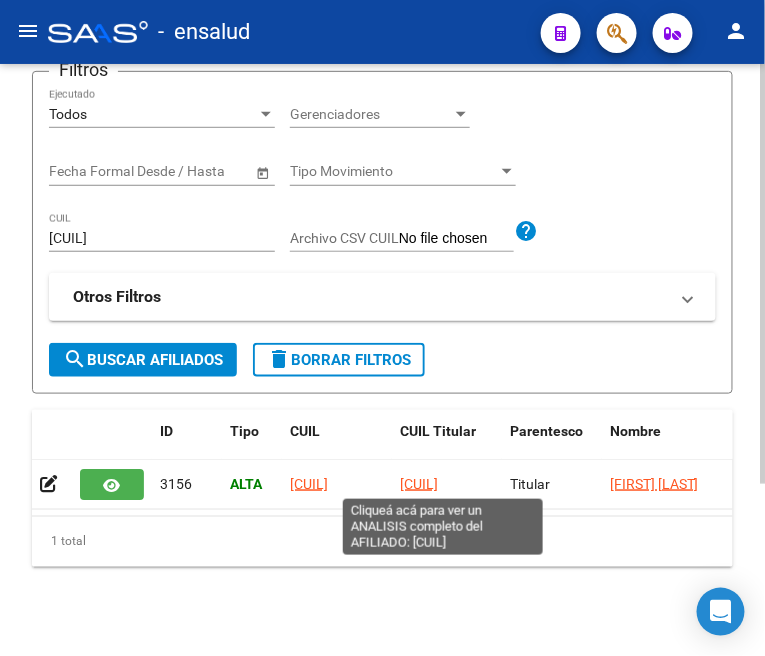 click on "[NUMBER]" 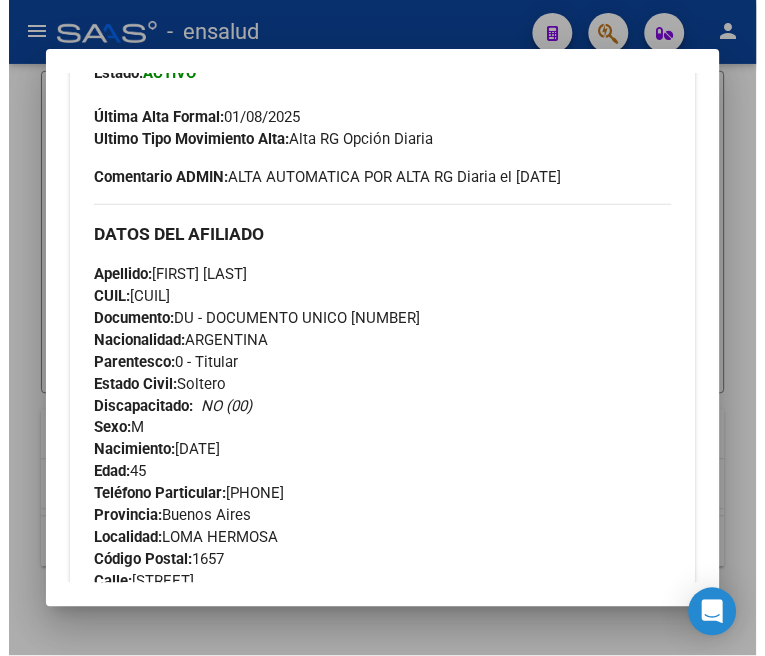 scroll, scrollTop: 777, scrollLeft: 0, axis: vertical 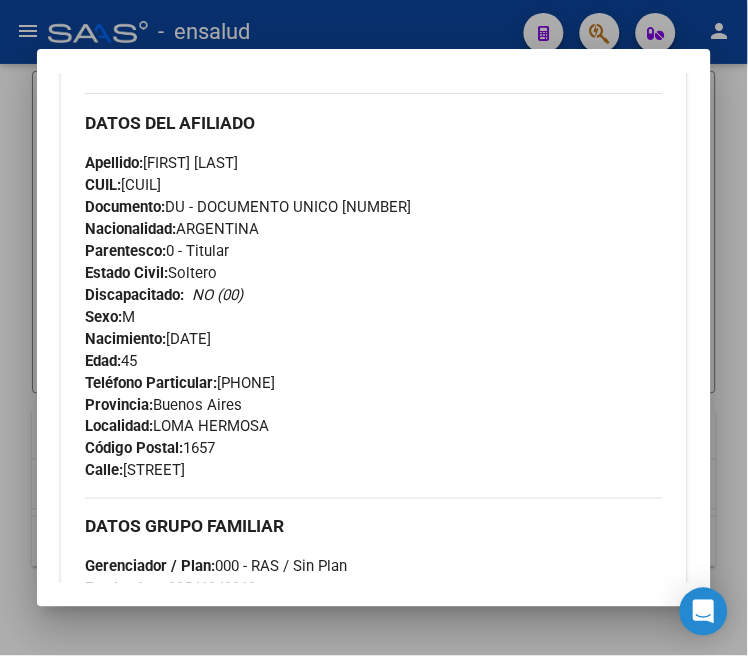 click at bounding box center [374, 328] 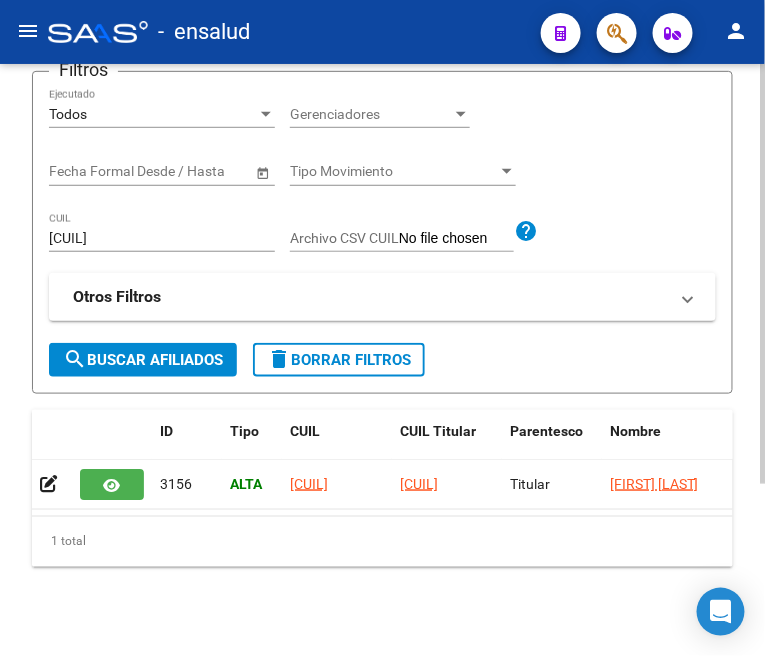 click on "[NUMBER]" at bounding box center [162, 238] 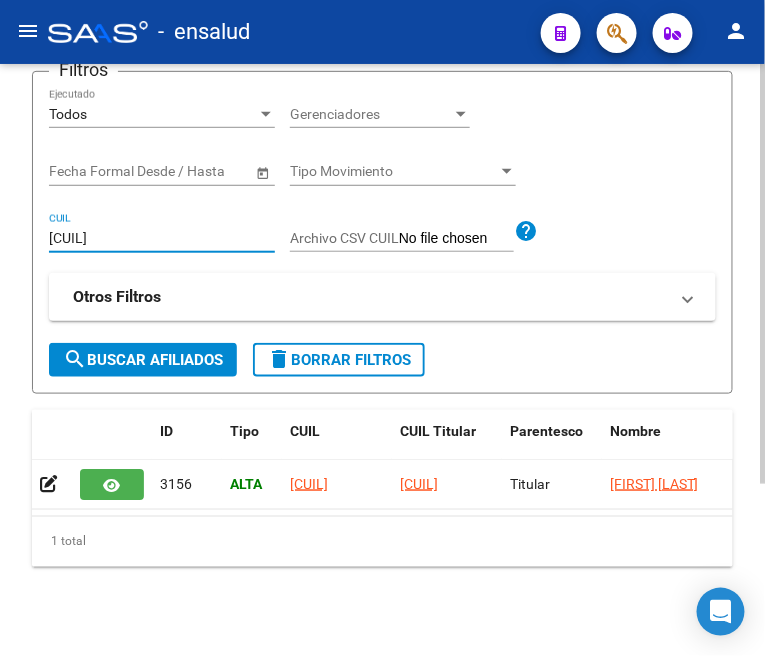 click on "[NUMBER]" at bounding box center (162, 238) 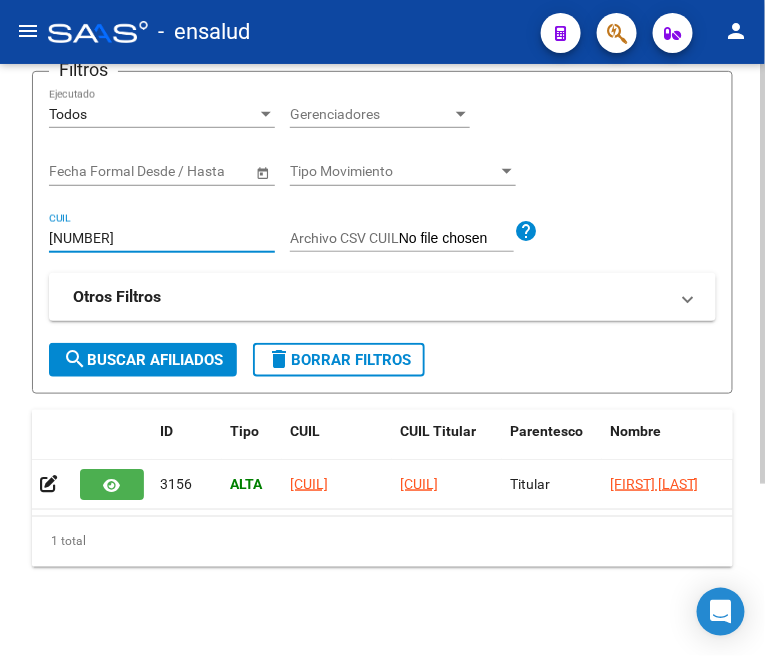 click on "search  Buscar Afiliados" 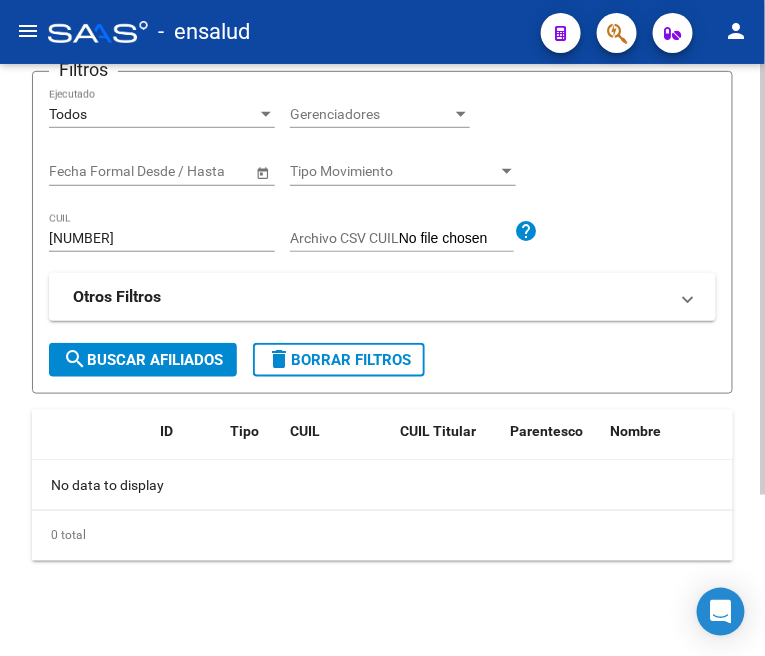 click on "search  Buscar Afiliados" 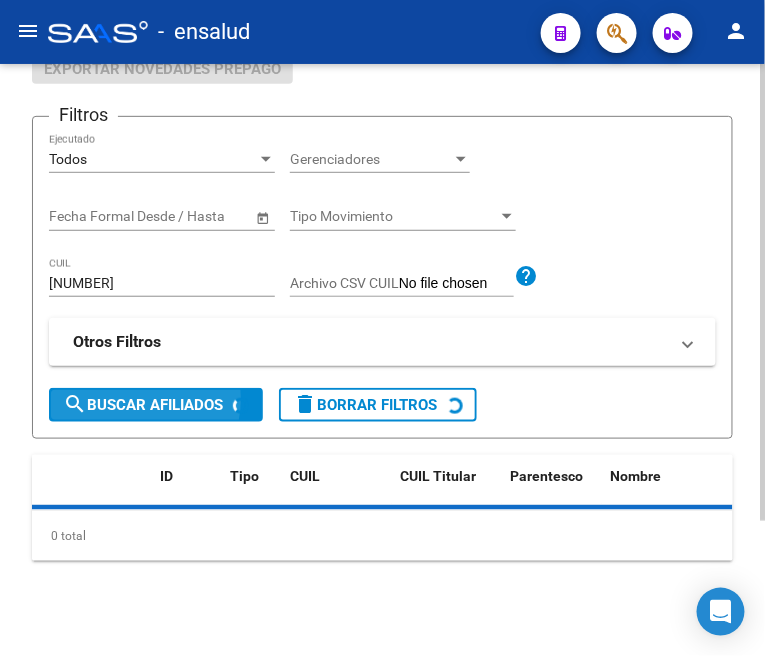 scroll, scrollTop: 222, scrollLeft: 0, axis: vertical 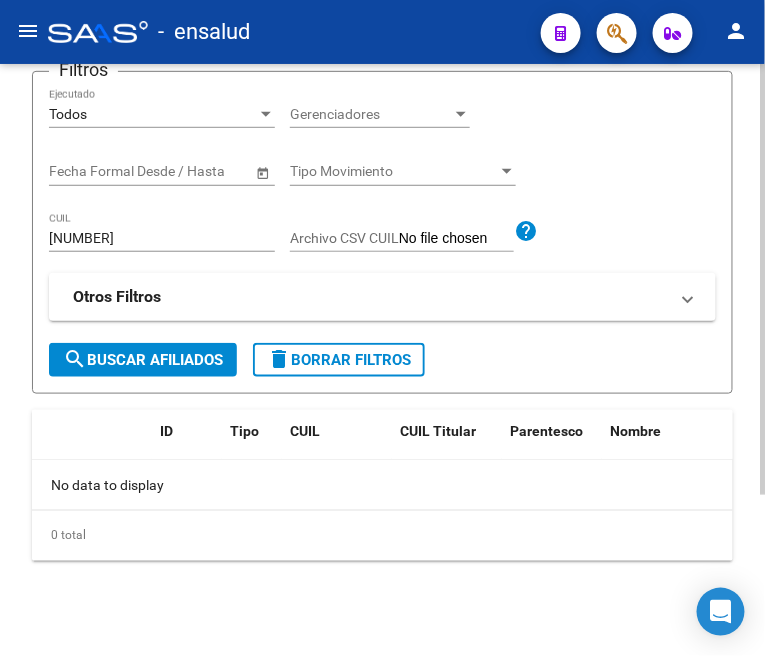 click on "20334898726" at bounding box center [162, 238] 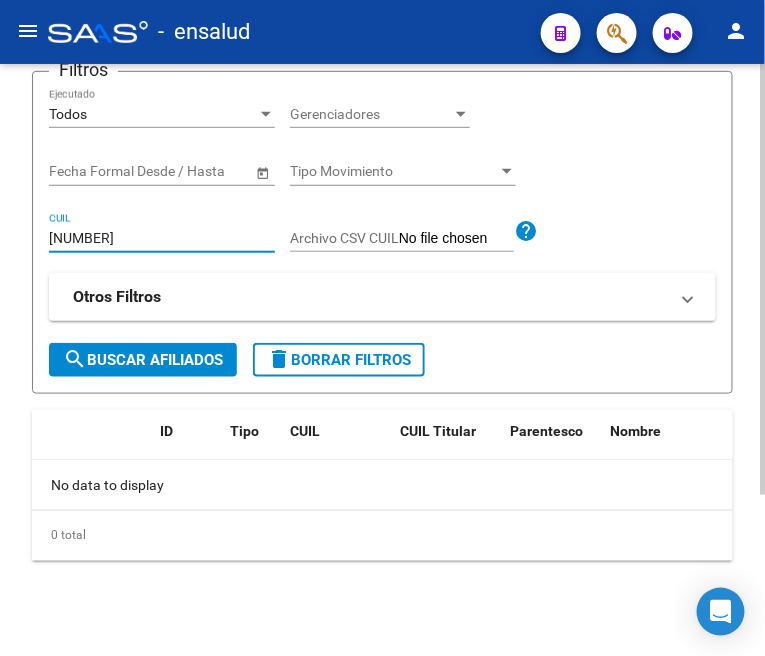 click on "20334898726" at bounding box center (162, 238) 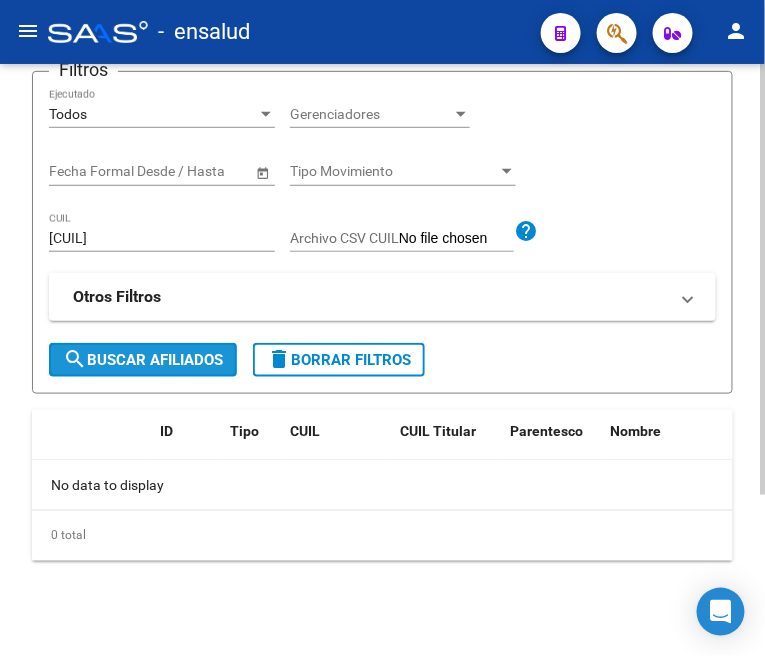 click on "search  Buscar Afiliados" 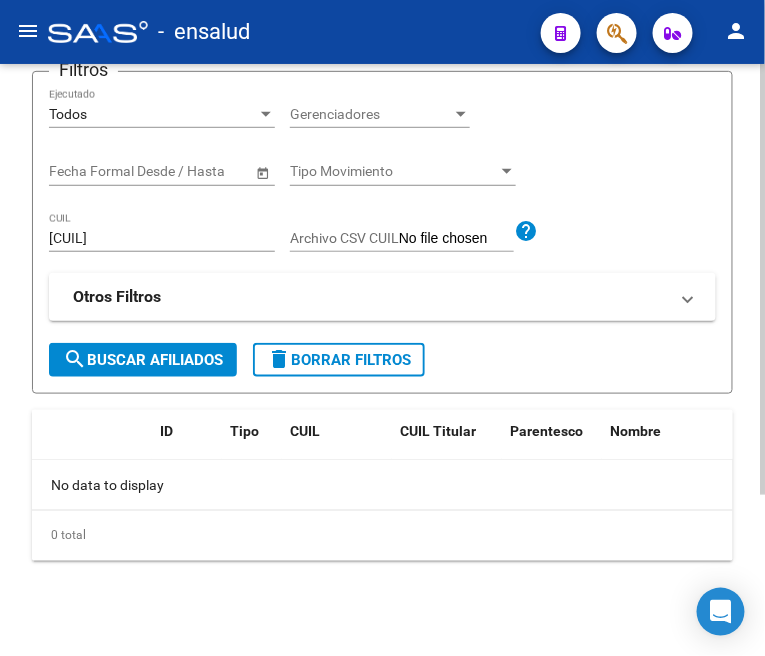 click on "search  Buscar Afiliados" 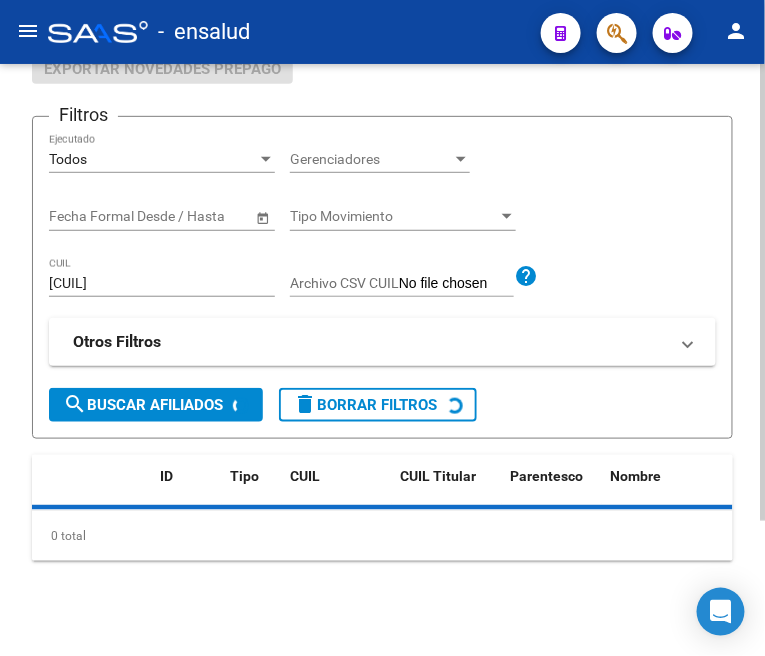 scroll, scrollTop: 222, scrollLeft: 0, axis: vertical 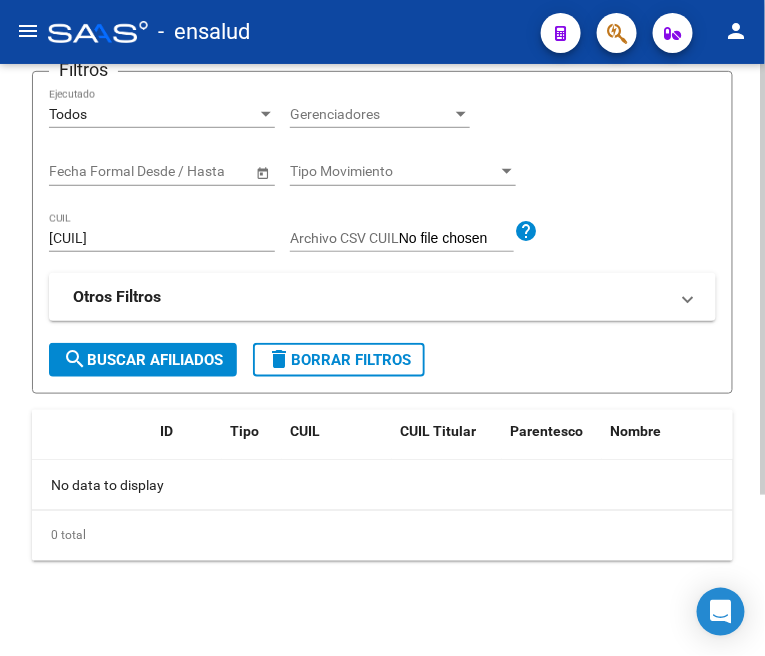 click on "20298577861" at bounding box center (162, 238) 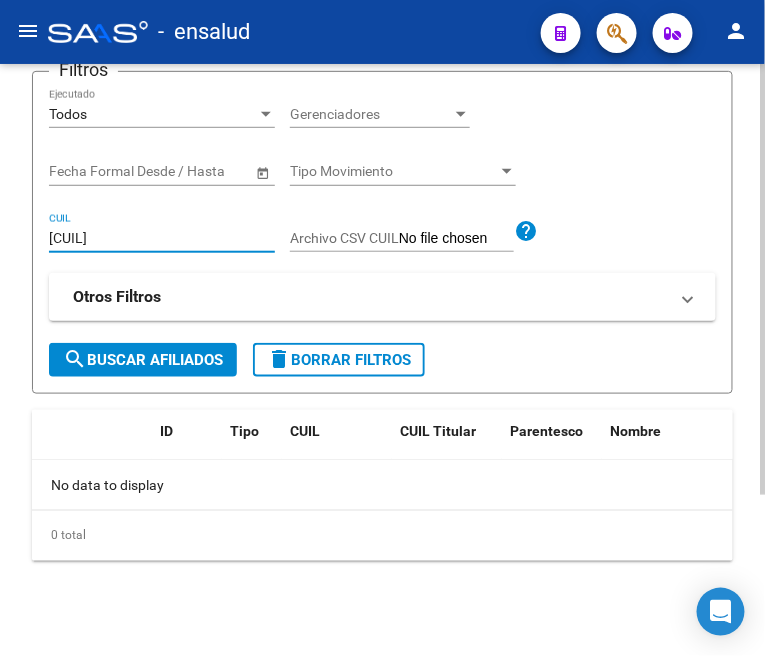 click on "20298577861" at bounding box center [162, 238] 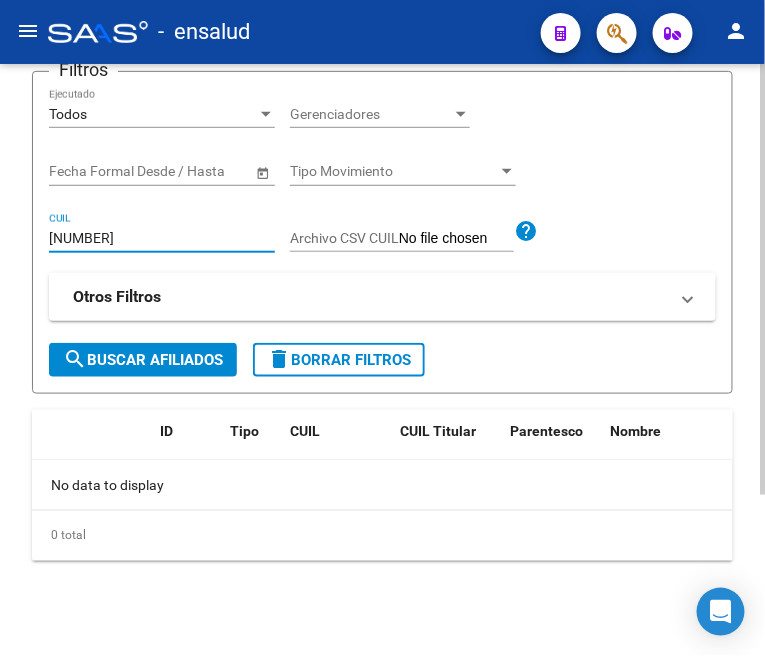 click on "search  Buscar Afiliados" 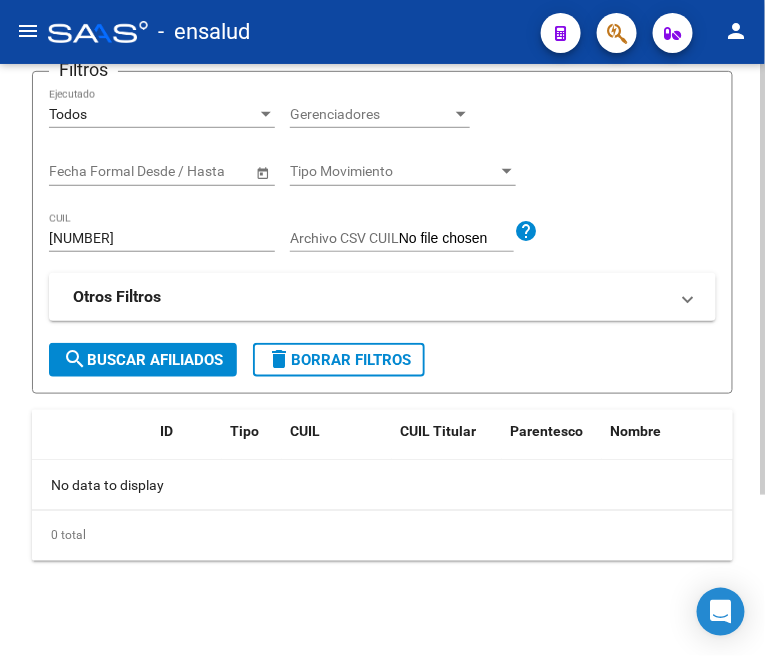 click on "search  Buscar Afiliados" 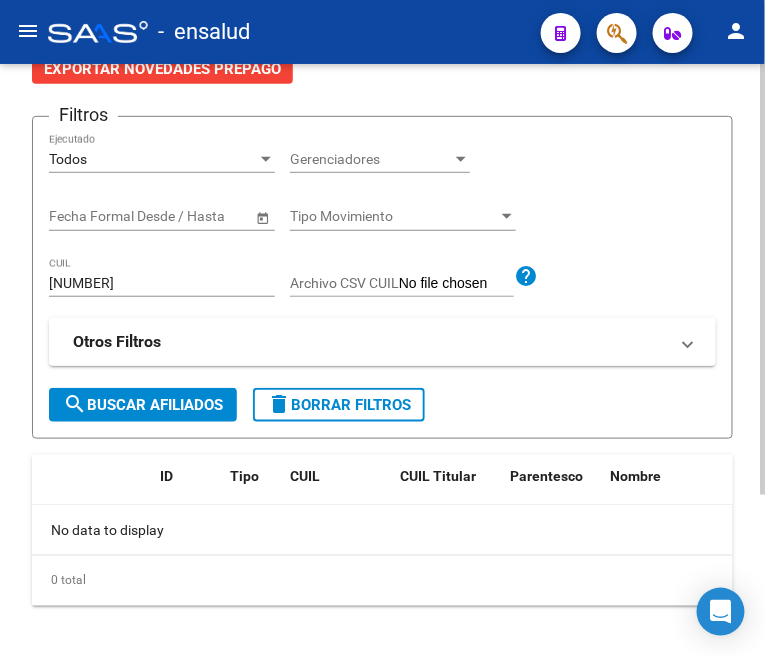scroll, scrollTop: 222, scrollLeft: 0, axis: vertical 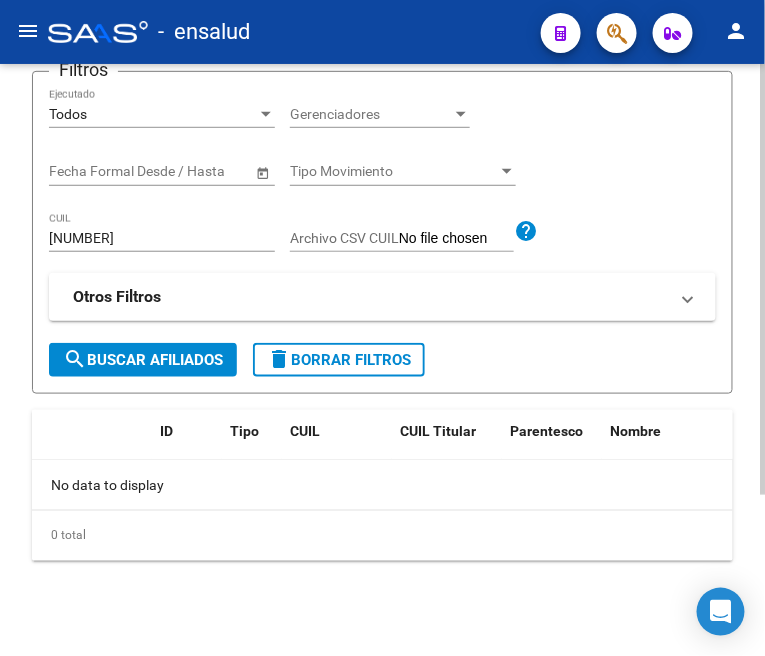 click on "20418816598" at bounding box center [162, 238] 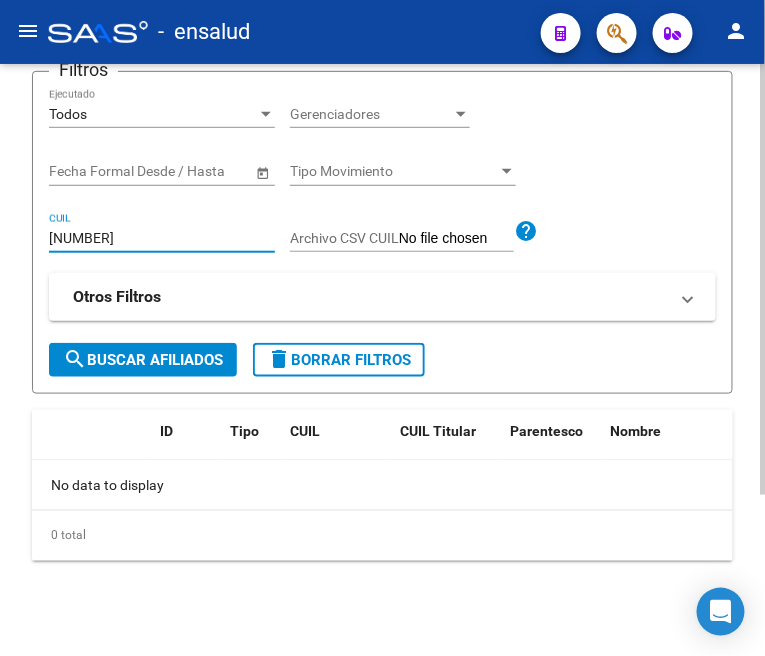 click on "20418816598" at bounding box center [162, 238] 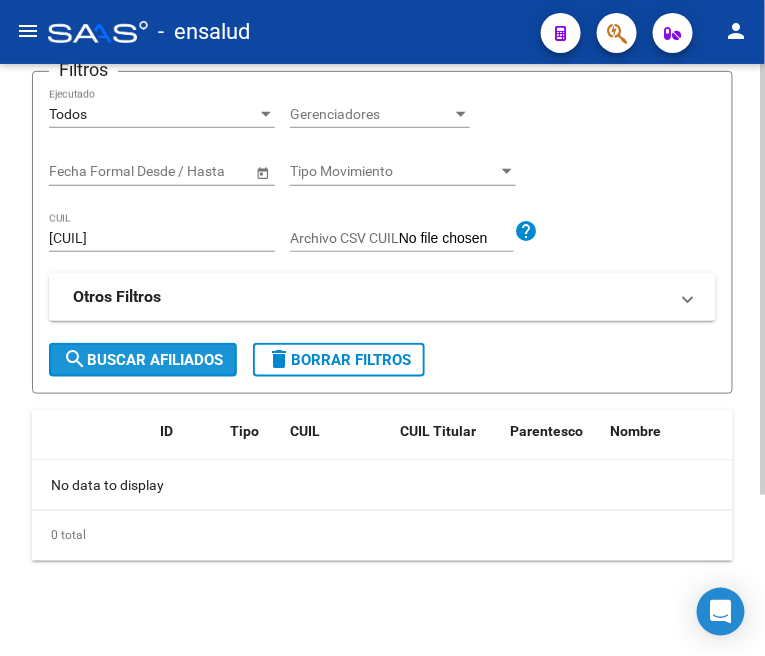 click on "search  Buscar Afiliados" 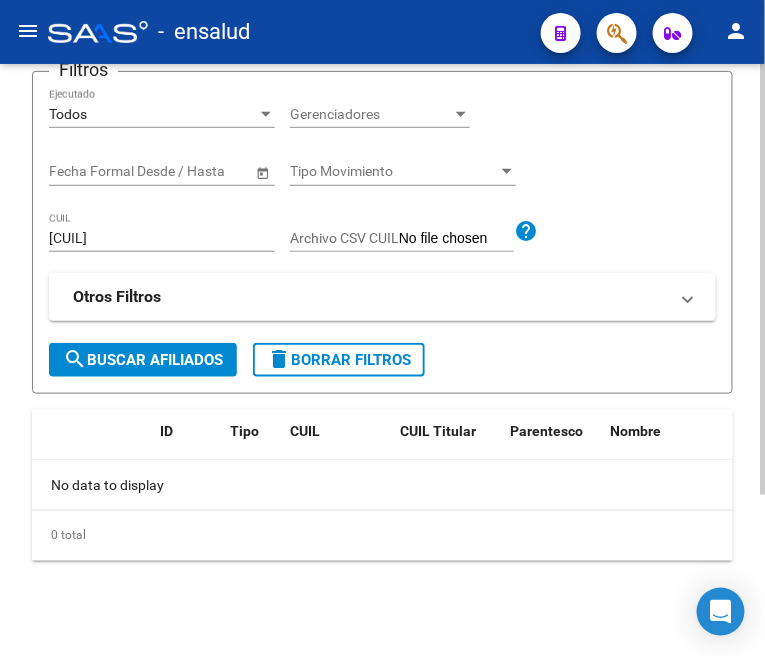 click on "search  Buscar Afiliados" 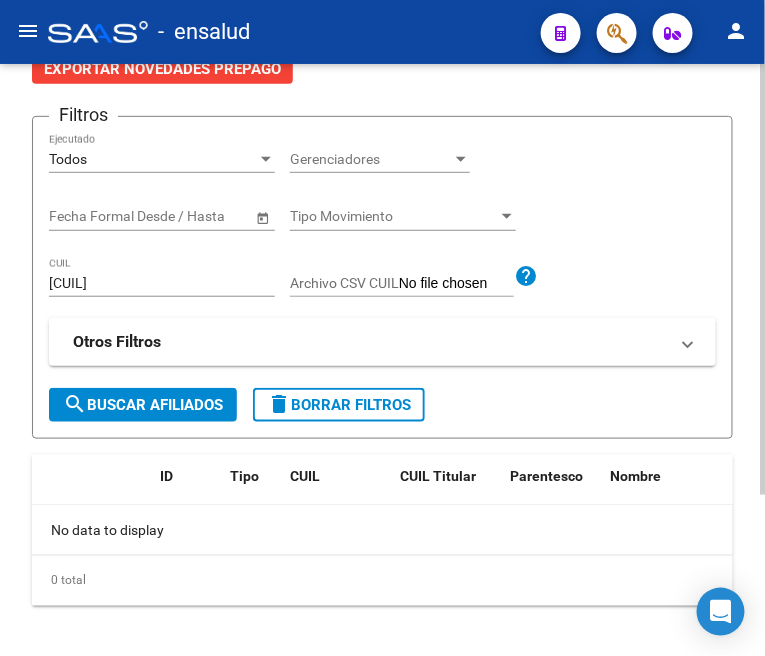 scroll, scrollTop: 222, scrollLeft: 0, axis: vertical 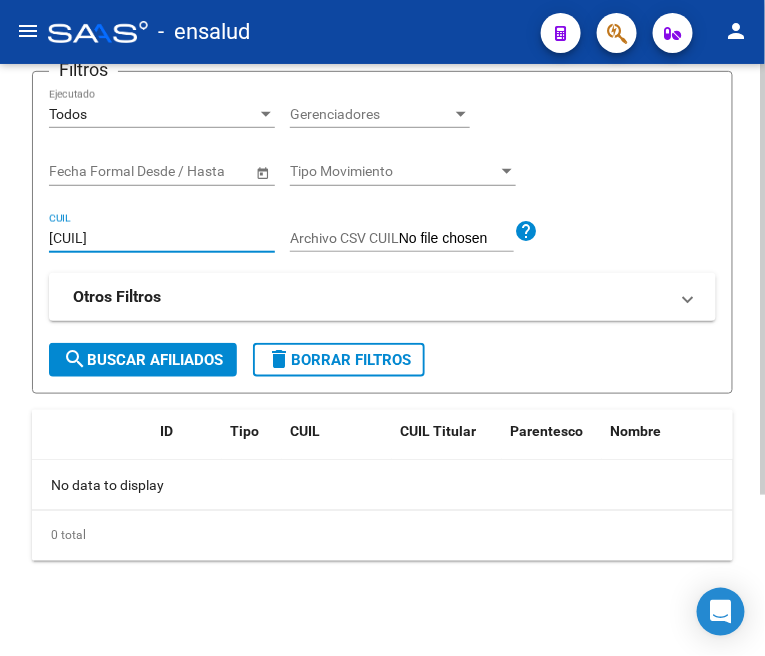 click on "20149423894" at bounding box center (162, 238) 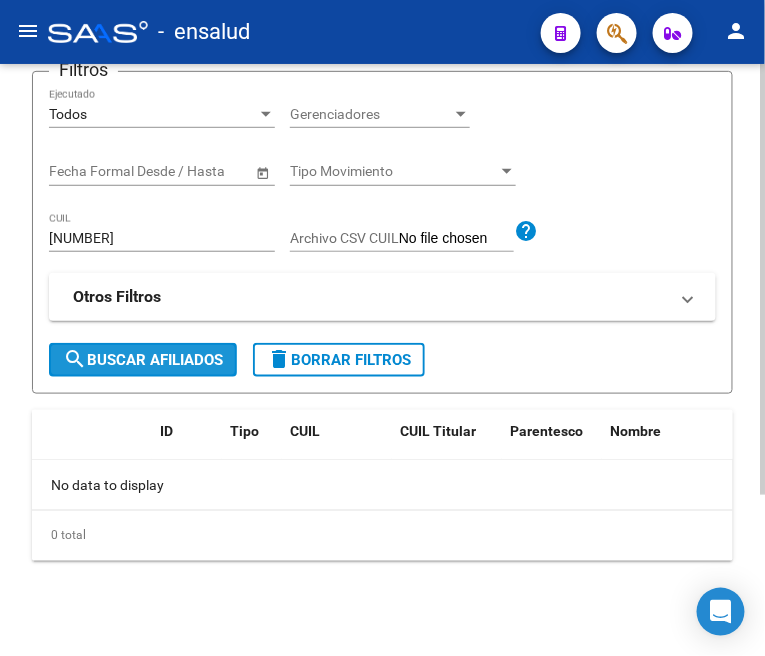 click on "search  Buscar Afiliados" 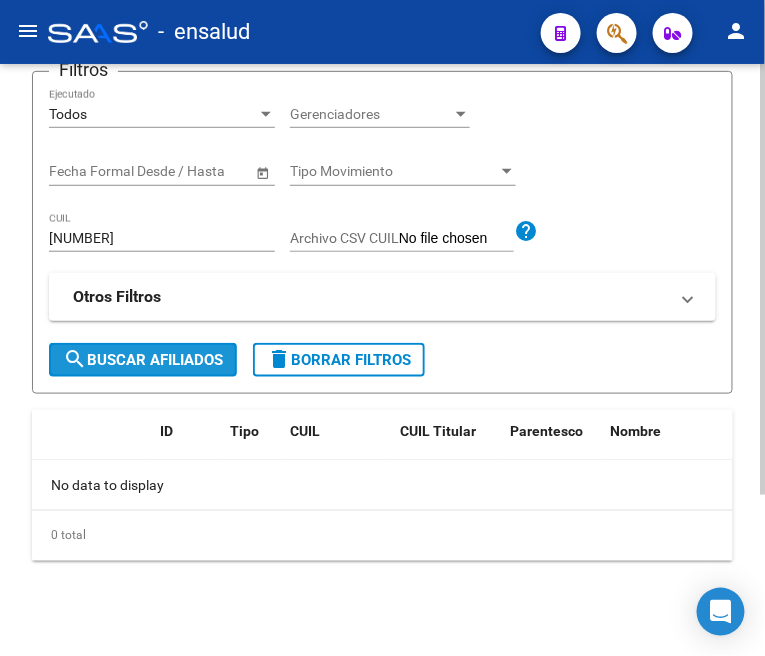 click on "search  Buscar Afiliados" 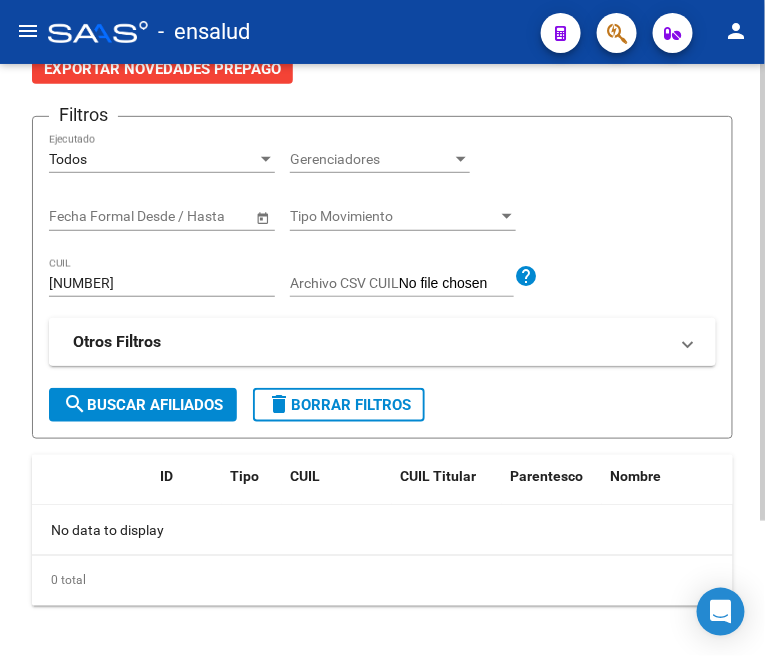 scroll, scrollTop: 222, scrollLeft: 0, axis: vertical 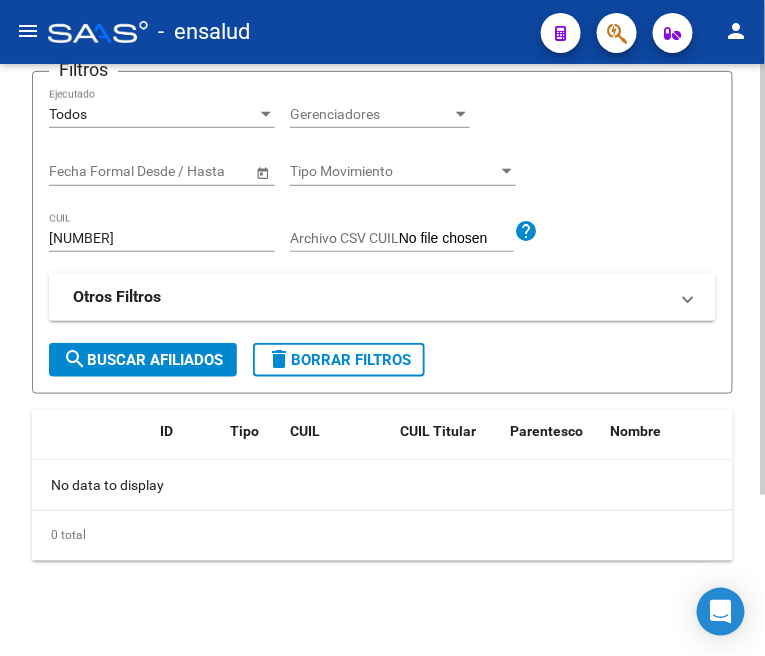 click on "20339148571" at bounding box center (162, 238) 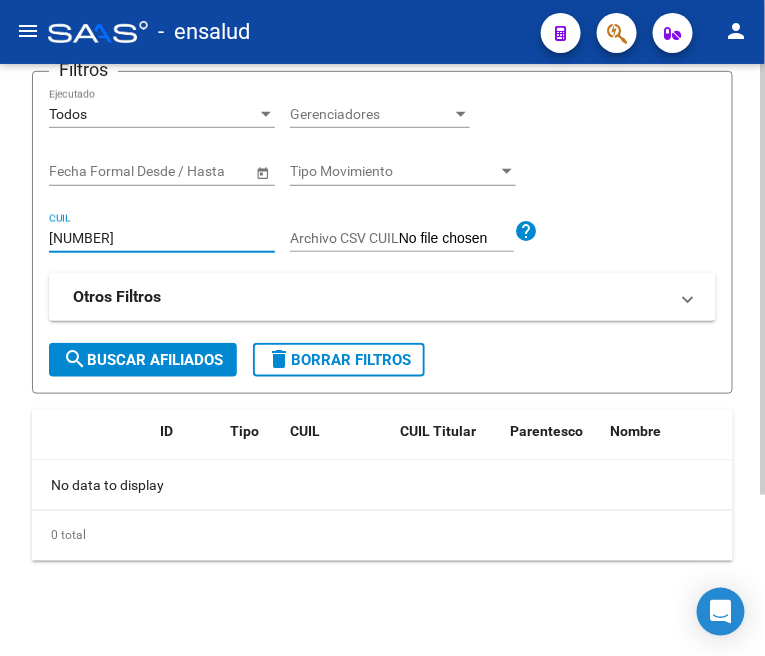 click on "20339148571" at bounding box center [162, 238] 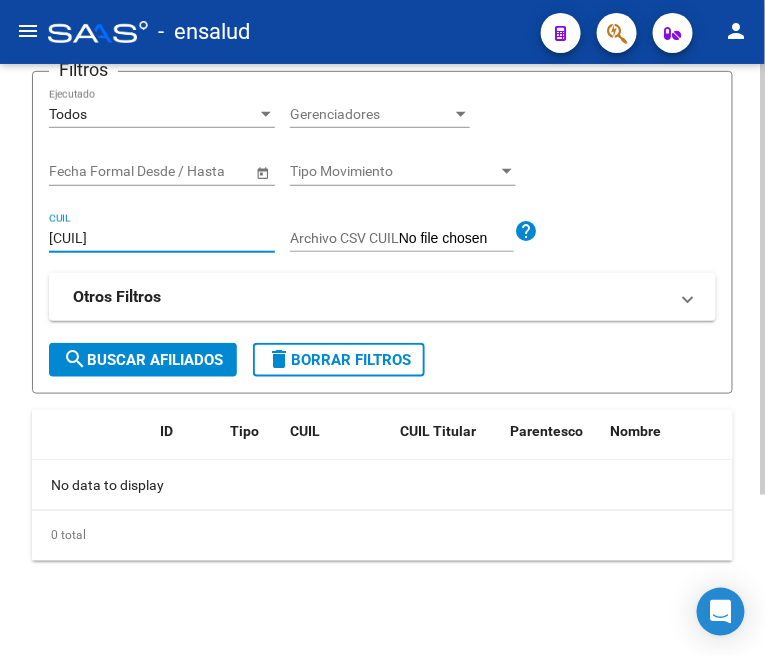 click on "search  Buscar Afiliados" 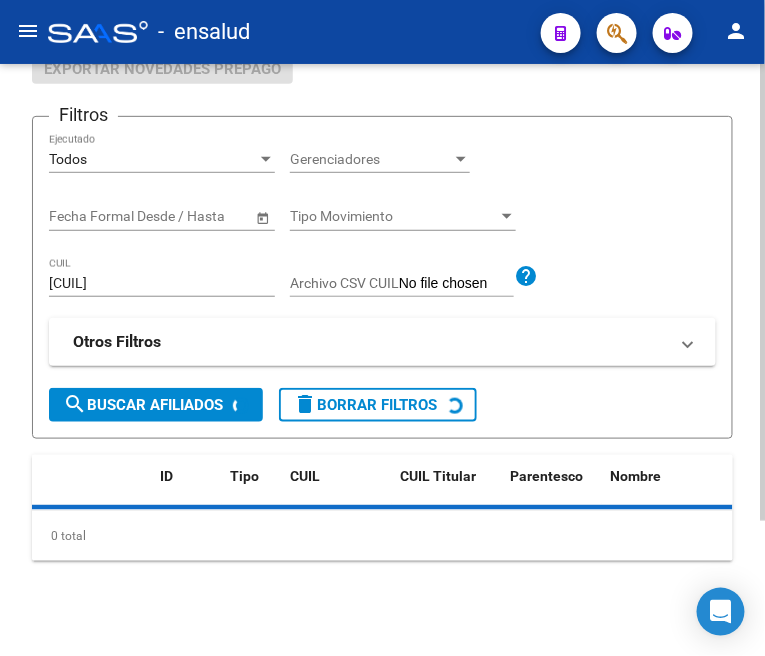 scroll, scrollTop: 222, scrollLeft: 0, axis: vertical 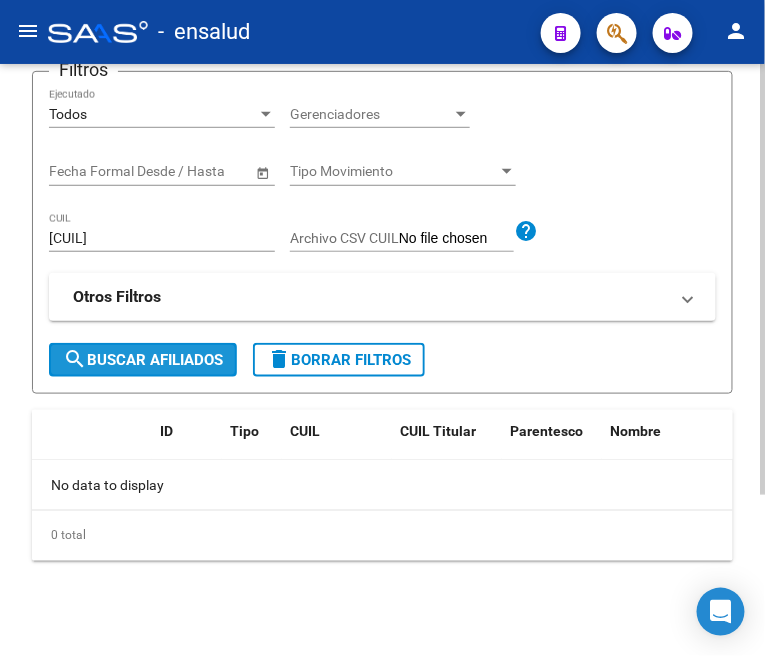 click on "search  Buscar Afiliados" 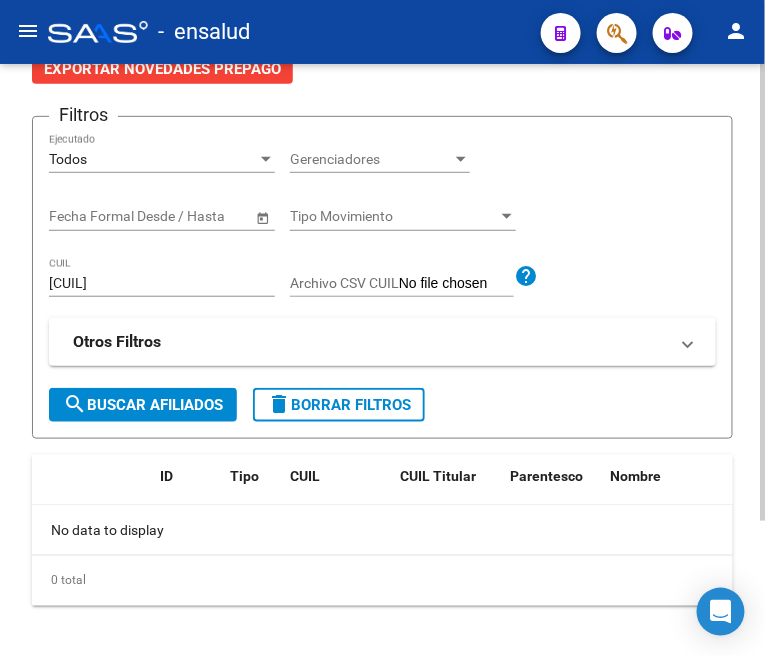 scroll, scrollTop: 222, scrollLeft: 0, axis: vertical 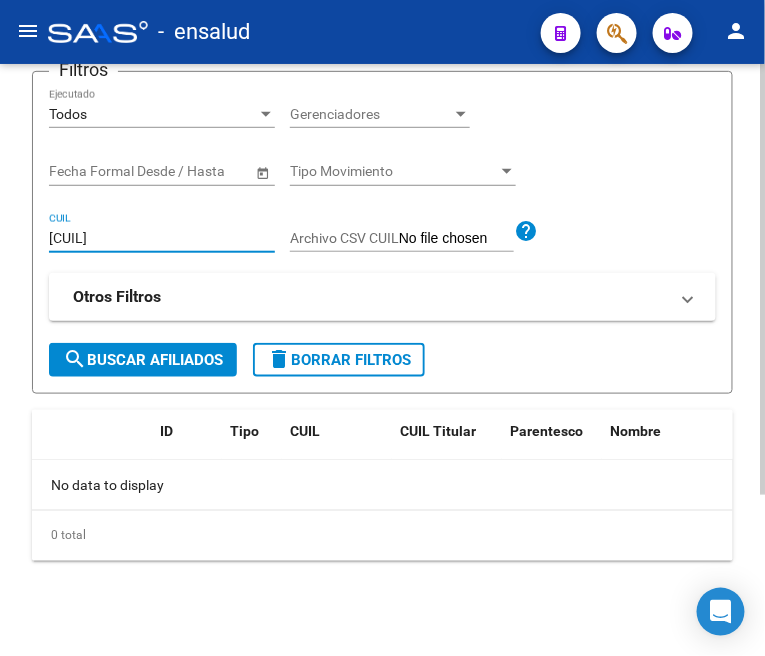 click on "20283713270" at bounding box center [162, 238] 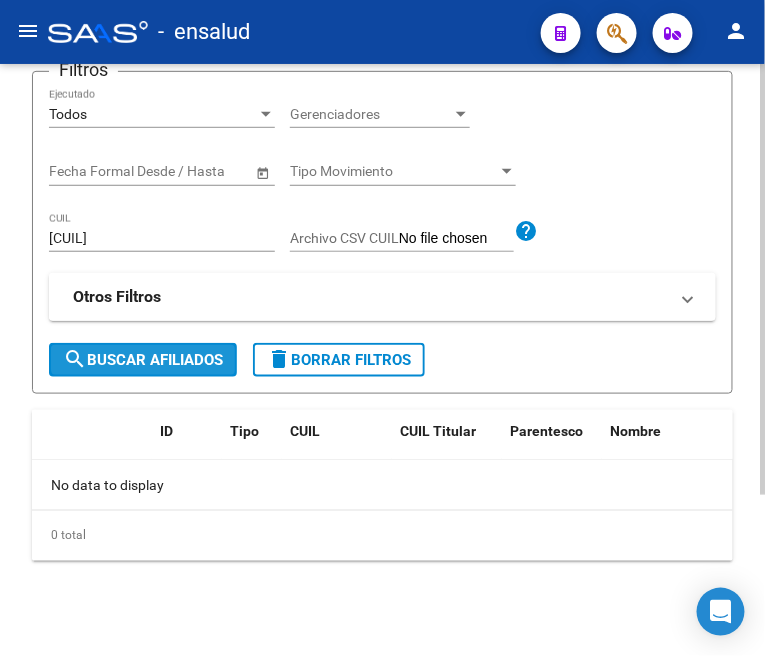 click on "search  Buscar Afiliados" 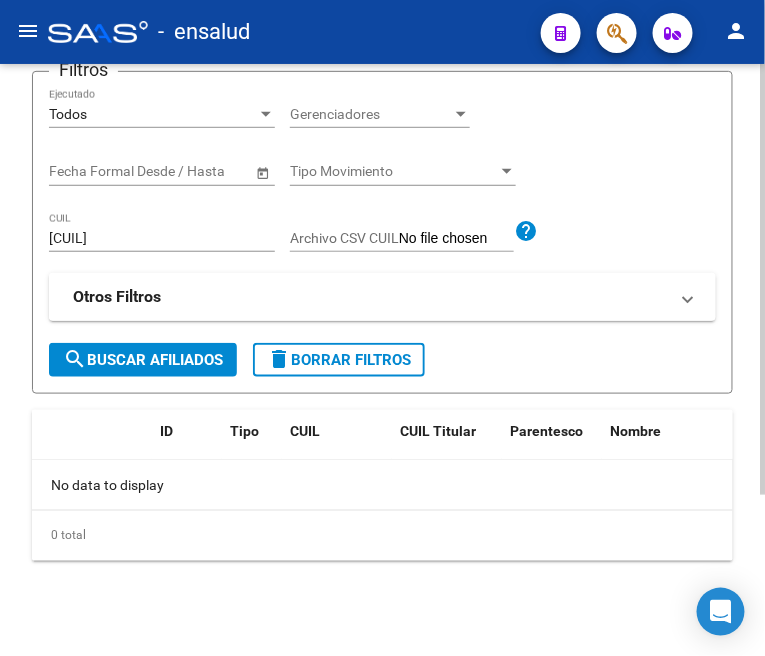 click on "search  Buscar Afiliados" 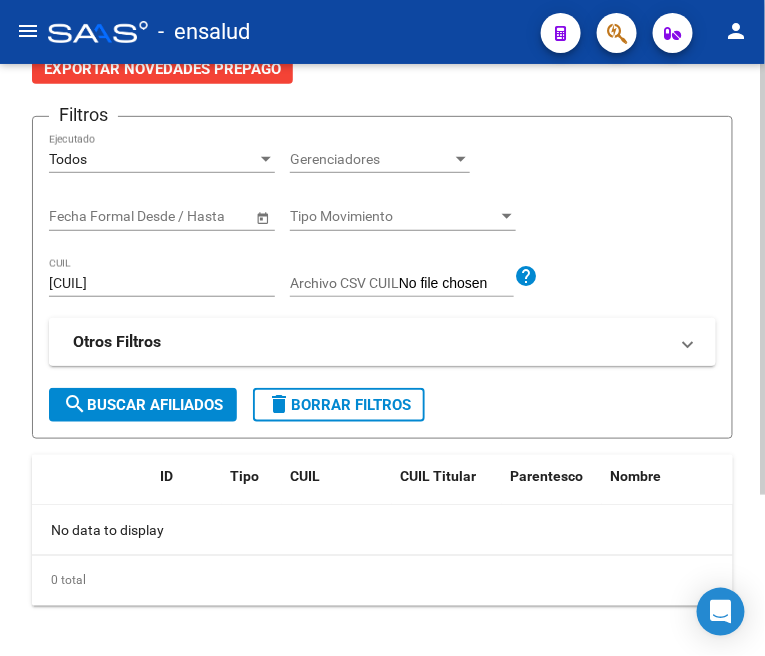 scroll, scrollTop: 222, scrollLeft: 0, axis: vertical 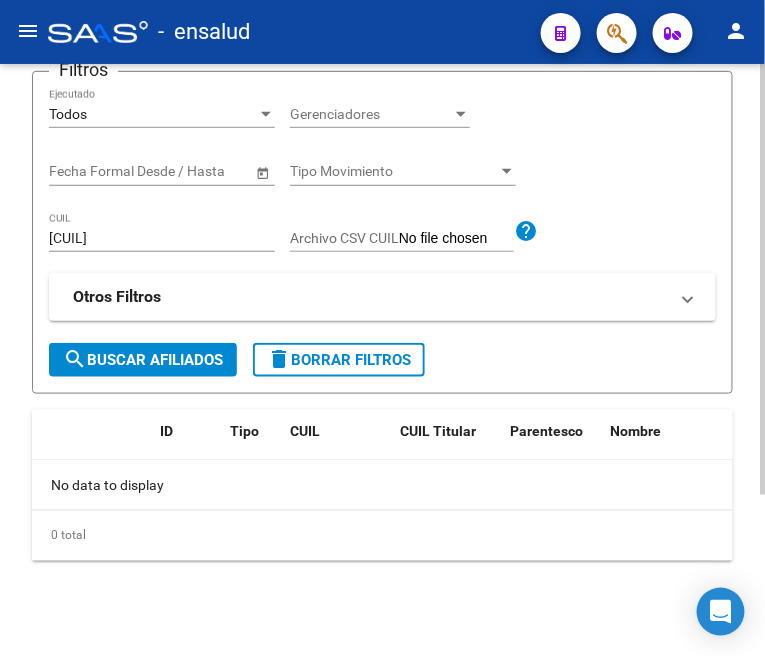 click on "20381923712" at bounding box center [162, 238] 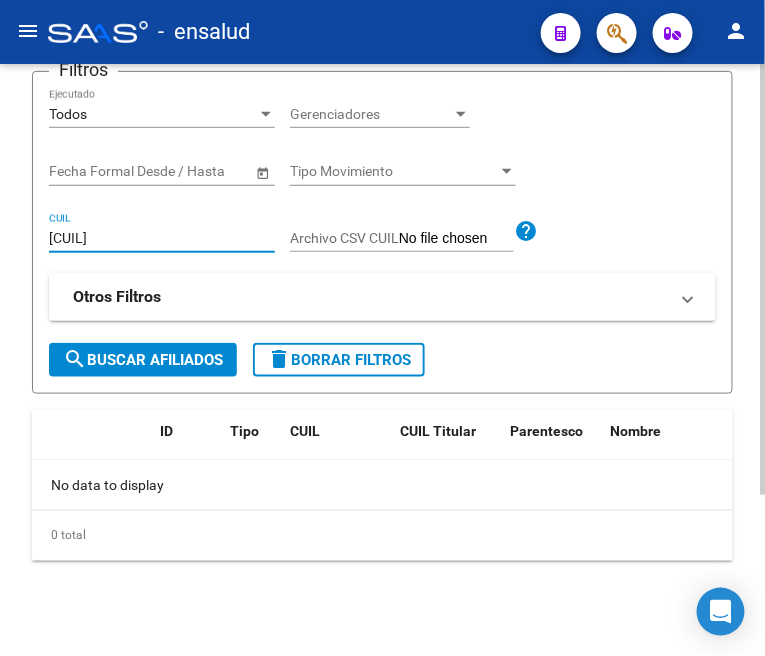 click on "20381923712" at bounding box center [162, 238] 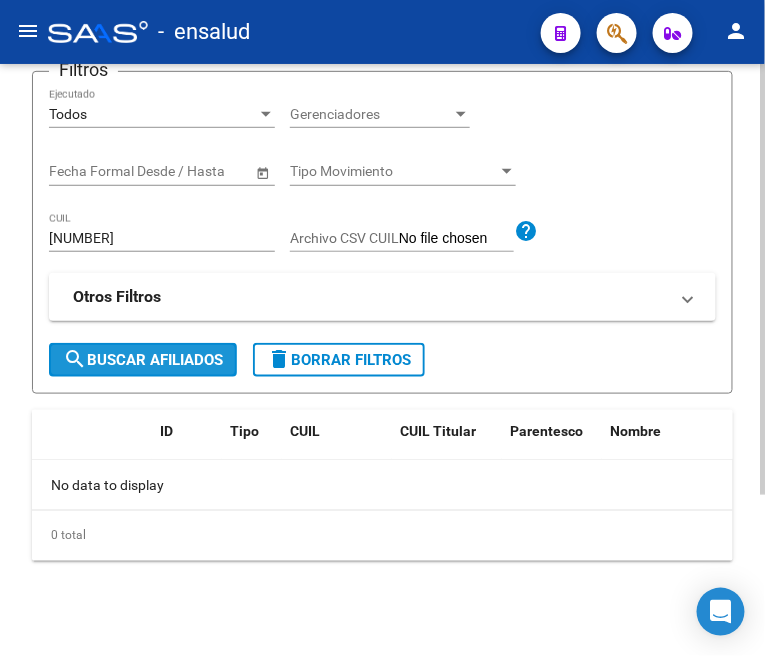 click on "search  Buscar Afiliados" 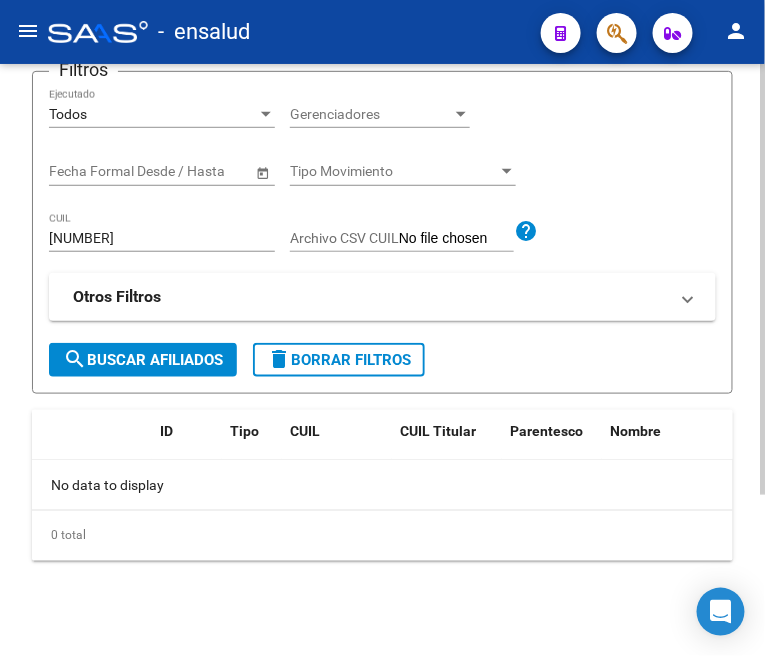 click on "search  Buscar Afiliados" 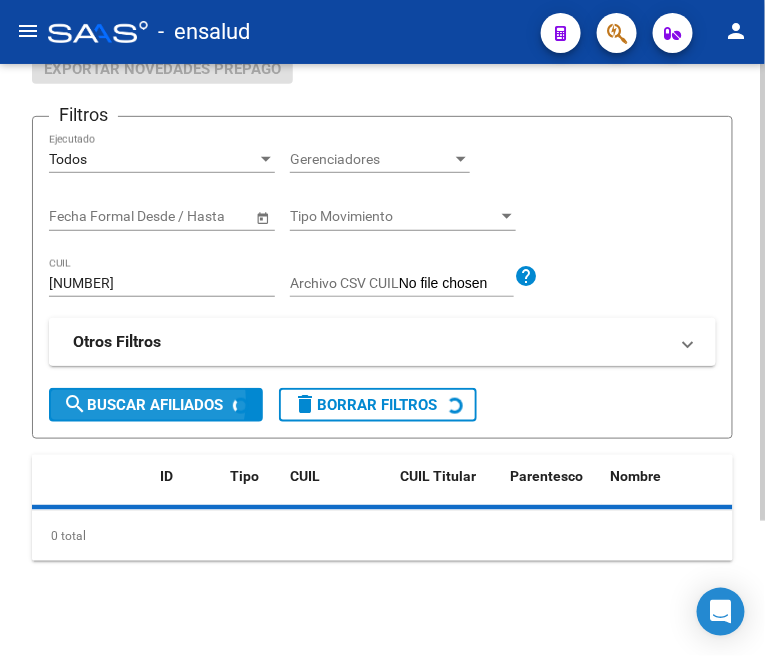 scroll, scrollTop: 222, scrollLeft: 0, axis: vertical 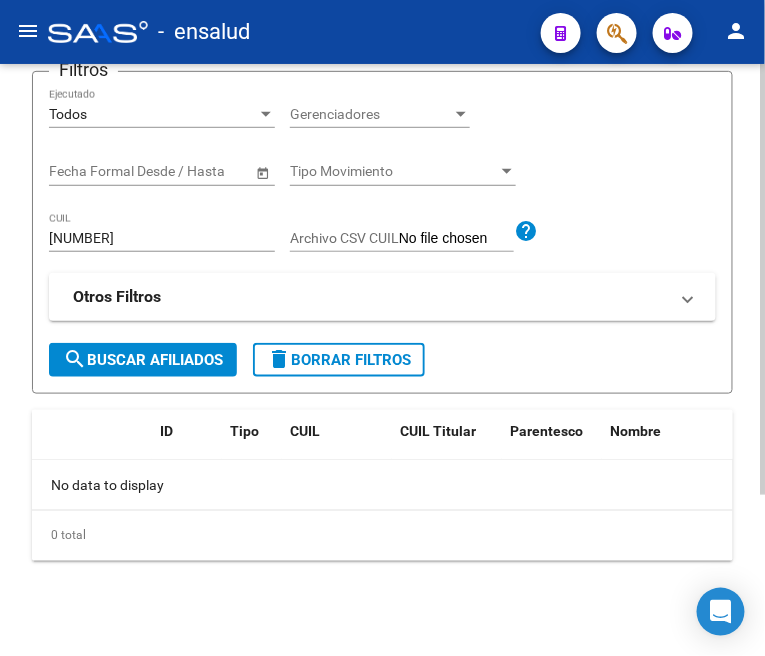 click on "20260321618" at bounding box center [162, 238] 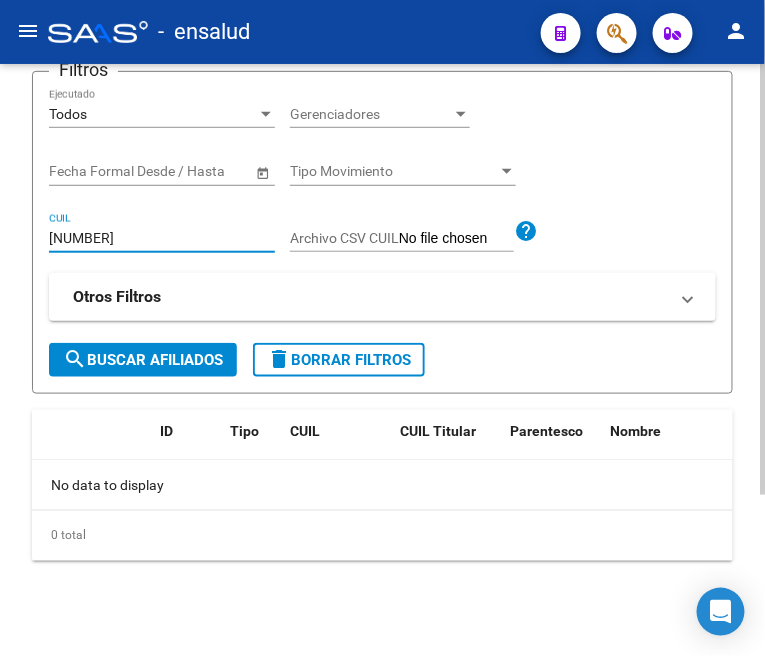click on "20260321618" at bounding box center (162, 238) 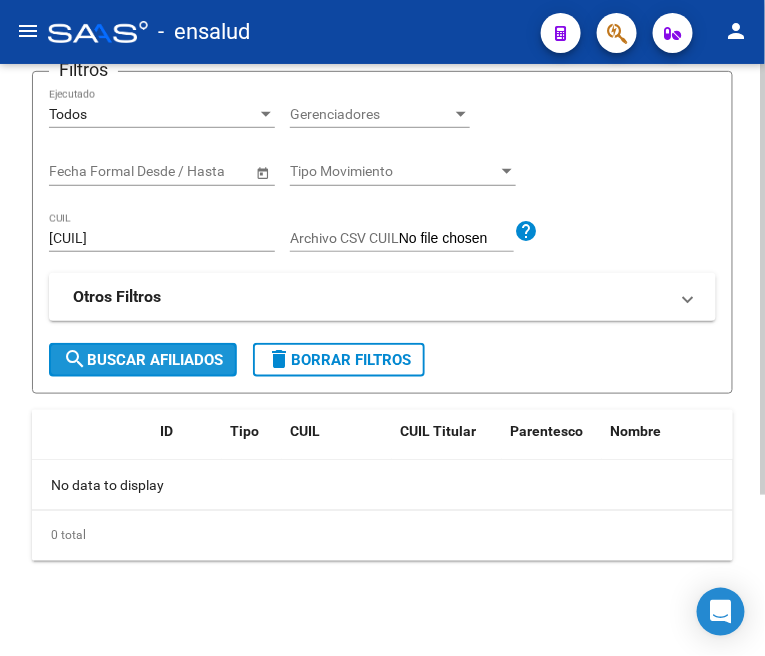 click on "search  Buscar Afiliados" 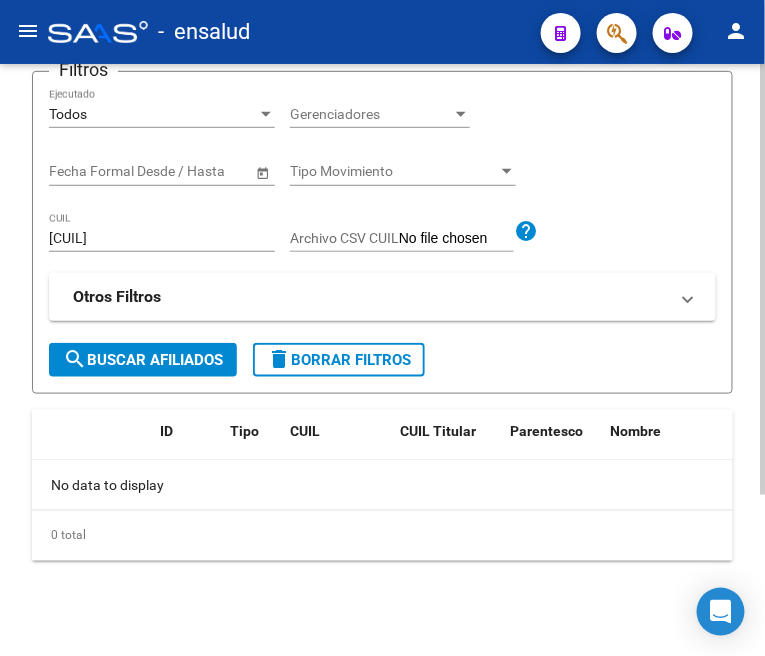 click on "search  Buscar Afiliados" 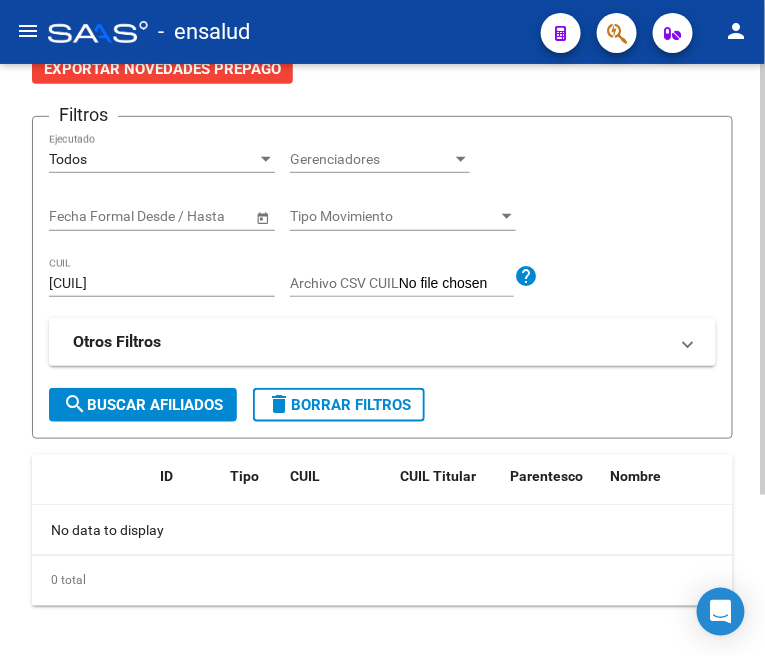 scroll, scrollTop: 222, scrollLeft: 0, axis: vertical 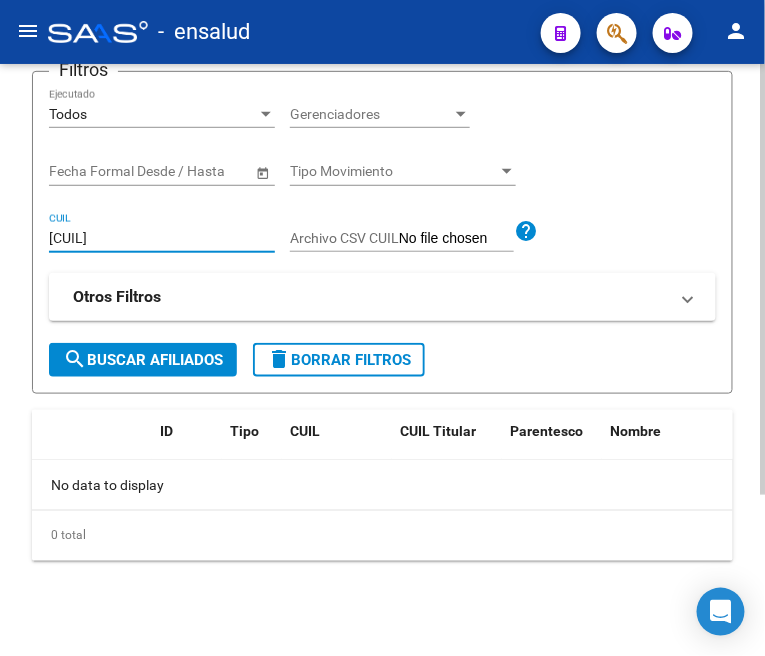 click on "27331111312" at bounding box center [162, 238] 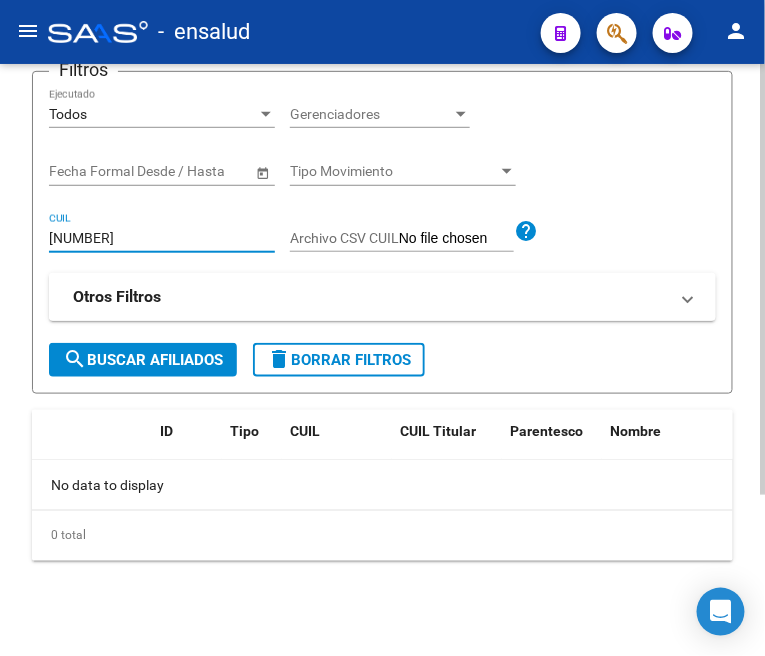 click on "search  Buscar Afiliados" 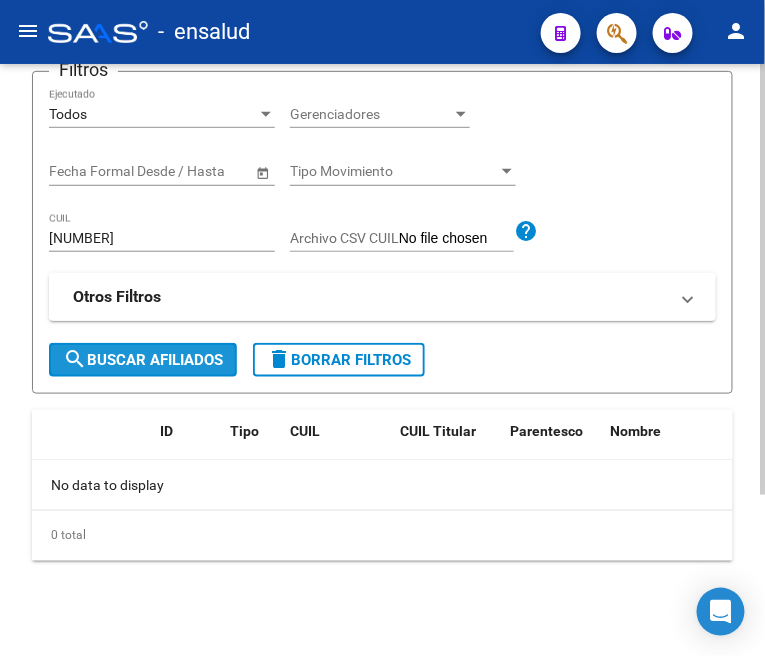click on "search  Buscar Afiliados" 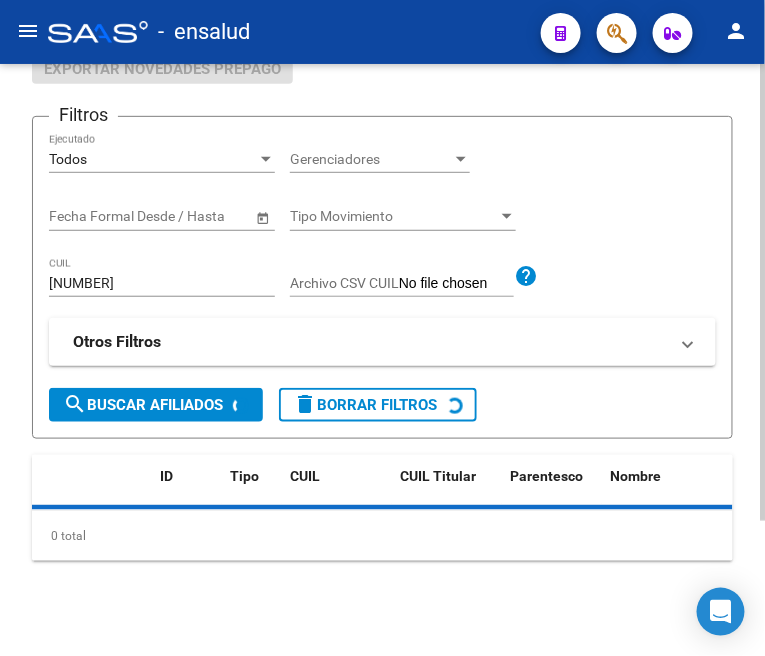 scroll, scrollTop: 222, scrollLeft: 0, axis: vertical 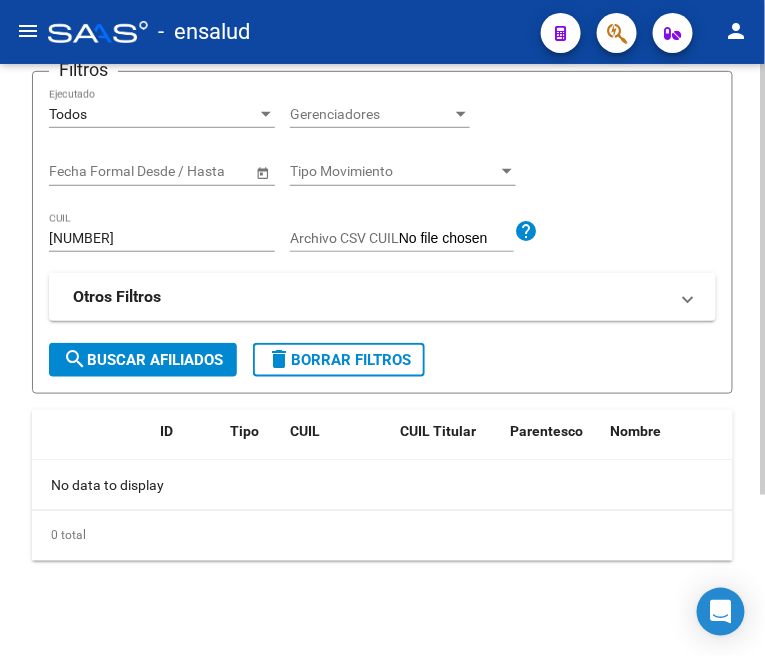 click on "20441965215" at bounding box center (162, 238) 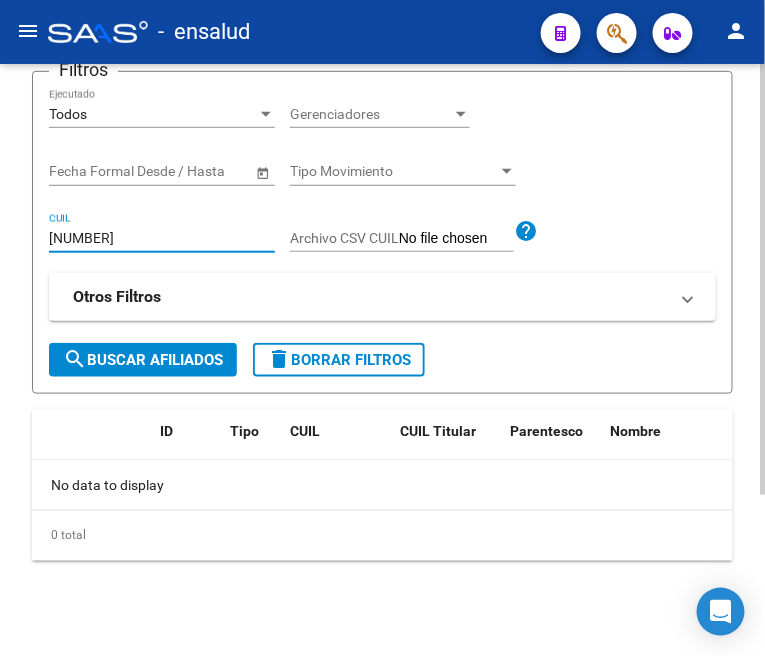 click on "20441965215" at bounding box center (162, 238) 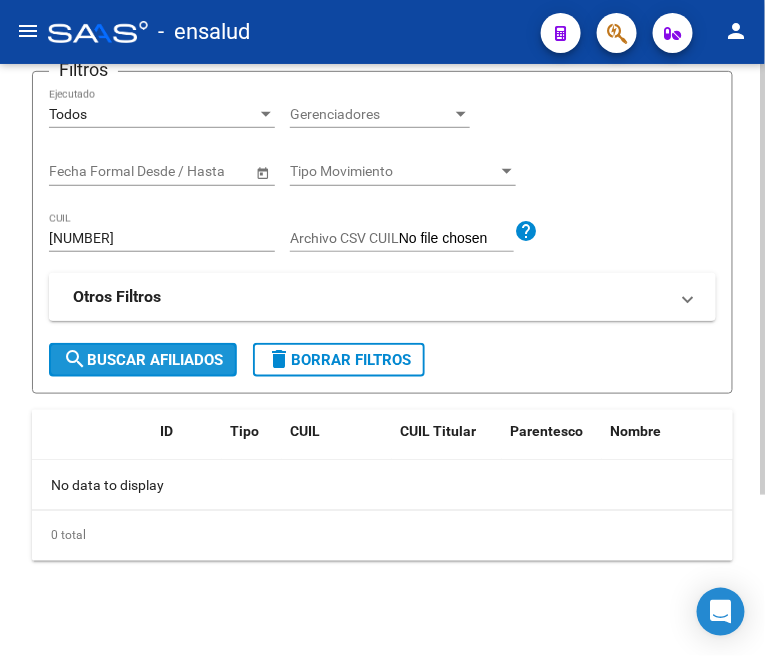 click on "search  Buscar Afiliados" 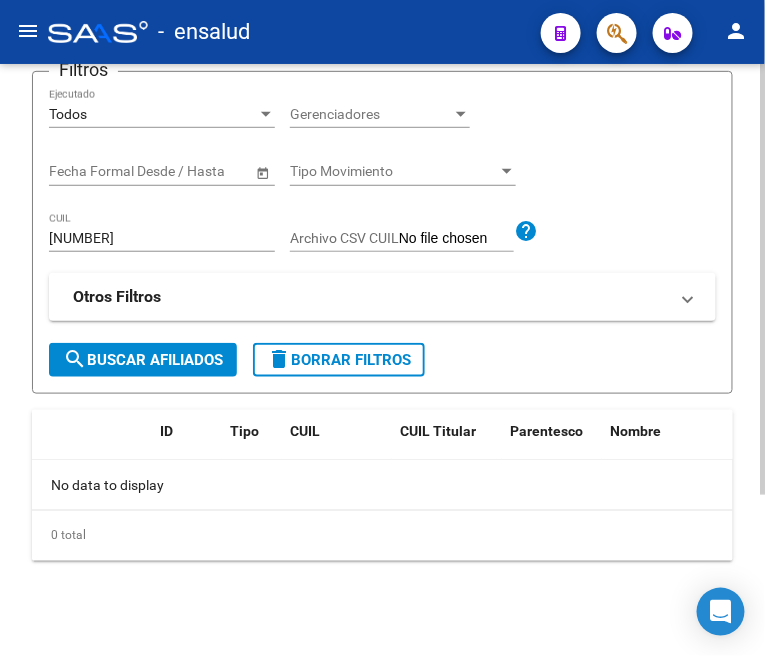 click on "search  Buscar Afiliados" 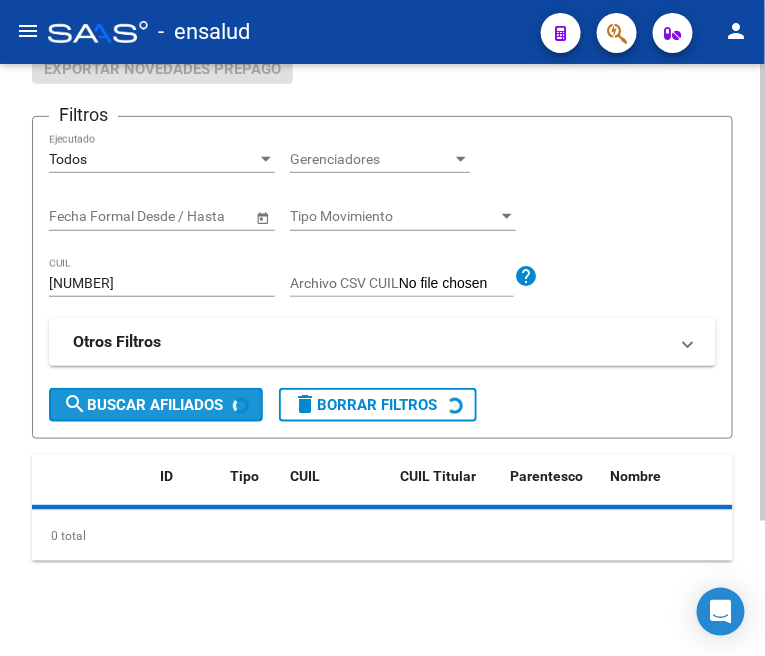 scroll, scrollTop: 222, scrollLeft: 0, axis: vertical 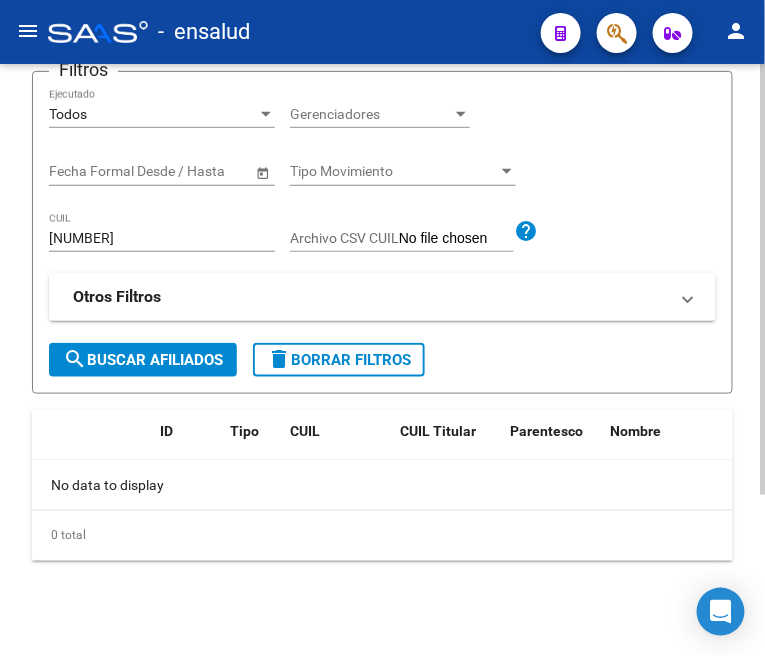 click on "20441965215" at bounding box center (162, 238) 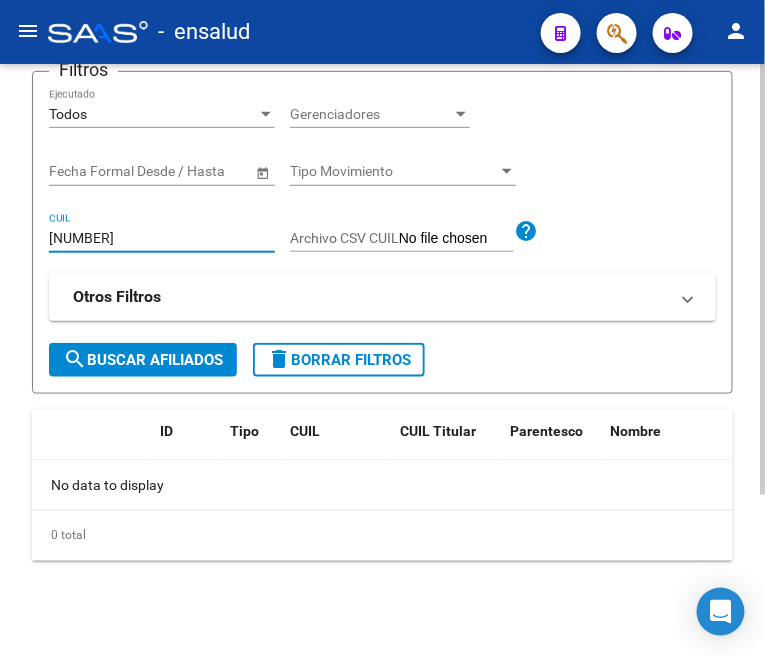 click on "20441965215" at bounding box center [162, 238] 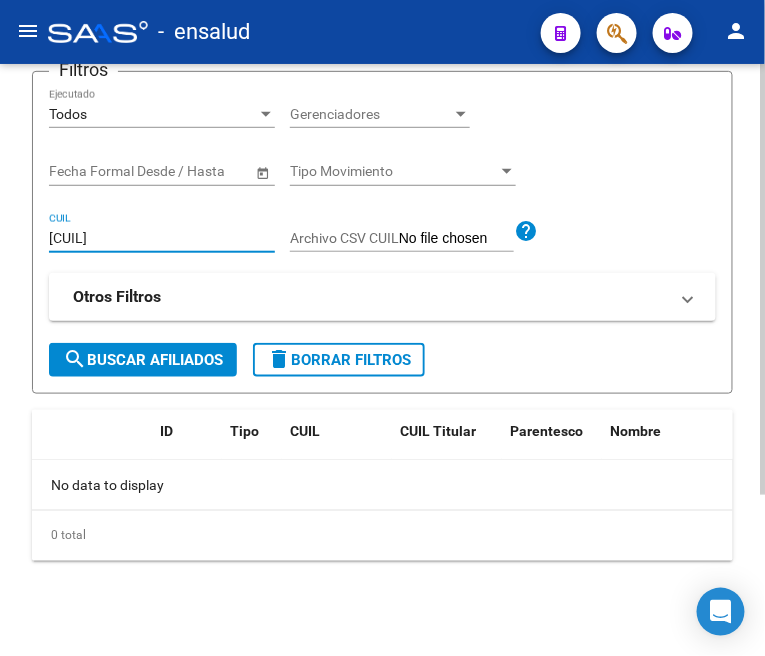 click on "search  Buscar Afiliados" 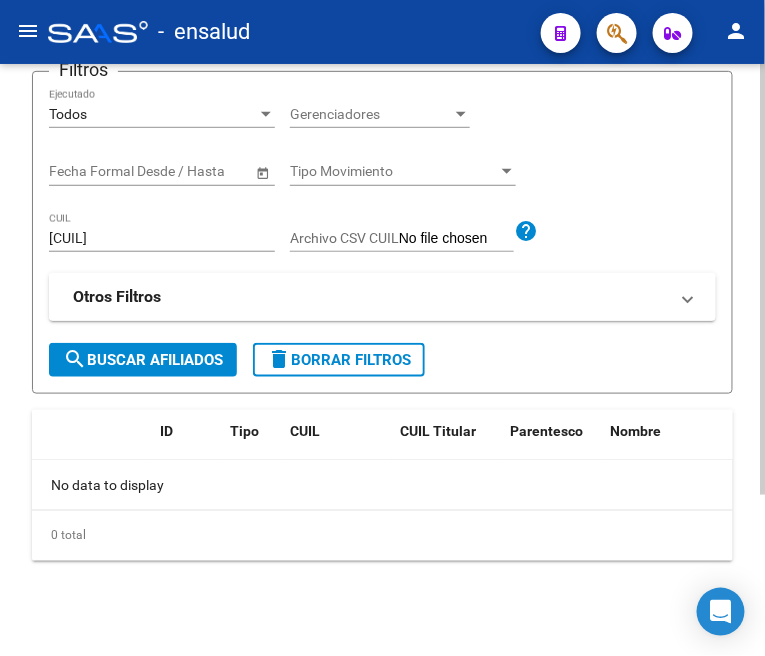 click on "search  Buscar Afiliados" 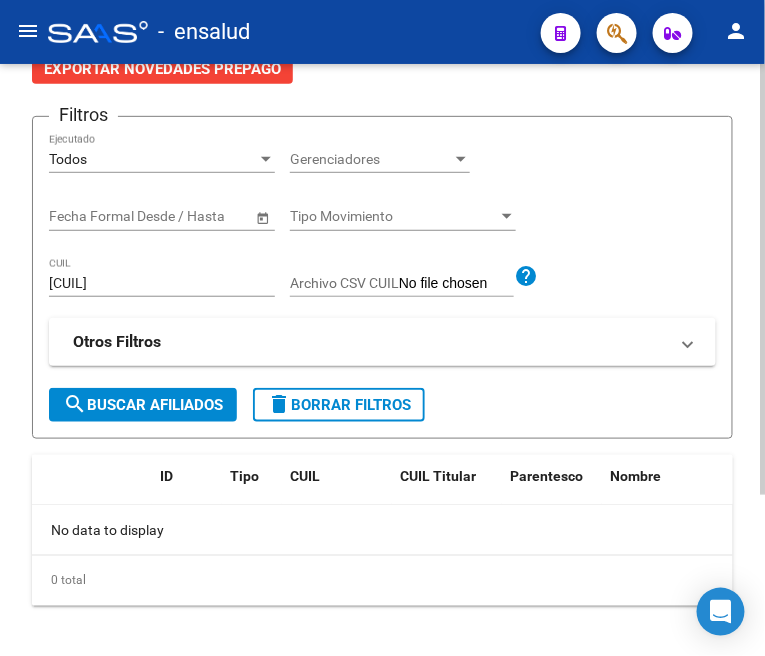scroll, scrollTop: 222, scrollLeft: 0, axis: vertical 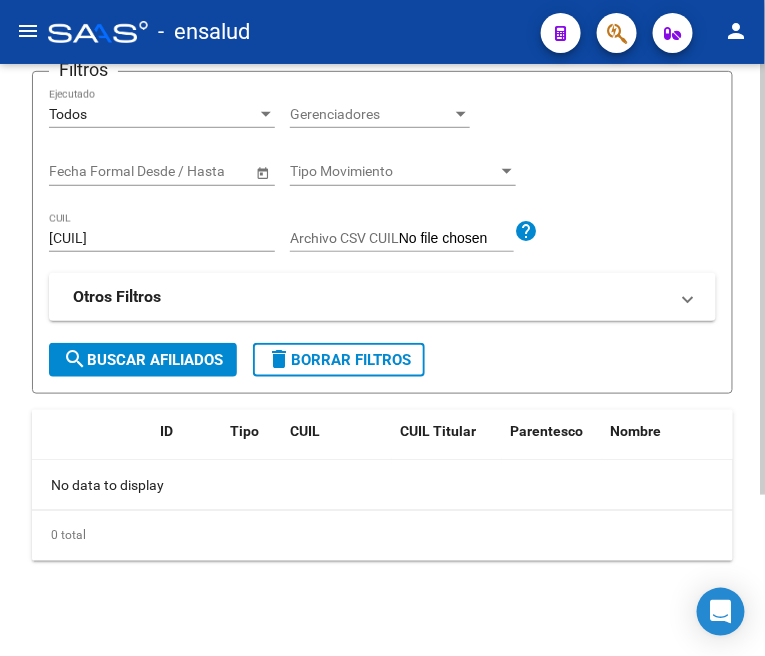 click on "20475642024" at bounding box center (162, 238) 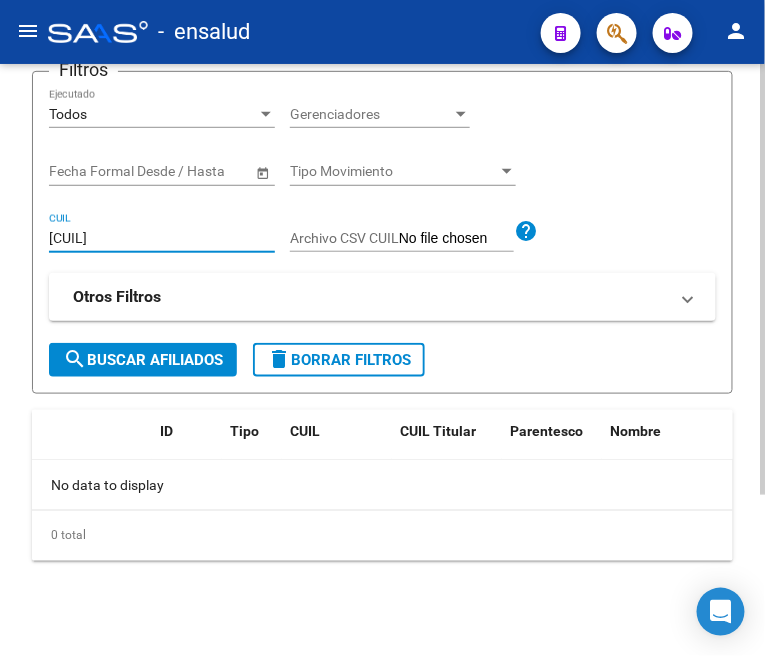 click on "20475642024" at bounding box center [162, 238] 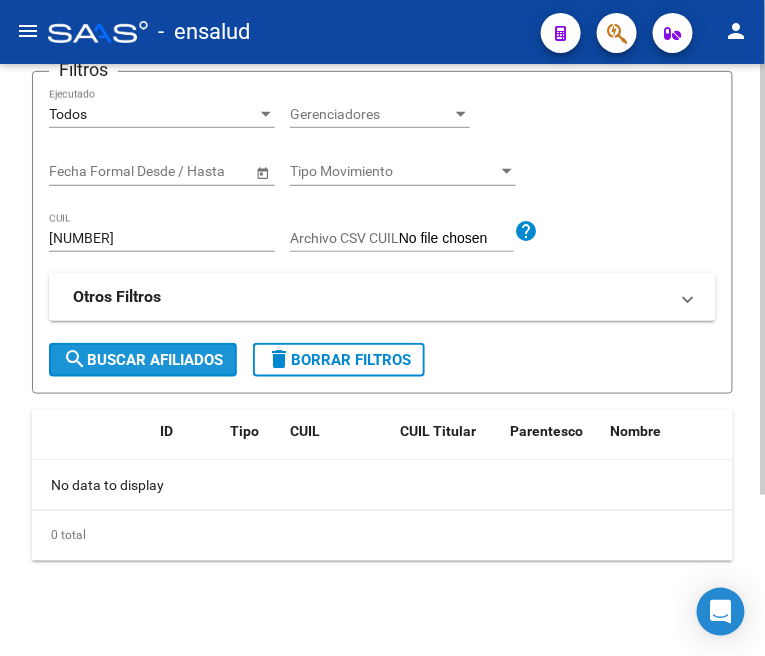 click on "search  Buscar Afiliados" 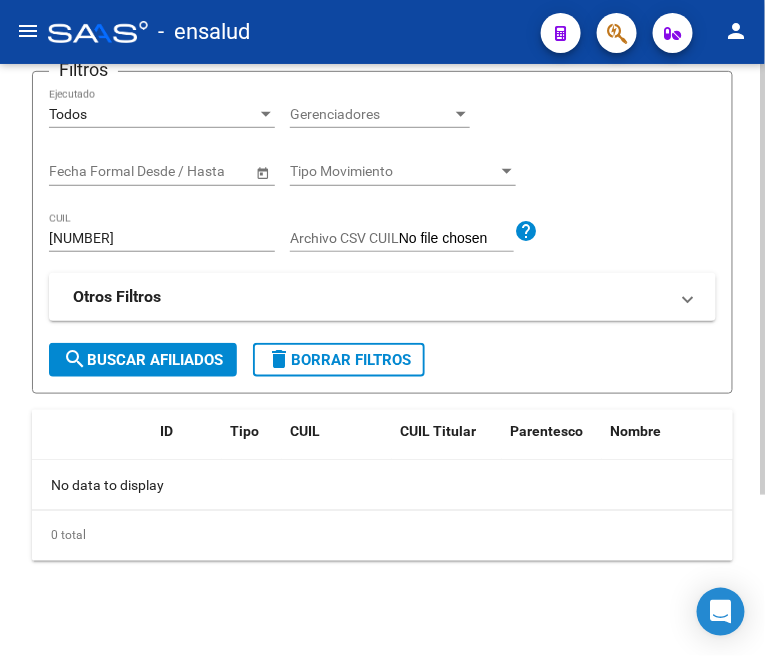 click on "search  Buscar Afiliados" 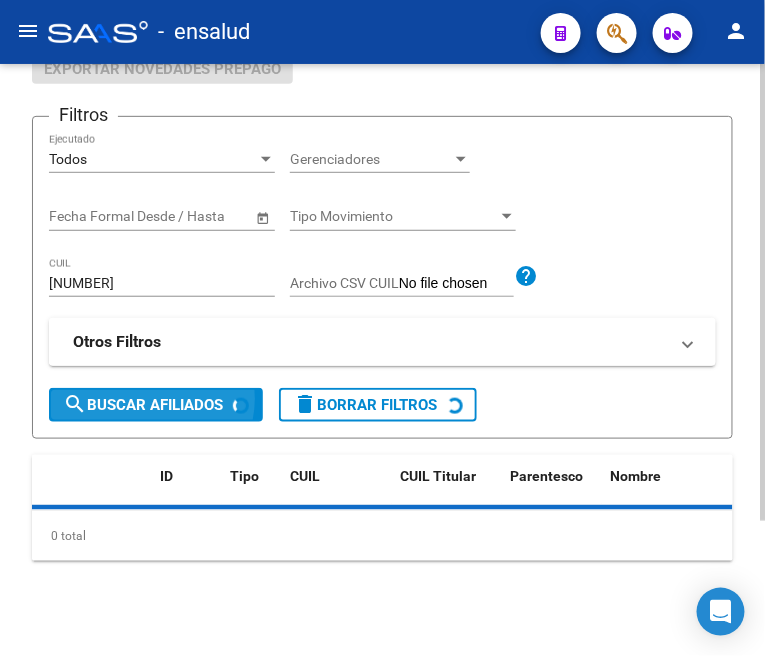 scroll, scrollTop: 222, scrollLeft: 0, axis: vertical 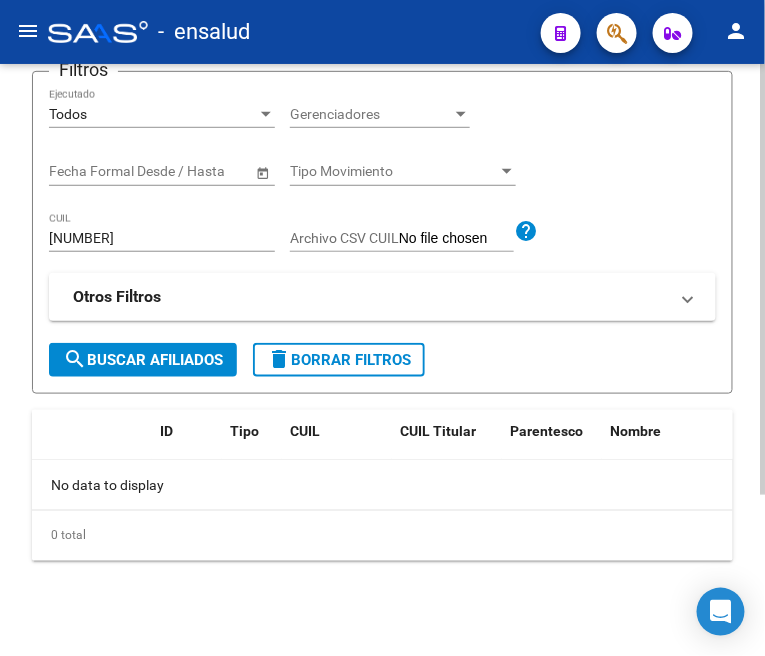 click on "20425863739" at bounding box center [162, 238] 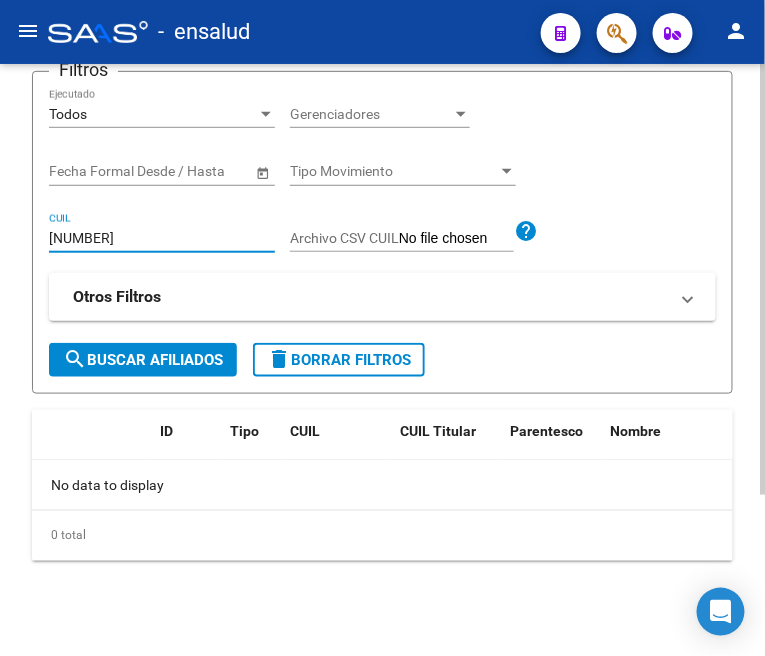 click on "20425863739" at bounding box center (162, 238) 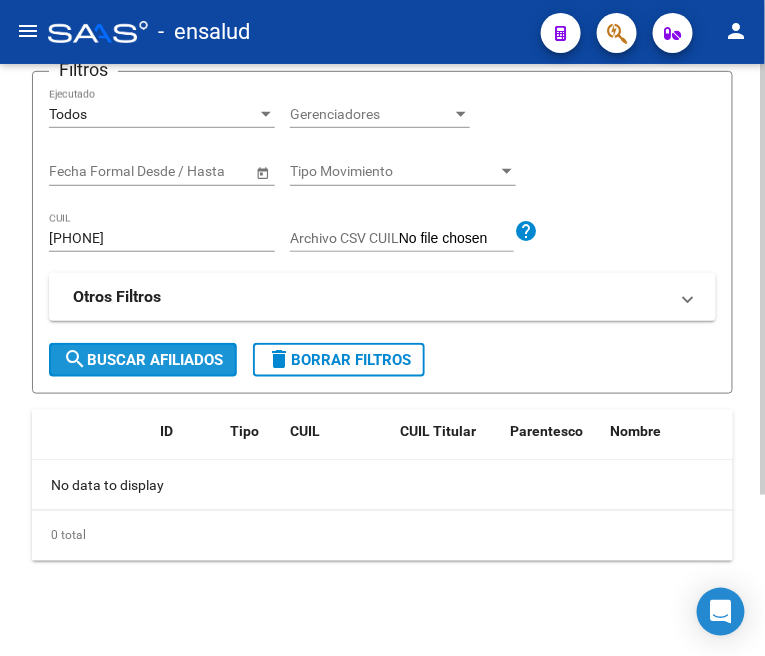 click on "search  Buscar Afiliados" 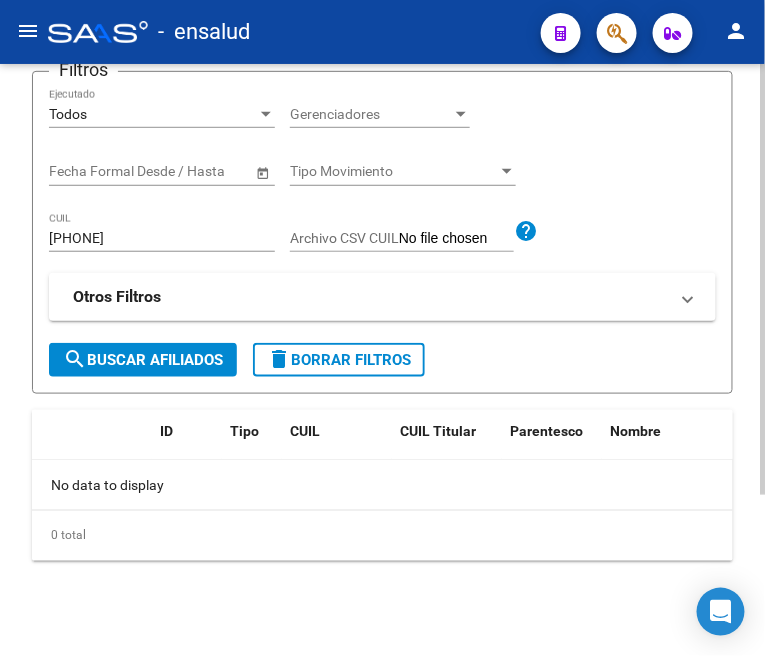 click on "search  Buscar Afiliados" 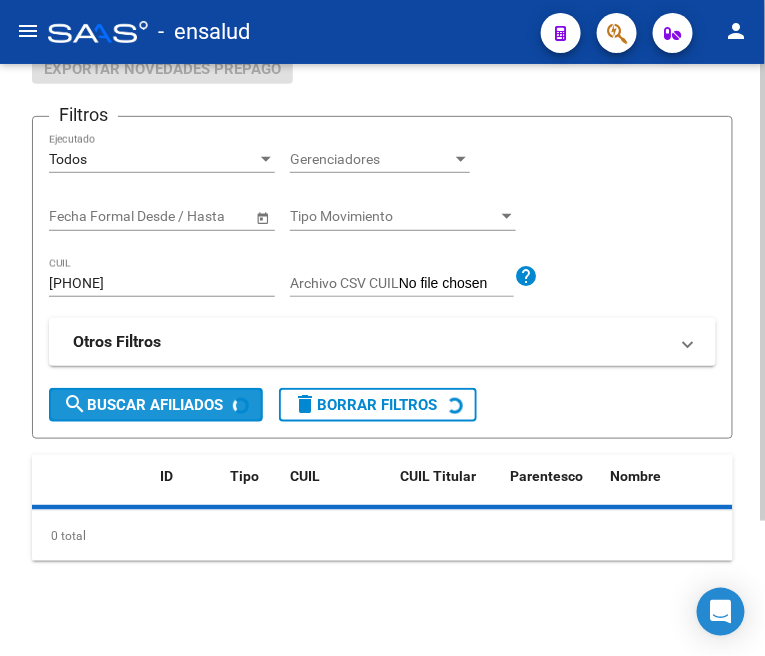 scroll, scrollTop: 222, scrollLeft: 0, axis: vertical 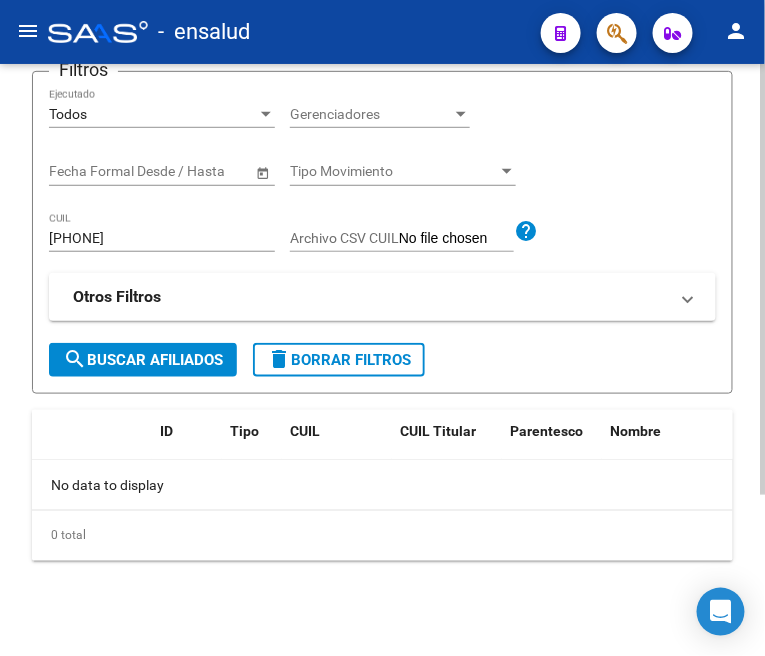 click on "23363747604" at bounding box center (162, 238) 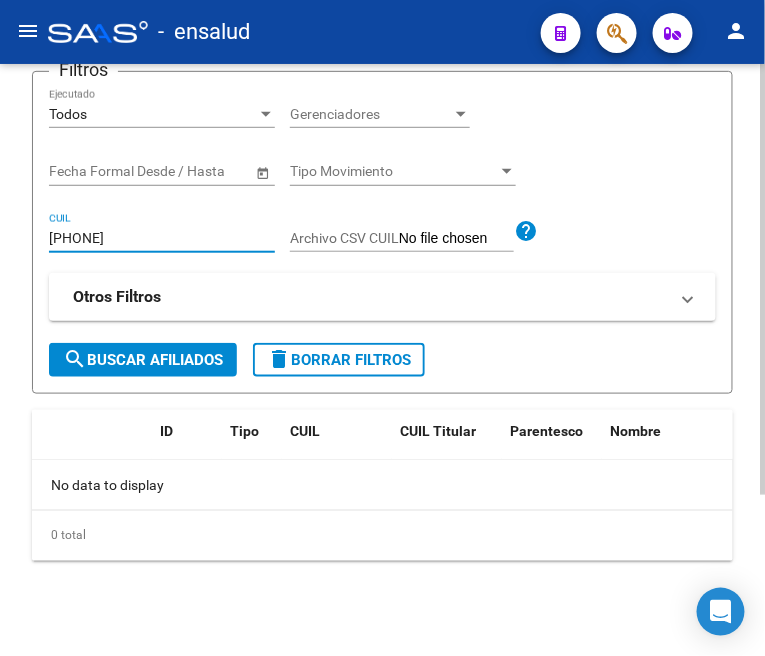 click on "23363747604" at bounding box center [162, 238] 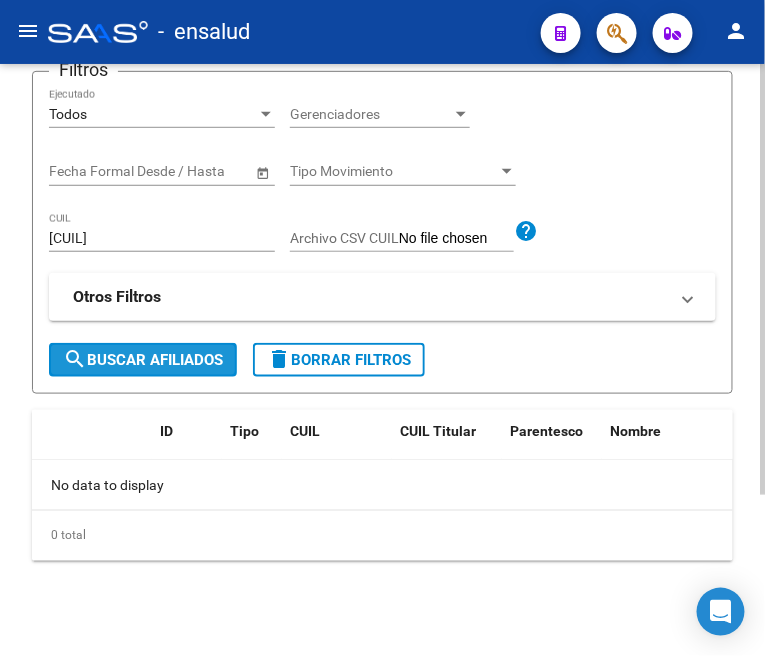 click on "search  Buscar Afiliados" 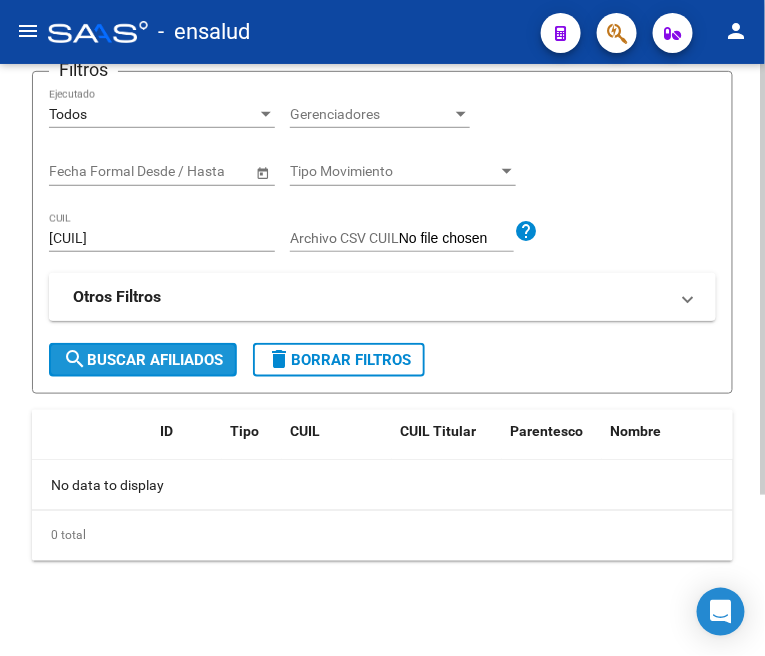 click on "search  Buscar Afiliados" 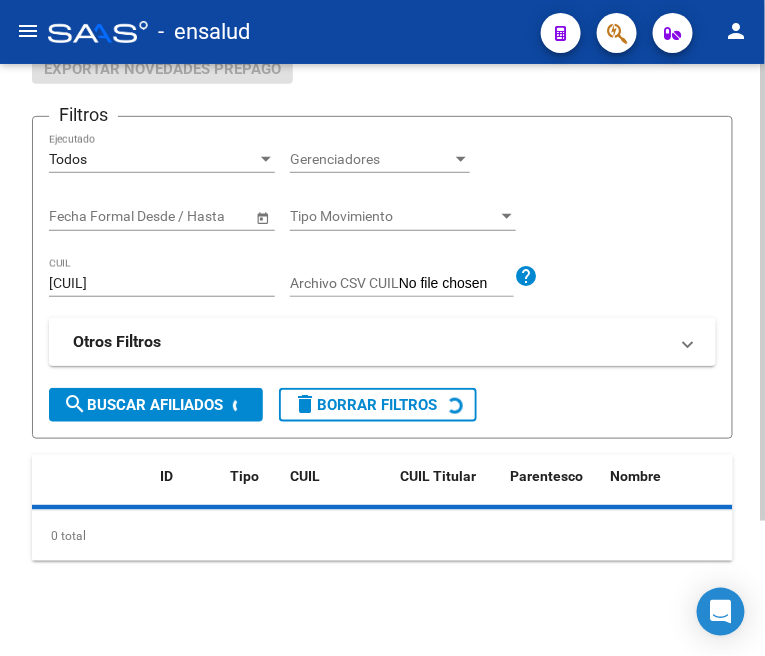 scroll, scrollTop: 222, scrollLeft: 0, axis: vertical 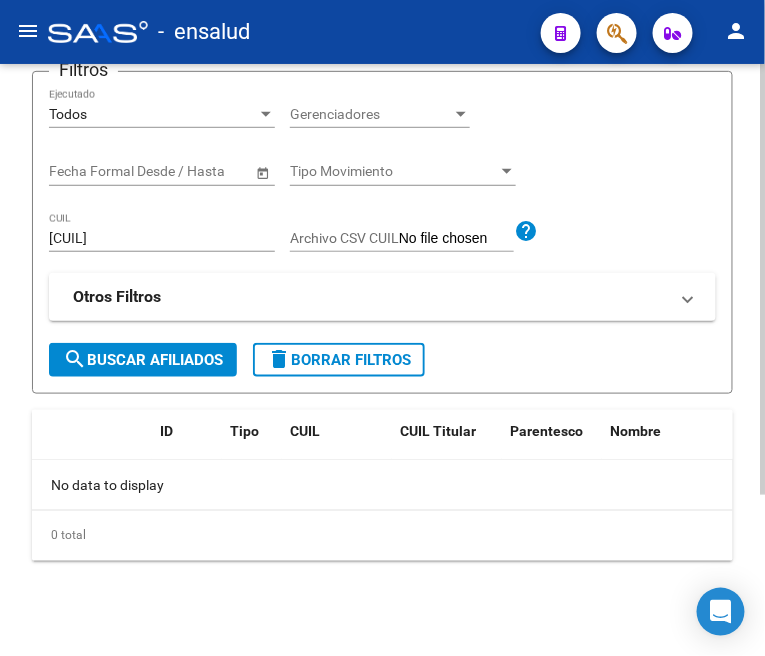 click on "20414658750" at bounding box center (162, 238) 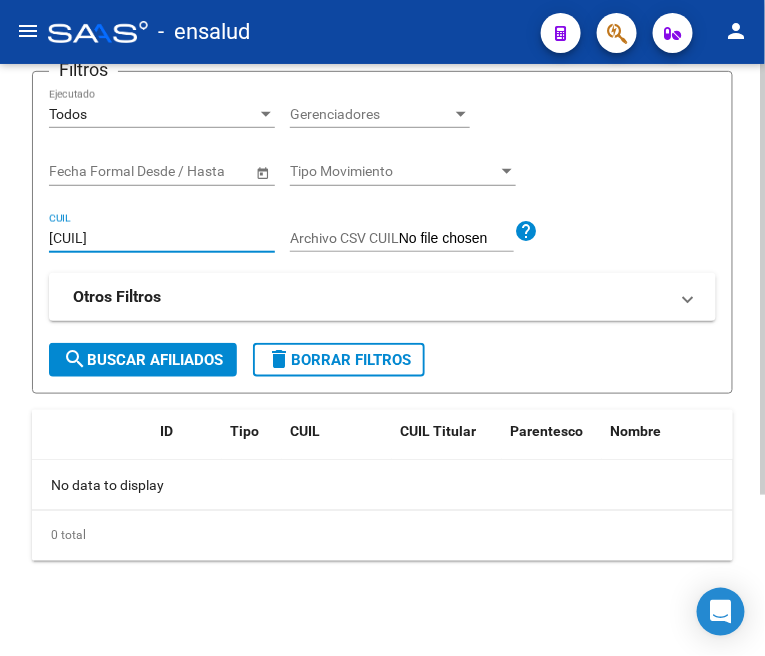 click on "20414658750" at bounding box center (162, 238) 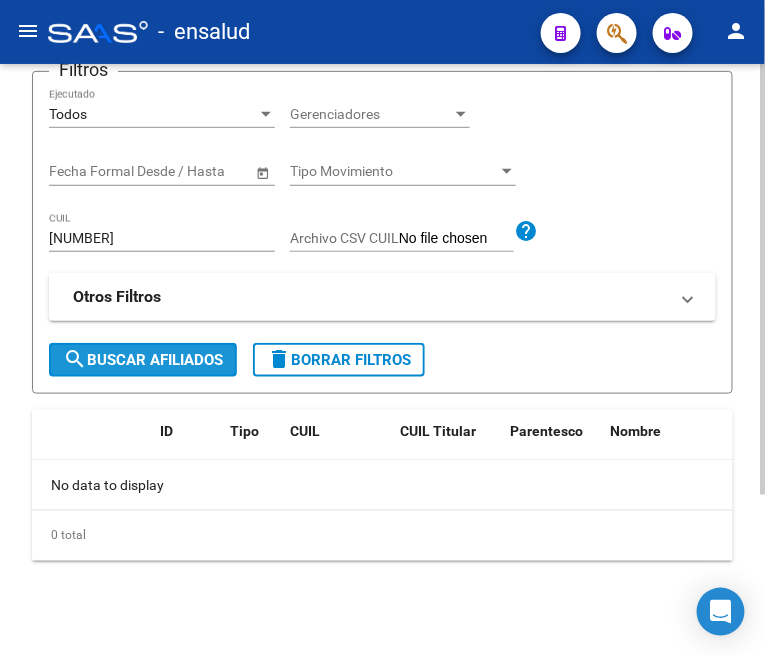 click on "search  Buscar Afiliados" 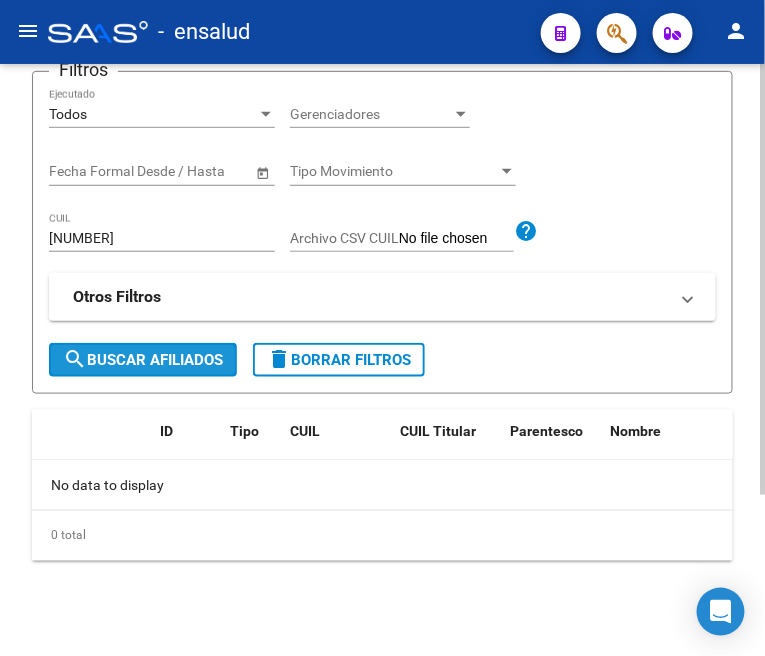 click on "search  Buscar Afiliados" 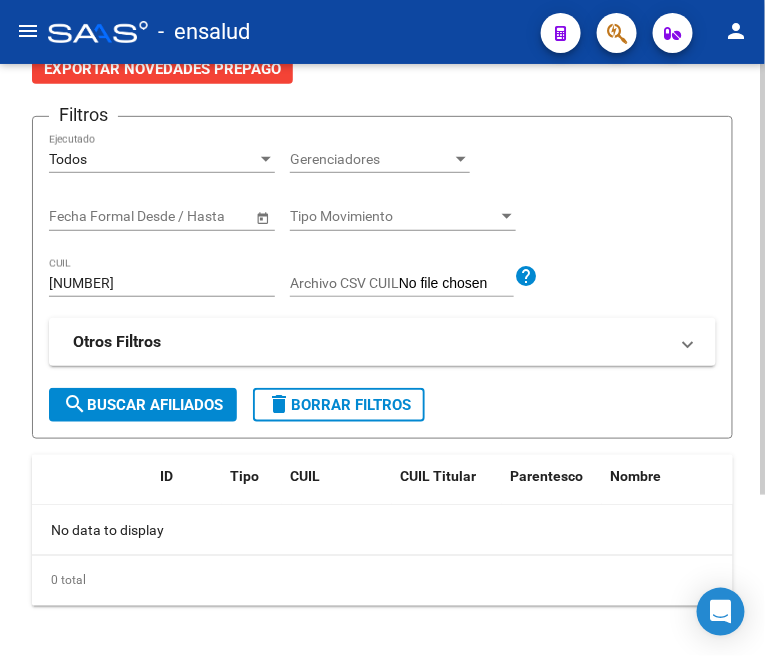 scroll, scrollTop: 222, scrollLeft: 0, axis: vertical 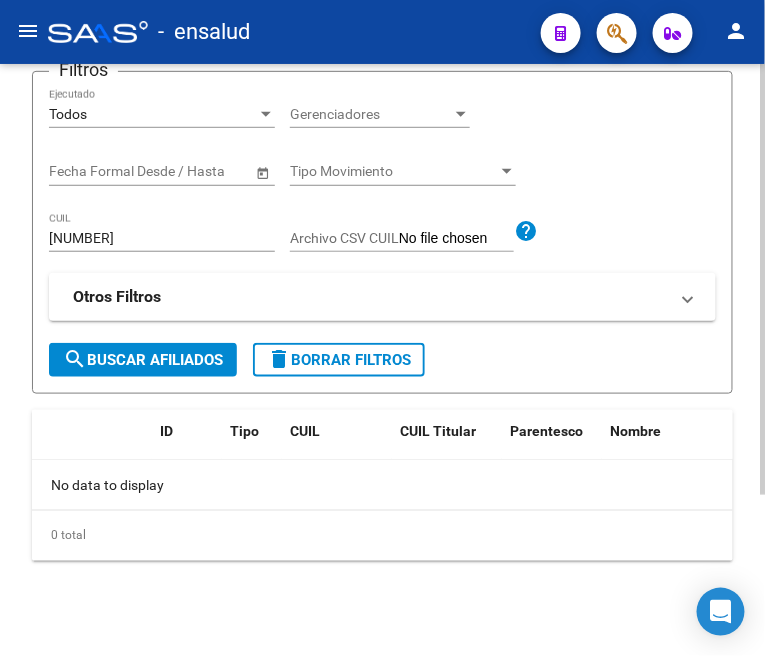 click on "20417238035" at bounding box center (162, 238) 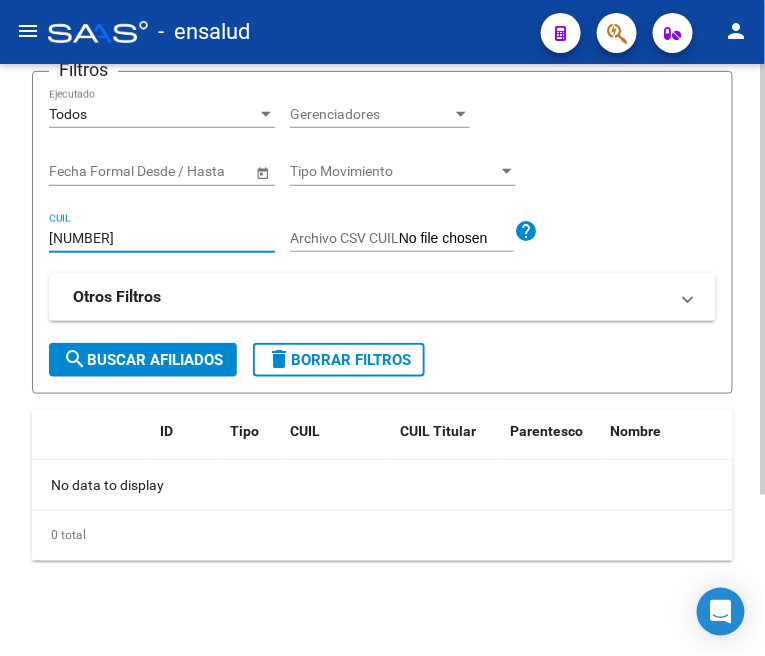 click on "20417238035" at bounding box center [162, 238] 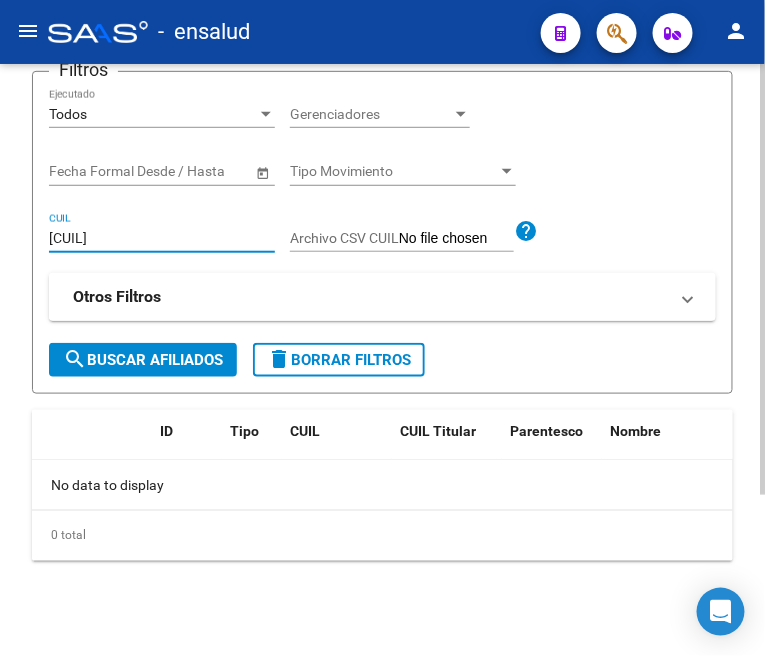 click on "search  Buscar Afiliados" 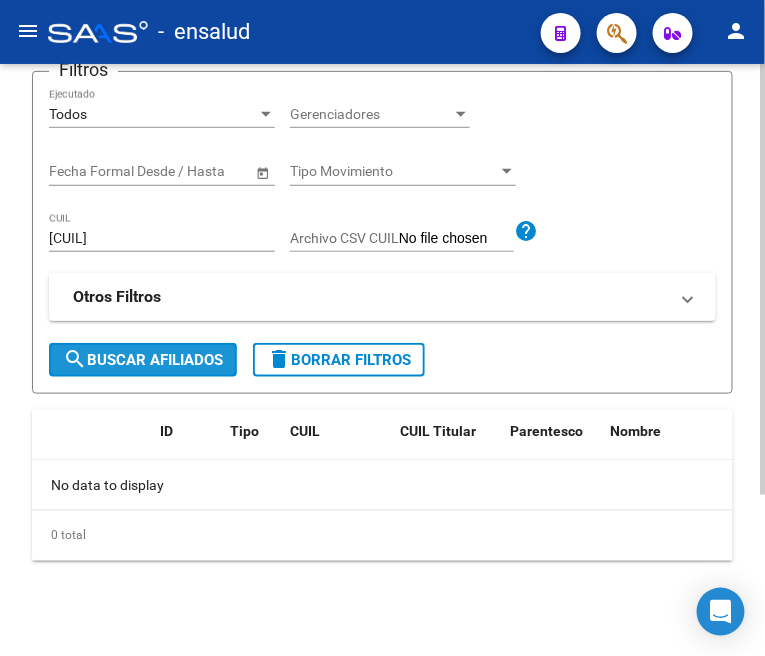 click on "search  Buscar Afiliados" 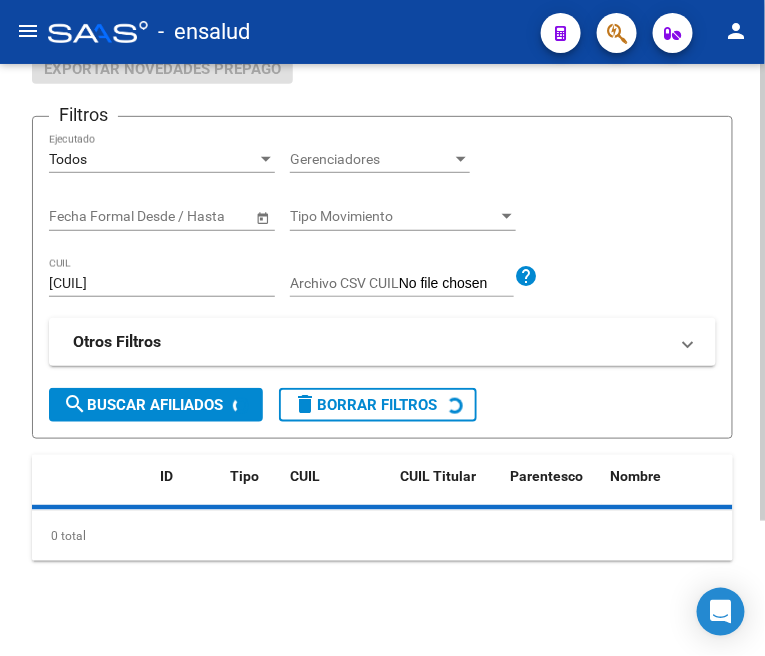 scroll, scrollTop: 222, scrollLeft: 0, axis: vertical 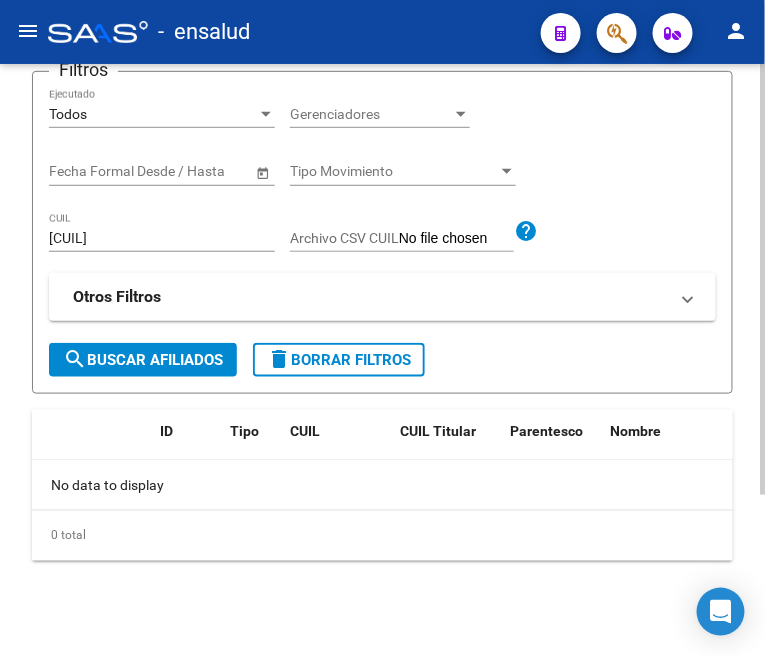click on "20395499581" at bounding box center [162, 238] 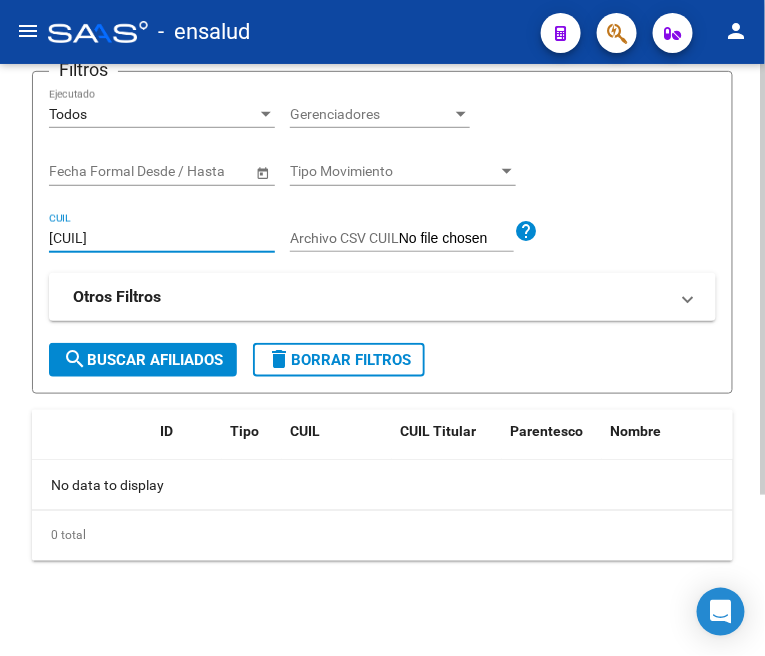 click on "20395499581" at bounding box center (162, 238) 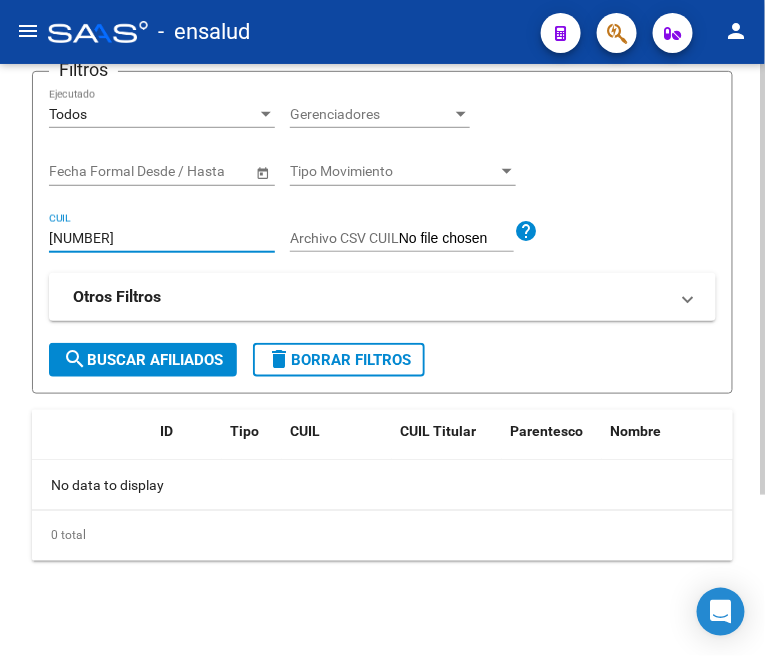 click on "search  Buscar Afiliados" 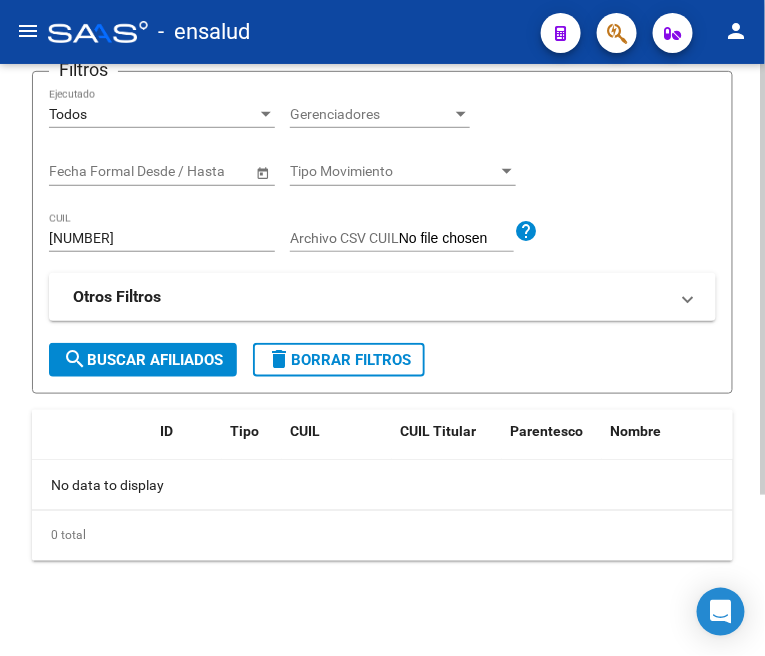 click on "search  Buscar Afiliados" 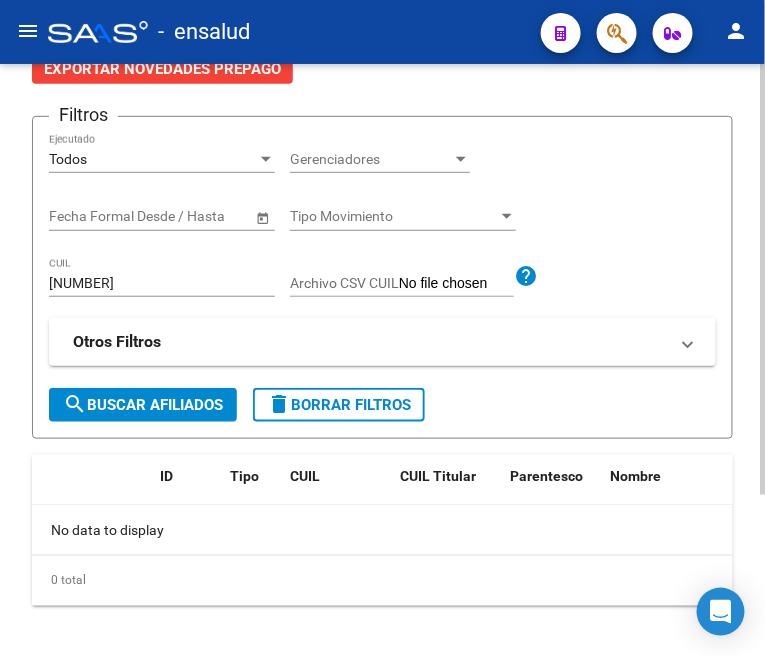 scroll, scrollTop: 222, scrollLeft: 0, axis: vertical 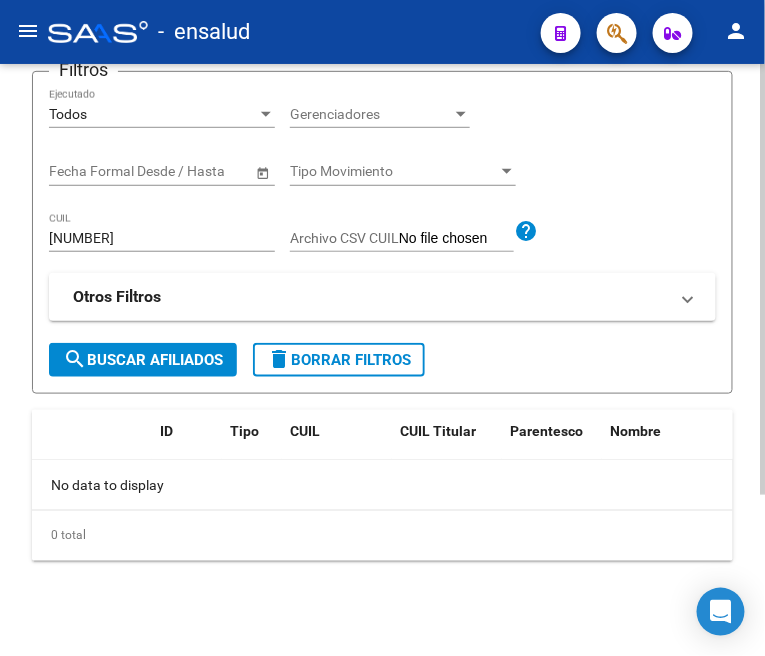 click on "20349643570" at bounding box center (162, 238) 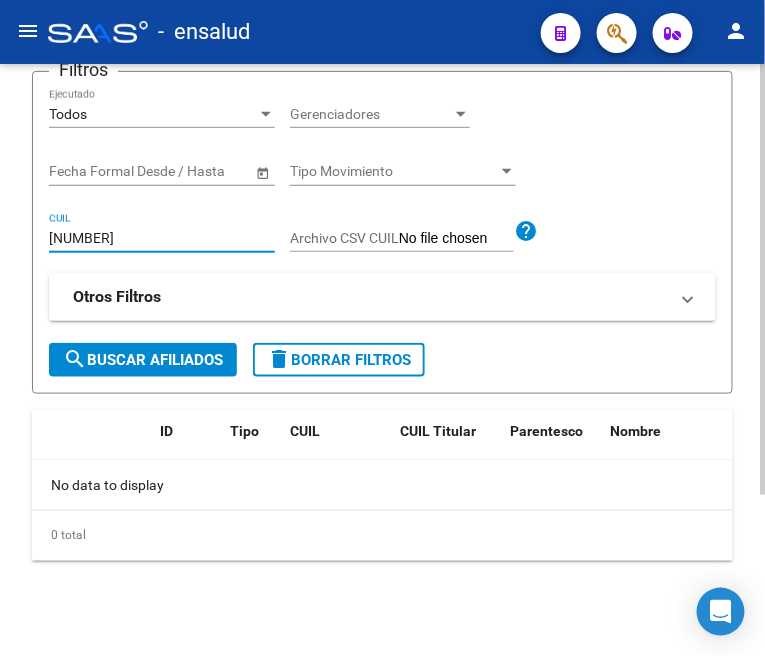 click on "20349643570" at bounding box center (162, 238) 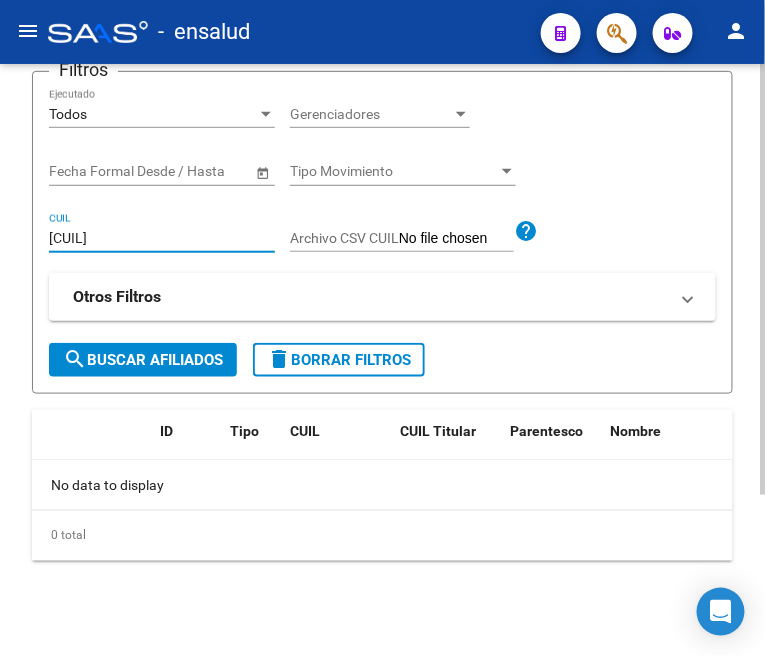 click on "search  Buscar Afiliados" 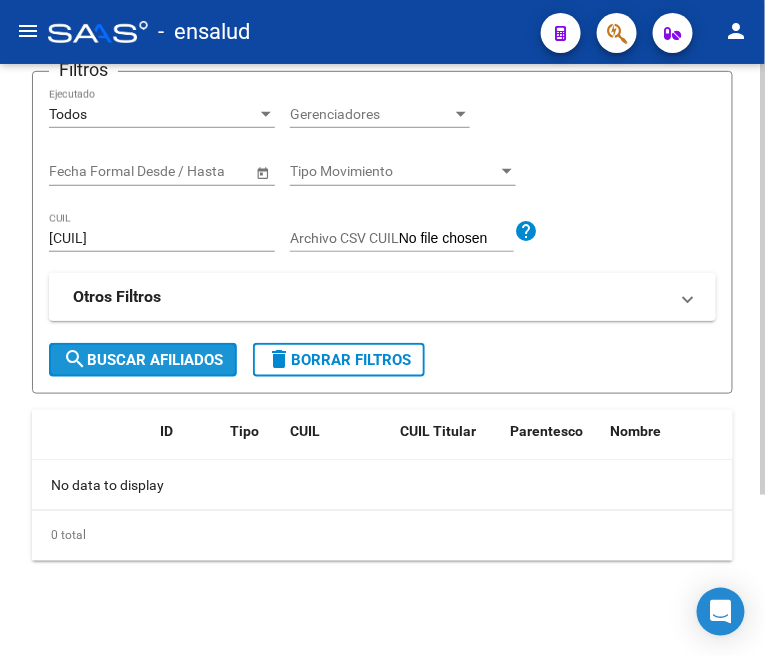 click on "search  Buscar Afiliados" 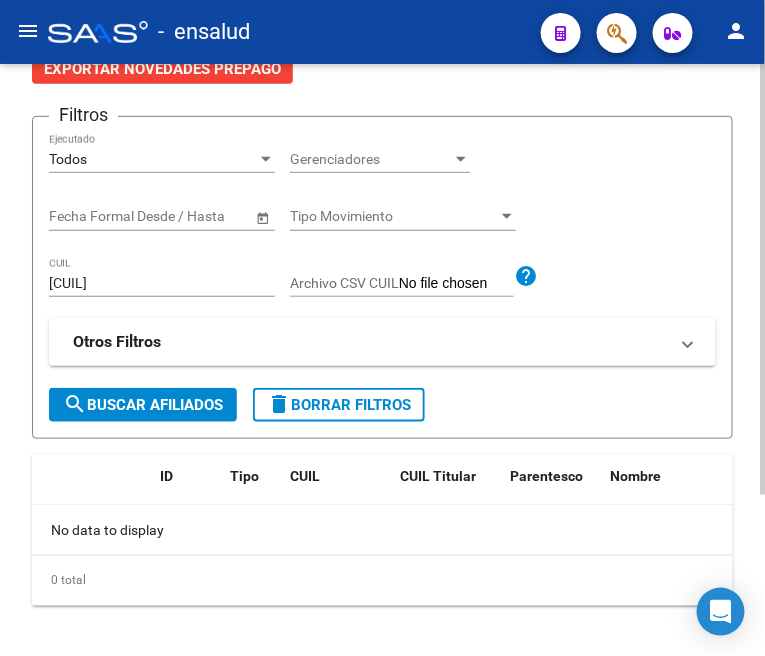 scroll, scrollTop: 222, scrollLeft: 0, axis: vertical 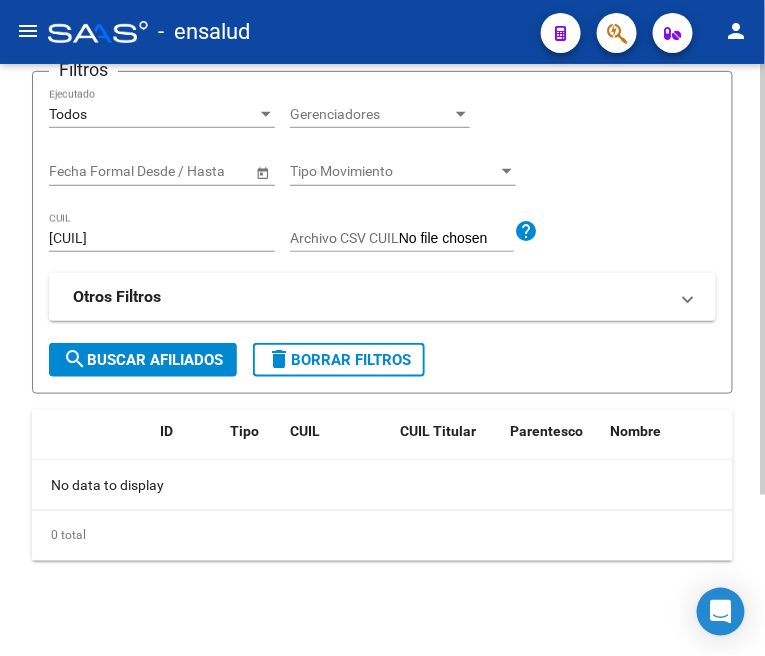 click on "20226803522" at bounding box center [162, 238] 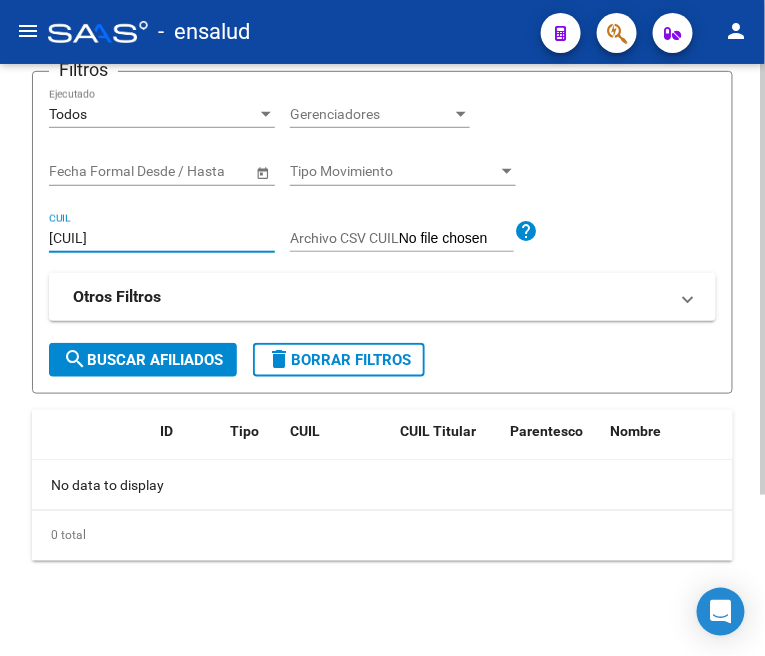 drag, startPoint x: 186, startPoint y: 243, endPoint x: 231, endPoint y: 254, distance: 46.32494 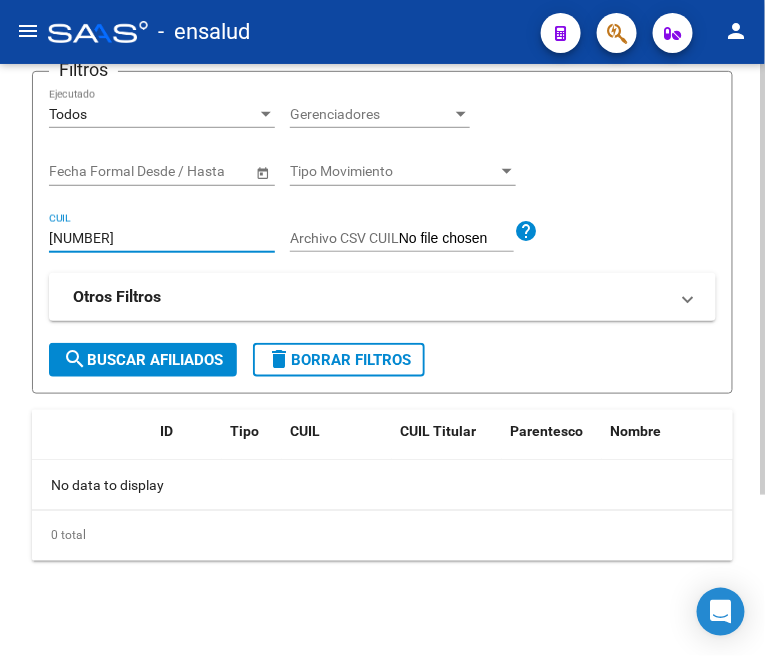 click on "search  Buscar Afiliados" 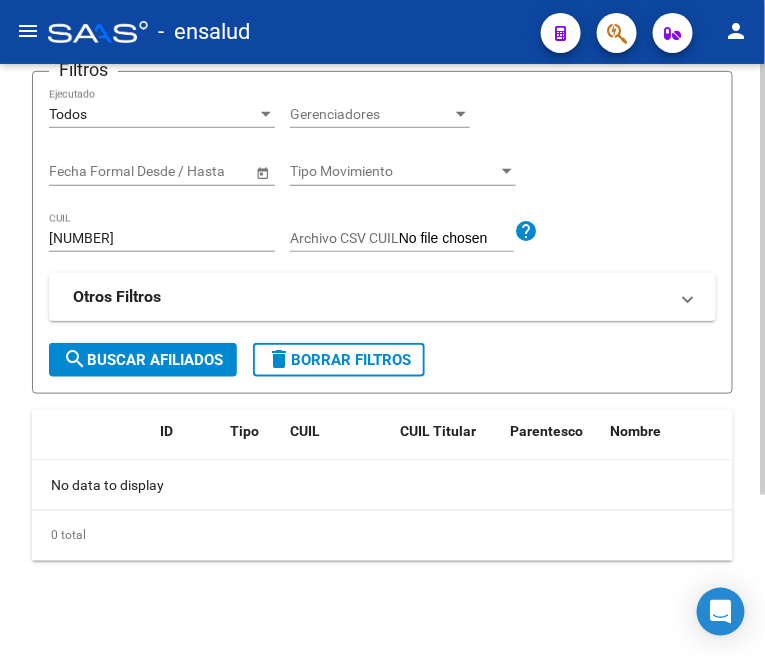 click on "search  Buscar Afiliados" 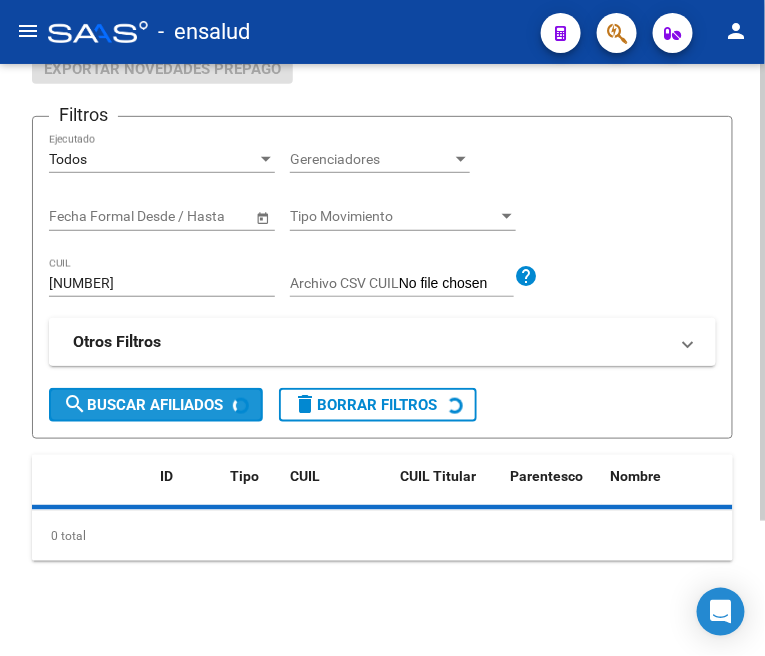 scroll, scrollTop: 222, scrollLeft: 0, axis: vertical 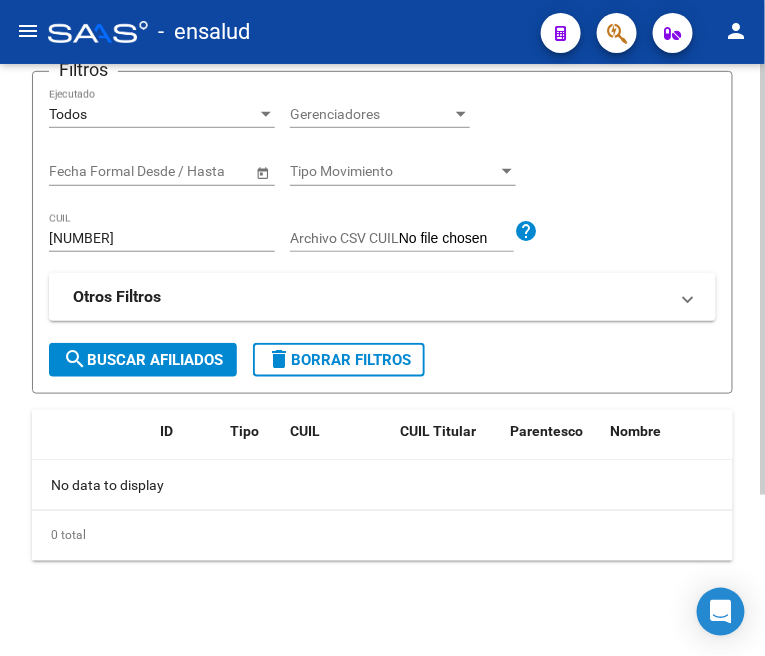 click on "20335100434 CUIL" 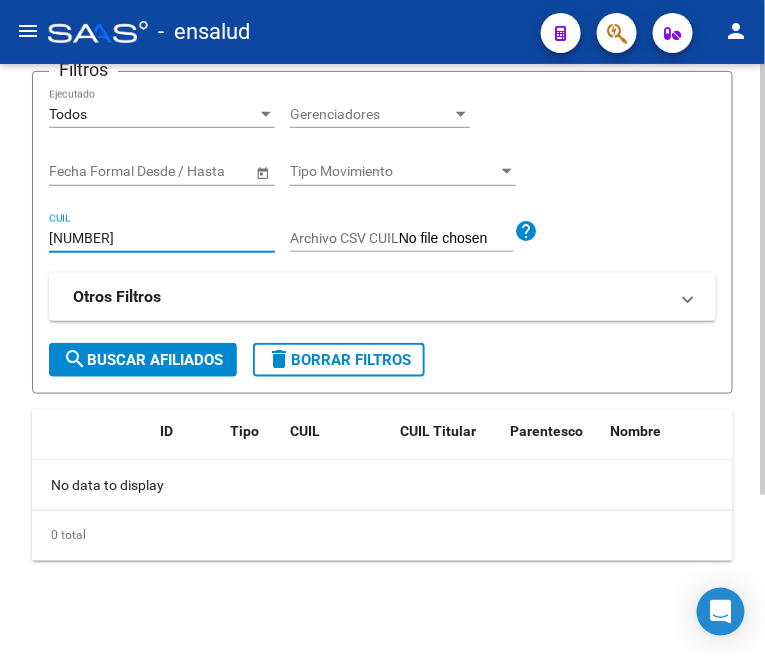 click on "20335100434" at bounding box center (162, 238) 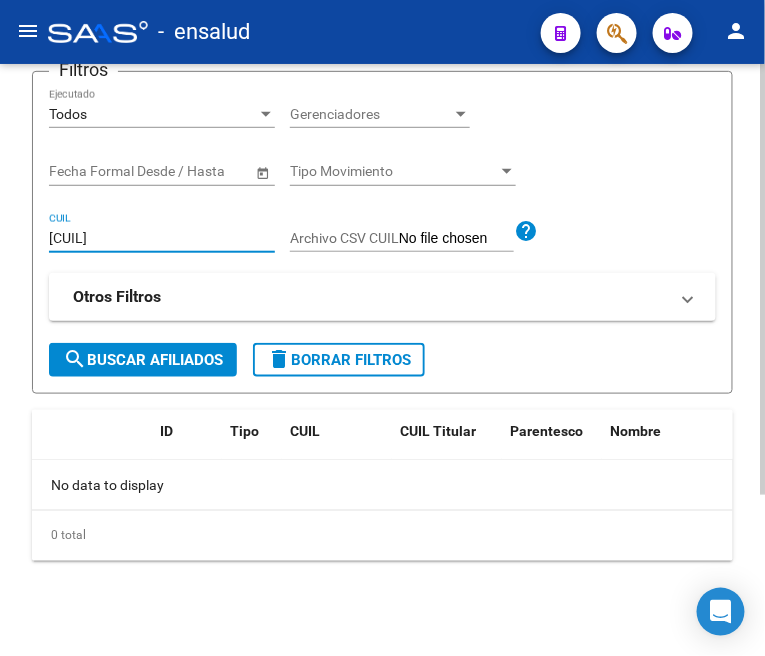 click on "search  Buscar Afiliados" 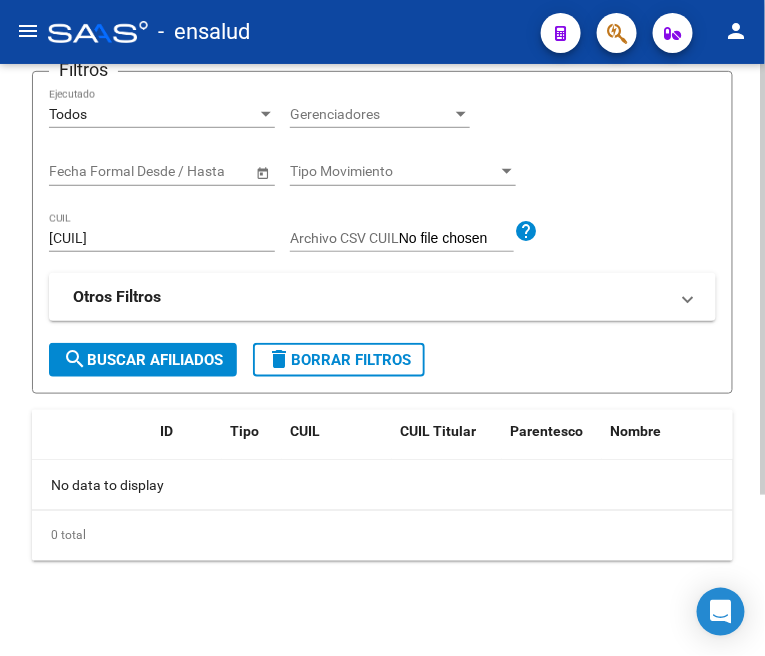 click on "search  Buscar Afiliados" 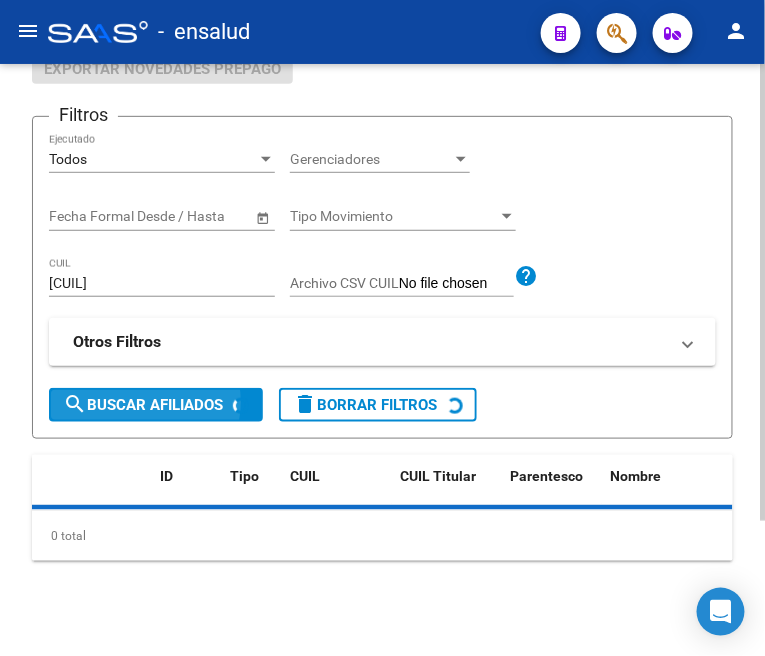 scroll, scrollTop: 222, scrollLeft: 0, axis: vertical 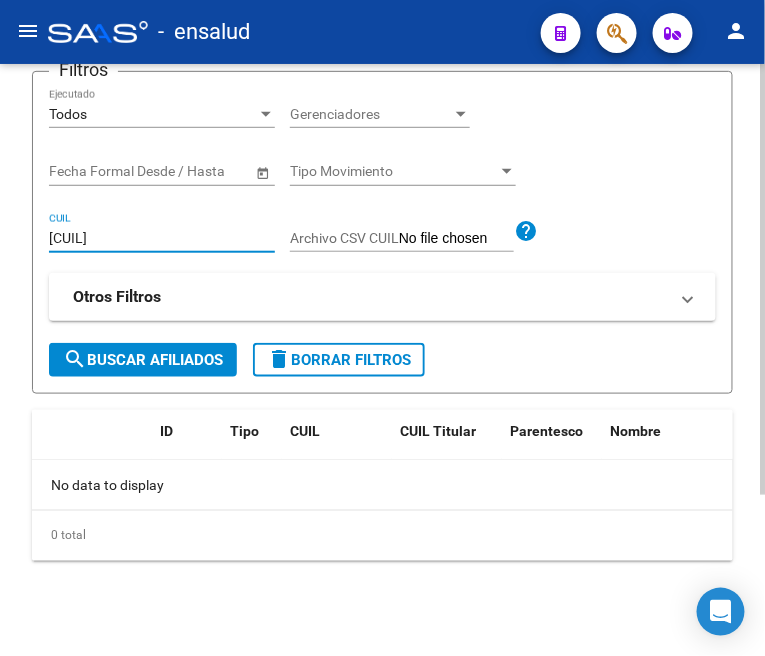 click on "20373668703" at bounding box center [162, 238] 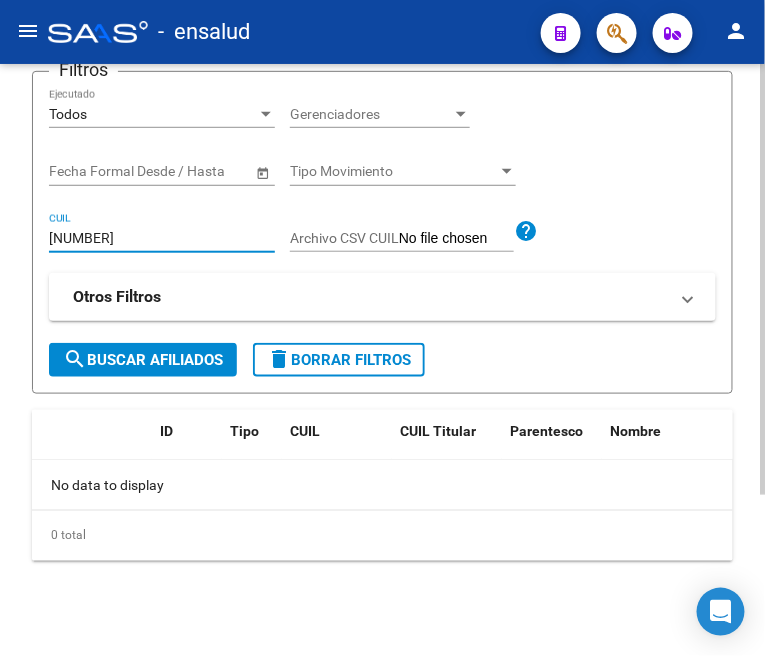 click on "search  Buscar Afiliados" 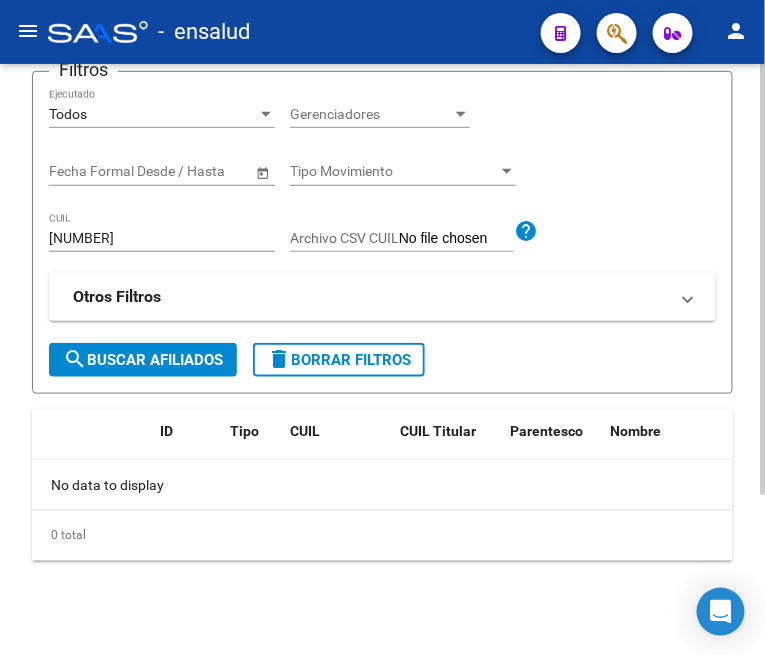 click on "search  Buscar Afiliados" 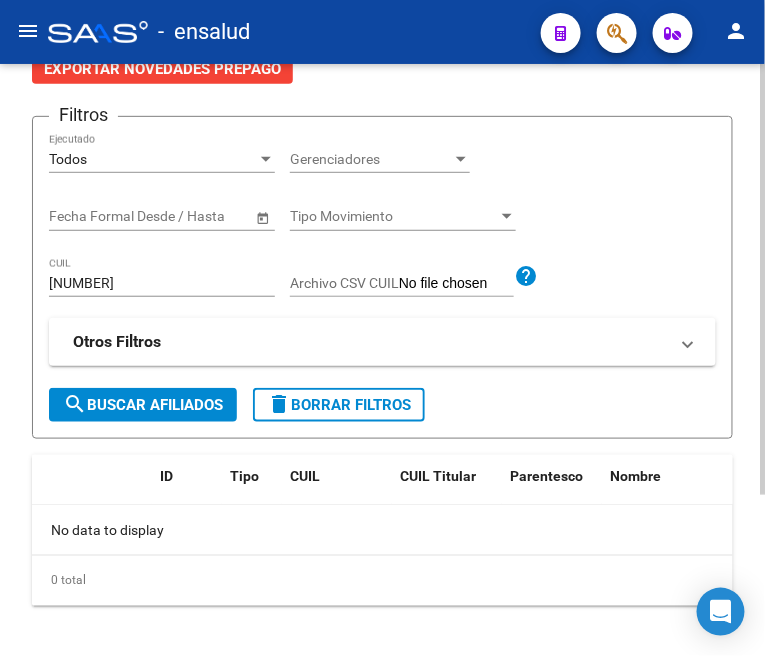 scroll, scrollTop: 222, scrollLeft: 0, axis: vertical 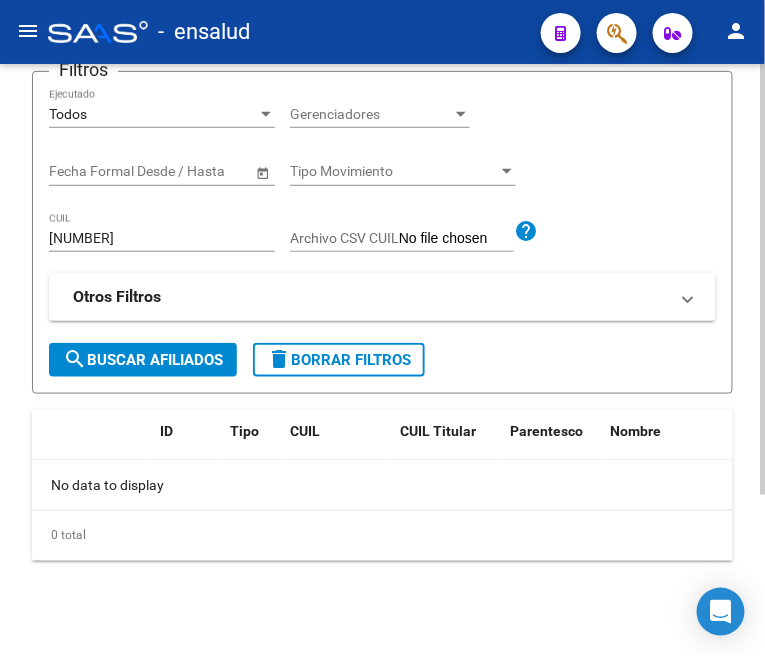 click on "20240709202" at bounding box center (162, 238) 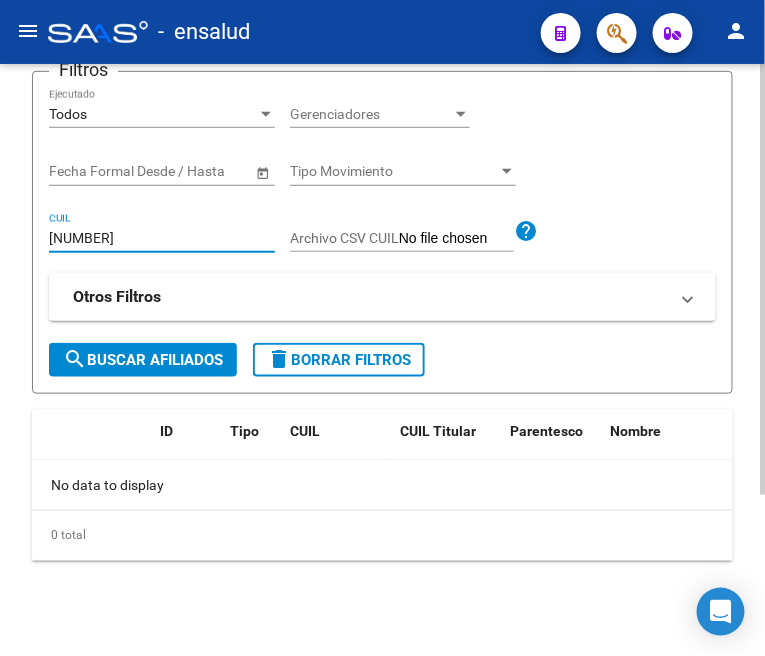 click on "20240709202" at bounding box center [162, 238] 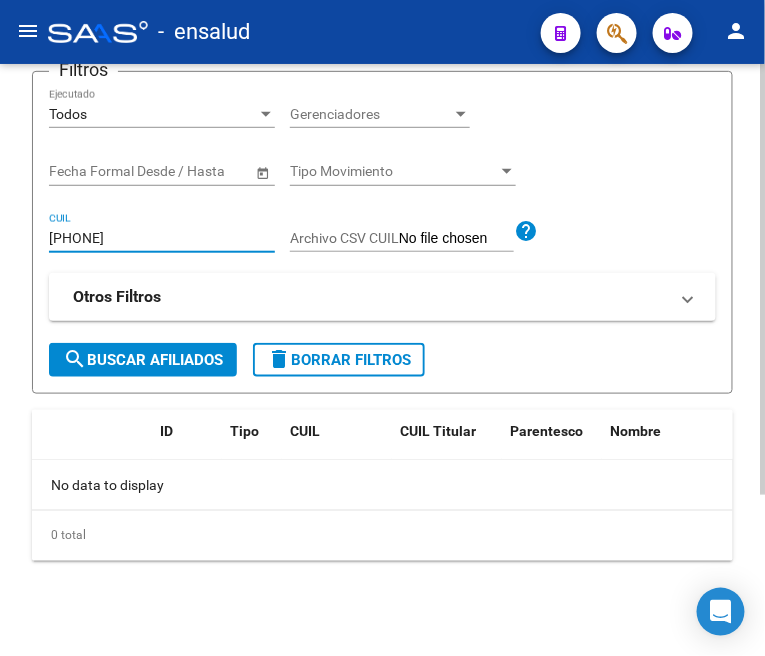 type on "[NUMBER]" 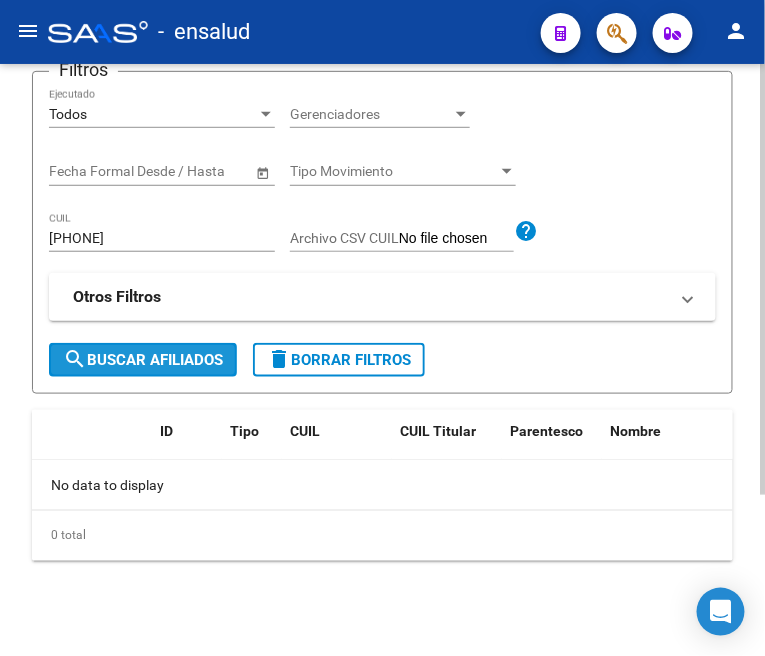 click on "search  Buscar Afiliados" 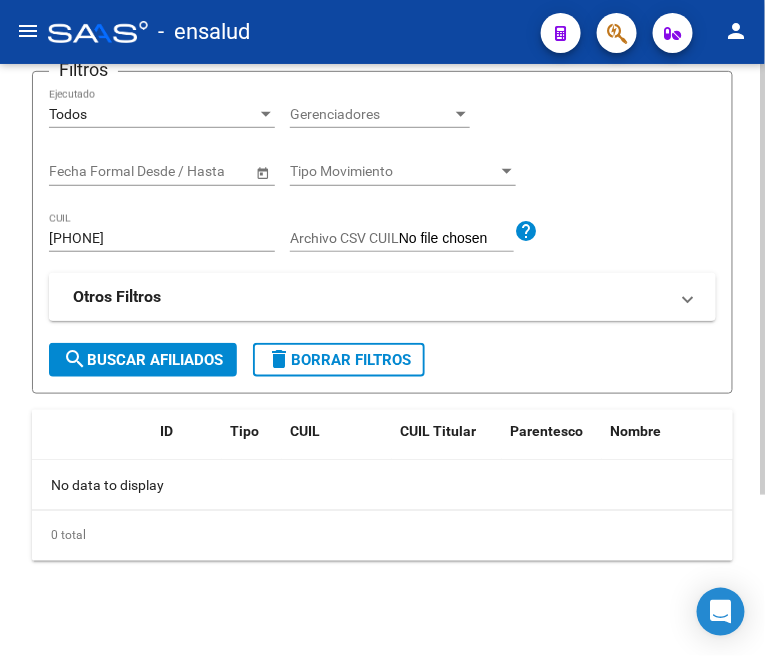 scroll, scrollTop: 0, scrollLeft: 0, axis: both 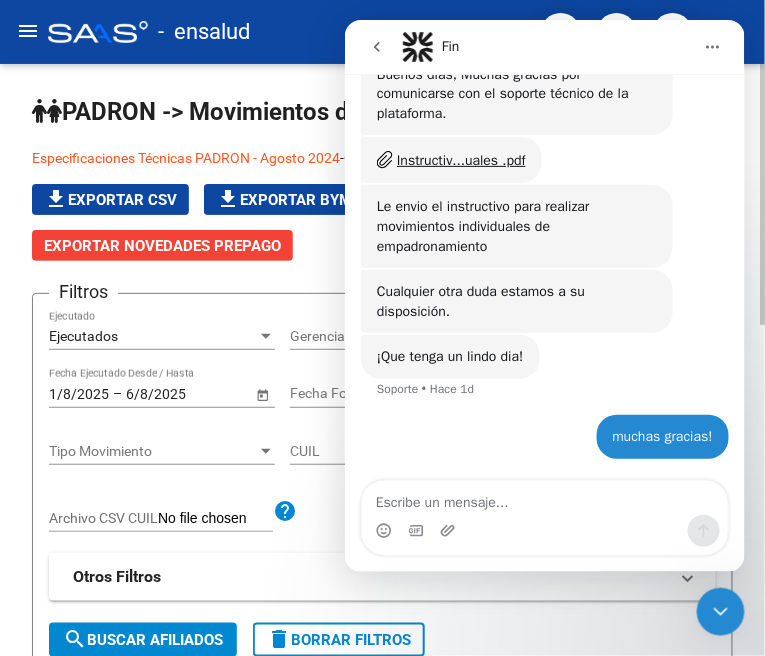 click on "Ejecutados" at bounding box center (153, 336) 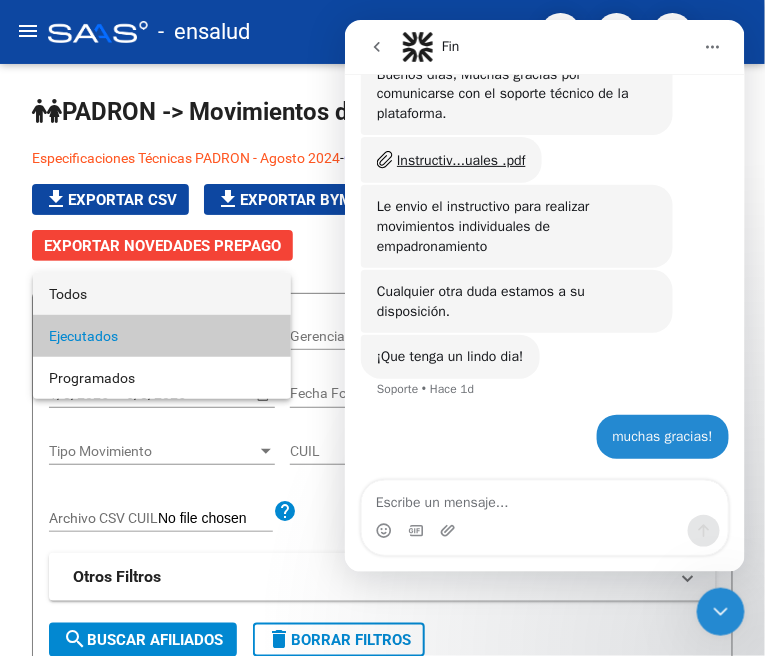 click on "Todos" at bounding box center (162, 294) 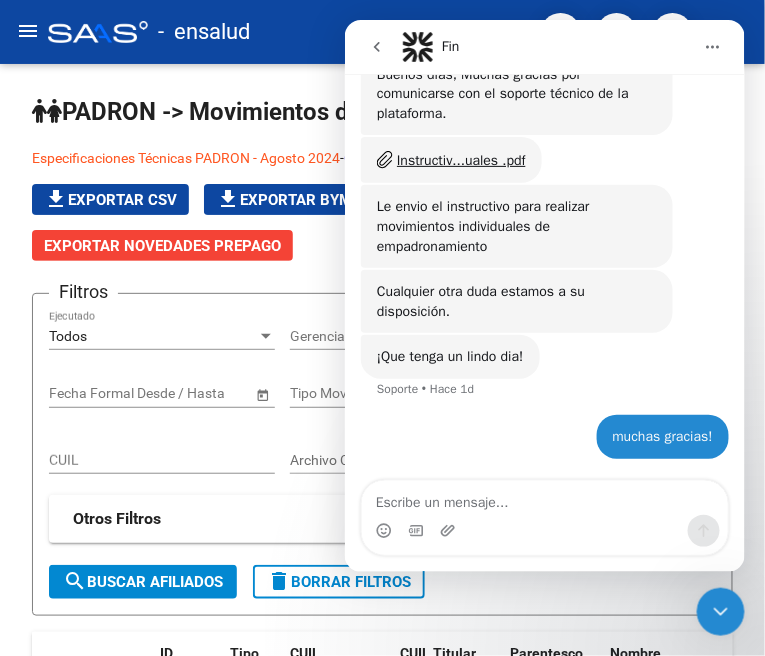 click on "-   ensalud" 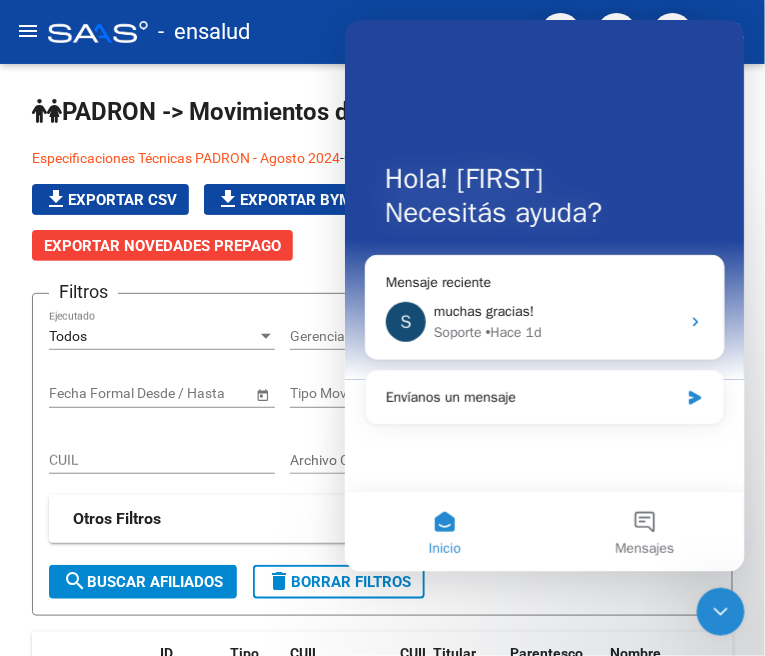 scroll, scrollTop: 0, scrollLeft: 0, axis: both 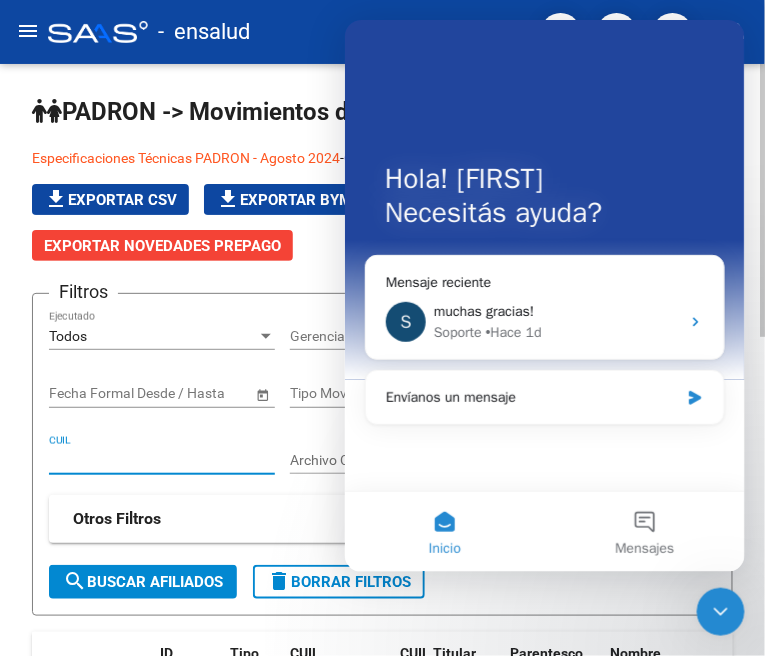 click on "CUIL" at bounding box center [162, 460] 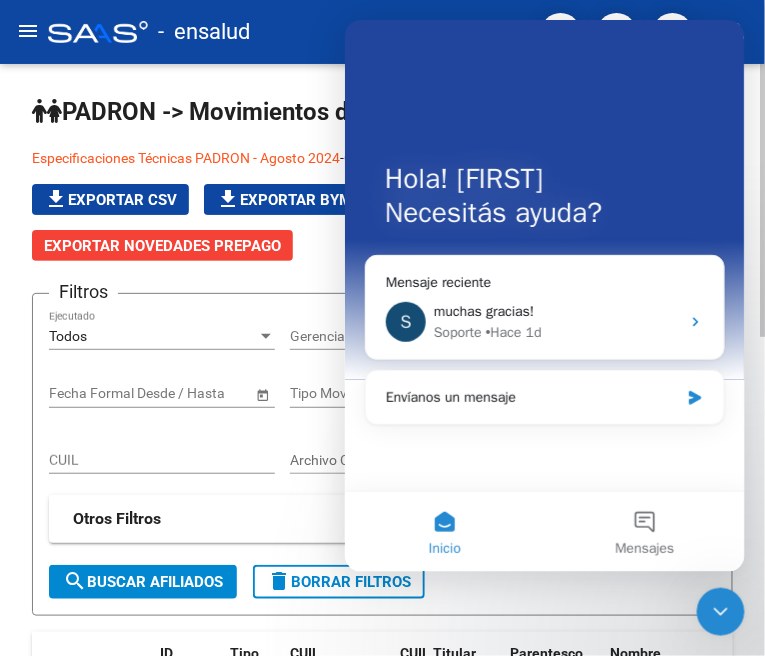 click on "CUIL" 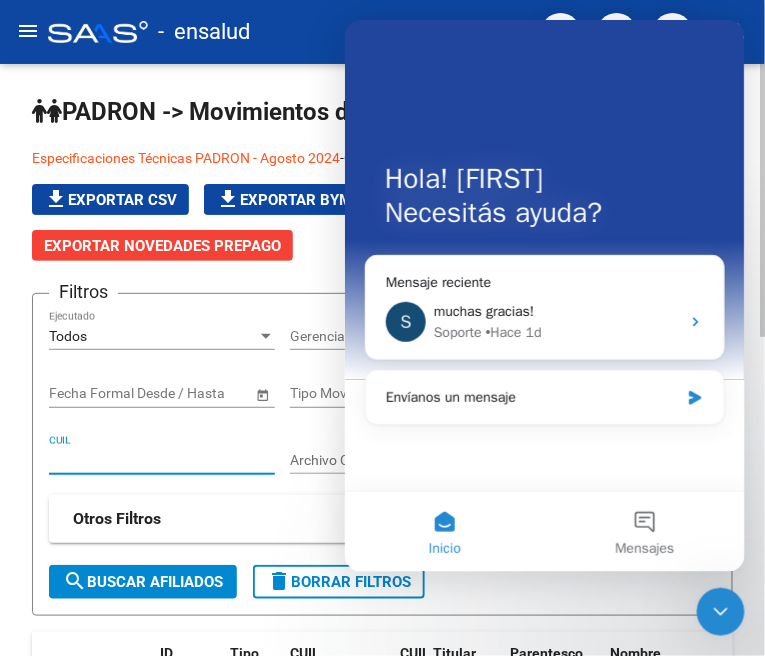 click on "CUIL" at bounding box center [162, 460] 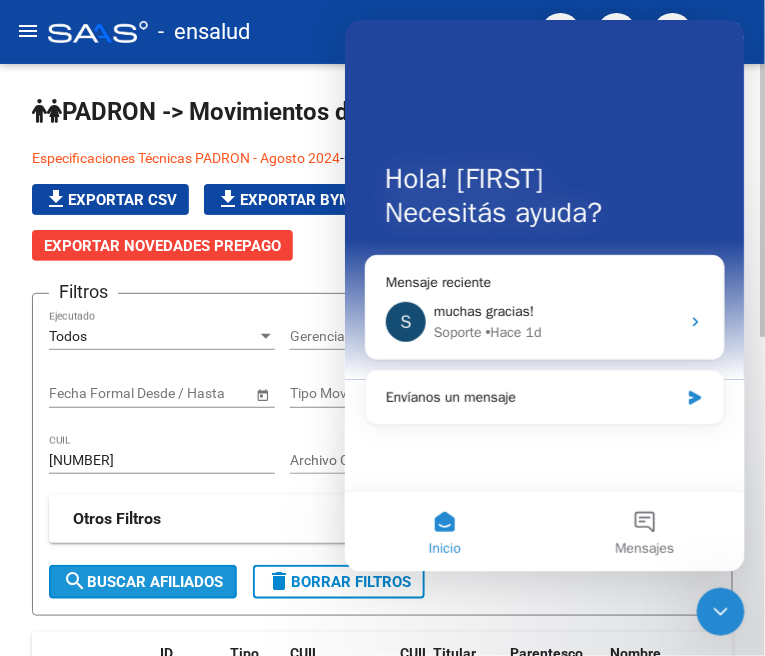 click on "search  Buscar Afiliados" 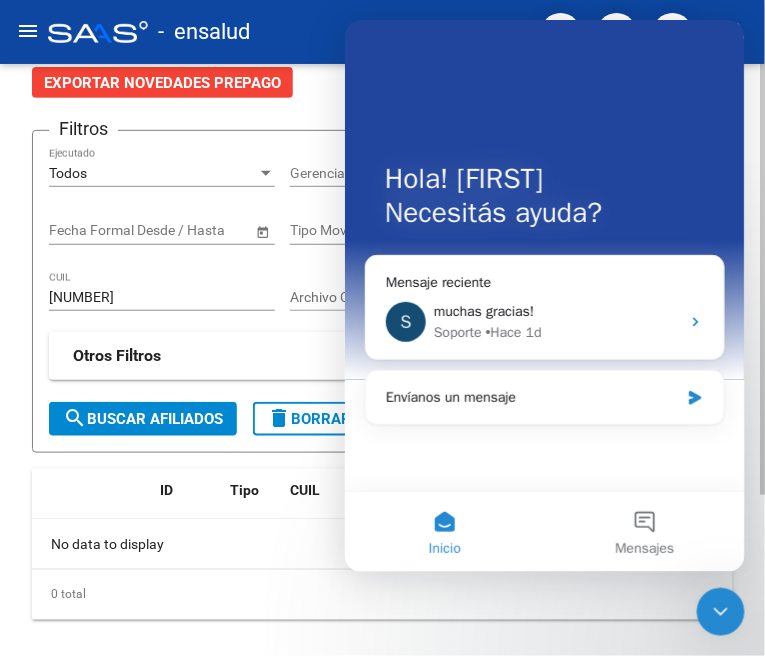 scroll, scrollTop: 222, scrollLeft: 0, axis: vertical 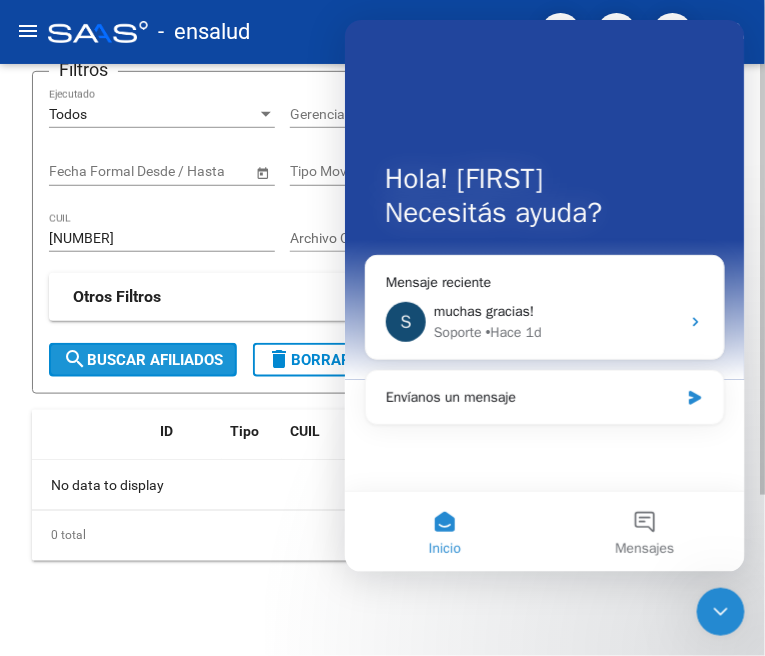 click on "search  Buscar Afiliados" 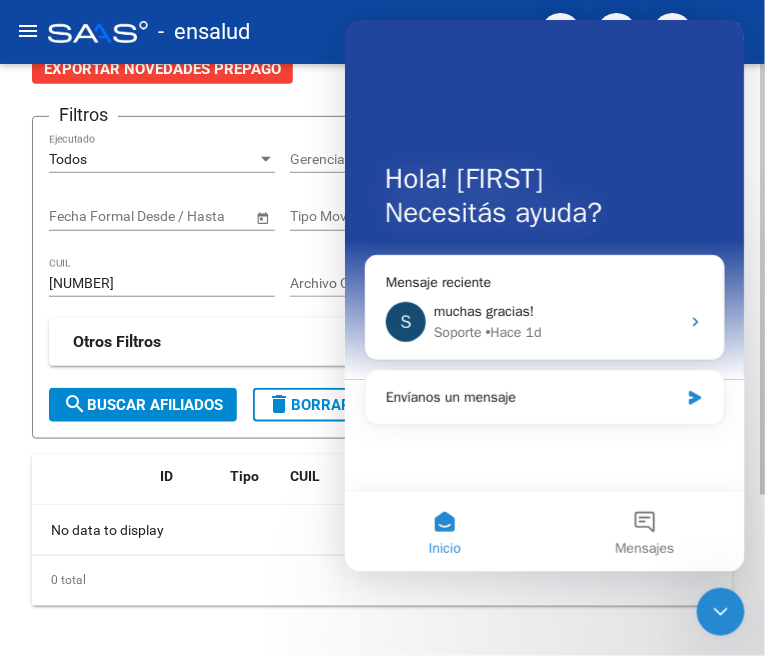 scroll, scrollTop: 222, scrollLeft: 0, axis: vertical 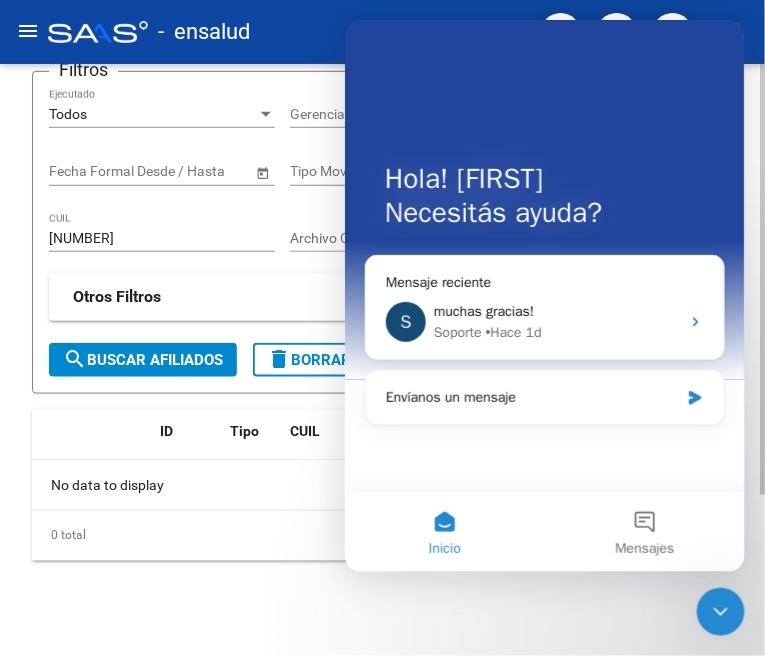 click on "[NUMBER]" at bounding box center [162, 238] 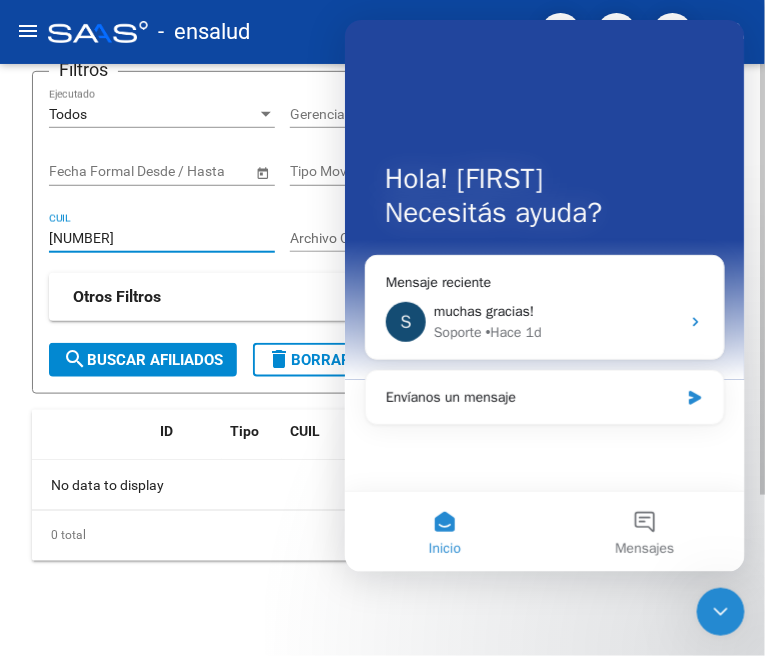 click on "[NUMBER]" at bounding box center [162, 238] 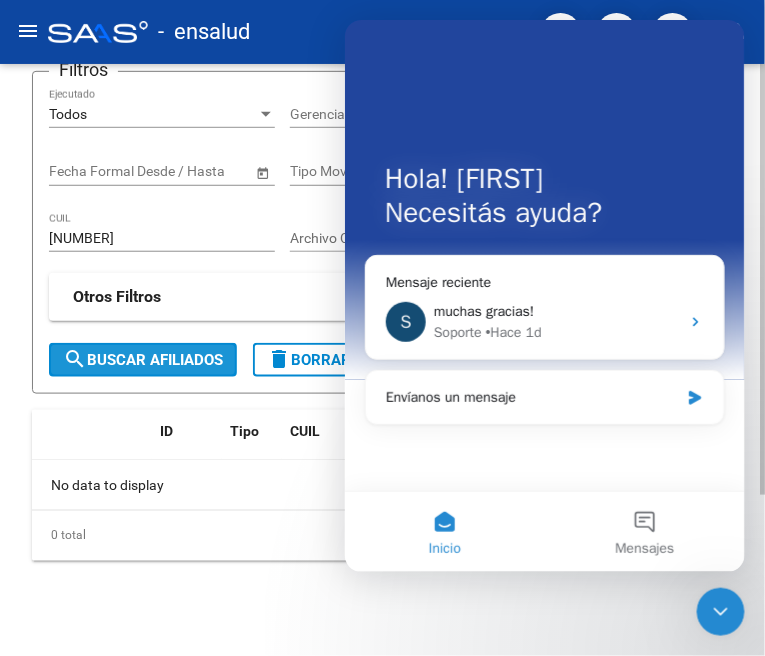 click on "search  Buscar Afiliados" 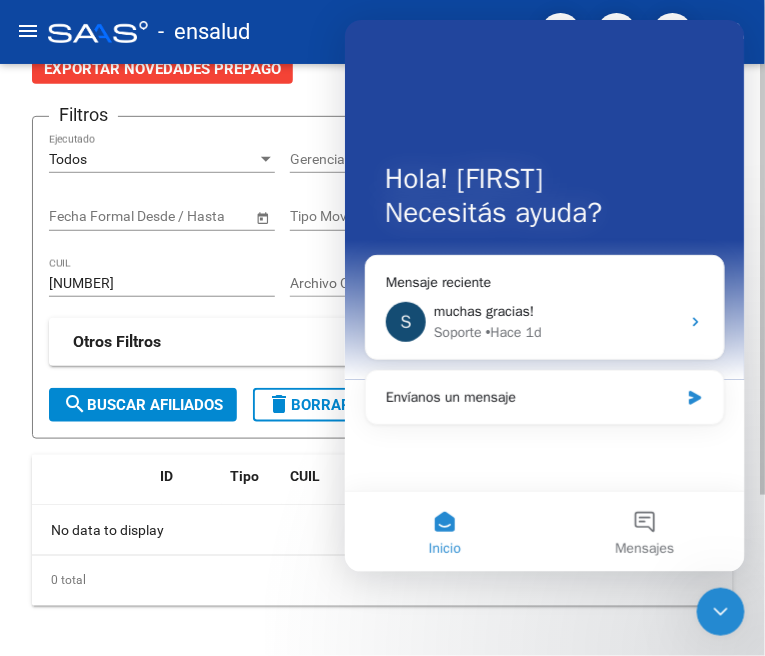 scroll, scrollTop: 222, scrollLeft: 0, axis: vertical 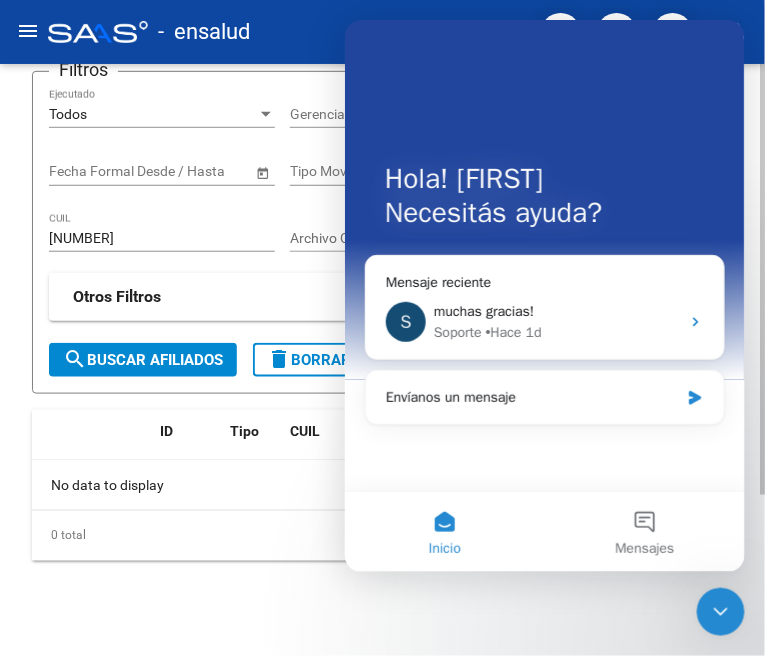 click on "[NUMBER]" at bounding box center [162, 238] 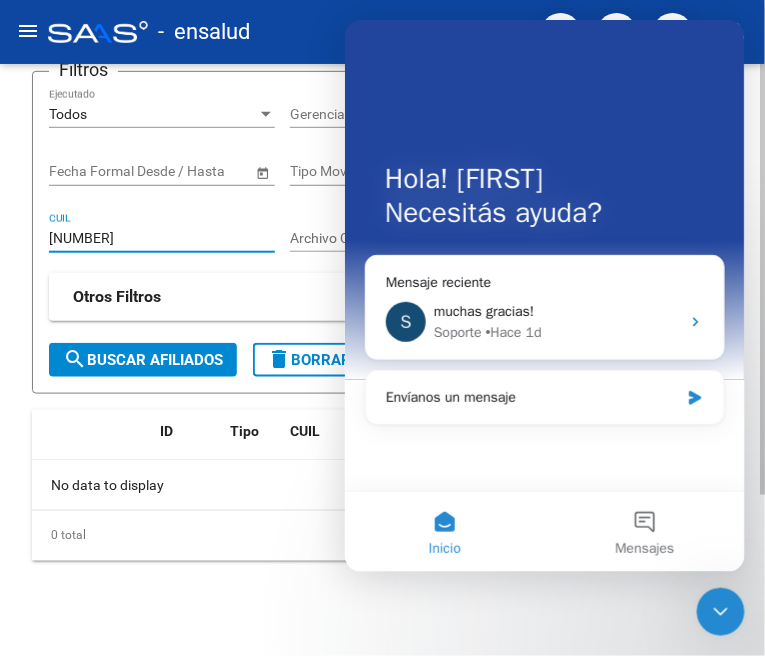 click on "[NUMBER]" at bounding box center [162, 238] 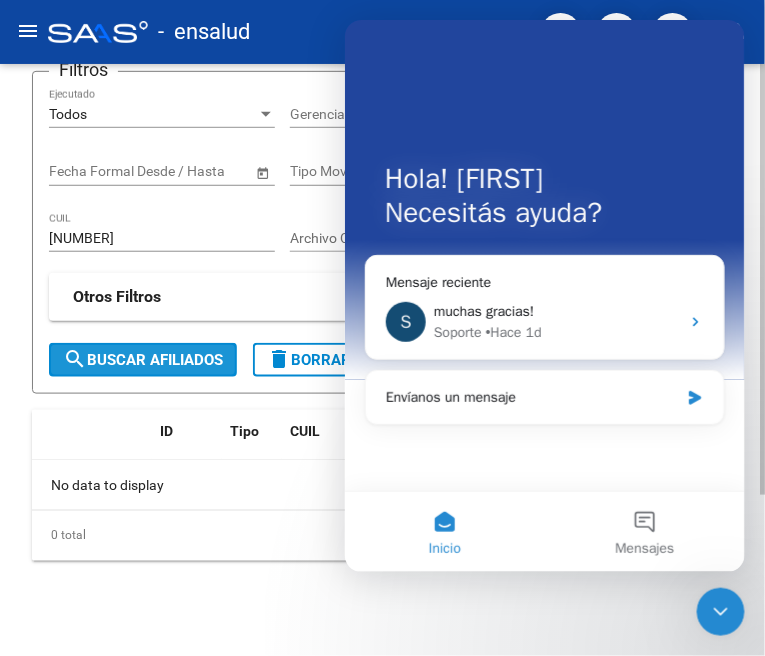 click on "search  Buscar Afiliados" 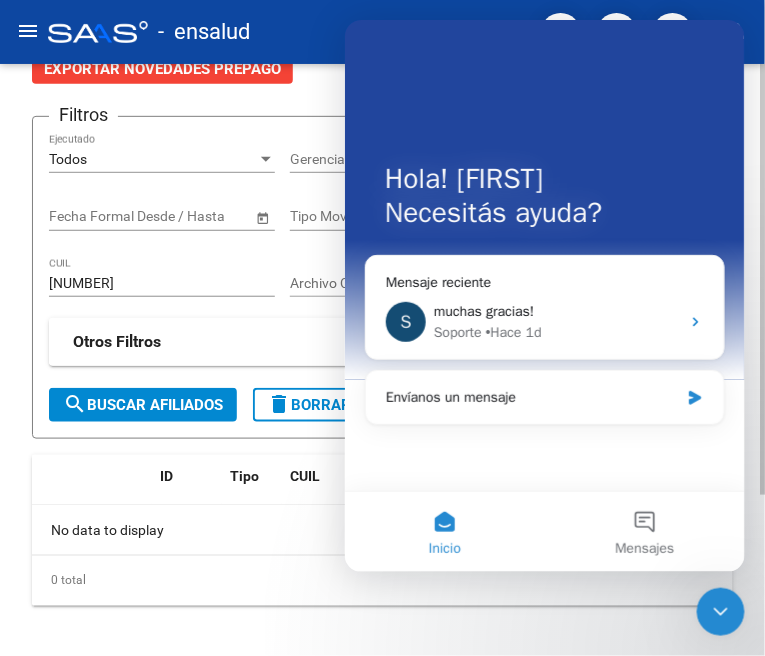 scroll, scrollTop: 222, scrollLeft: 0, axis: vertical 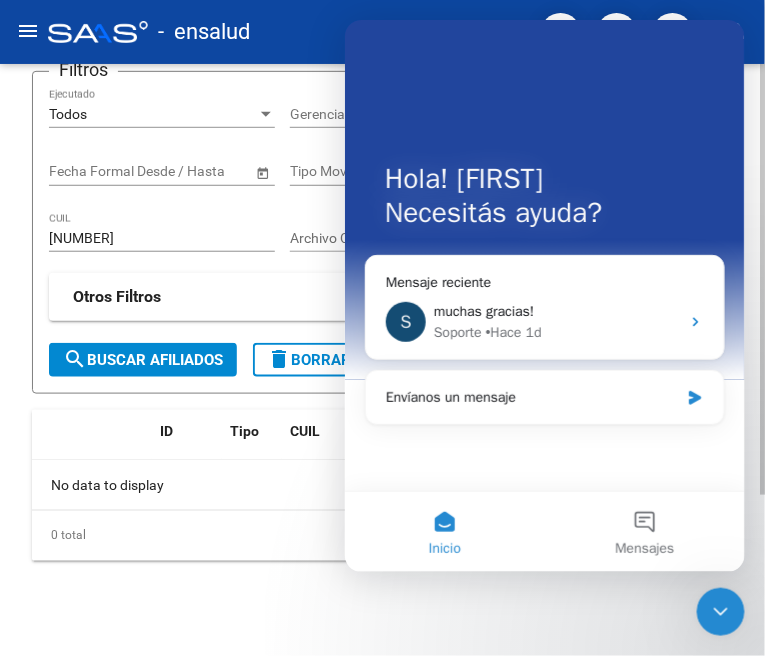 click on "[NUMBER]" at bounding box center (162, 238) 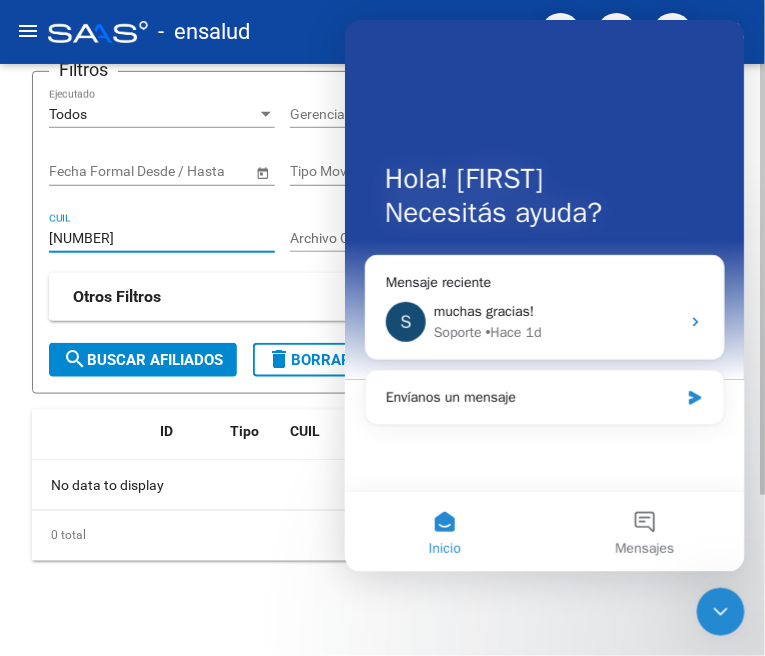 click on "[NUMBER]" at bounding box center [162, 238] 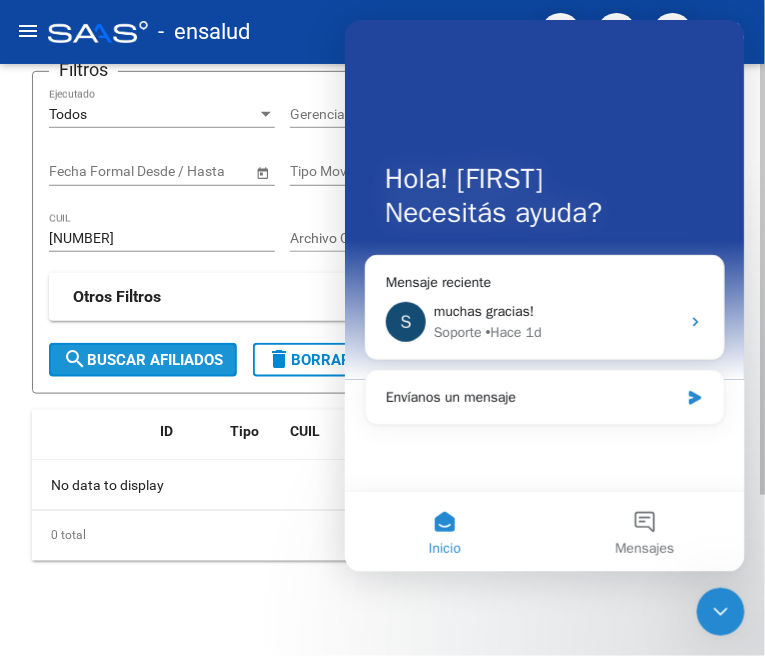 click on "search  Buscar Afiliados" 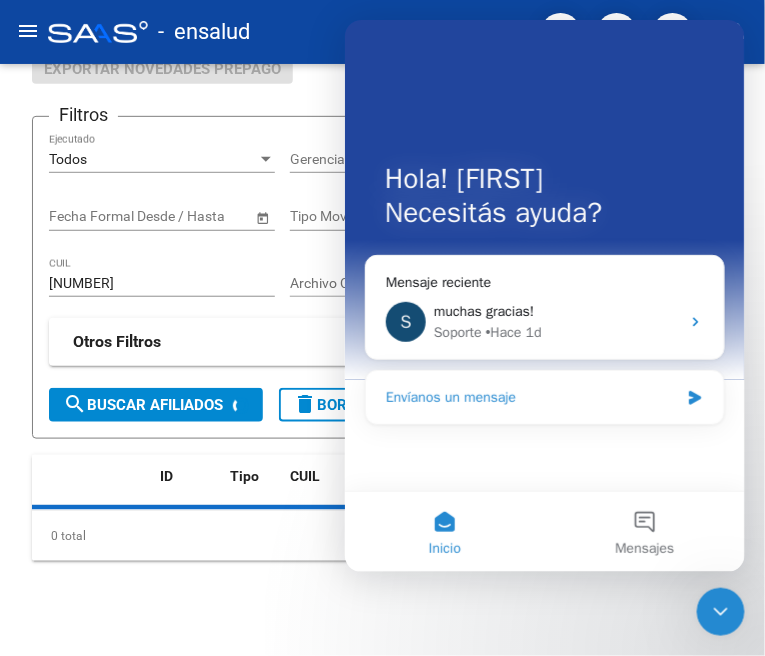 scroll, scrollTop: 222, scrollLeft: 0, axis: vertical 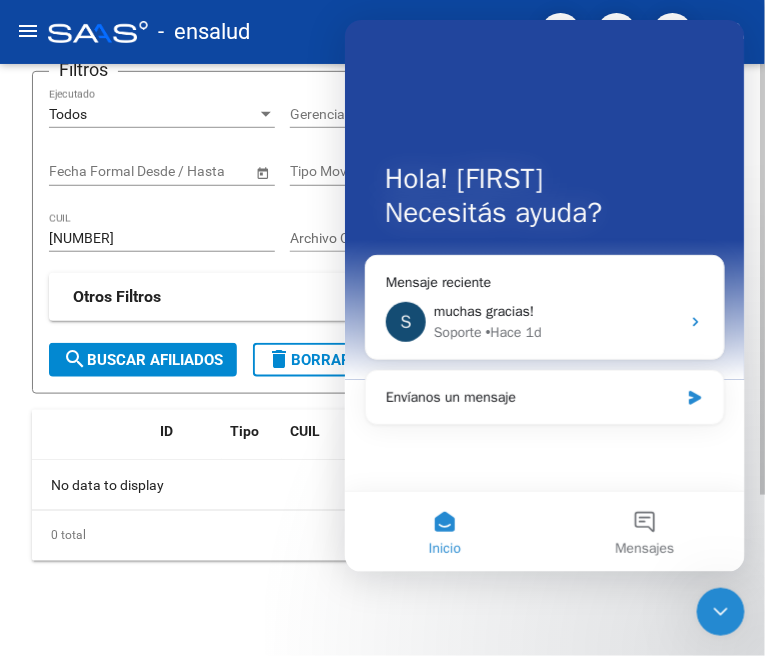 click on "[NUMBER]" at bounding box center (162, 238) 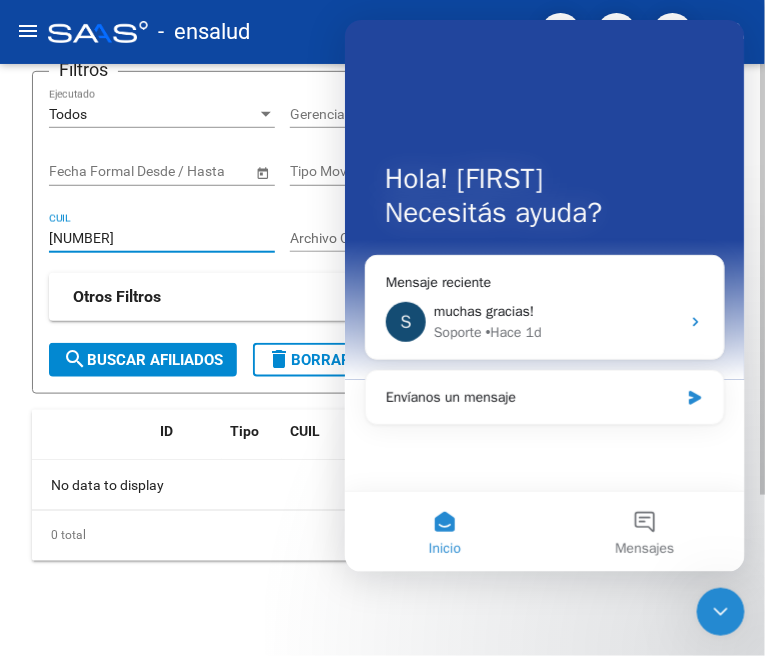 click on "[NUMBER]" at bounding box center [162, 238] 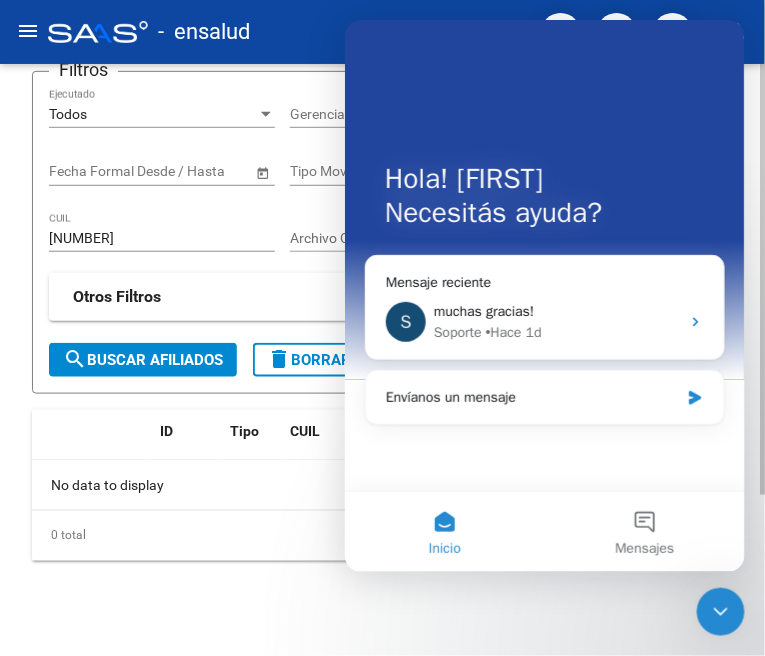 click on "search  Buscar Afiliados" 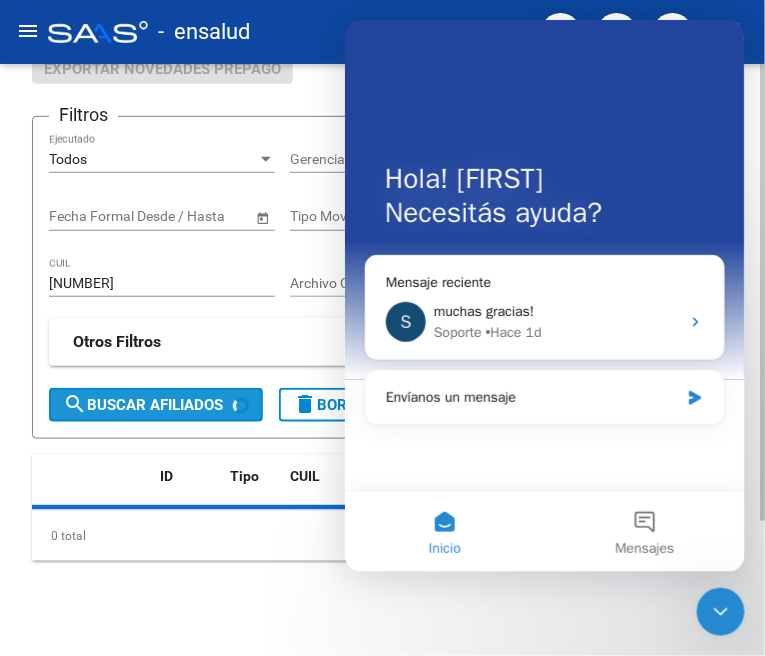 scroll, scrollTop: 222, scrollLeft: 0, axis: vertical 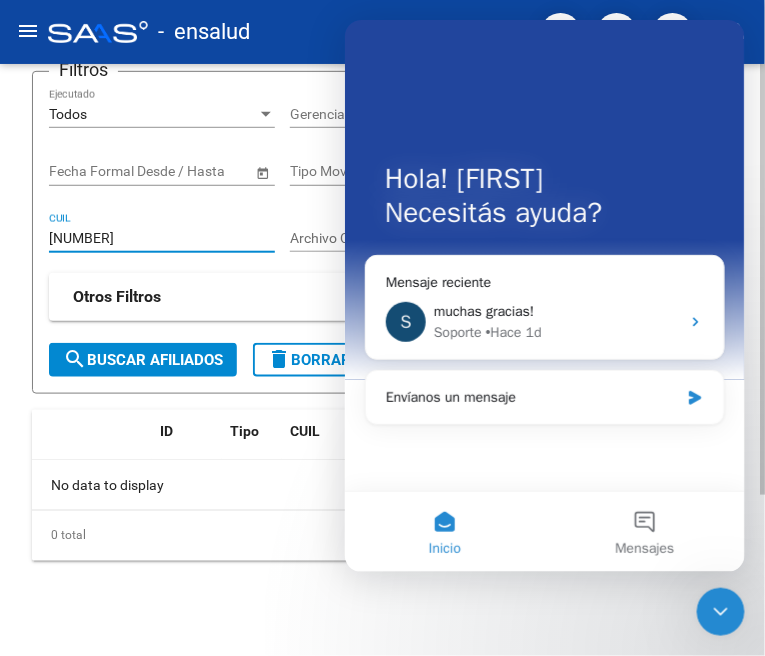 click on "[NUMBER]" at bounding box center [162, 238] 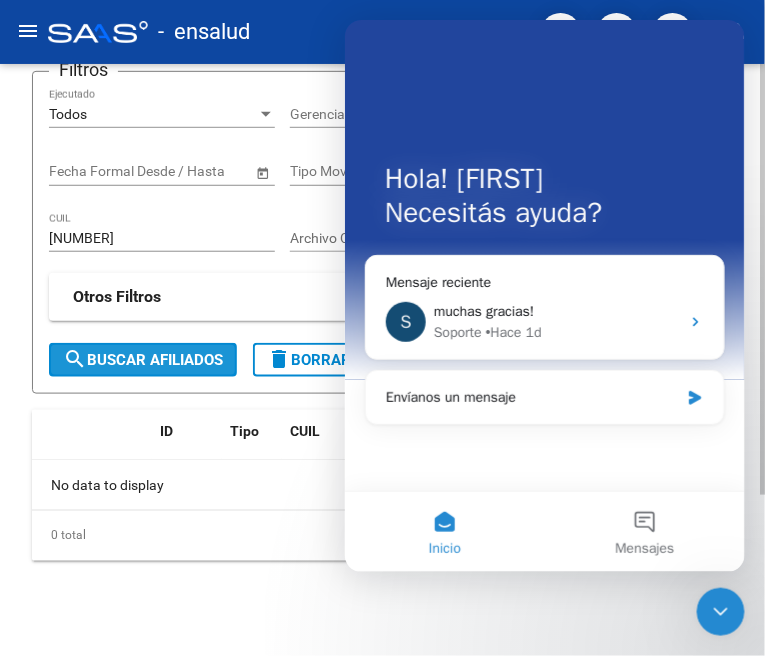click on "search  Buscar Afiliados" 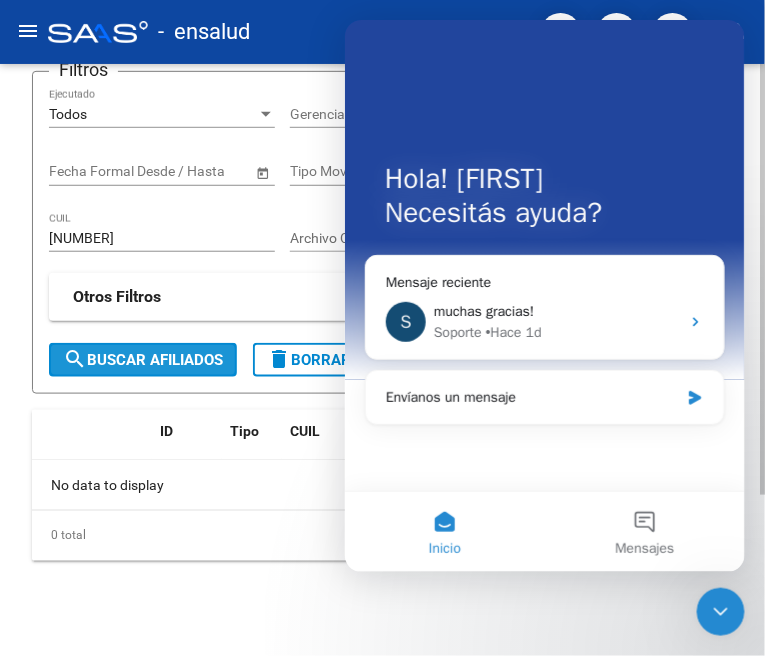 click on "search  Buscar Afiliados" 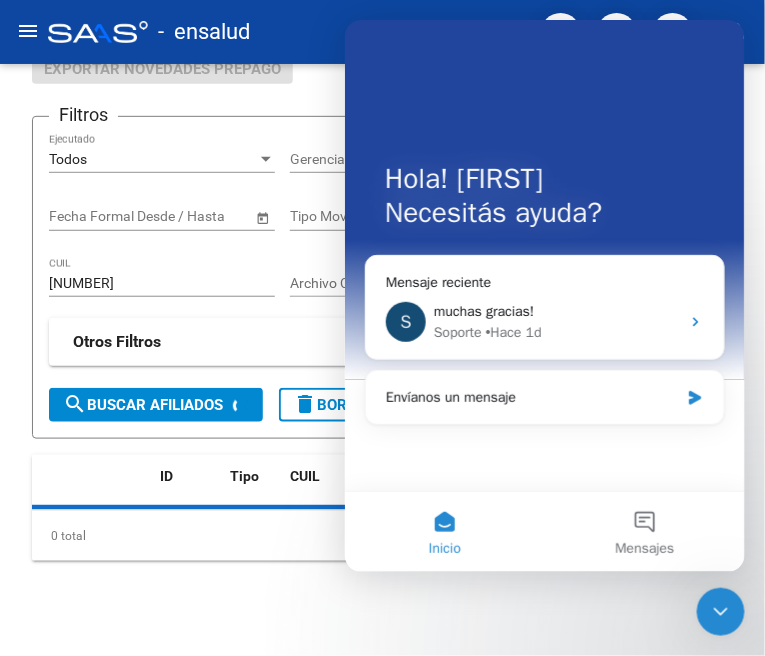 scroll, scrollTop: 222, scrollLeft: 0, axis: vertical 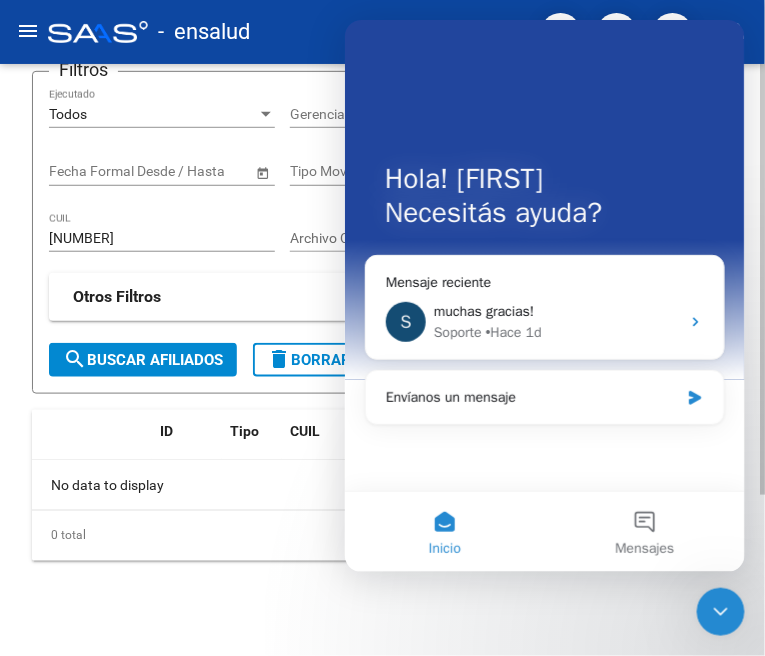 click on "[NUMBER]" at bounding box center [162, 238] 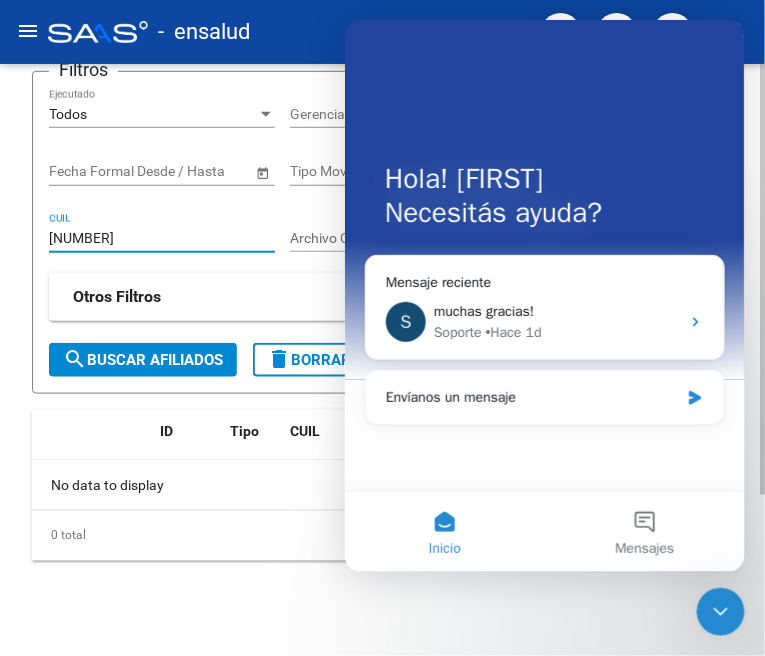 click on "[NUMBER]" at bounding box center [162, 238] 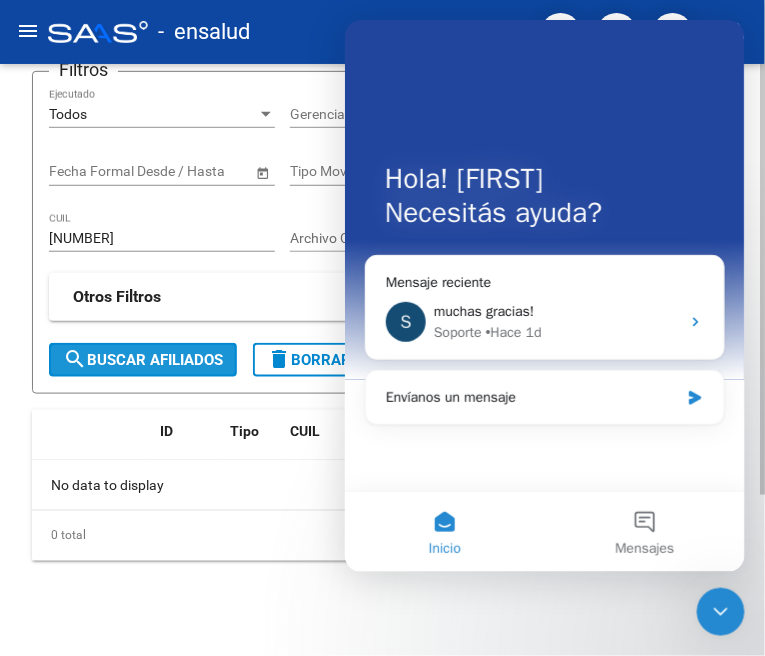 click on "search  Buscar Afiliados" 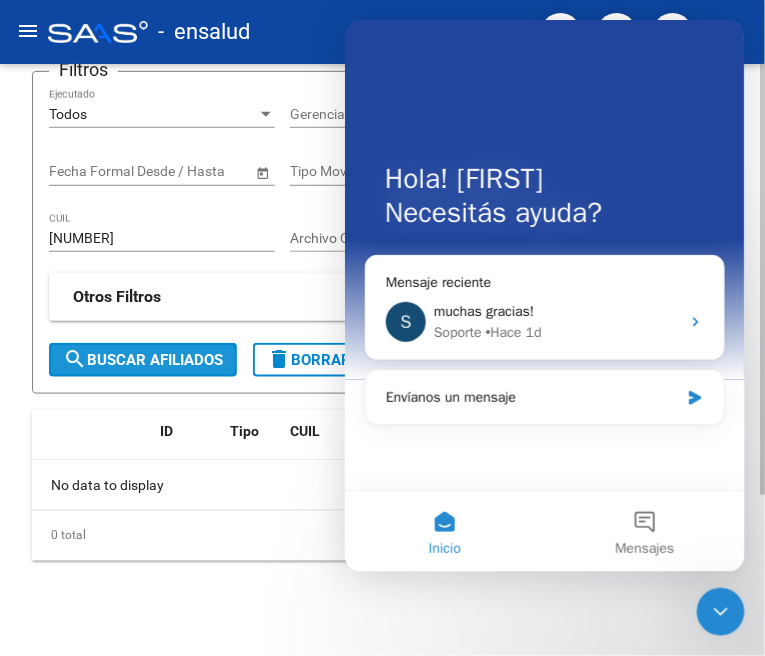 click on "search  Buscar Afiliados" 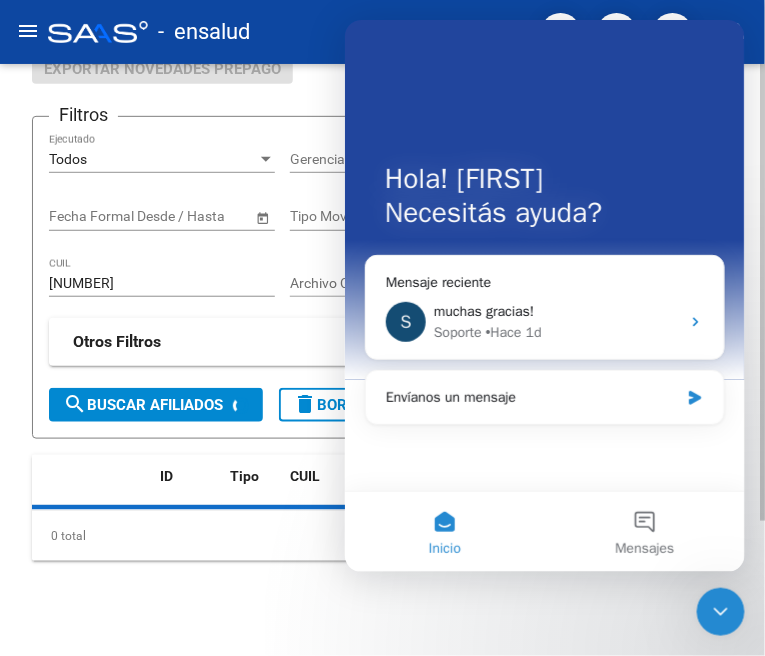 scroll, scrollTop: 222, scrollLeft: 0, axis: vertical 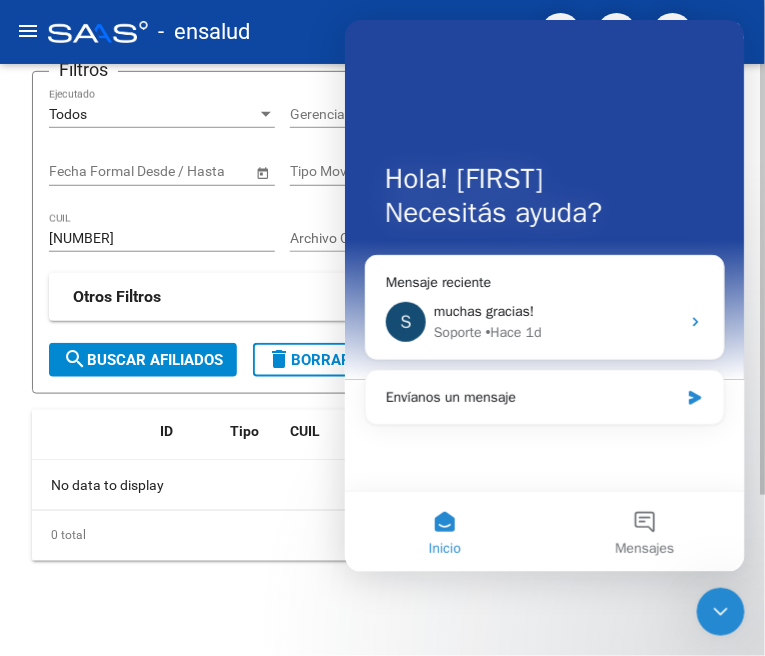 click on "[NUMBER]" at bounding box center [162, 238] 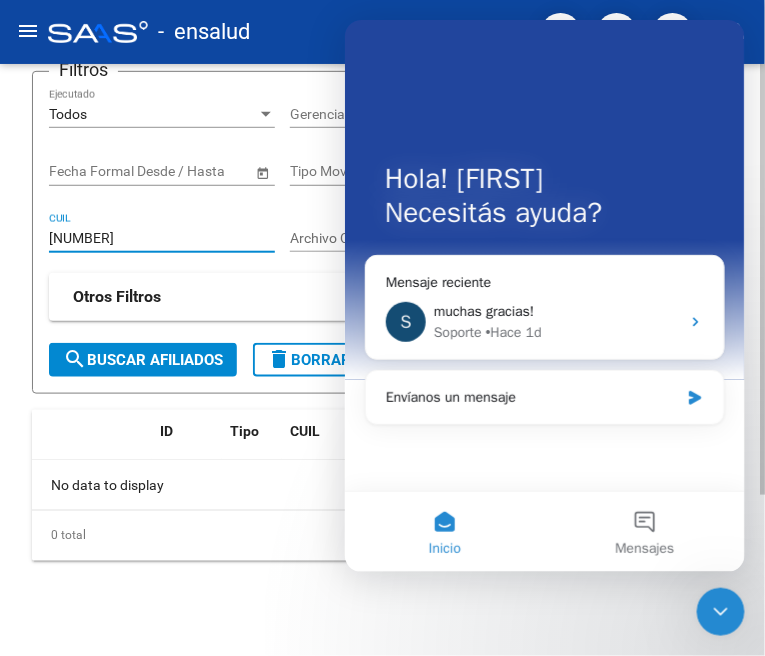 click on "[NUMBER]" at bounding box center (162, 238) 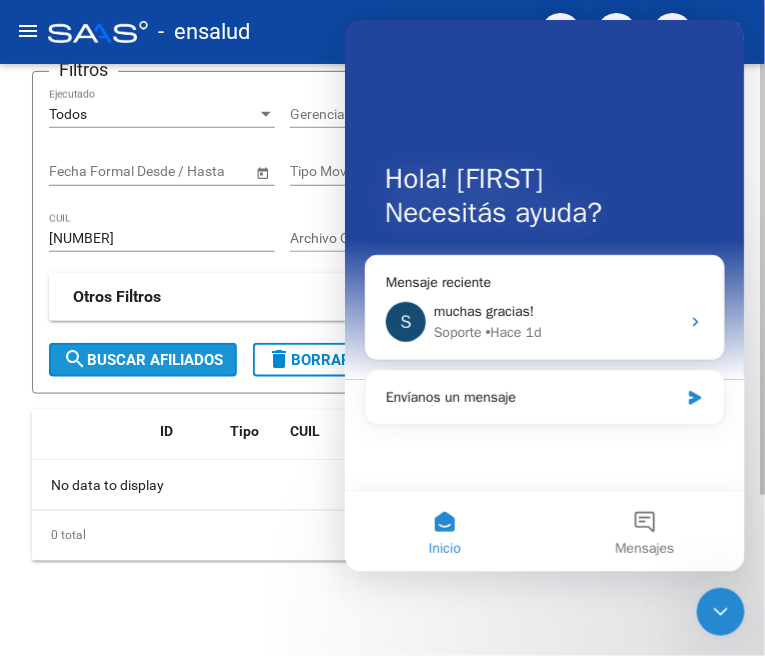 click on "search  Buscar Afiliados" 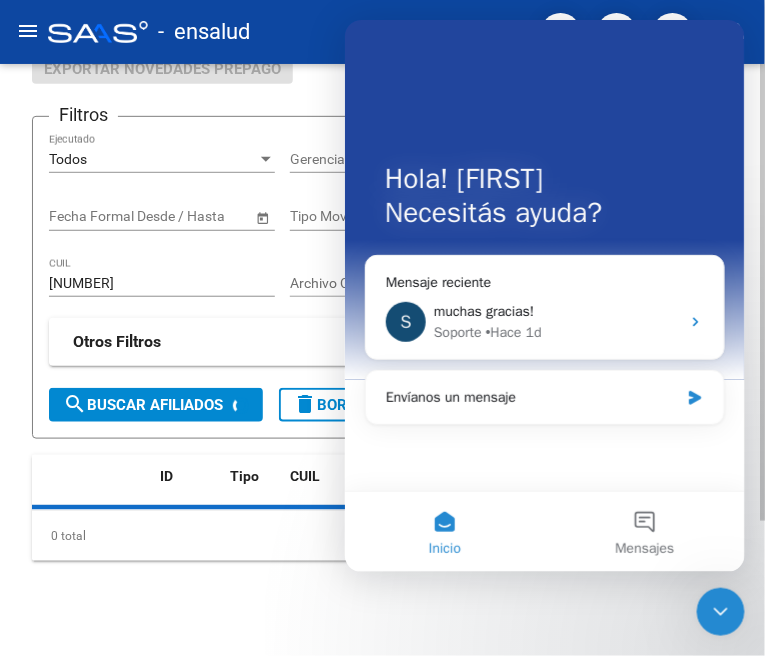 scroll, scrollTop: 222, scrollLeft: 0, axis: vertical 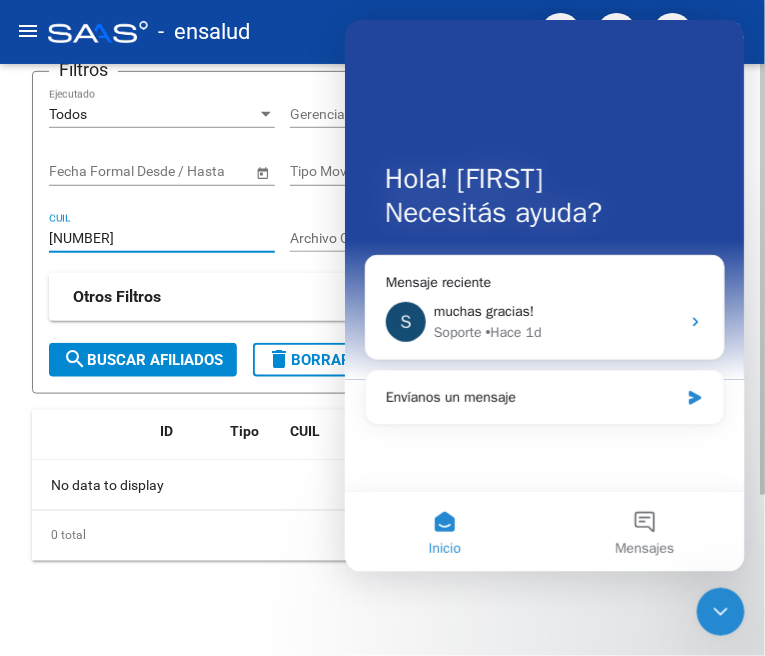 click on "[NUMBER]" at bounding box center (162, 238) 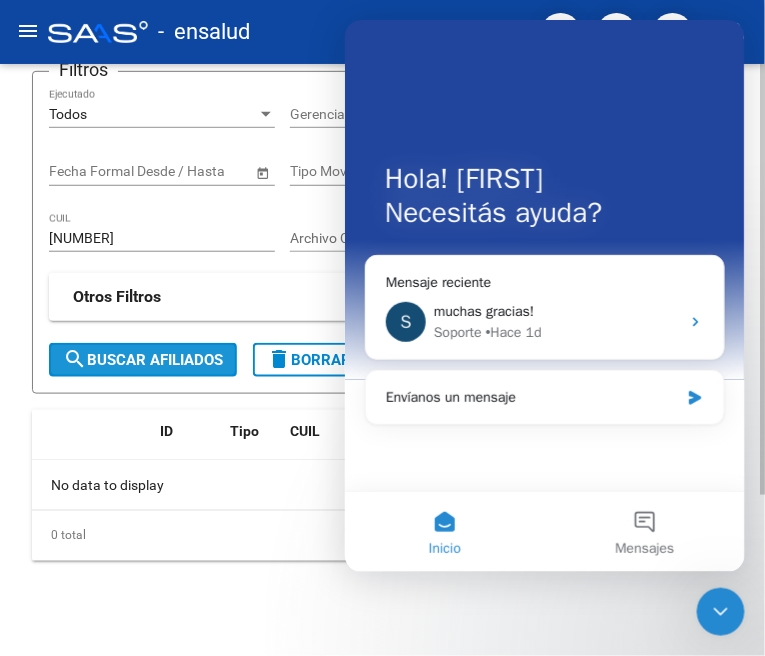 click on "search  Buscar Afiliados" 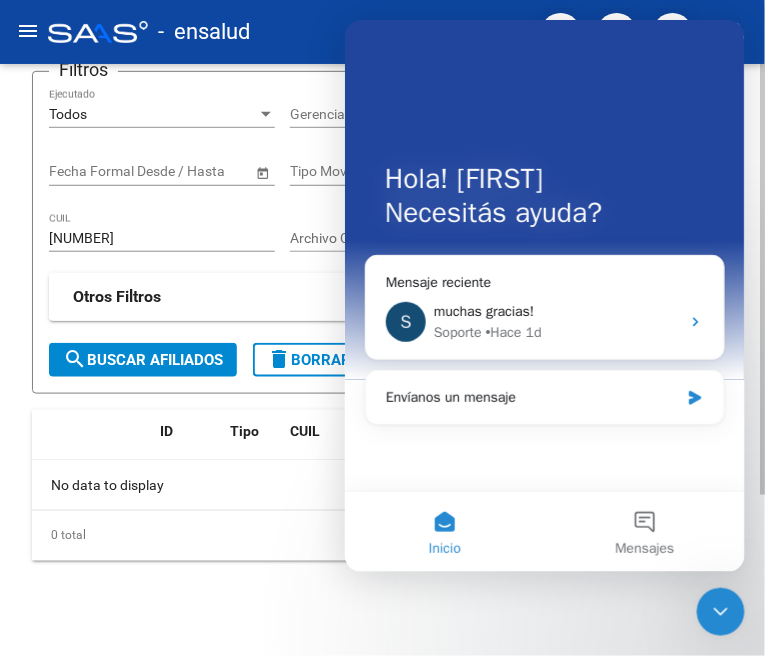 click on "search  Buscar Afiliados" 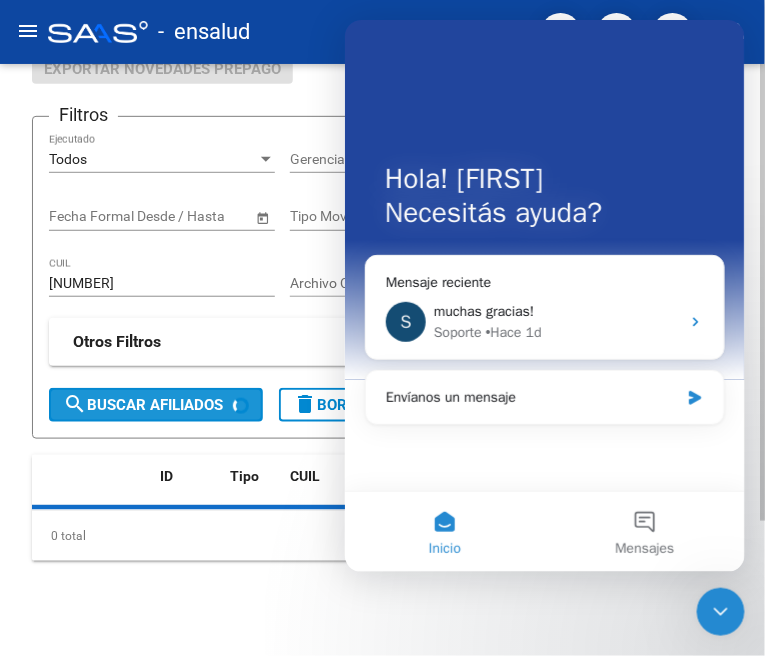 scroll, scrollTop: 222, scrollLeft: 0, axis: vertical 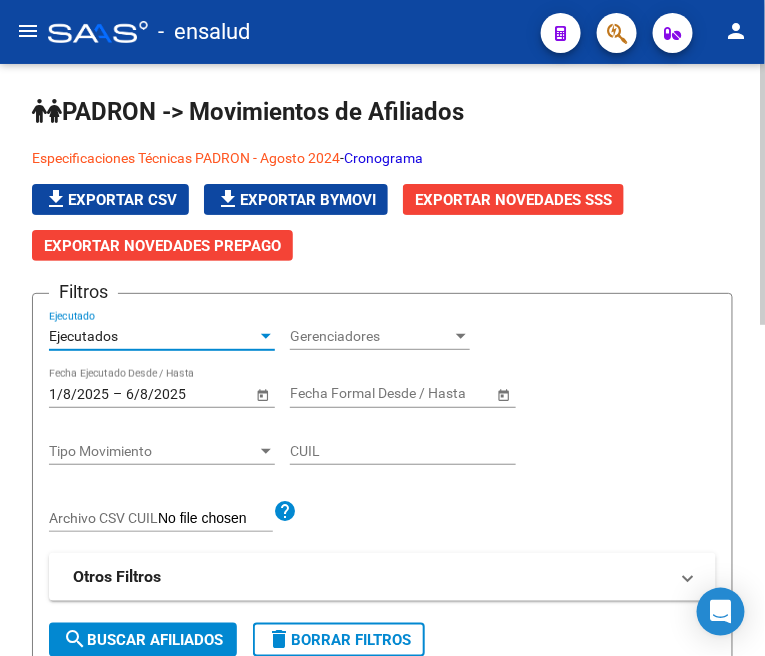 click on "Ejecutados" at bounding box center (153, 336) 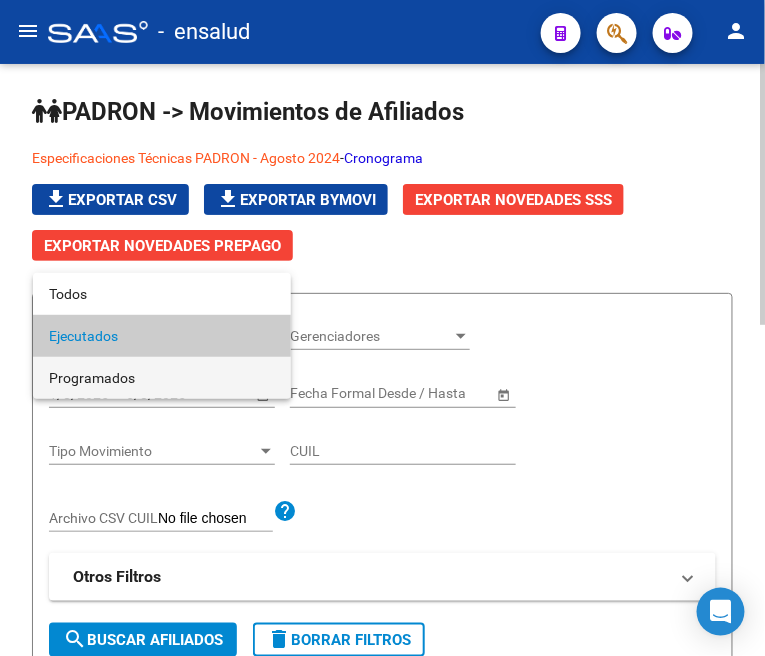 click on "Programados" at bounding box center [162, 378] 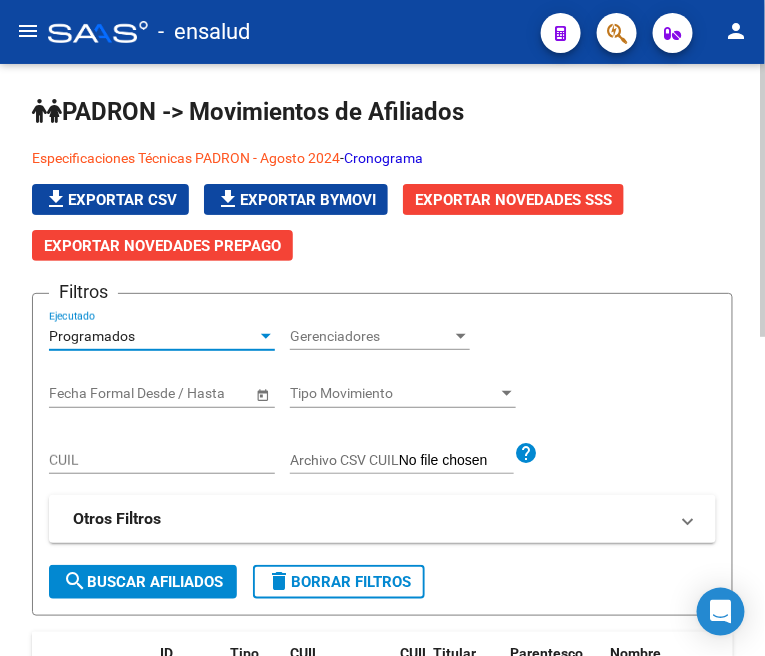 click at bounding box center [266, 336] 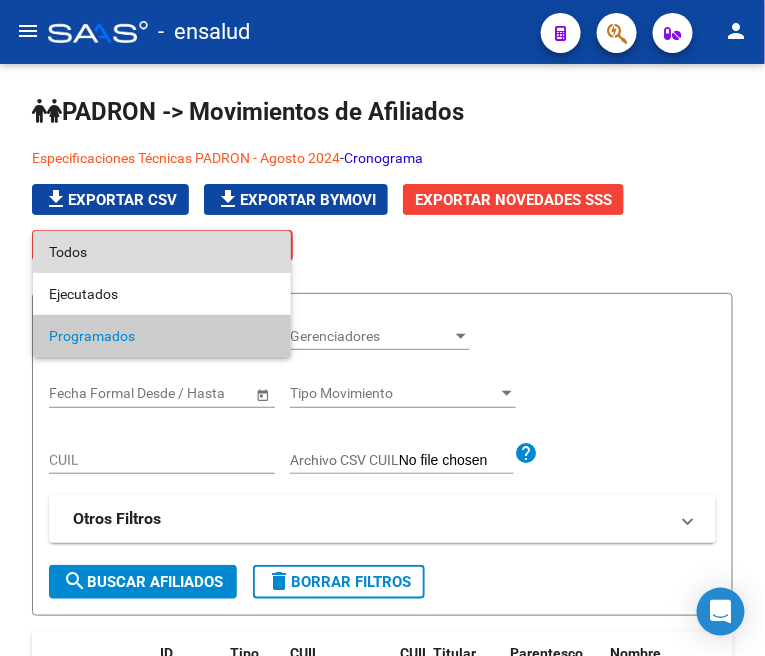 click on "Todos" at bounding box center (162, 252) 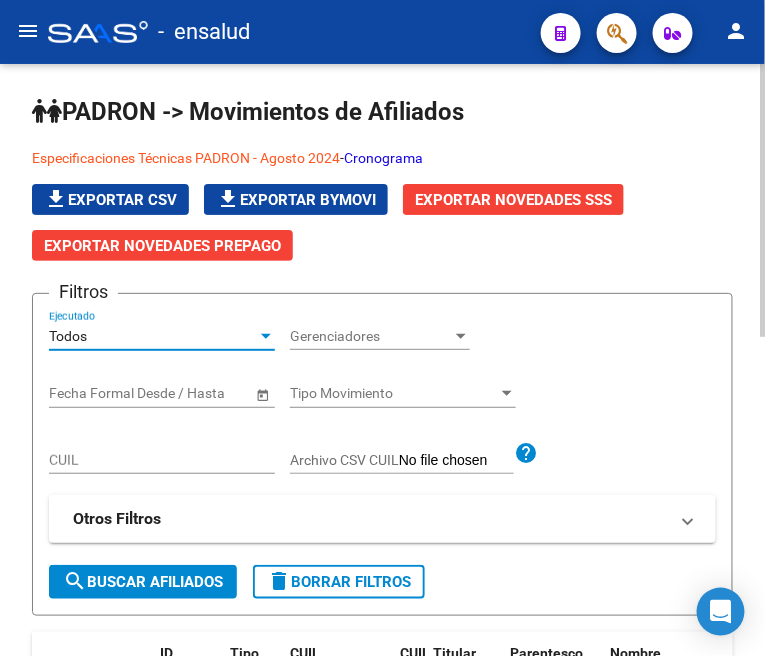 click on "CUIL" at bounding box center (162, 460) 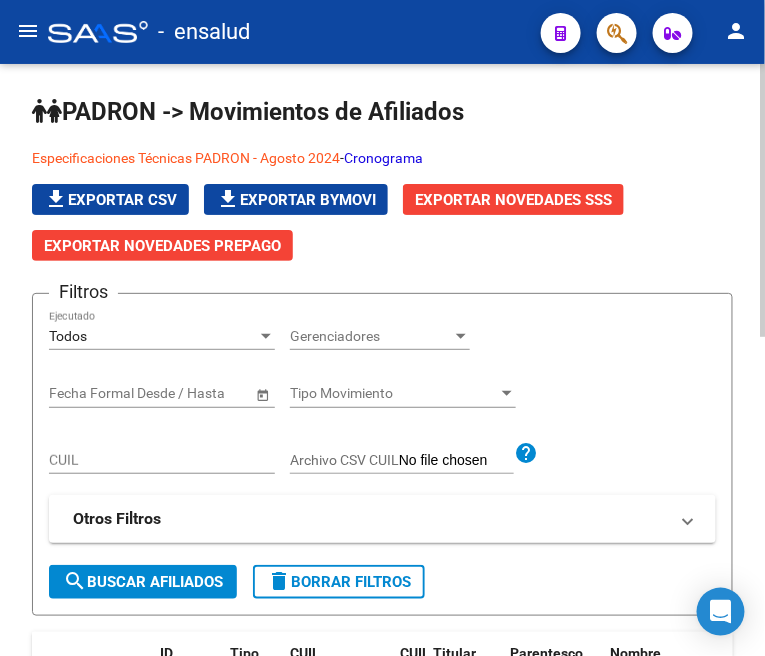 click on "CUIL" at bounding box center (162, 460) 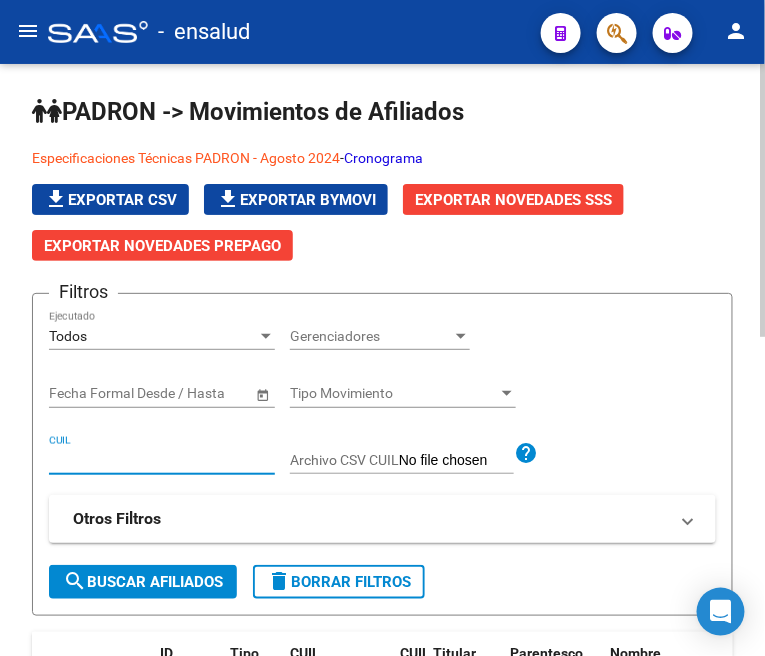 paste on "20261160863" 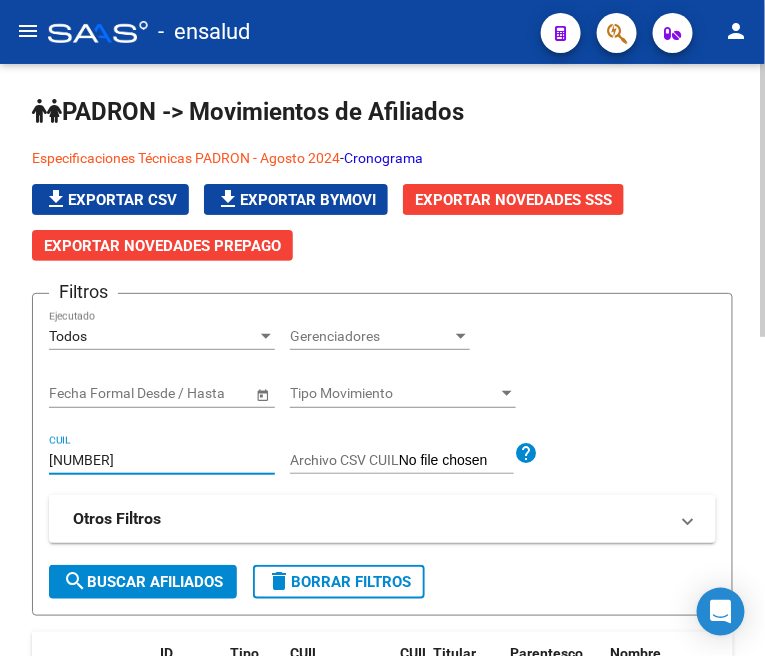 type on "20261160863" 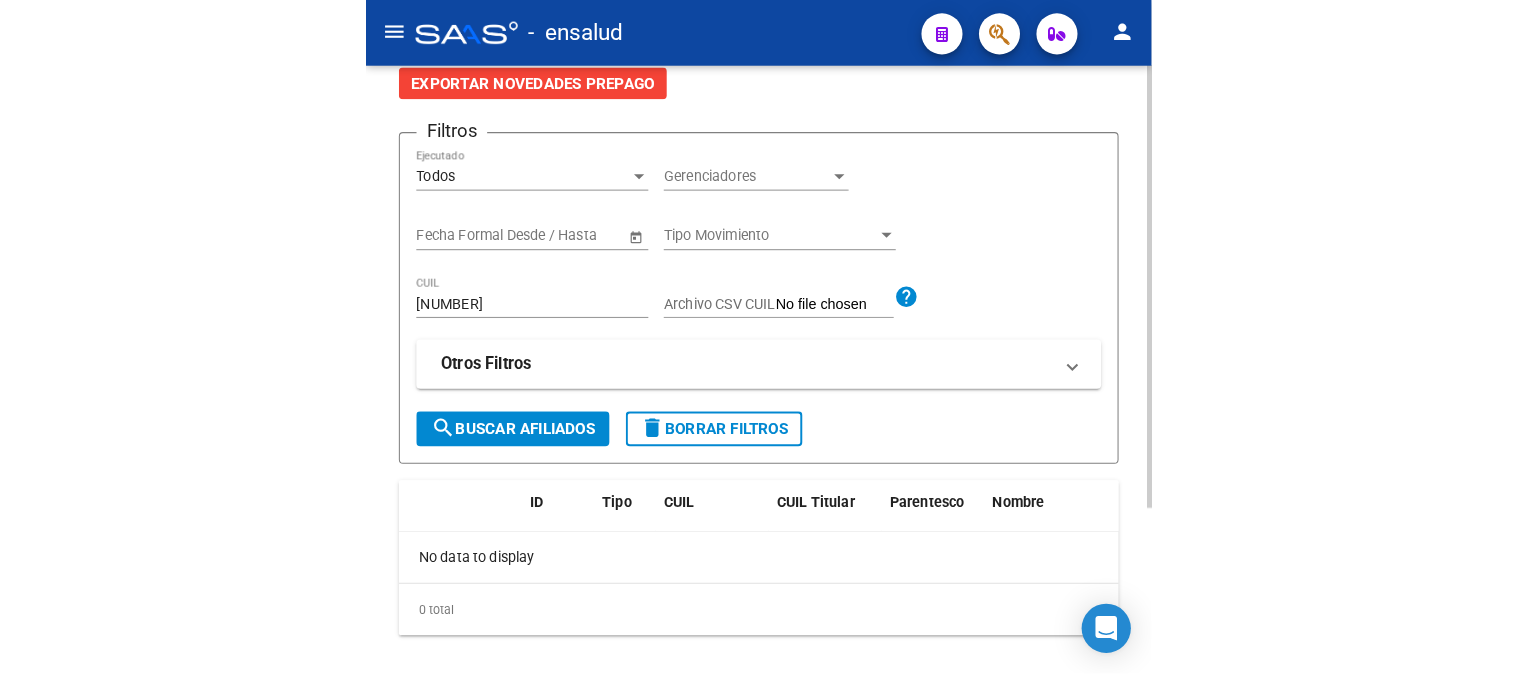scroll, scrollTop: 111, scrollLeft: 0, axis: vertical 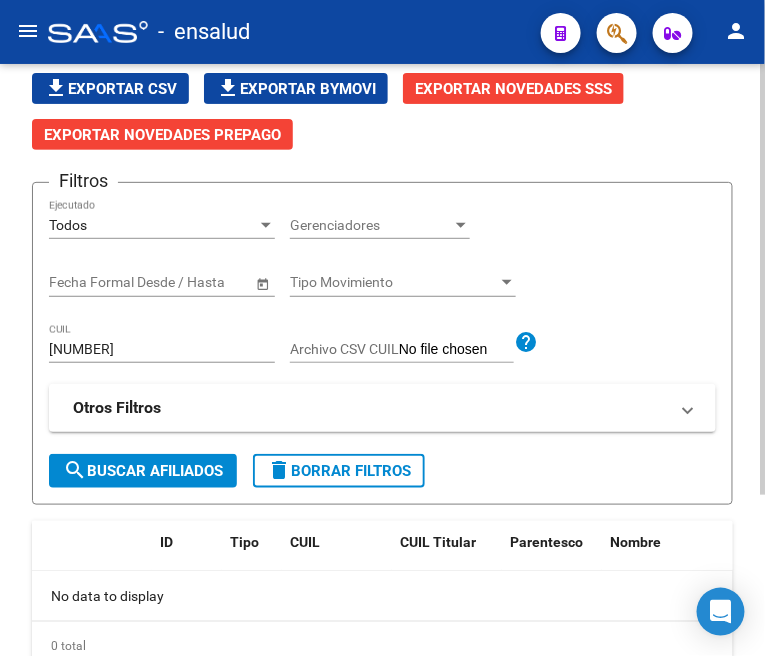 click on "20261160863" at bounding box center [162, 349] 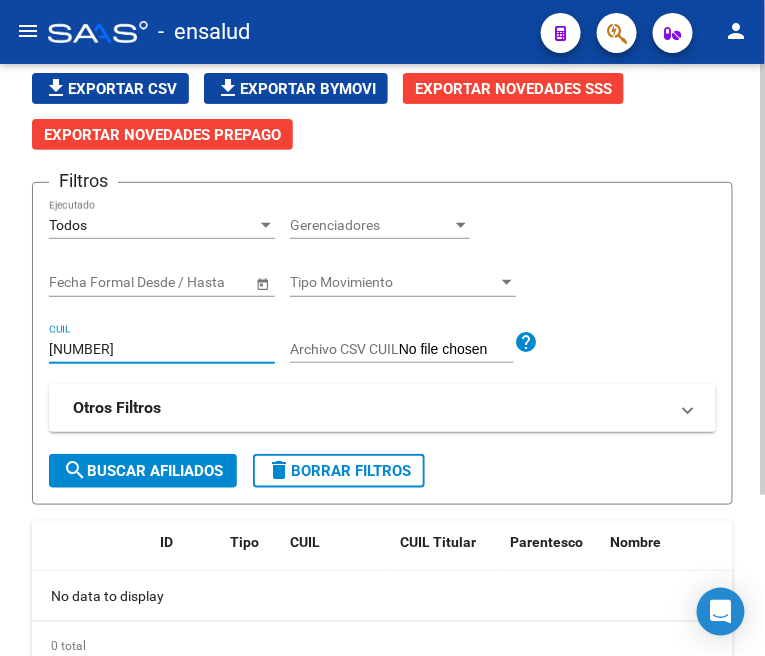 click on "search  Buscar Afiliados" 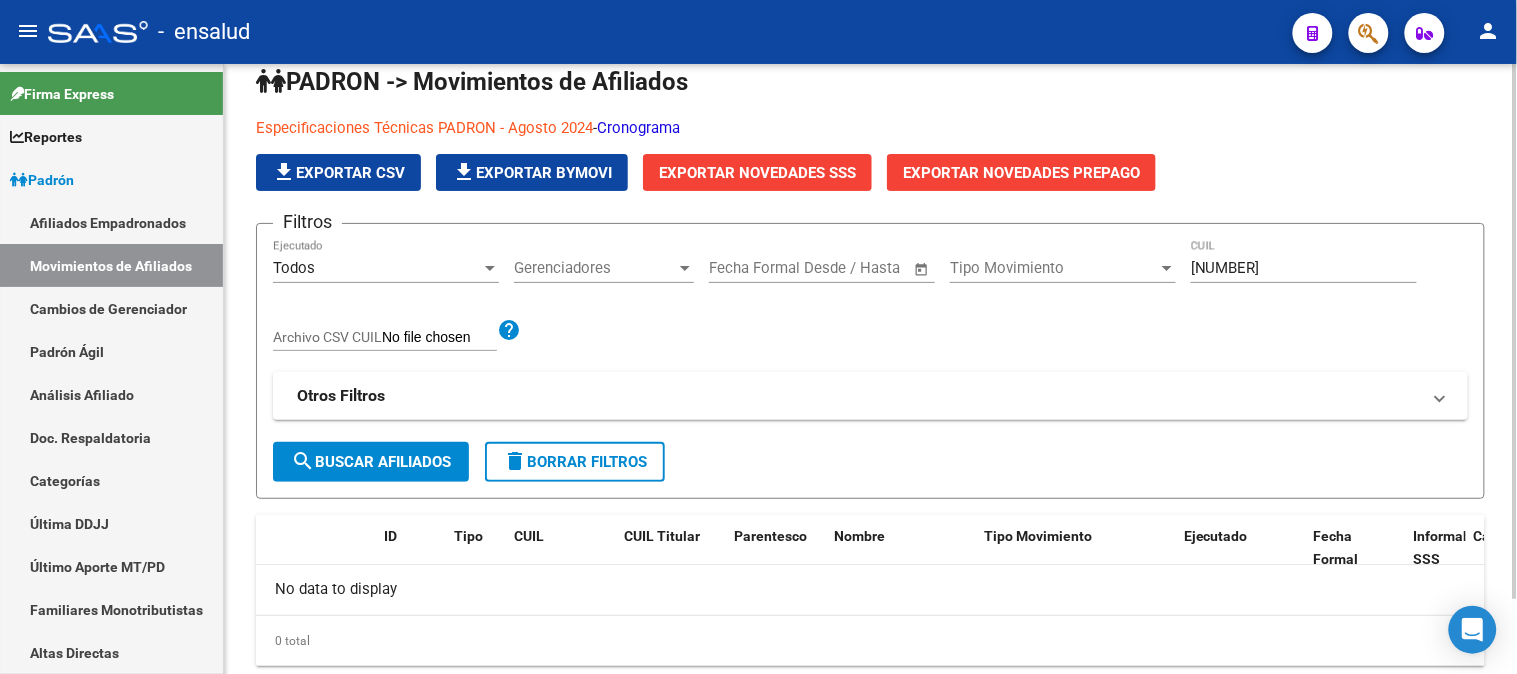 scroll, scrollTop: 0, scrollLeft: 0, axis: both 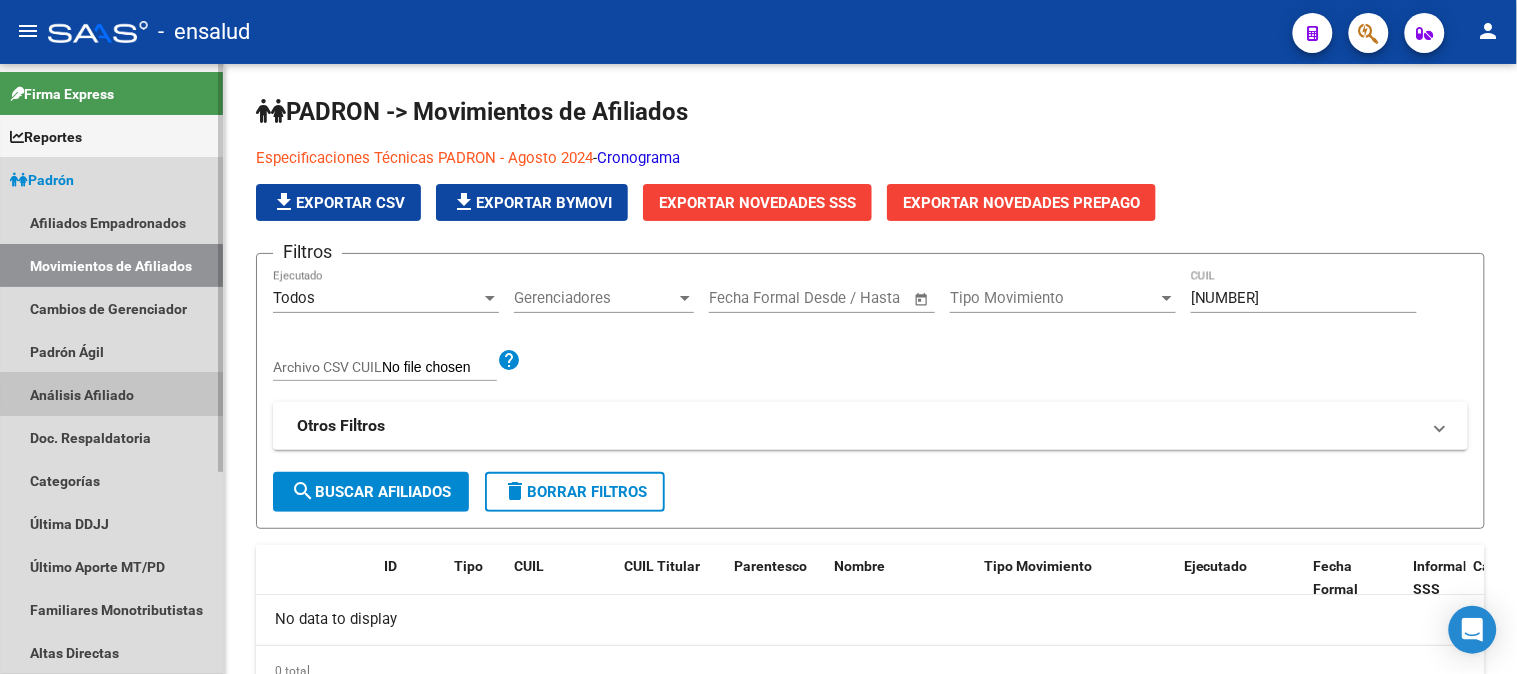 click on "Análisis Afiliado" at bounding box center [111, 394] 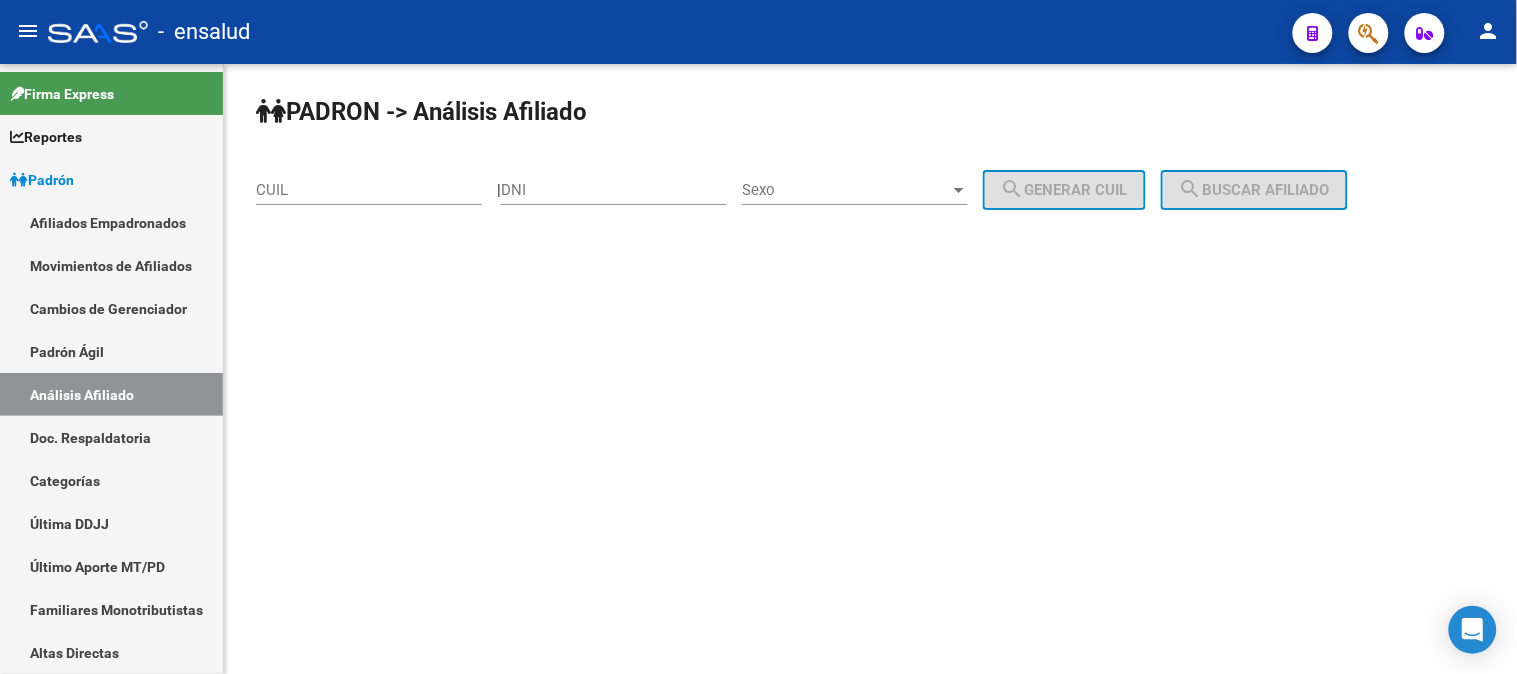 click on "DNI" at bounding box center (614, 190) 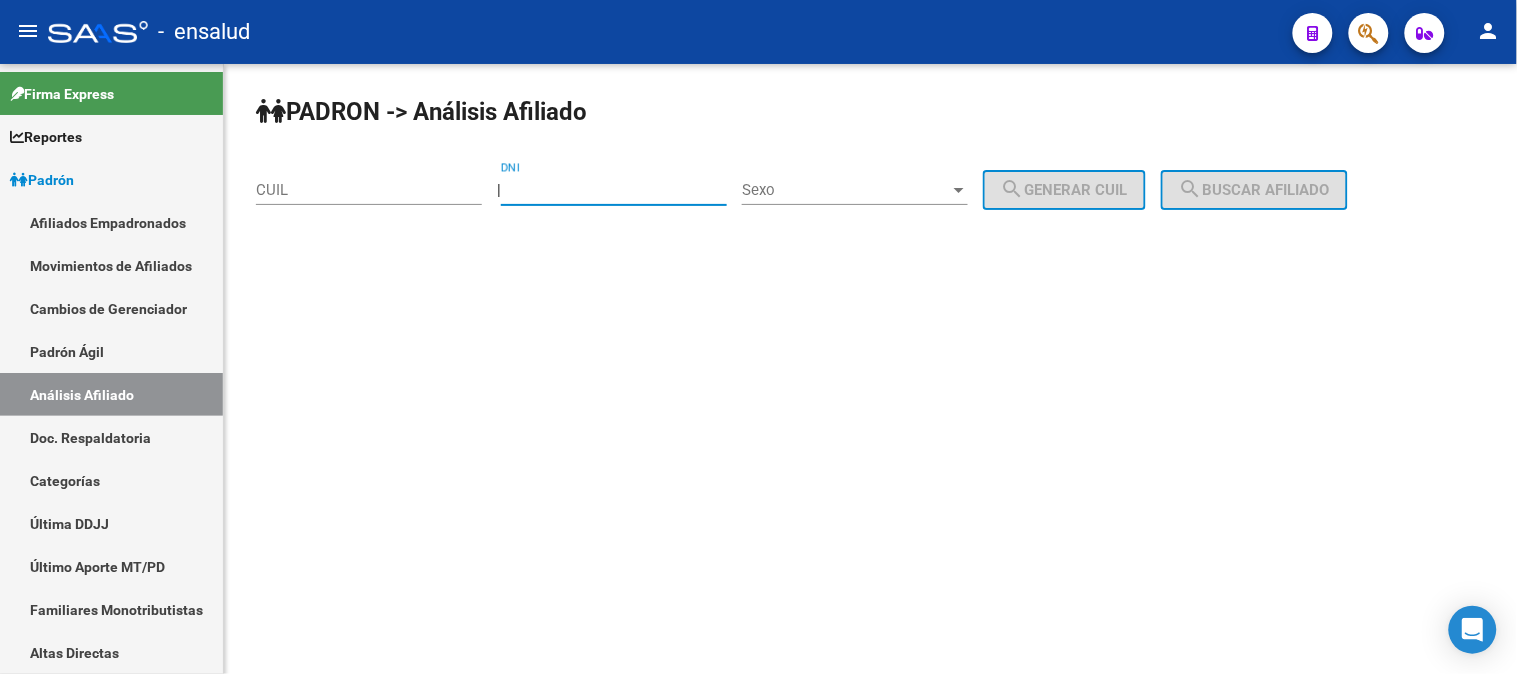 paste on "26116086" 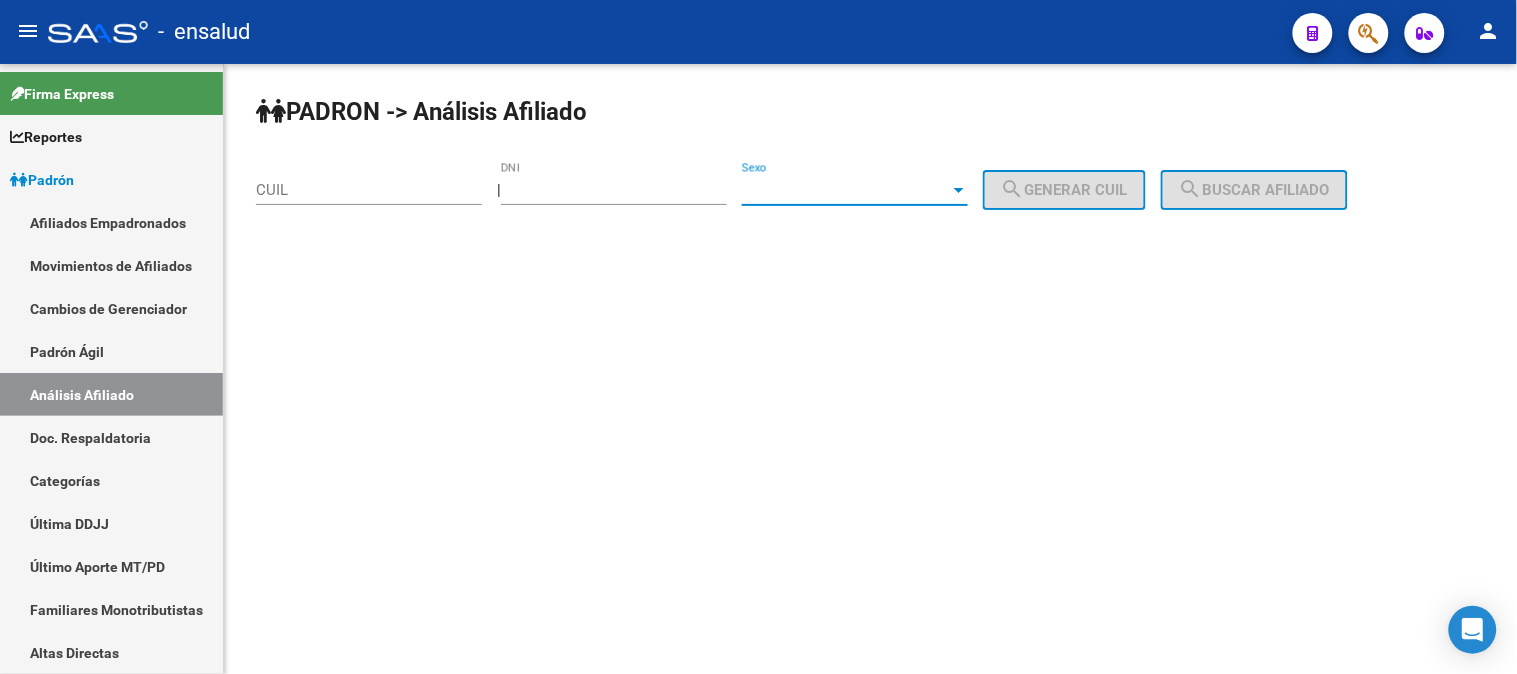 click on "Sexo" at bounding box center (846, 190) 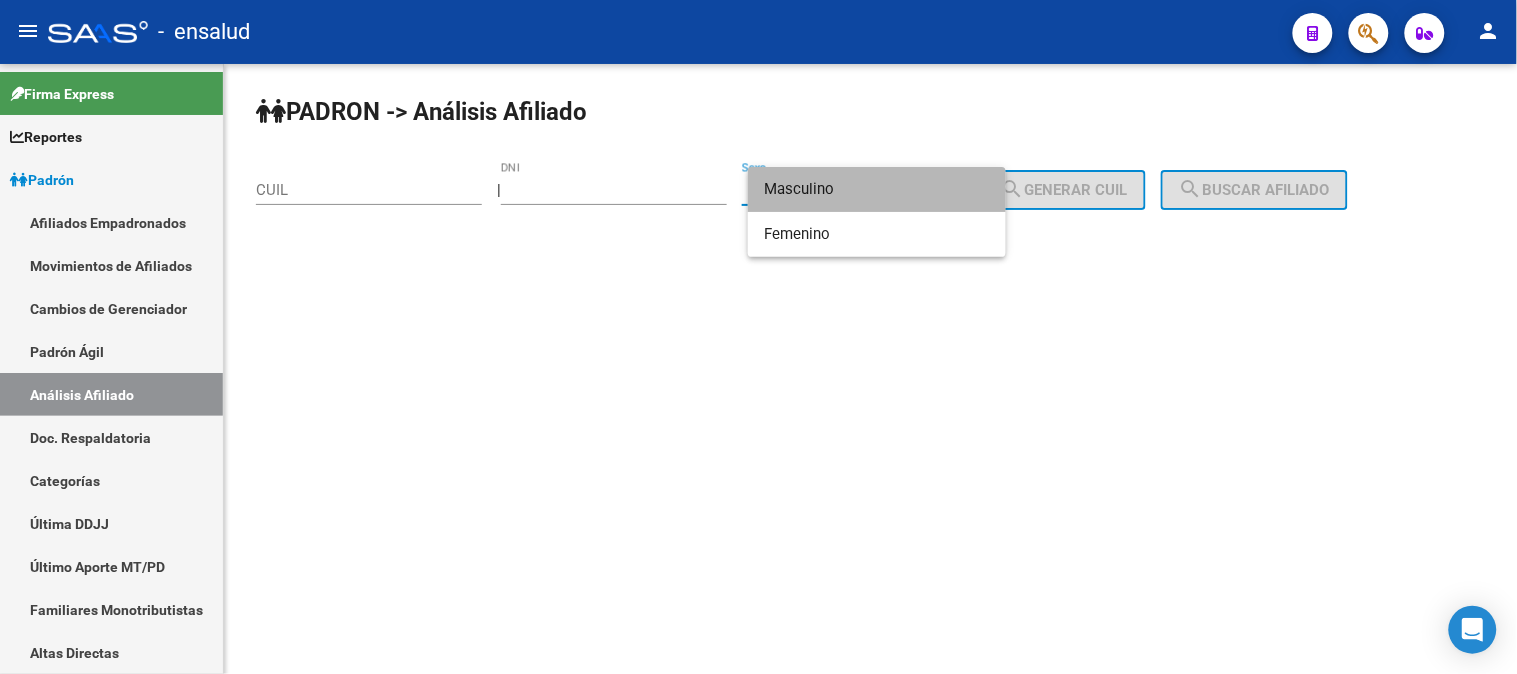 click on "Masculino" at bounding box center (877, 189) 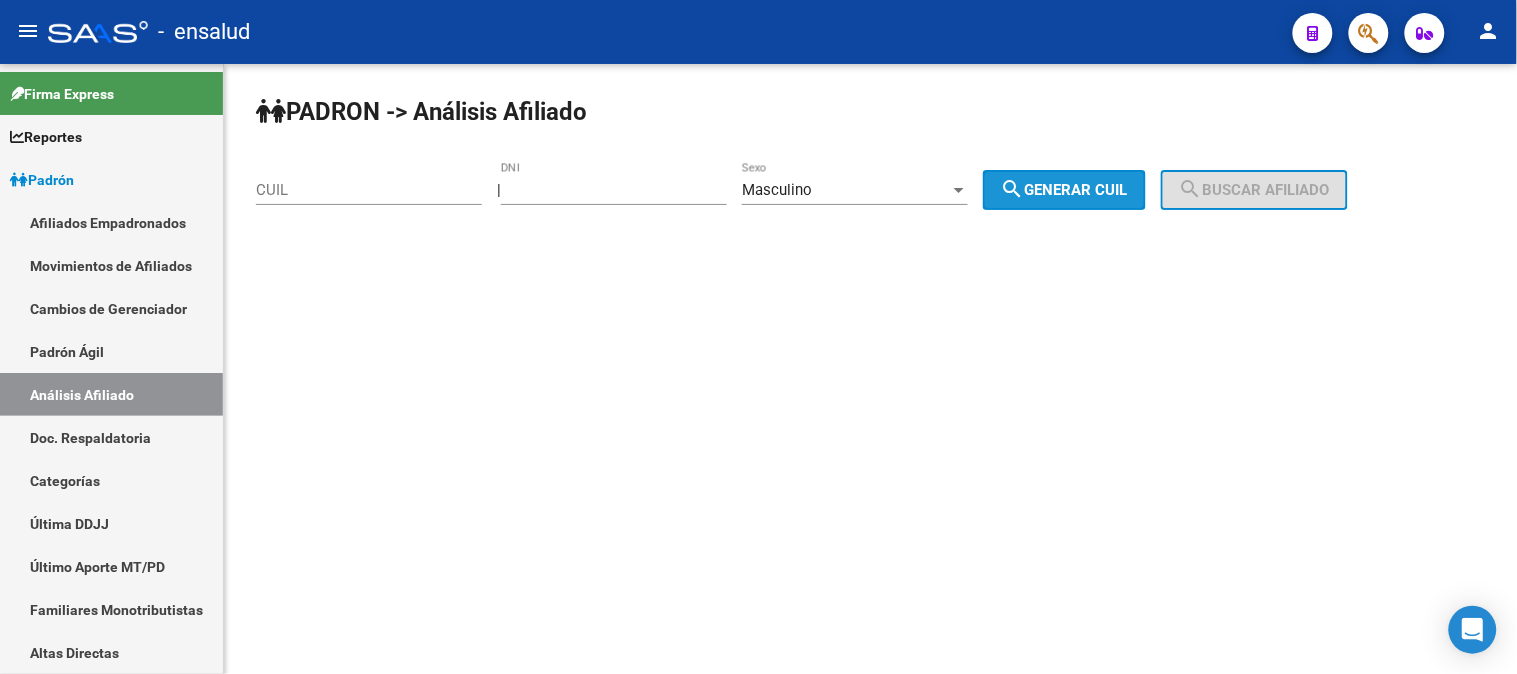 click on "search  Generar CUIL" 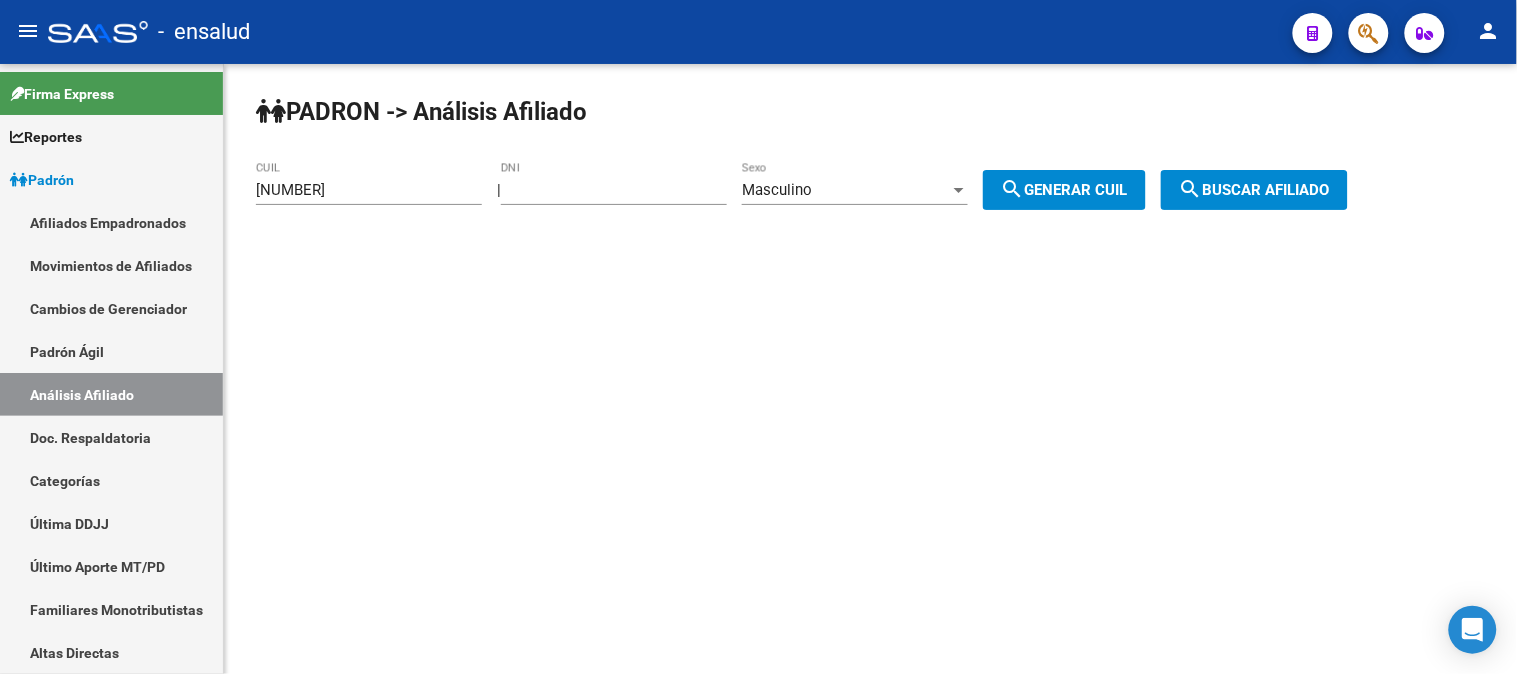 click on "search  Buscar afiliado" 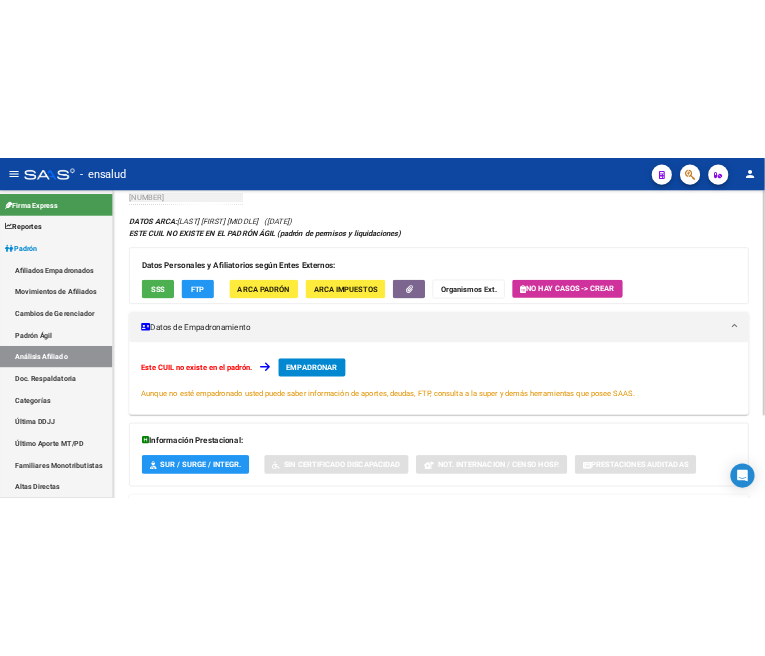 scroll, scrollTop: 0, scrollLeft: 0, axis: both 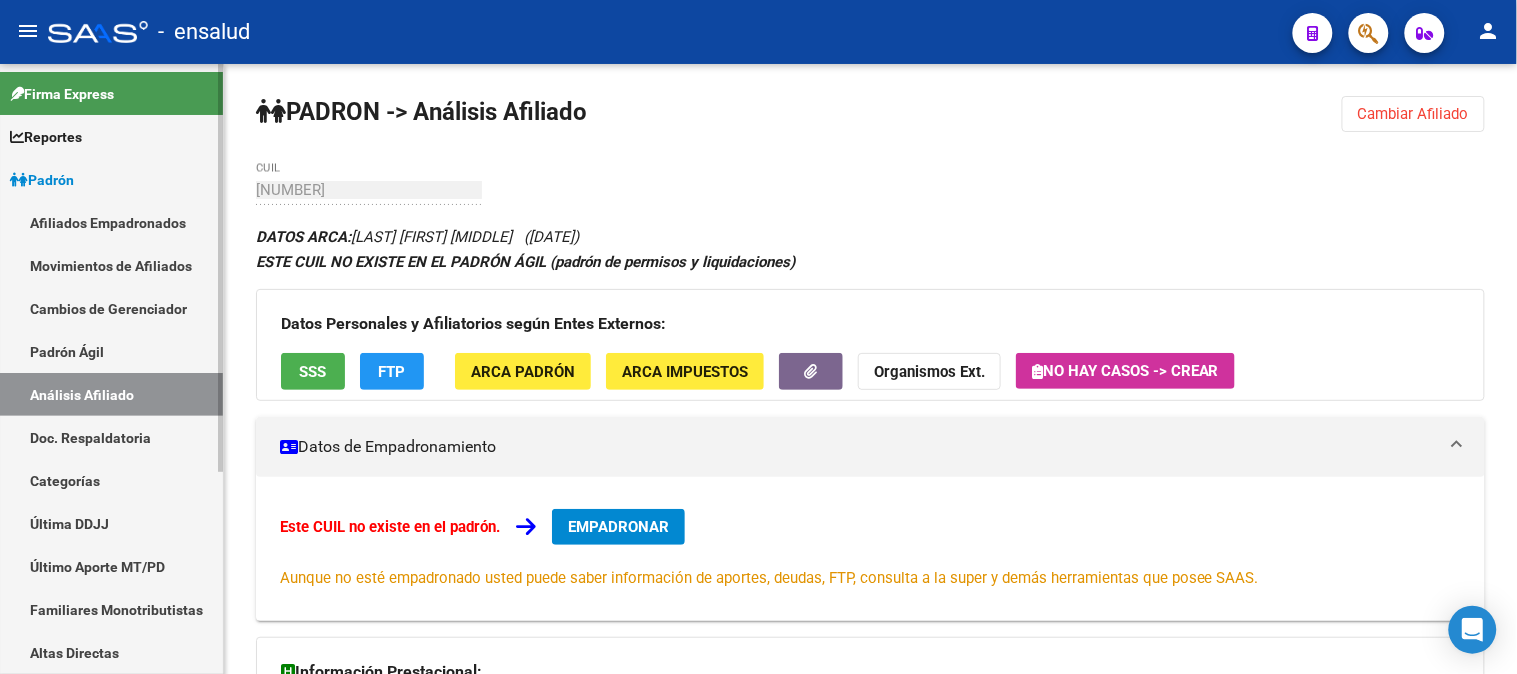 click on "Movimientos de Afiliados" at bounding box center (111, 265) 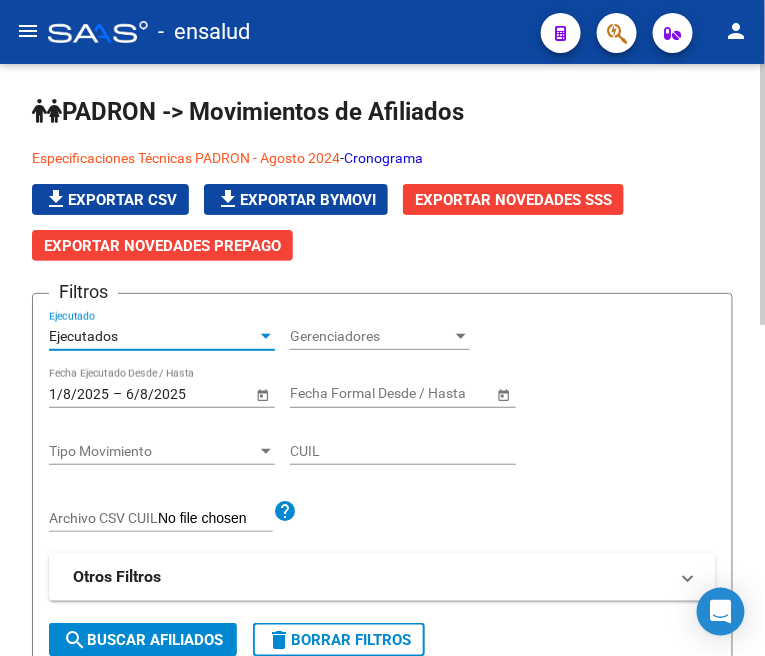 click on "Ejecutados" at bounding box center [153, 336] 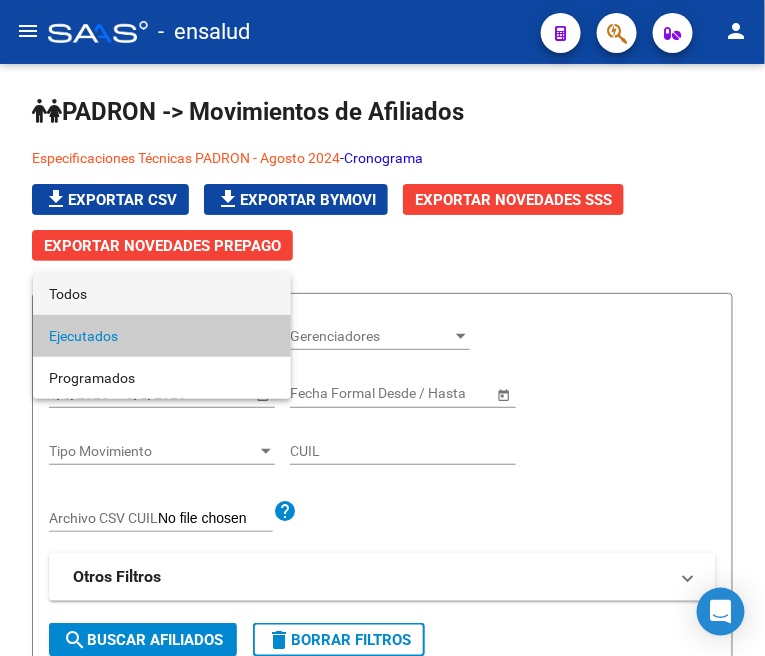 click on "Todos" at bounding box center (162, 294) 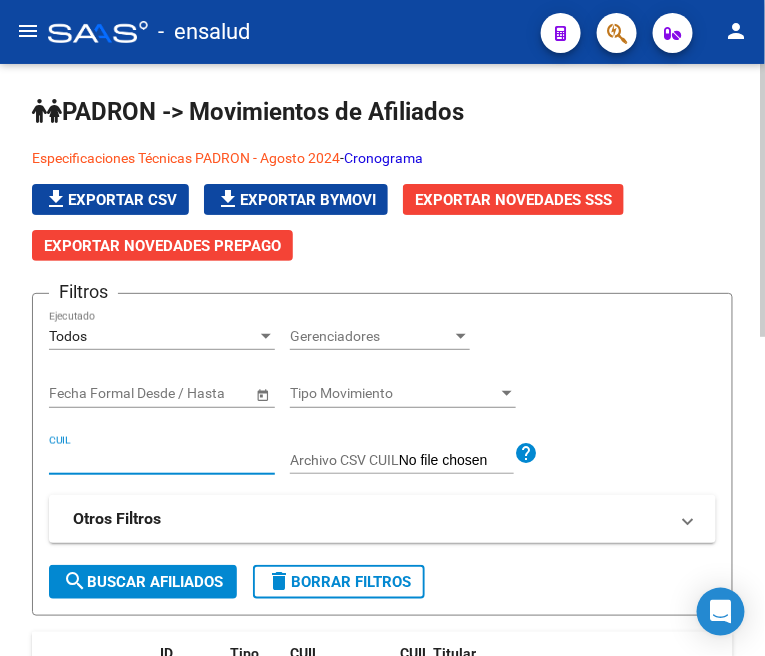 click on "CUIL" at bounding box center [162, 460] 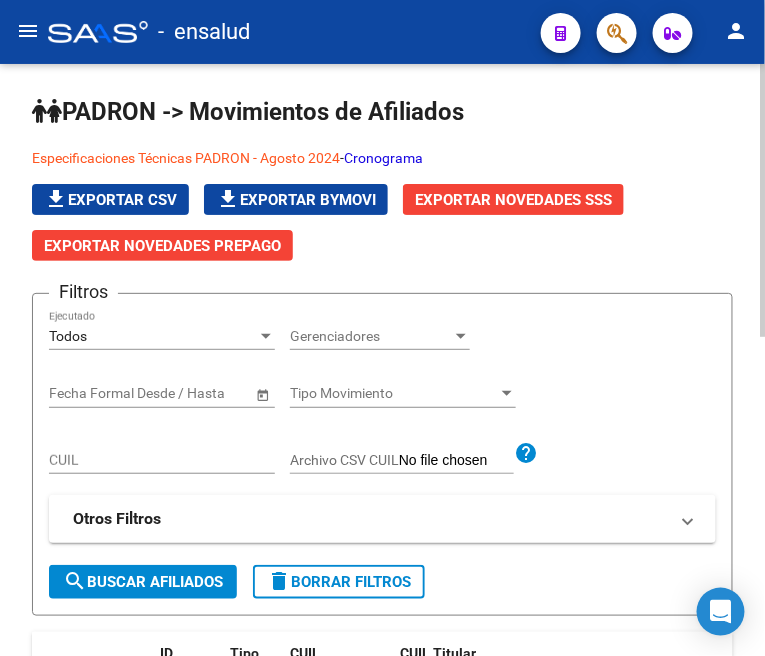 click on "CUIL" at bounding box center [162, 460] 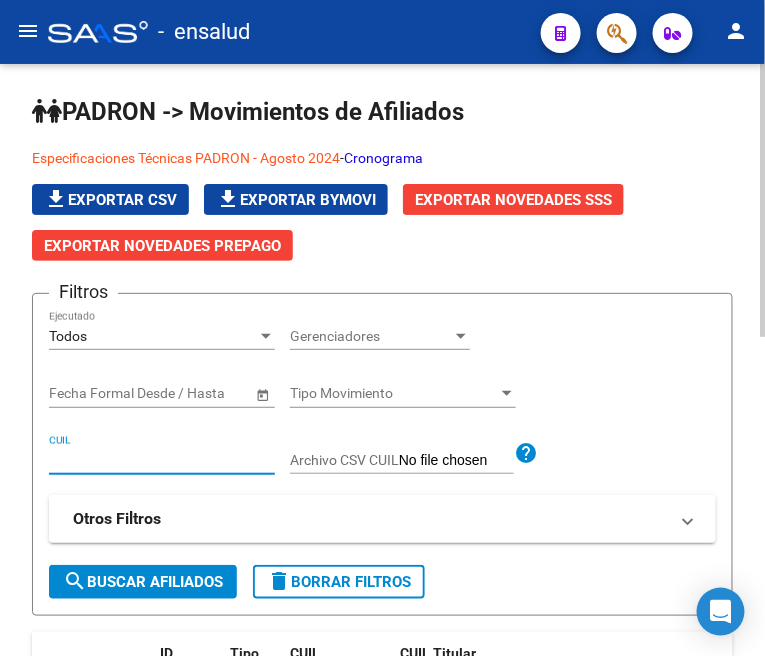 paste on "20421464074" 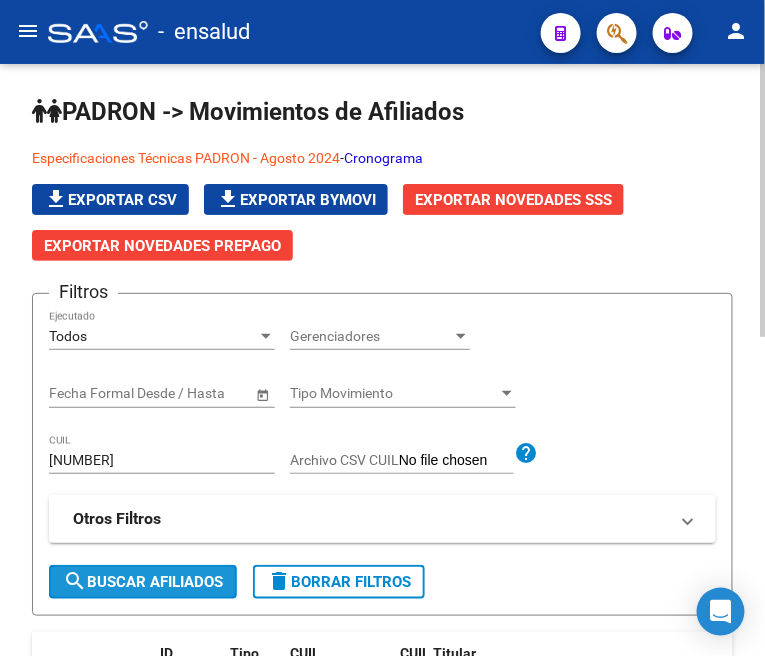 click on "search  Buscar Afiliados" 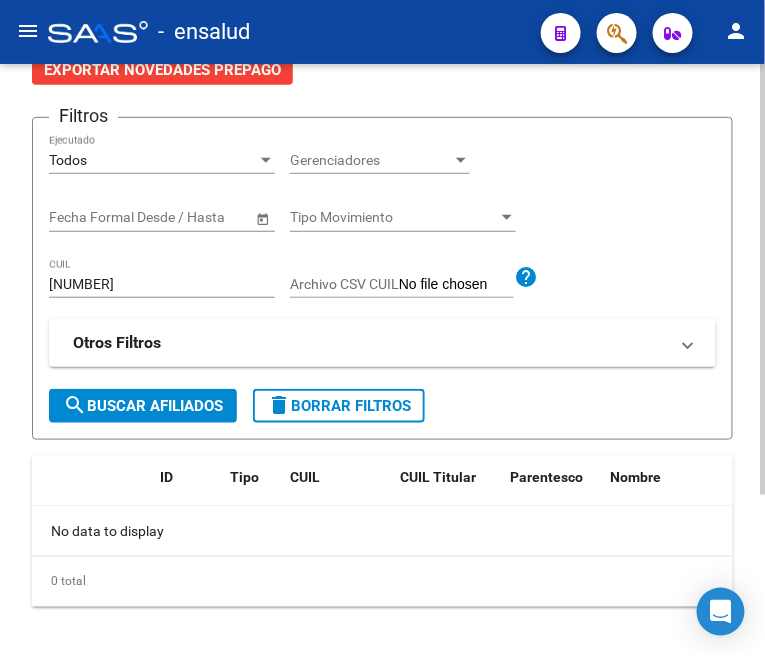 scroll, scrollTop: 222, scrollLeft: 0, axis: vertical 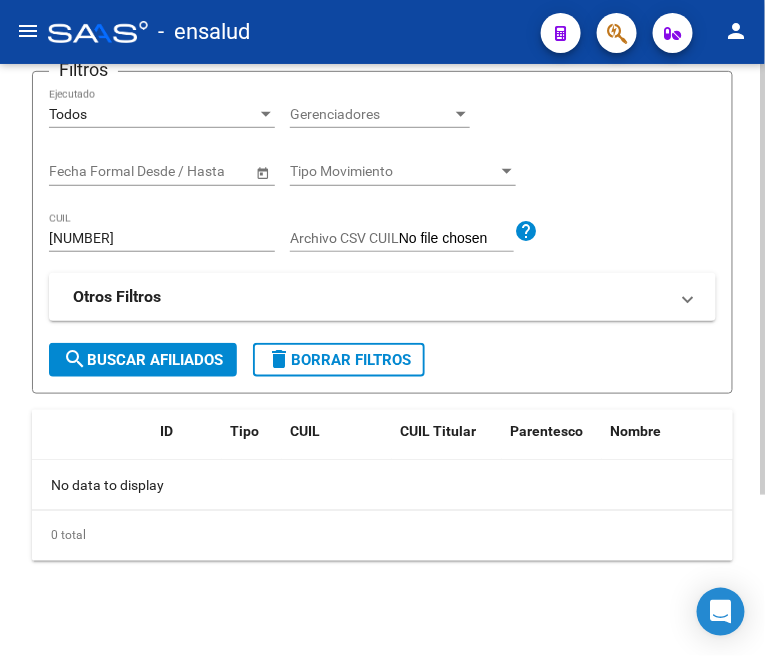 click on "20421464074" at bounding box center [162, 238] 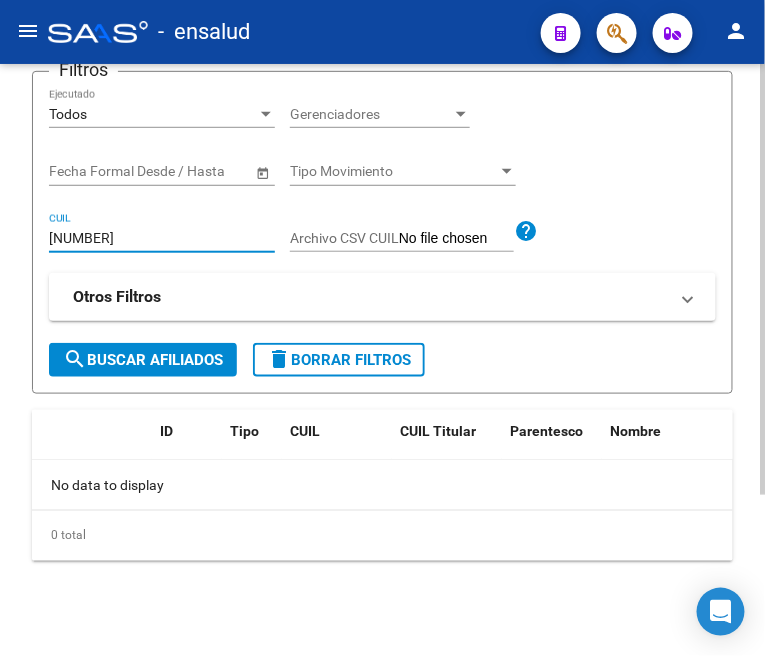 click on "20421464074" at bounding box center [162, 238] 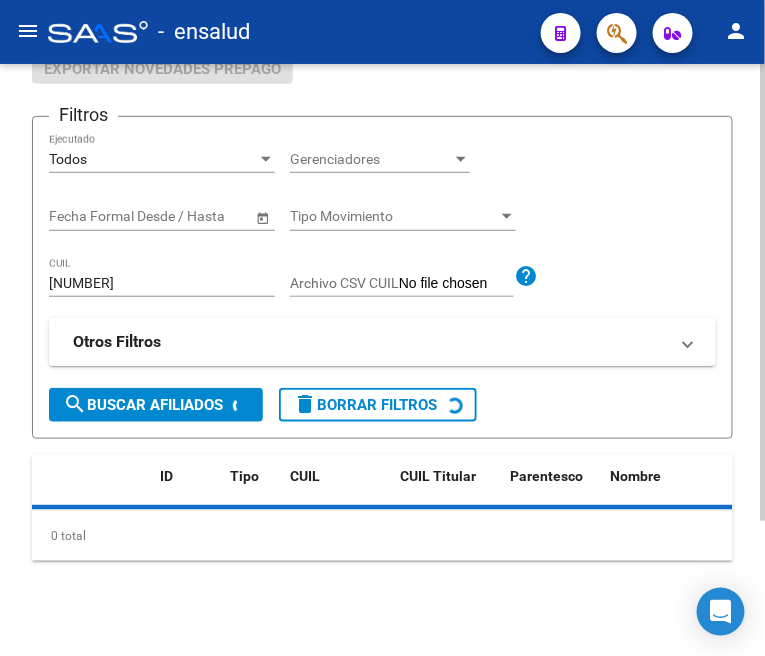 scroll, scrollTop: 222, scrollLeft: 0, axis: vertical 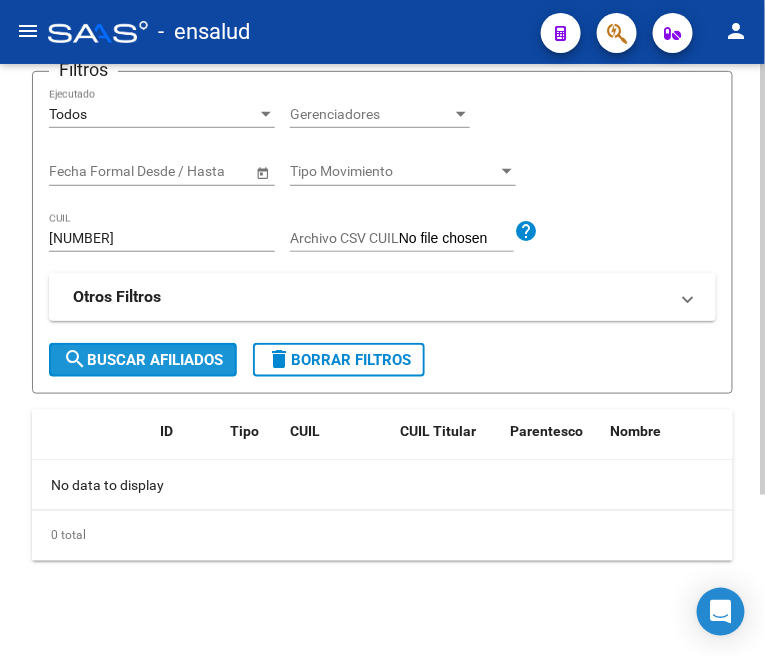 click on "search  Buscar Afiliados" 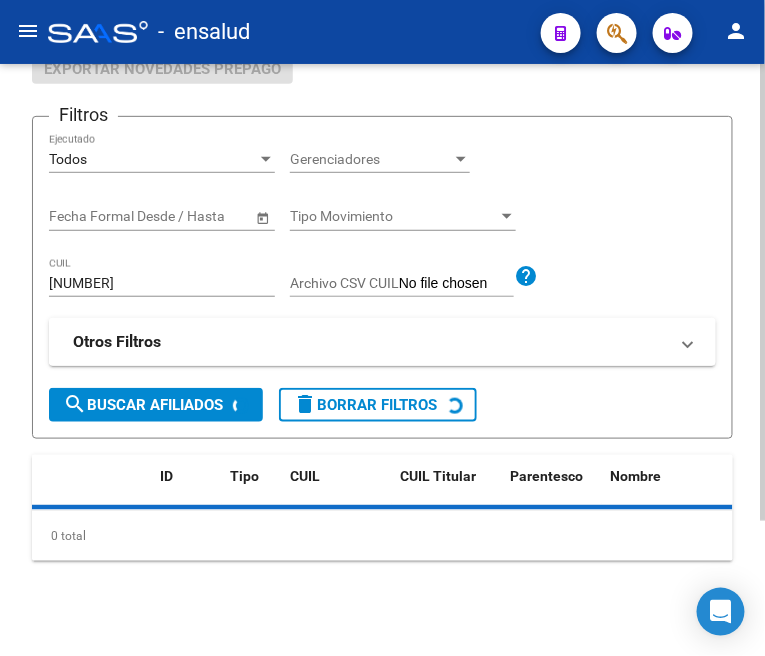 scroll, scrollTop: 222, scrollLeft: 0, axis: vertical 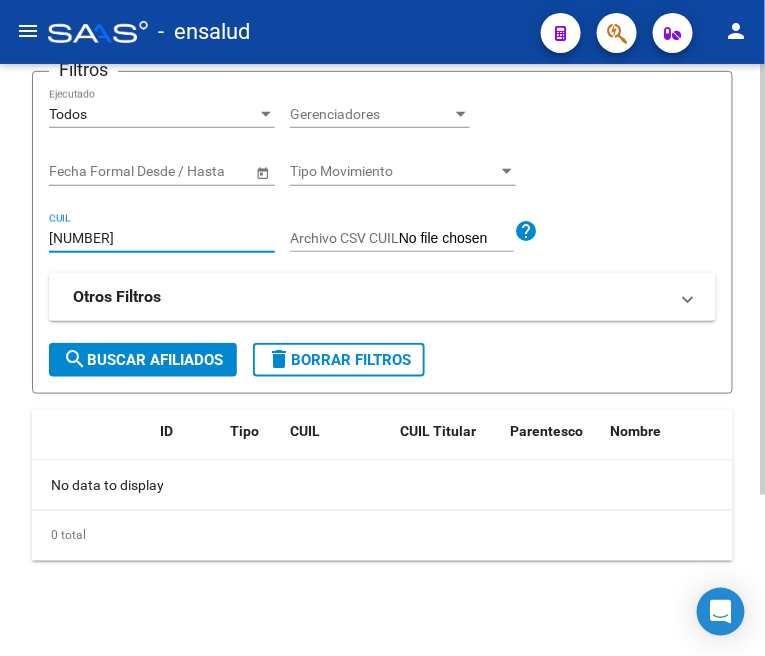click on "27470946267" at bounding box center (162, 238) 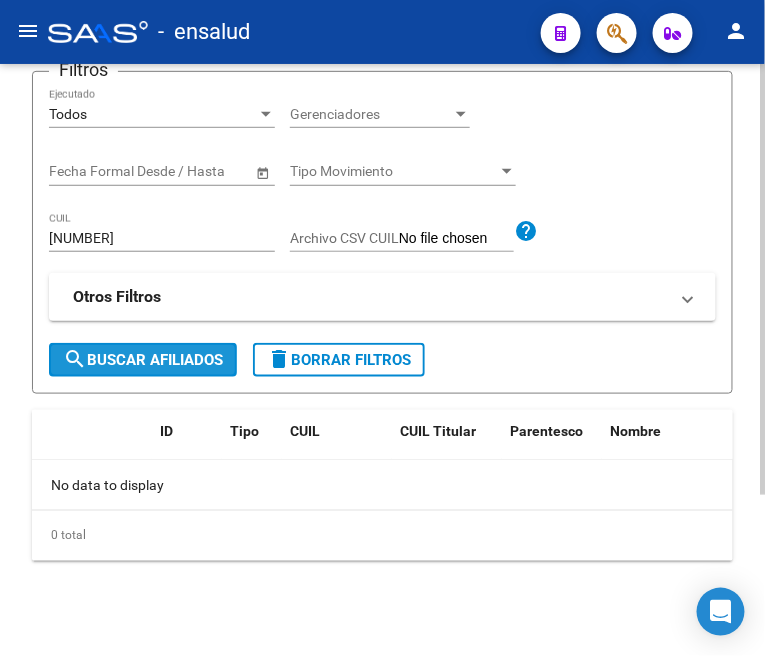 click on "search  Buscar Afiliados" 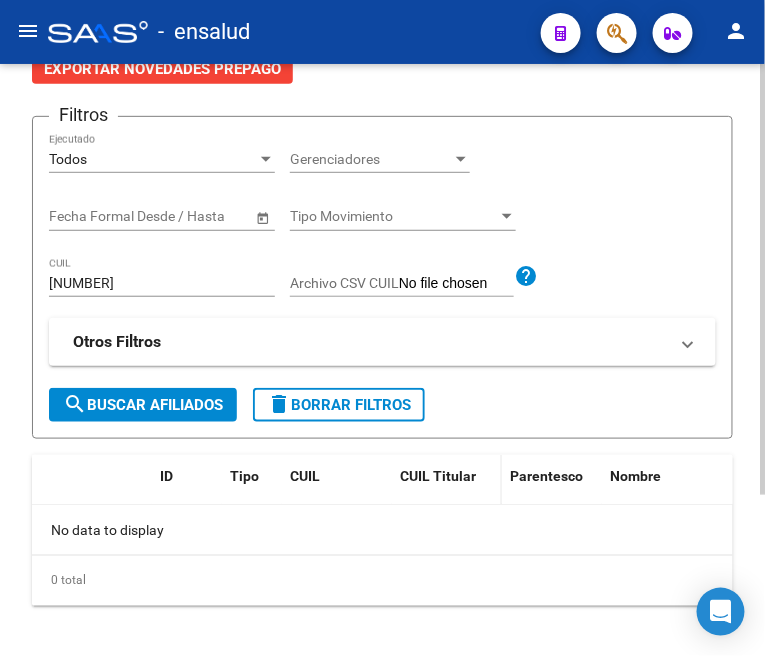 scroll, scrollTop: 222, scrollLeft: 0, axis: vertical 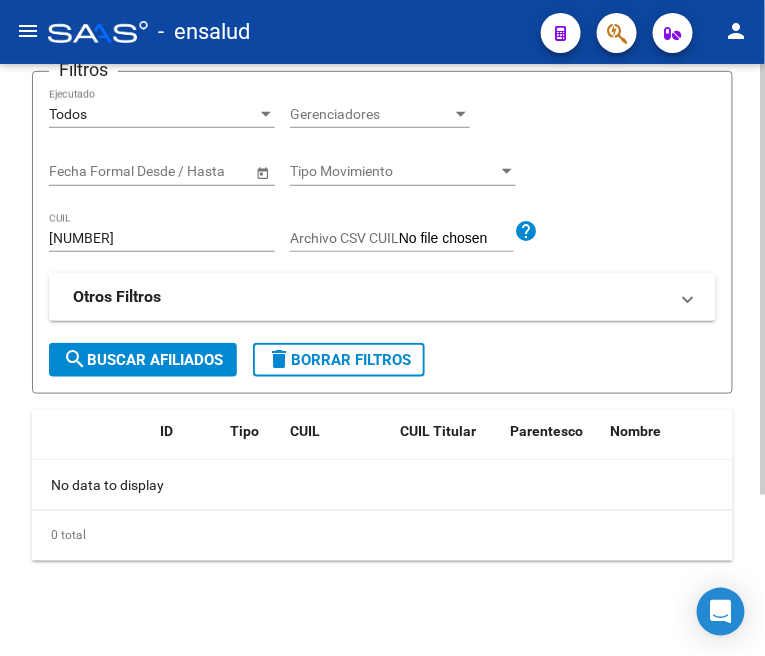 click on "27279275794" at bounding box center [162, 238] 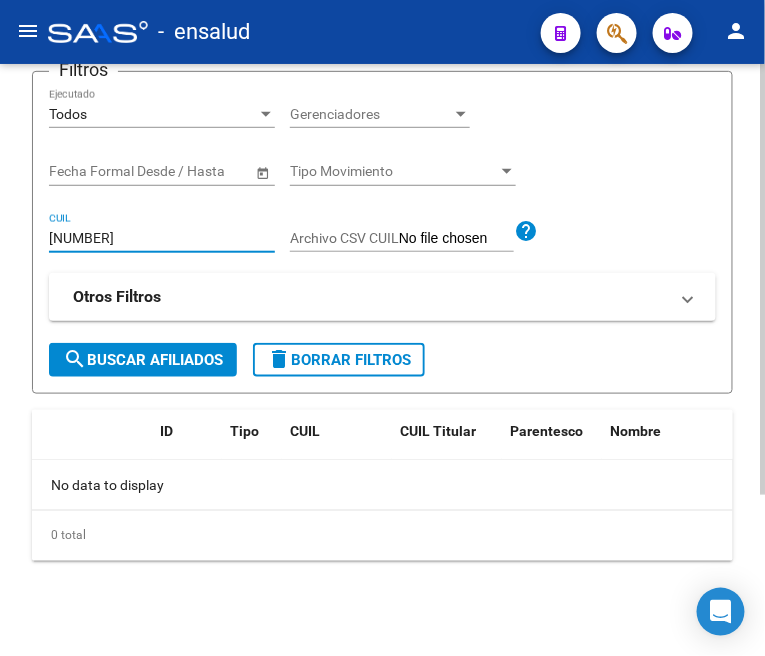 click on "27279275794" at bounding box center [162, 238] 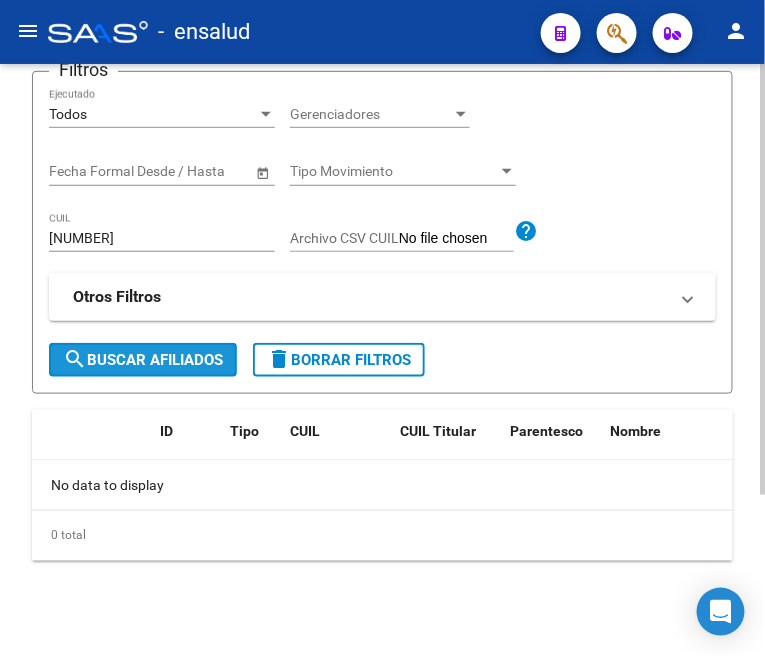 click on "search  Buscar Afiliados" 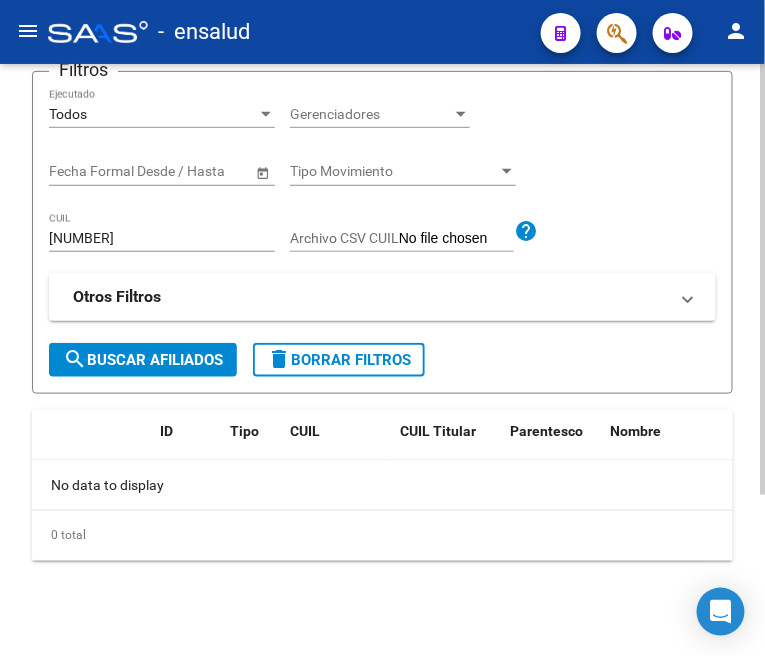 click on "search  Buscar Afiliados" 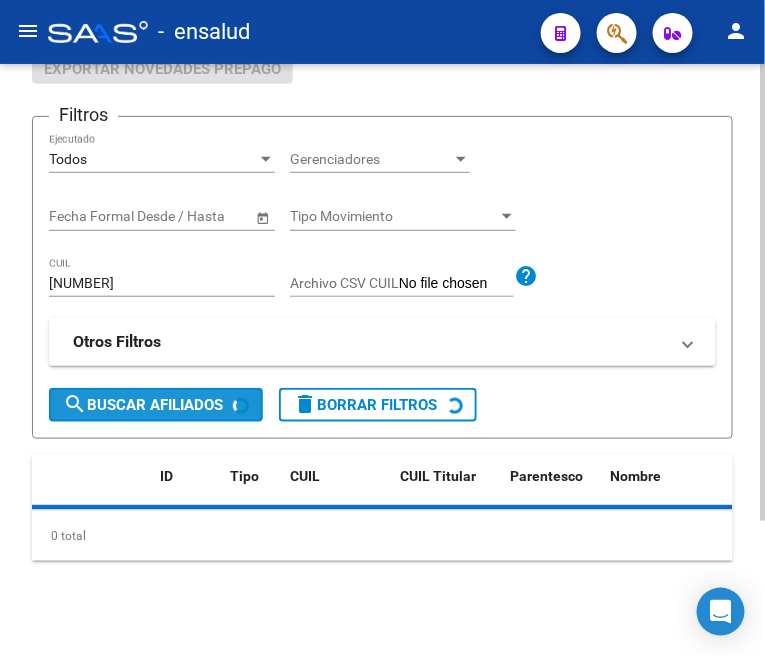 scroll, scrollTop: 222, scrollLeft: 0, axis: vertical 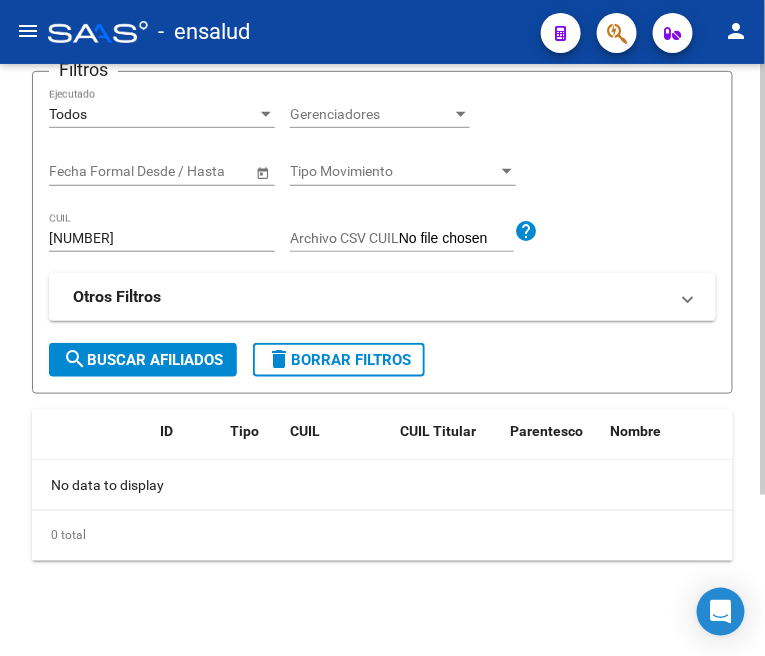 click on "20954414168" at bounding box center [162, 238] 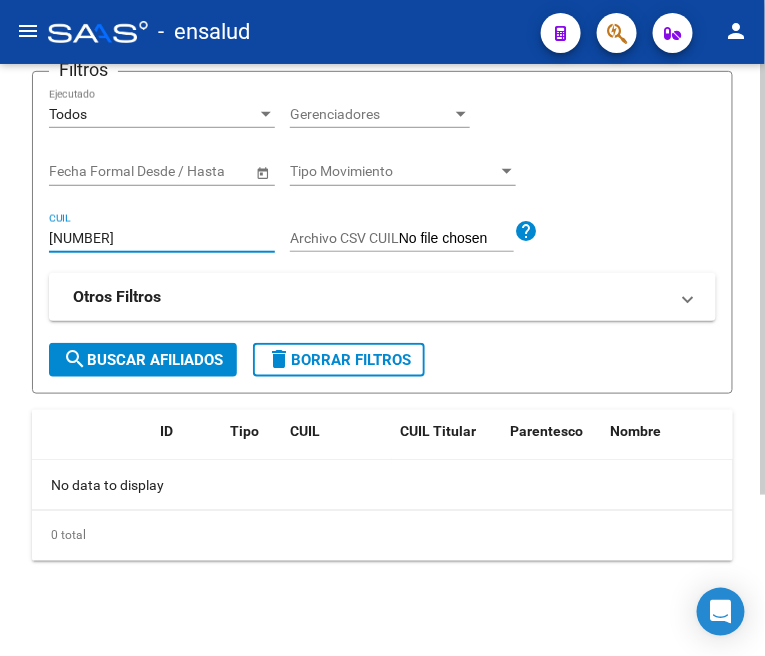 click on "20954414168" at bounding box center (162, 238) 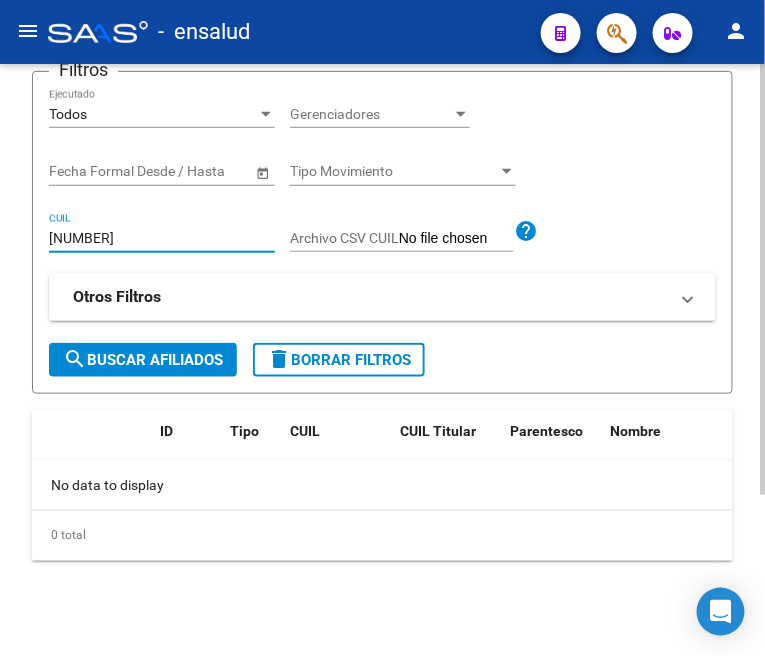 click on "search  Buscar Afiliados" 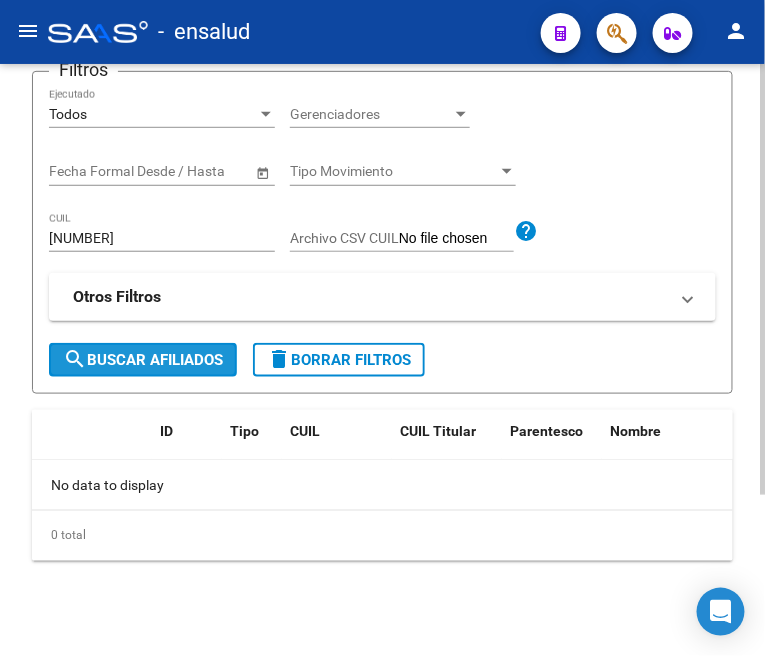 click on "search  Buscar Afiliados" 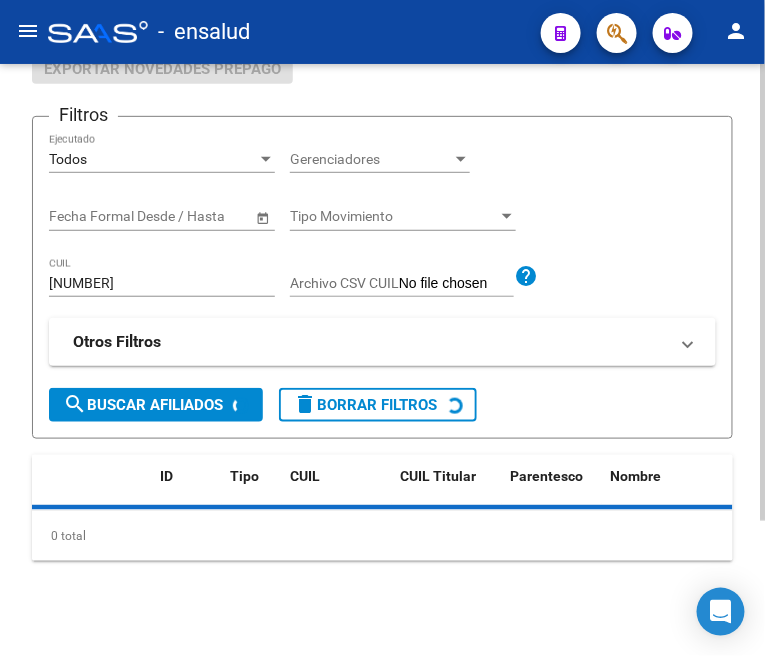 scroll, scrollTop: 222, scrollLeft: 0, axis: vertical 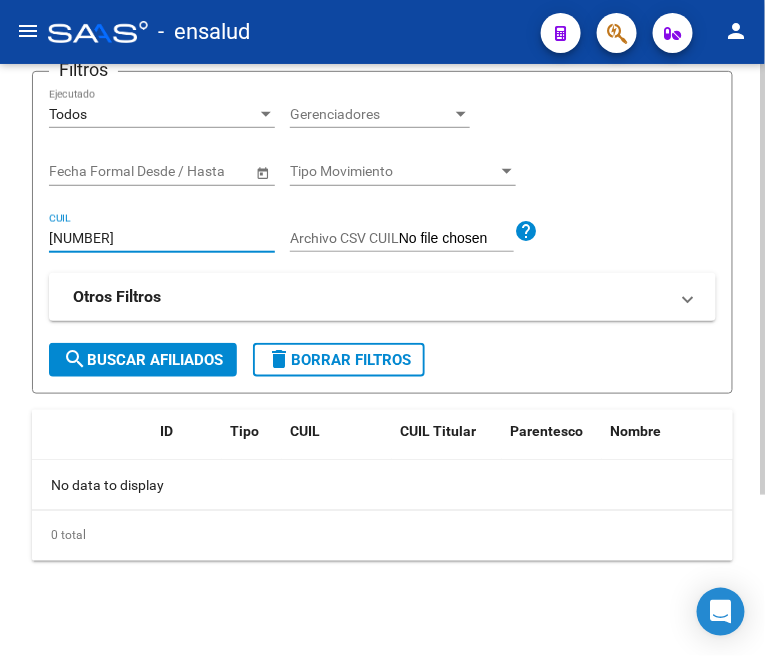 click on "27388328032" at bounding box center [162, 238] 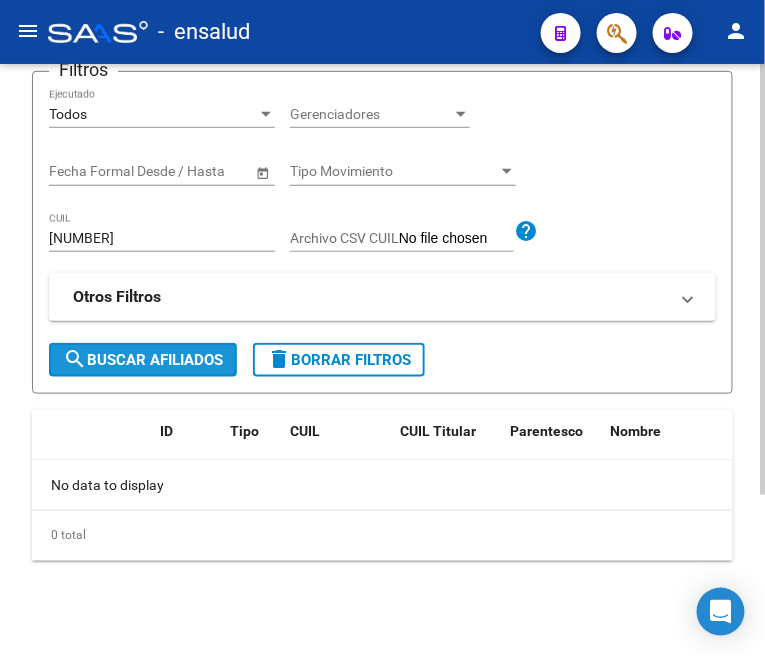 click on "search  Buscar Afiliados" 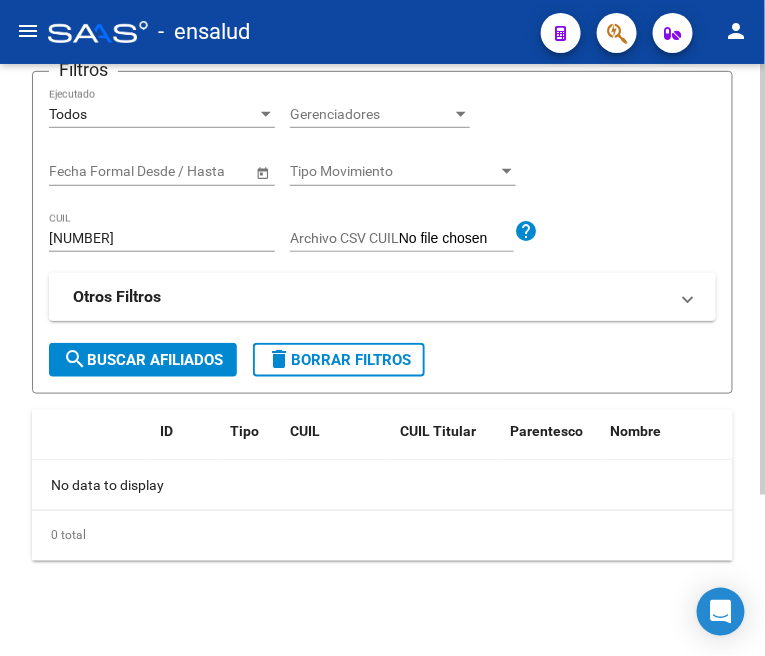 click on "search  Buscar Afiliados" 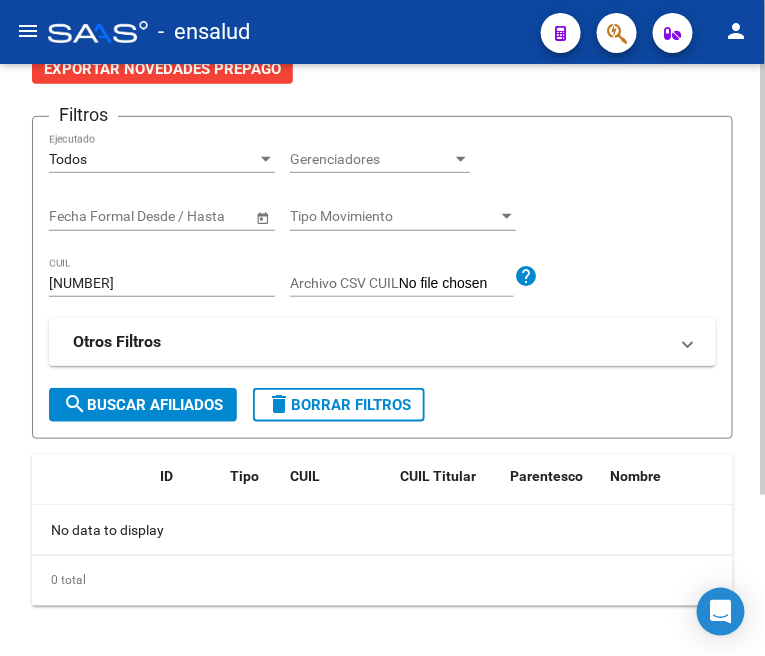 scroll, scrollTop: 222, scrollLeft: 0, axis: vertical 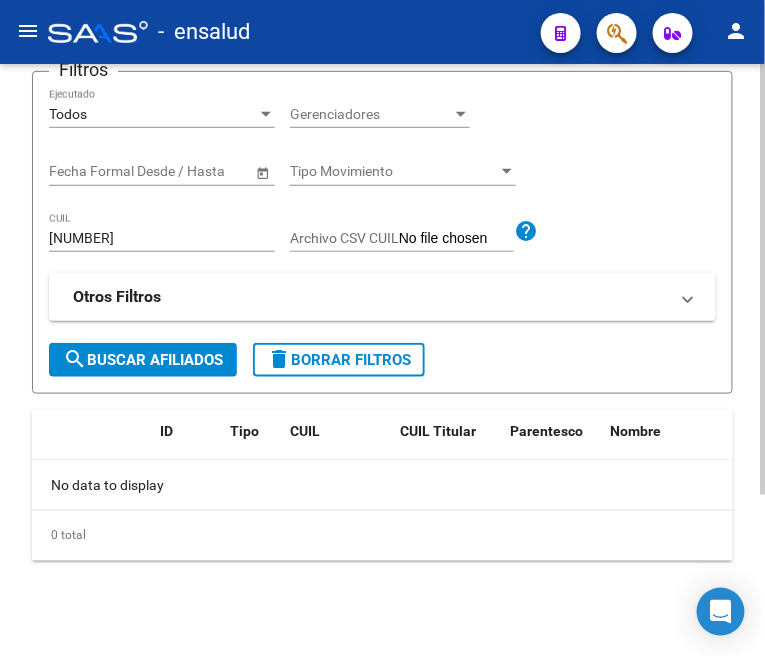 click on "20170970900" at bounding box center [162, 238] 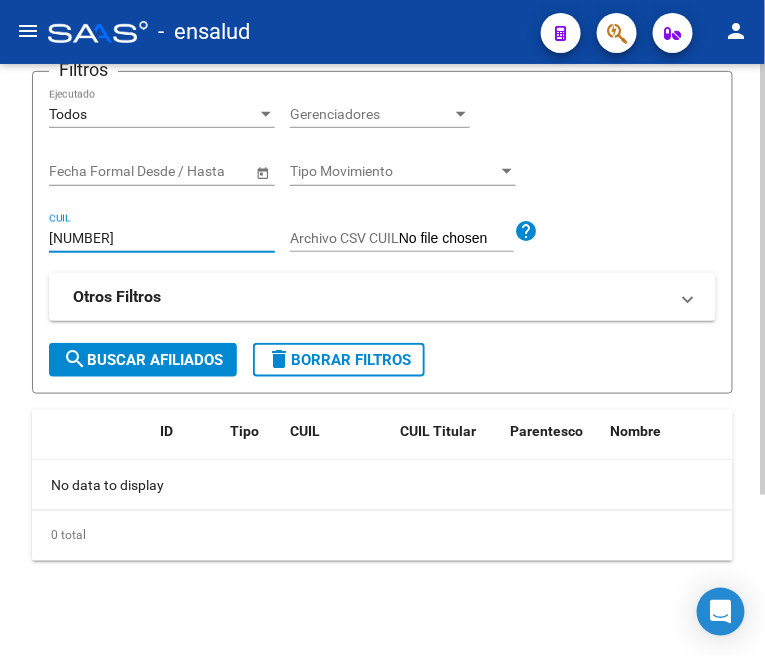 click on "20170970900" at bounding box center (162, 238) 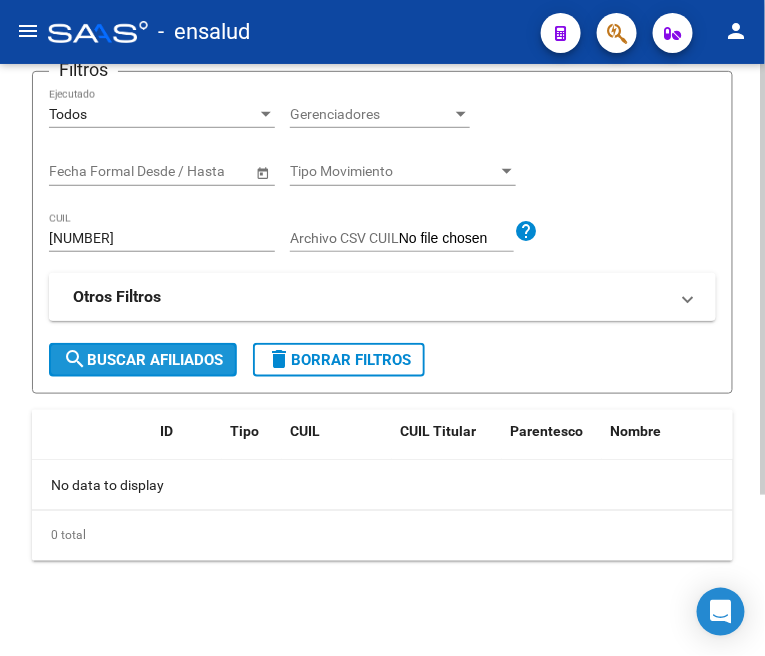 click on "search  Buscar Afiliados" 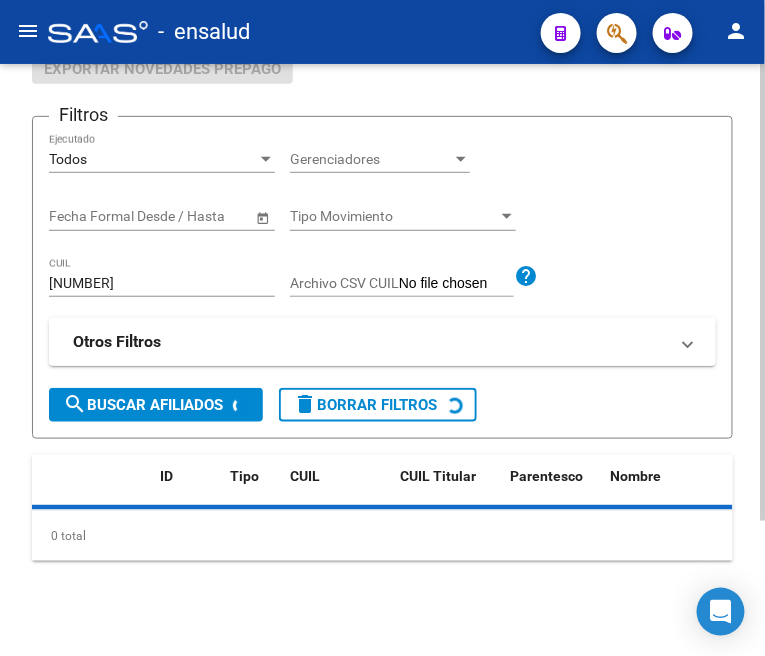 scroll, scrollTop: 222, scrollLeft: 0, axis: vertical 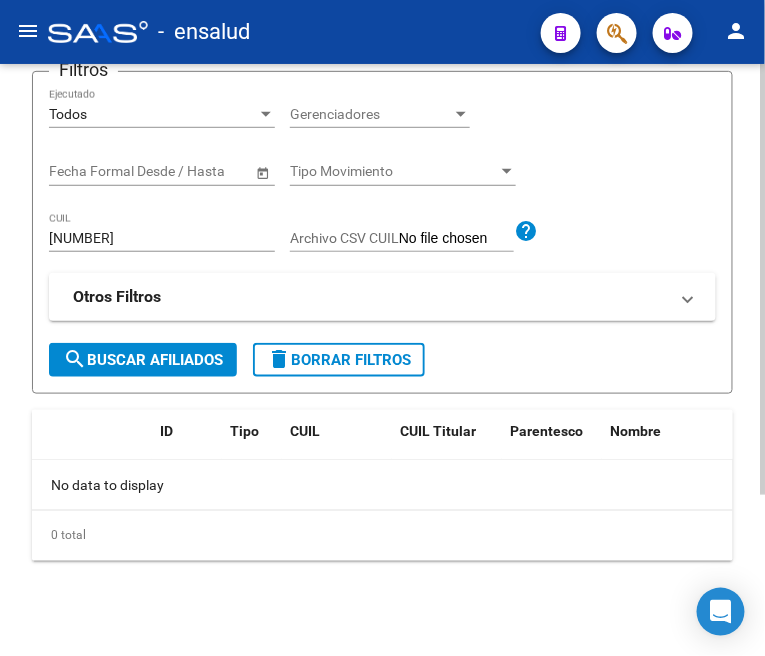 click on "20299194259" at bounding box center [162, 238] 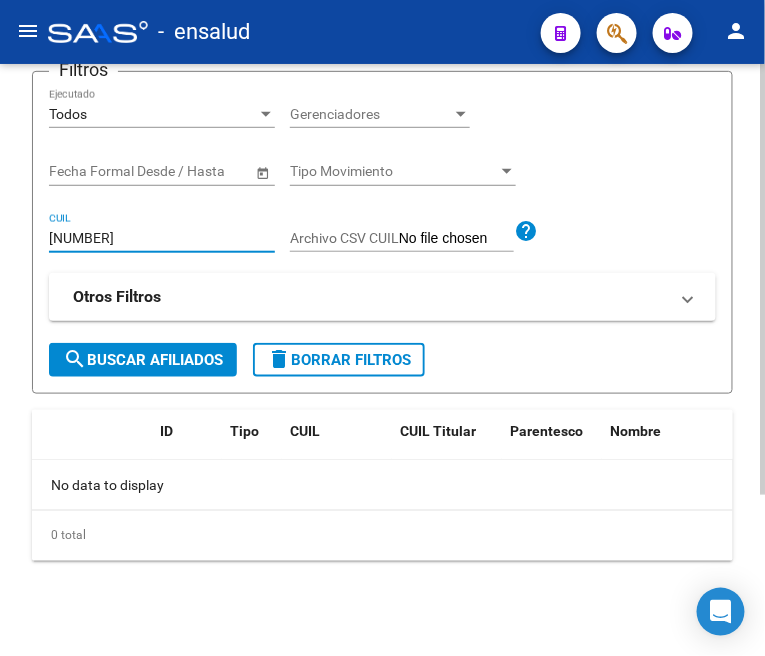click on "20299194259" at bounding box center (162, 238) 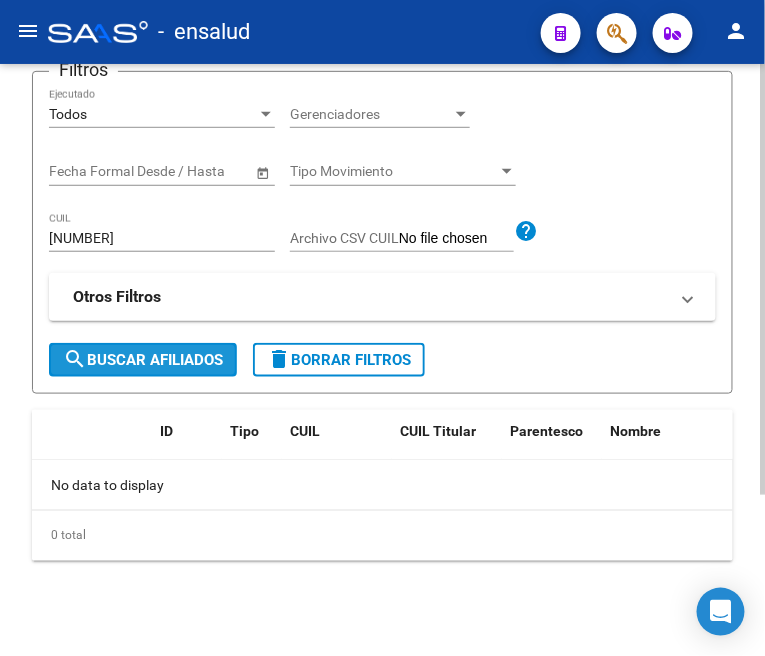 click on "search  Buscar Afiliados" 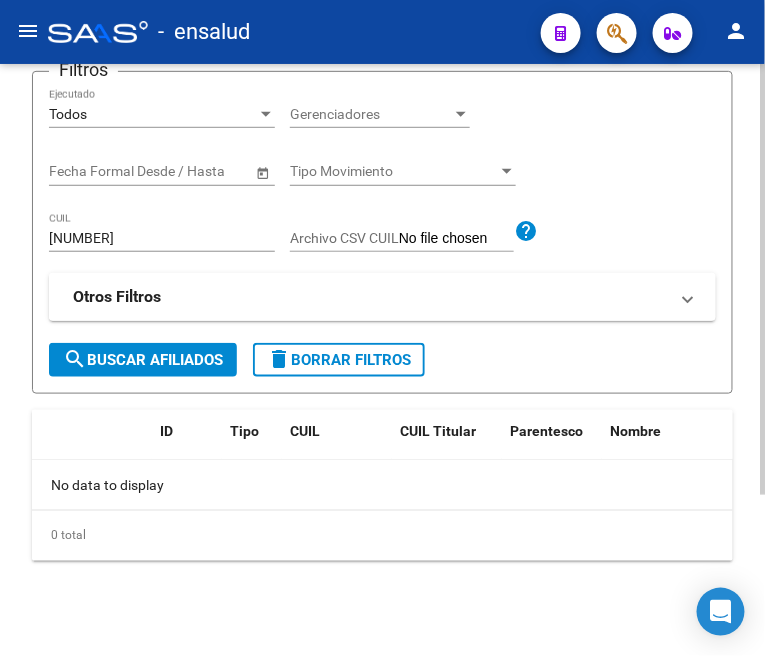 click on "search  Buscar Afiliados" 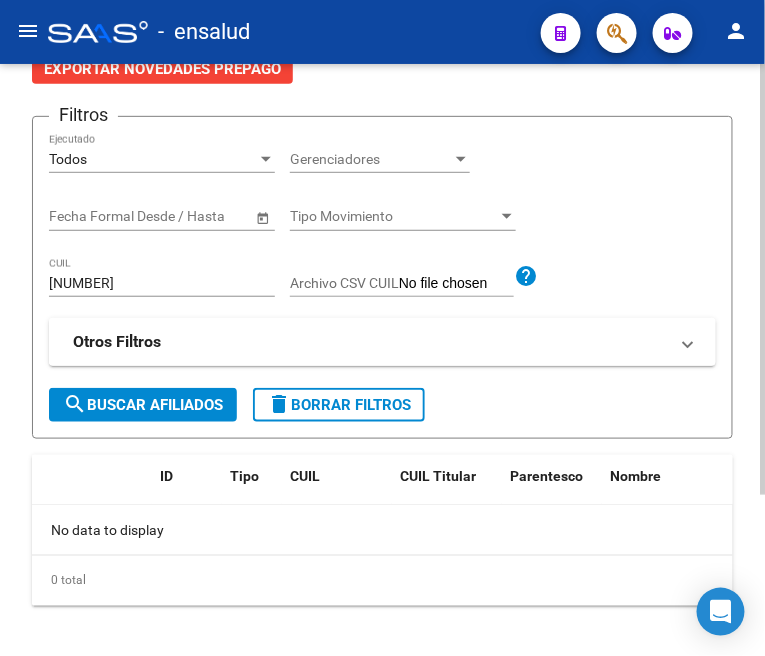 scroll, scrollTop: 222, scrollLeft: 0, axis: vertical 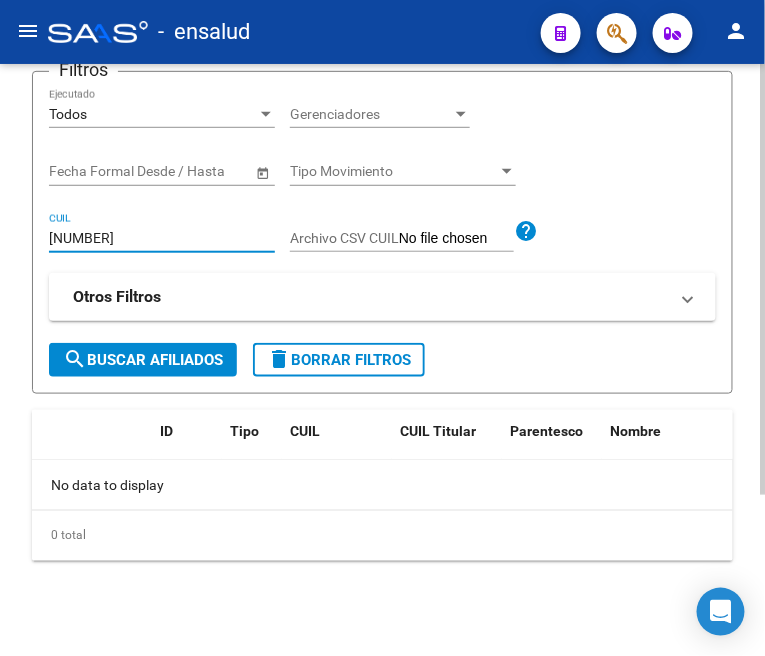 click on "20265898581" at bounding box center [162, 238] 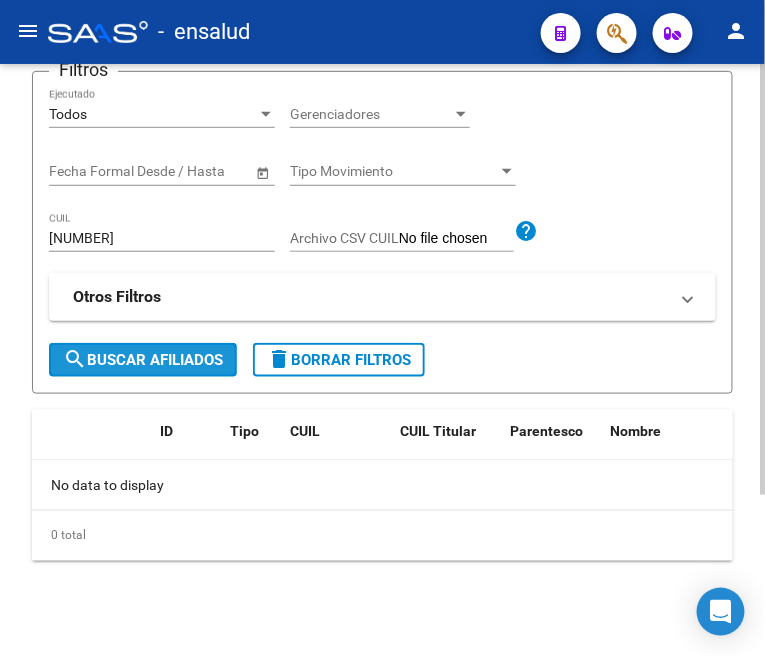 click on "search  Buscar Afiliados" 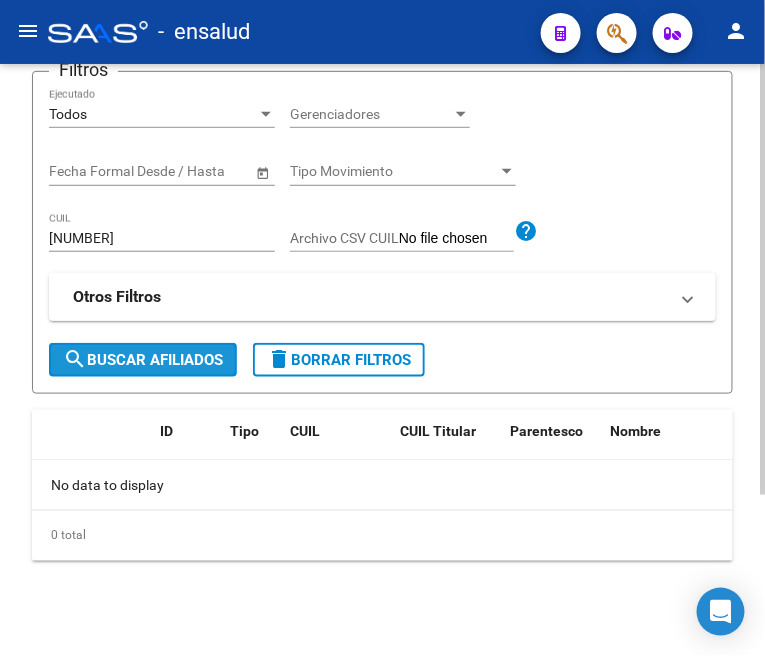 click on "search  Buscar Afiliados" 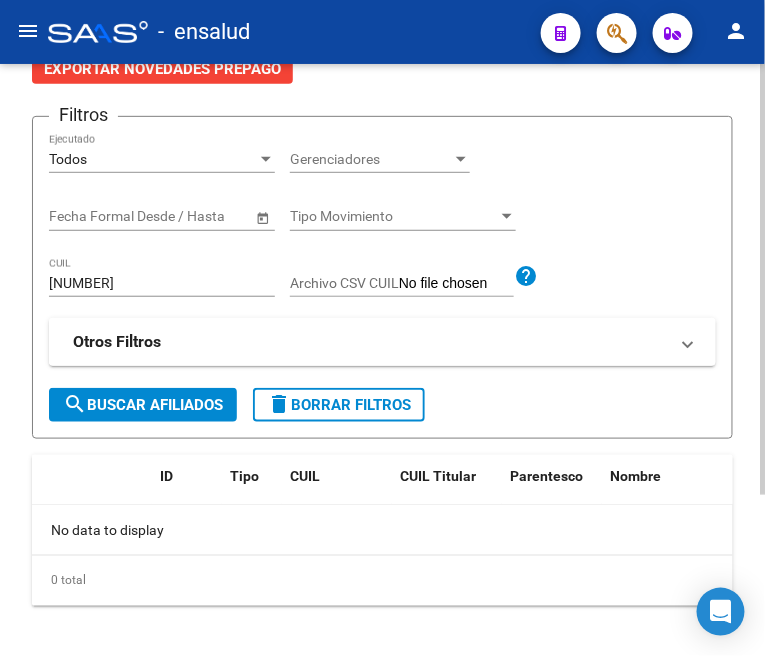 scroll, scrollTop: 222, scrollLeft: 0, axis: vertical 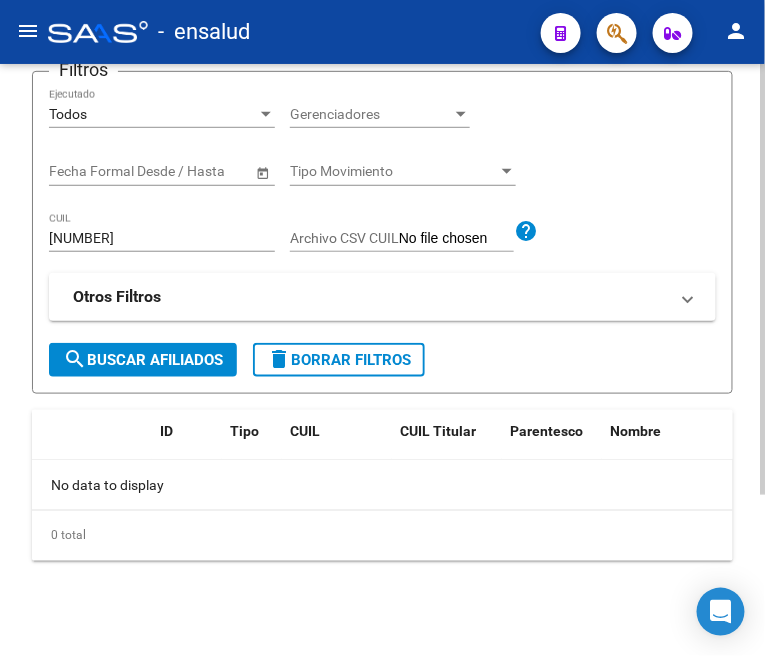click on "20291533907" at bounding box center (162, 238) 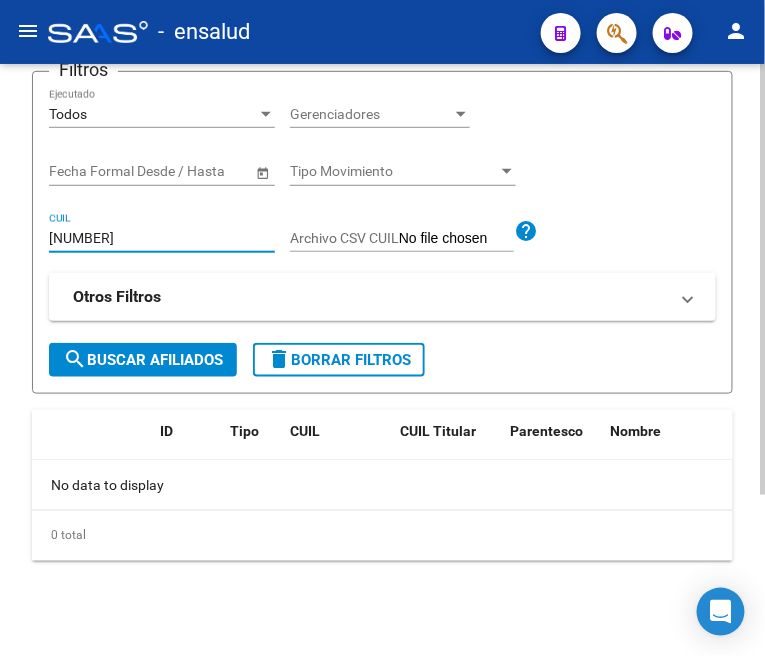 click on "20291533907" at bounding box center (162, 238) 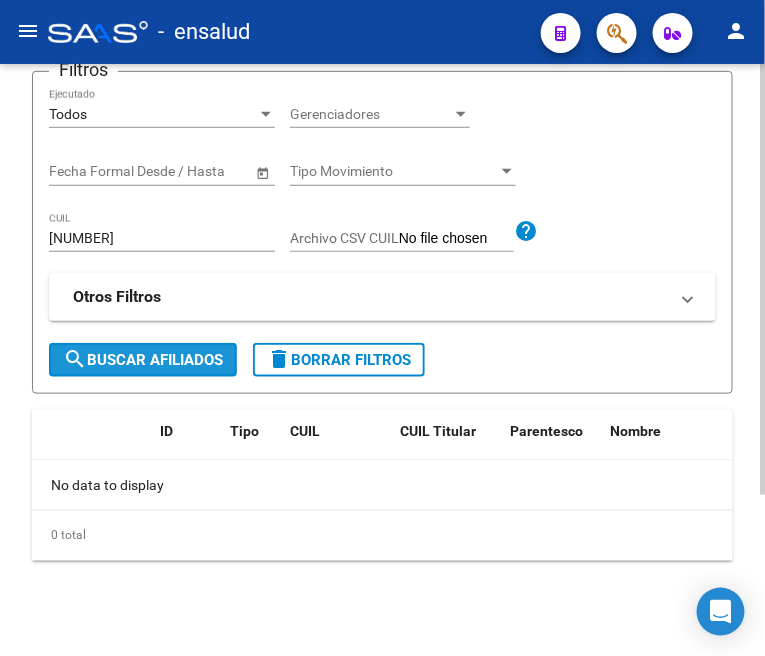 click on "search  Buscar Afiliados" 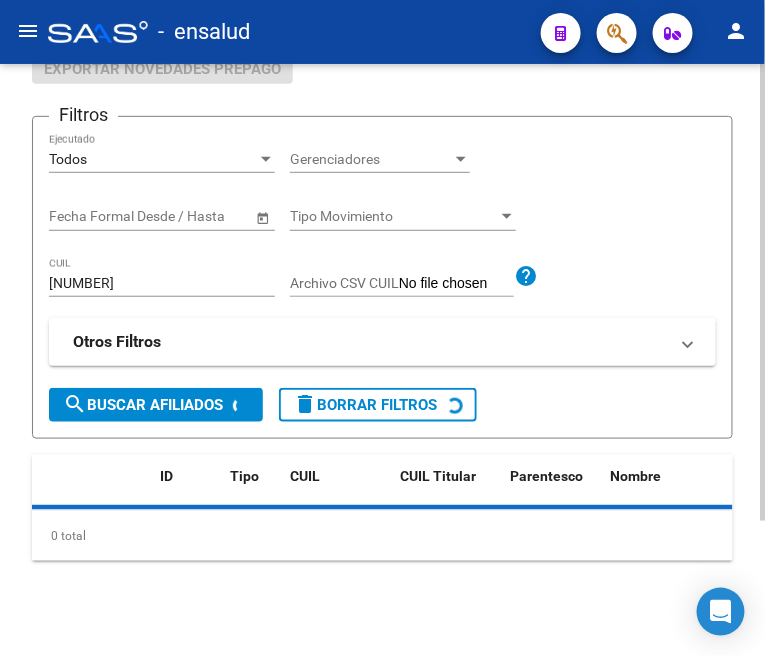scroll, scrollTop: 222, scrollLeft: 0, axis: vertical 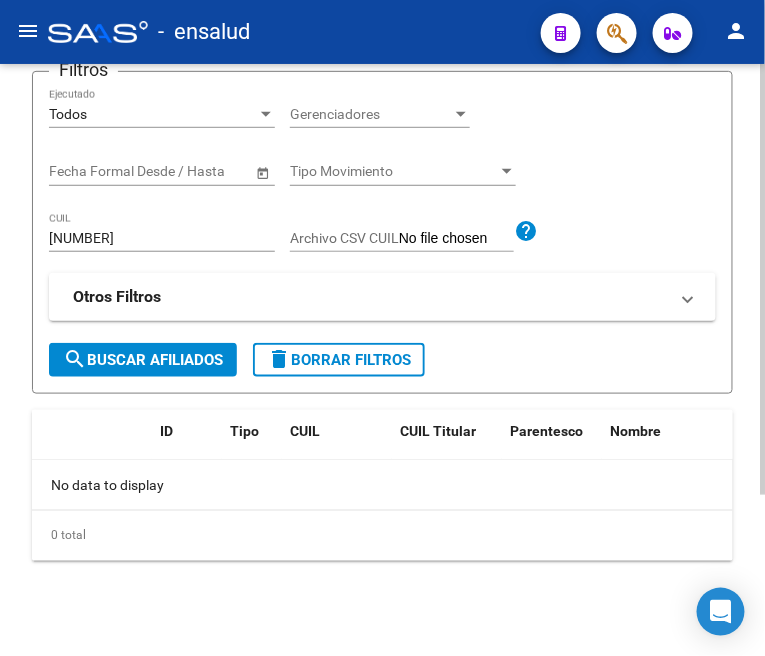 click on "20205735349" at bounding box center [162, 238] 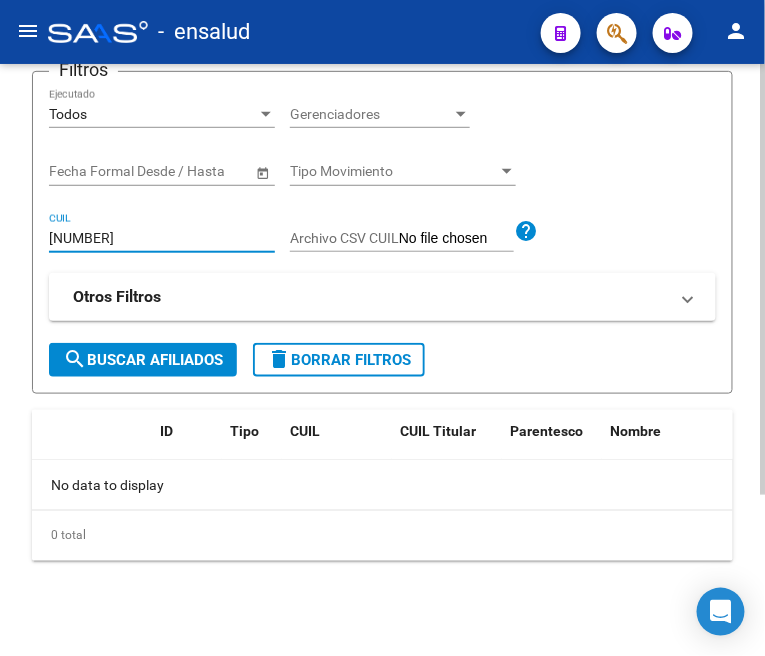 click on "20205735349" at bounding box center (162, 238) 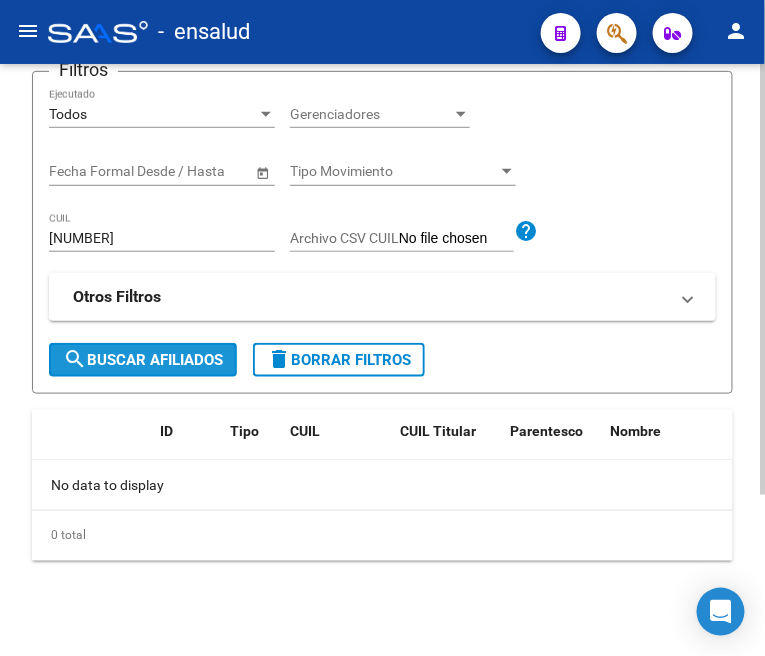 click on "search  Buscar Afiliados" 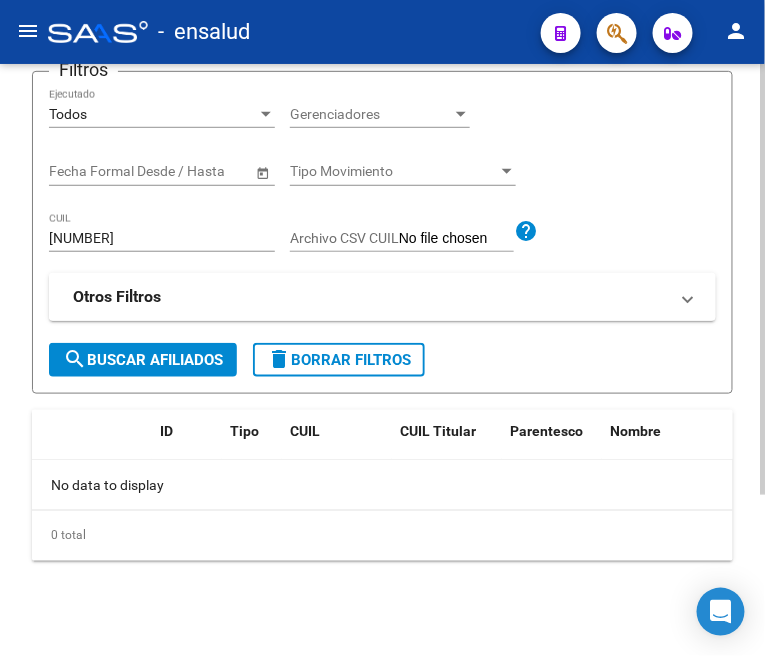 click on "search  Buscar Afiliados" 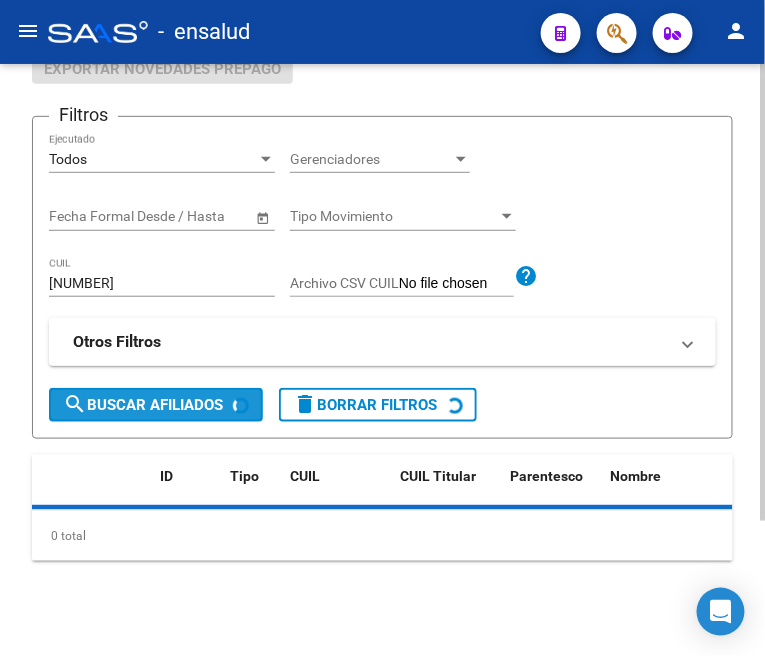 scroll, scrollTop: 222, scrollLeft: 0, axis: vertical 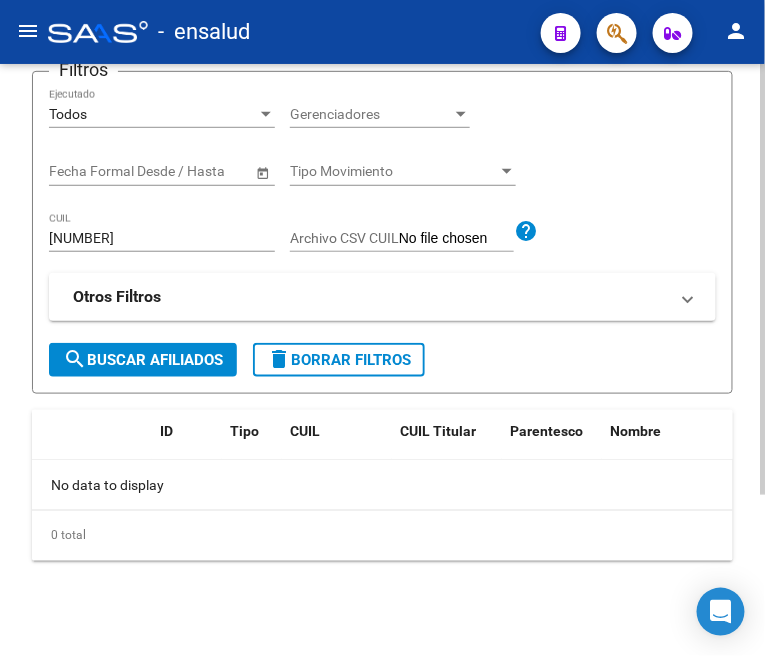 click on "27365605292" at bounding box center [162, 238] 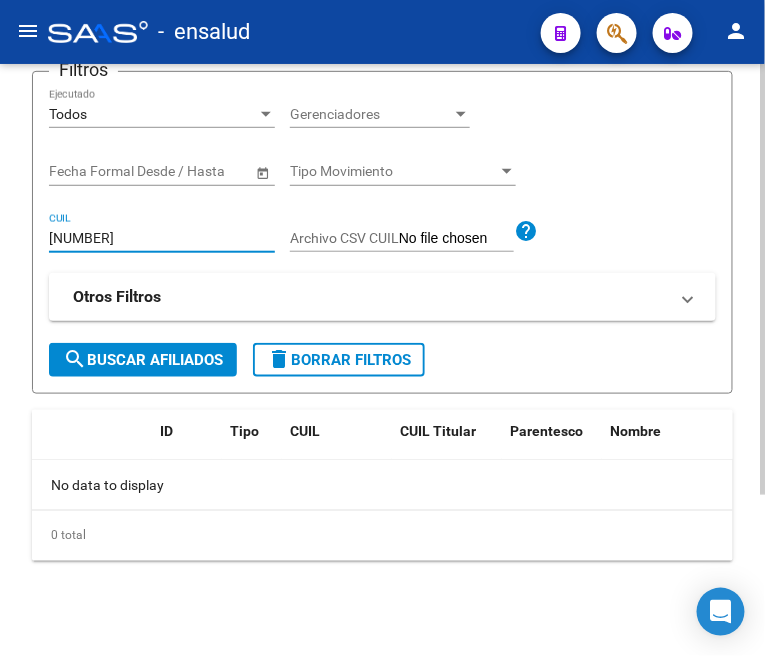 click on "27365605292" at bounding box center [162, 238] 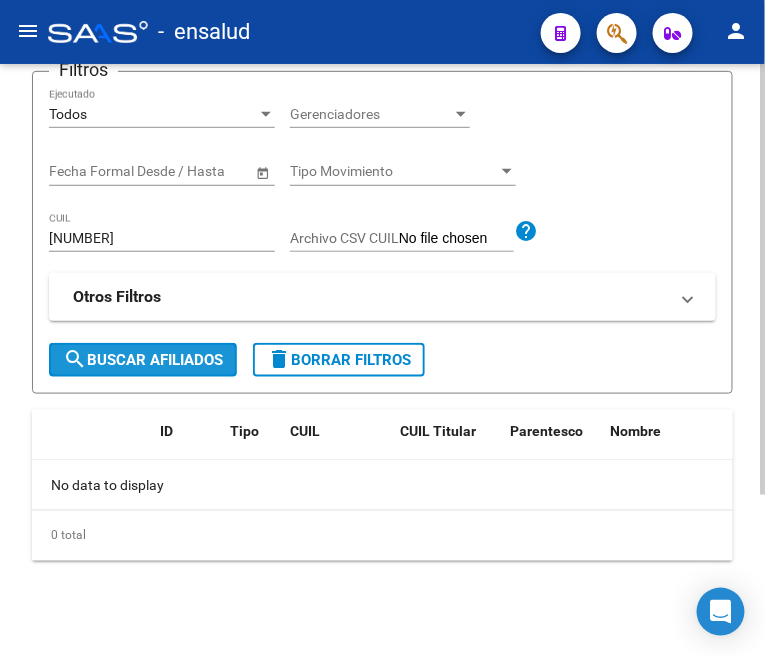 click on "search  Buscar Afiliados" 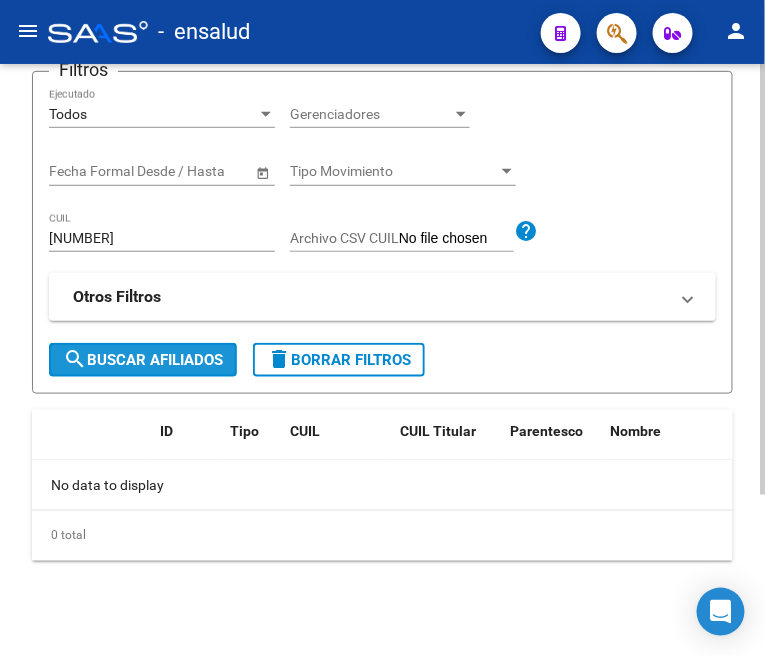 click on "search  Buscar Afiliados" 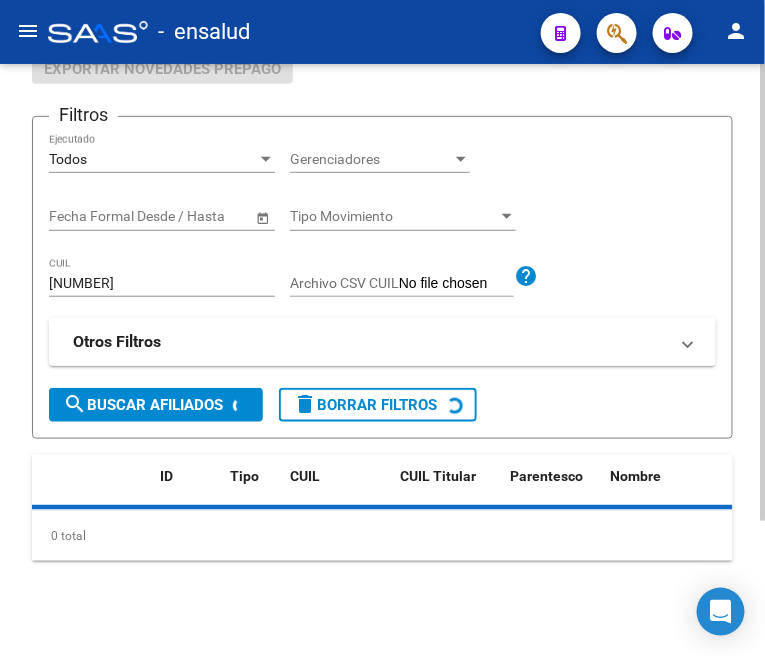 scroll, scrollTop: 222, scrollLeft: 0, axis: vertical 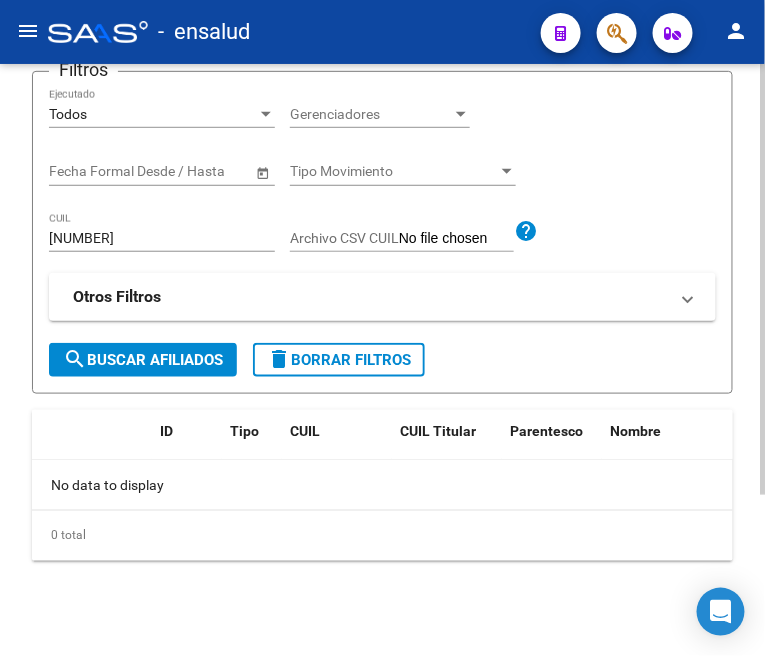 click on "20447228492" at bounding box center [162, 238] 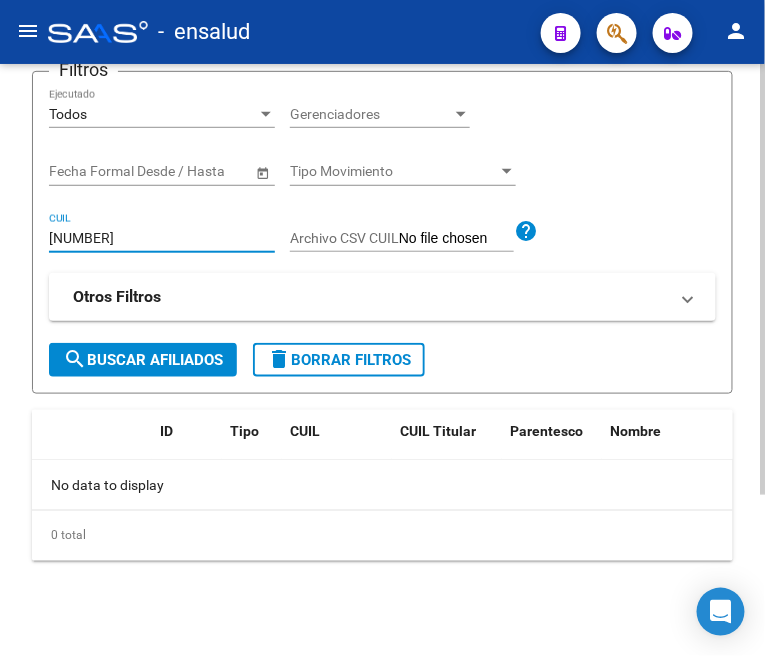 click on "20447228492" at bounding box center [162, 238] 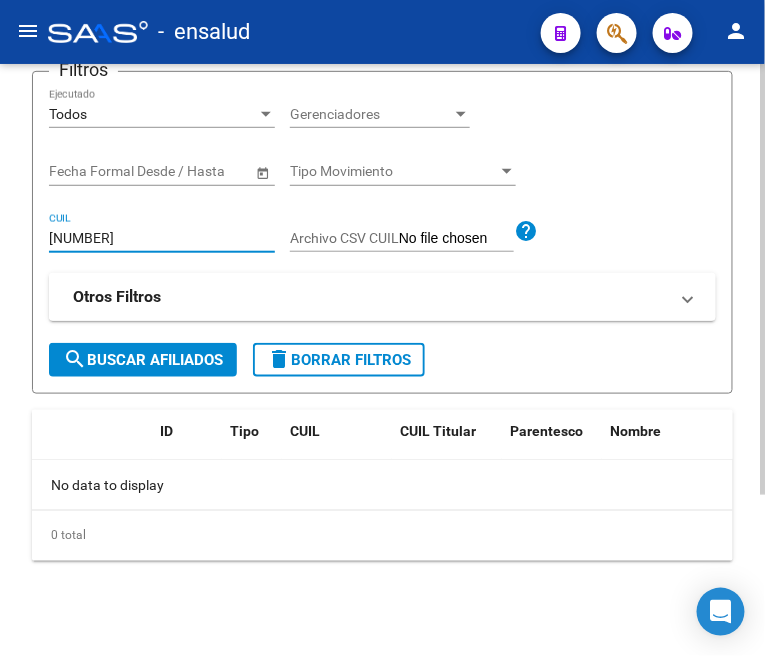 click on "search  Buscar Afiliados" 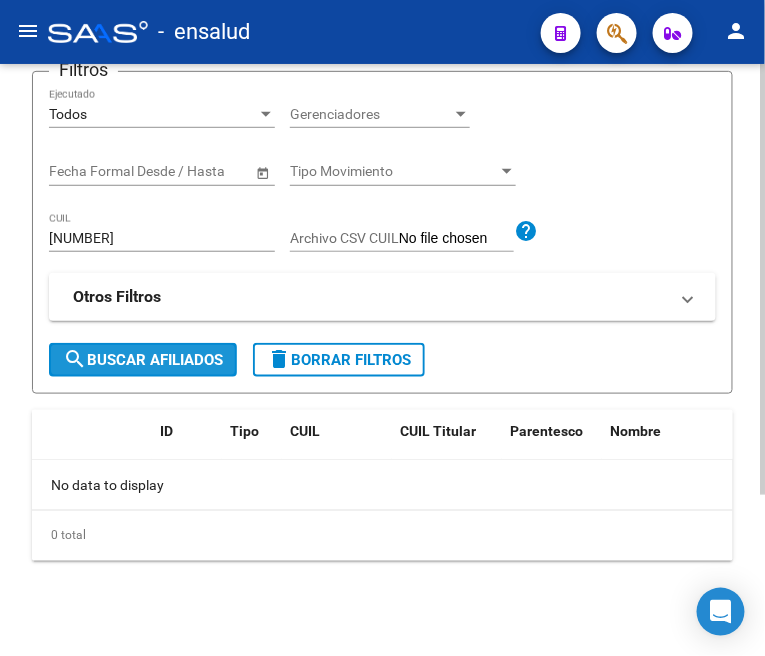 click on "search  Buscar Afiliados" 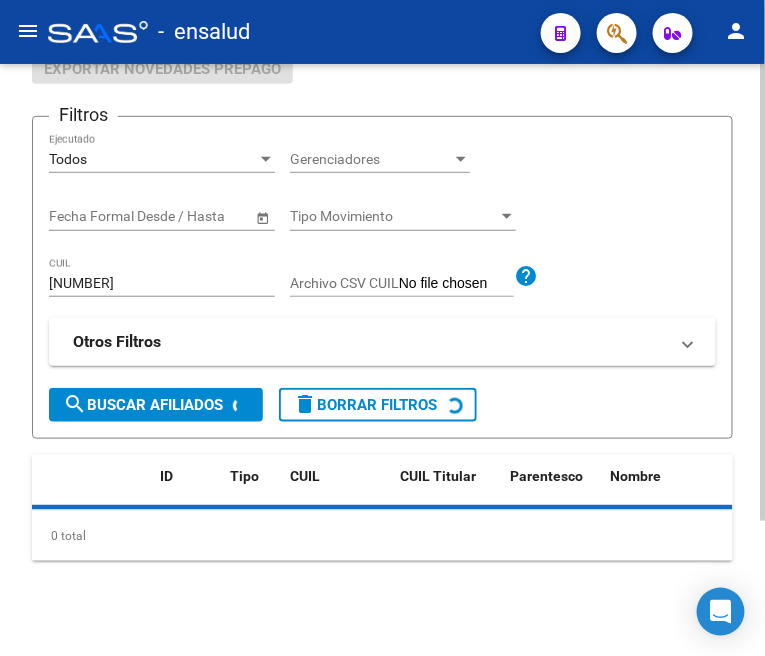 scroll, scrollTop: 222, scrollLeft: 0, axis: vertical 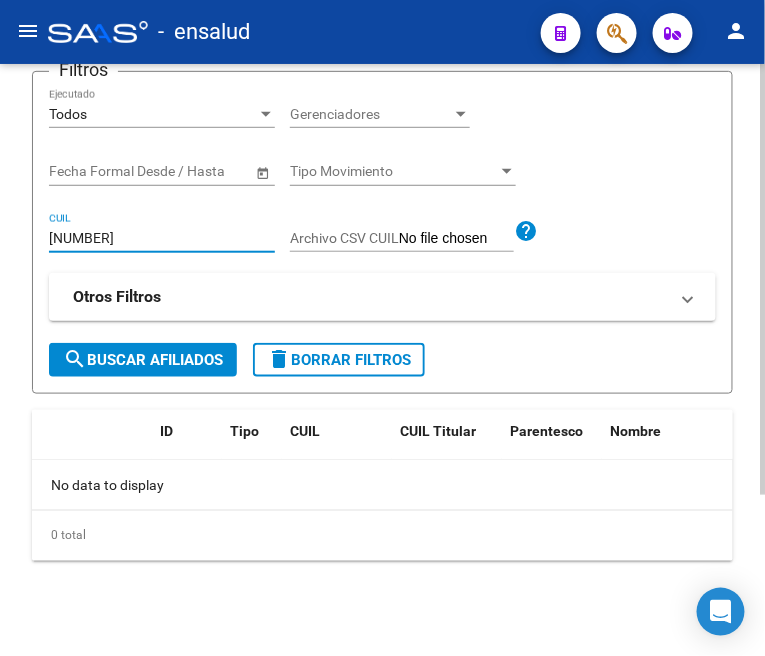 click on "20425428080" at bounding box center (162, 238) 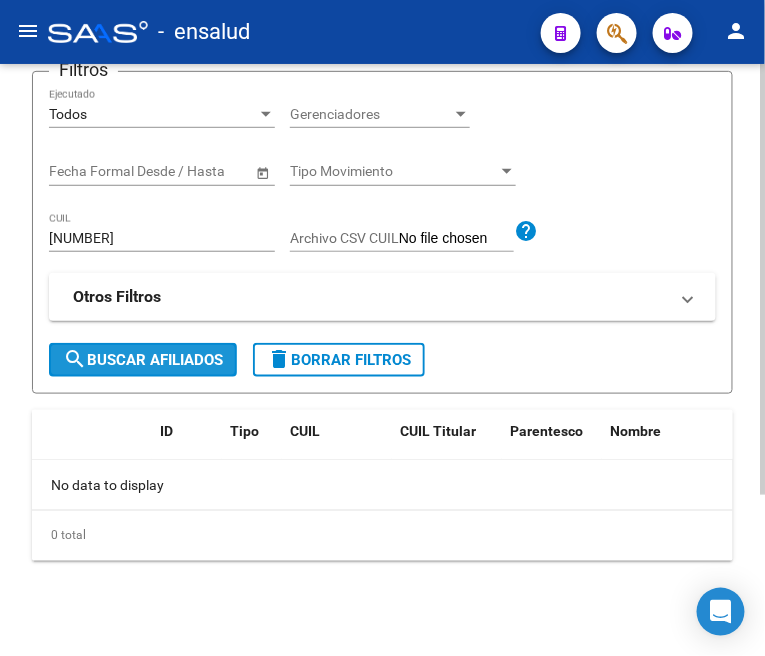 click on "search  Buscar Afiliados" 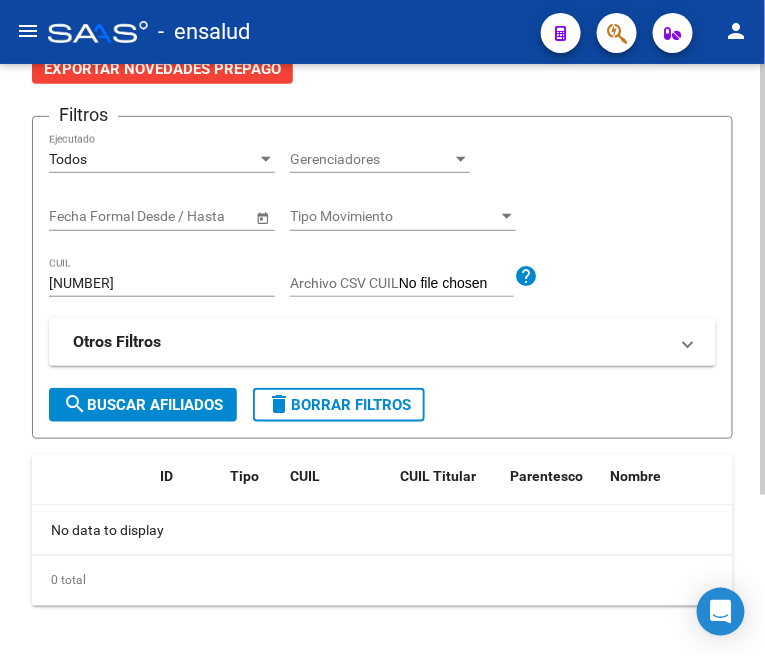 scroll, scrollTop: 222, scrollLeft: 0, axis: vertical 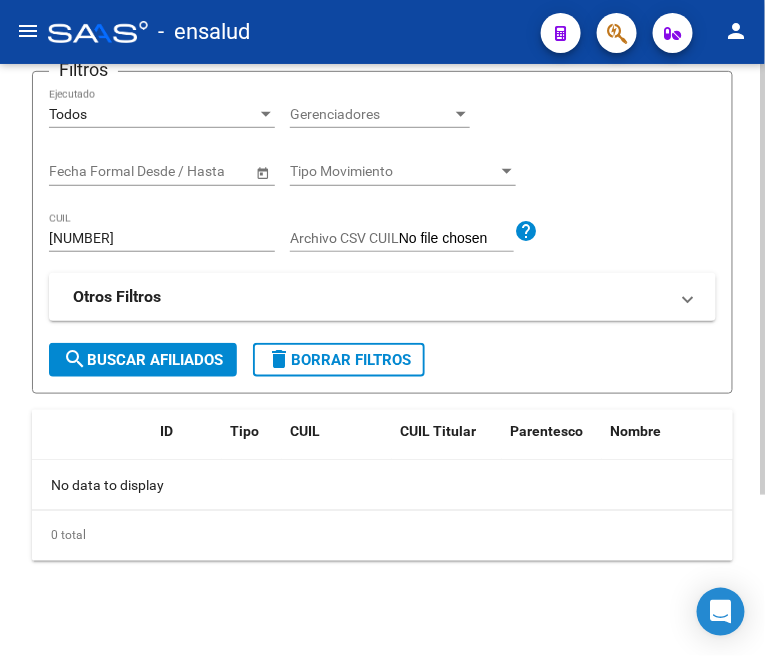 click on "20353493982 CUIL" 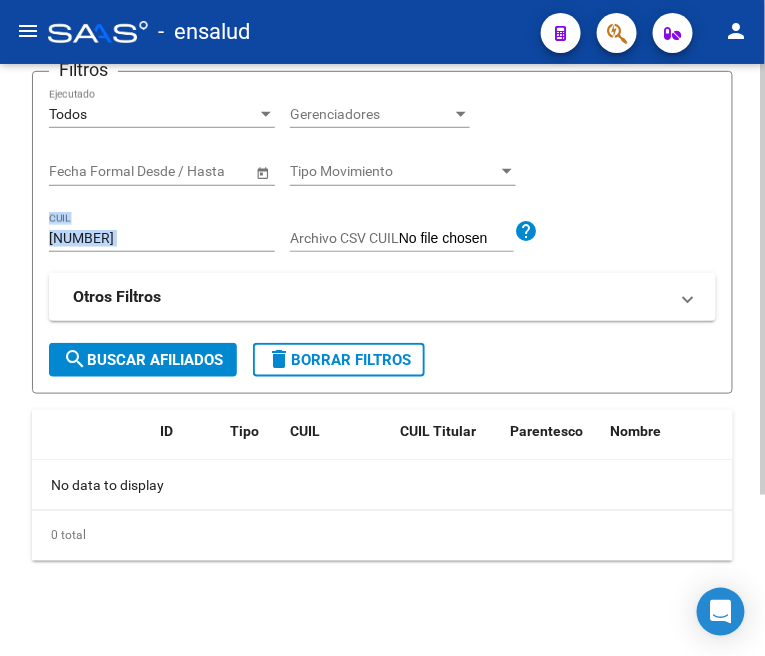 click on "20353493982 CUIL" 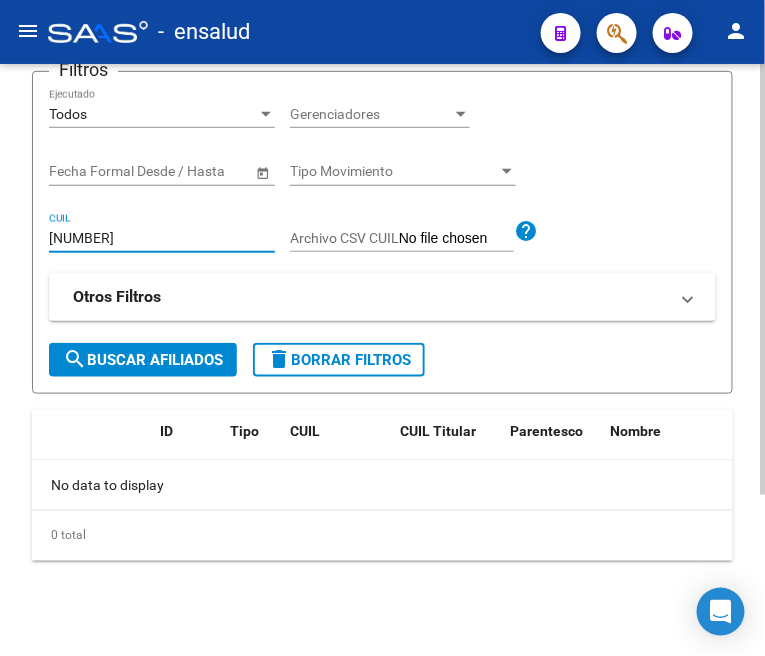 click on "20353493982" at bounding box center (162, 238) 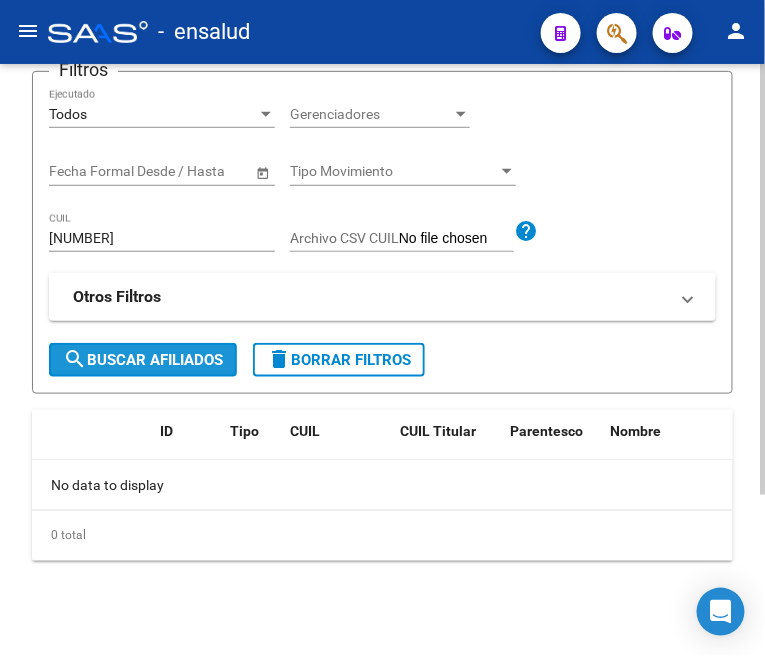 click on "search  Buscar Afiliados" 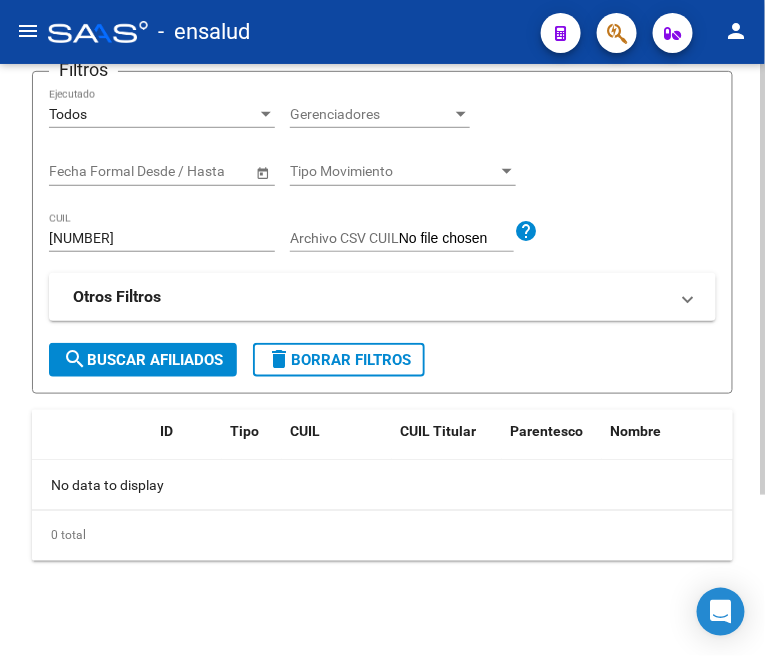 click on "search  Buscar Afiliados" 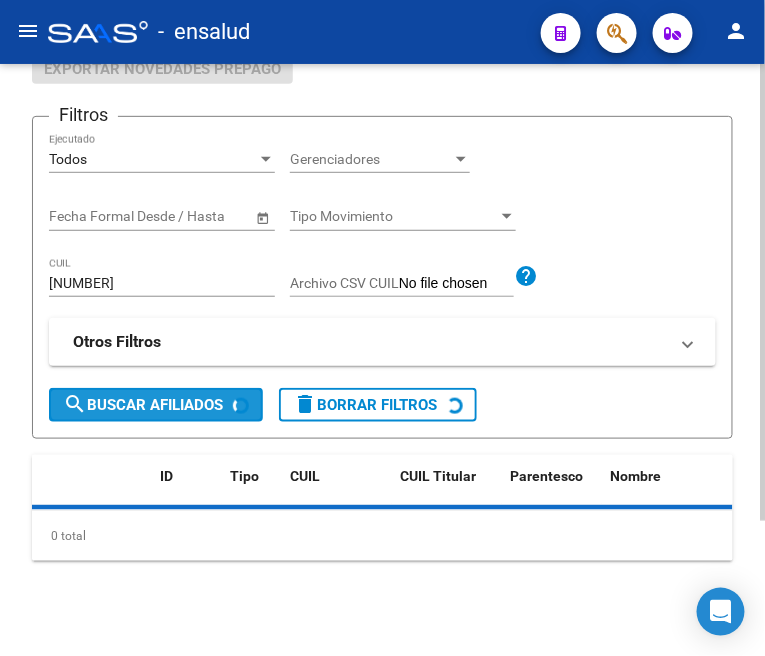 scroll, scrollTop: 222, scrollLeft: 0, axis: vertical 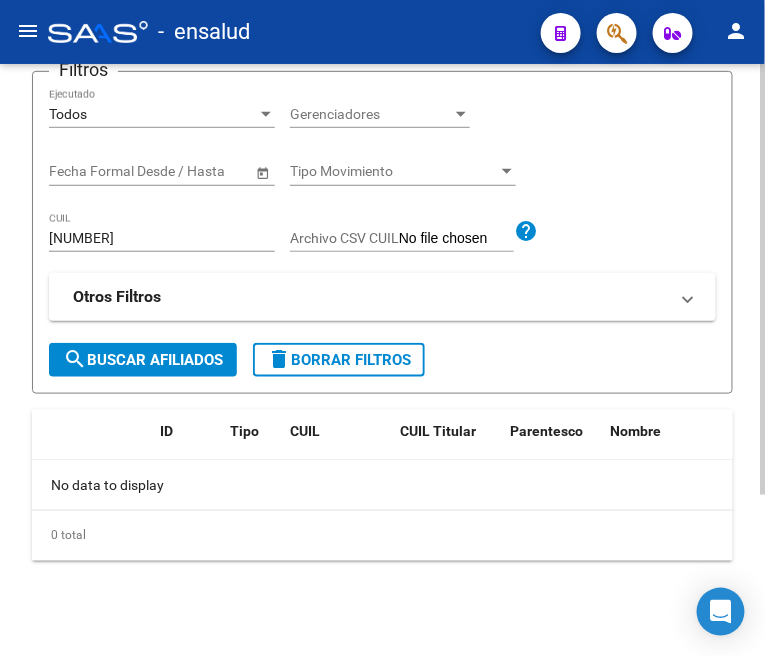 click on "20370229067" at bounding box center [162, 238] 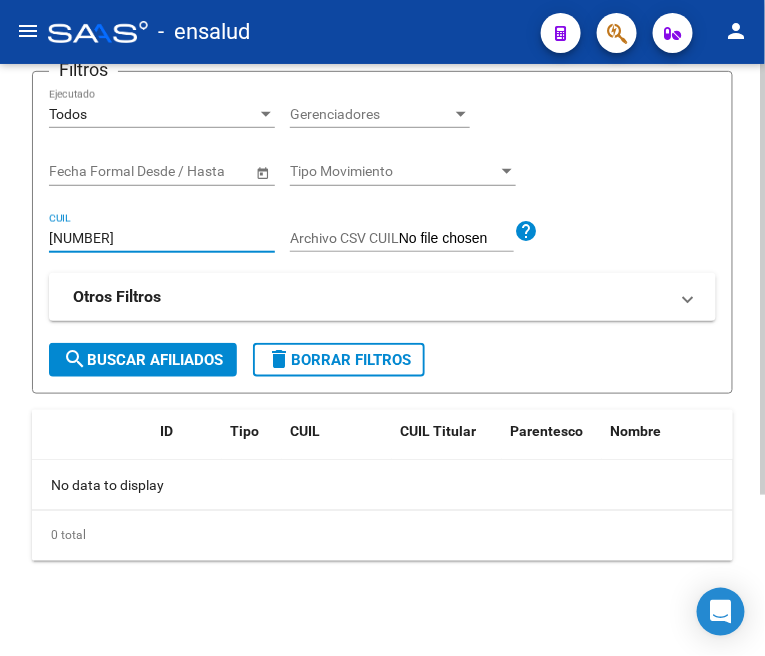 click on "20370229067" at bounding box center [162, 238] 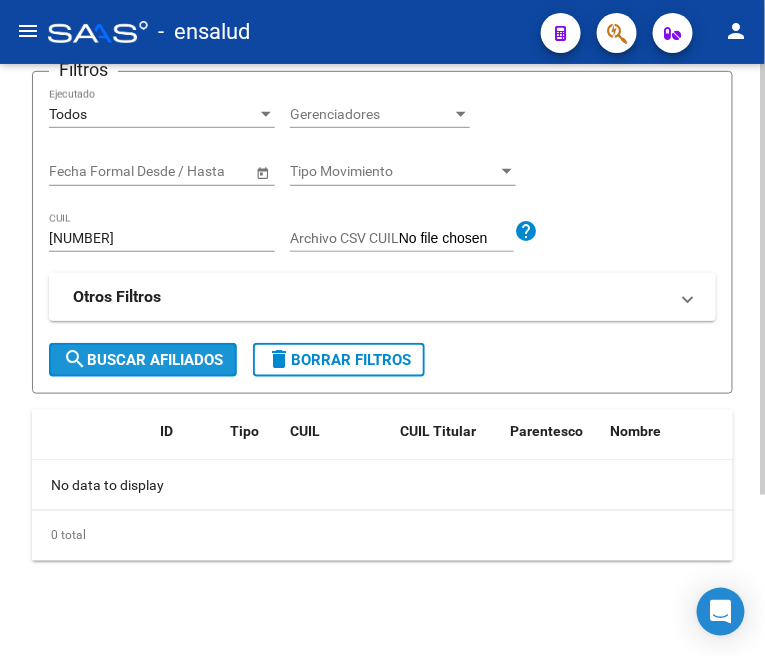 click on "search  Buscar Afiliados" 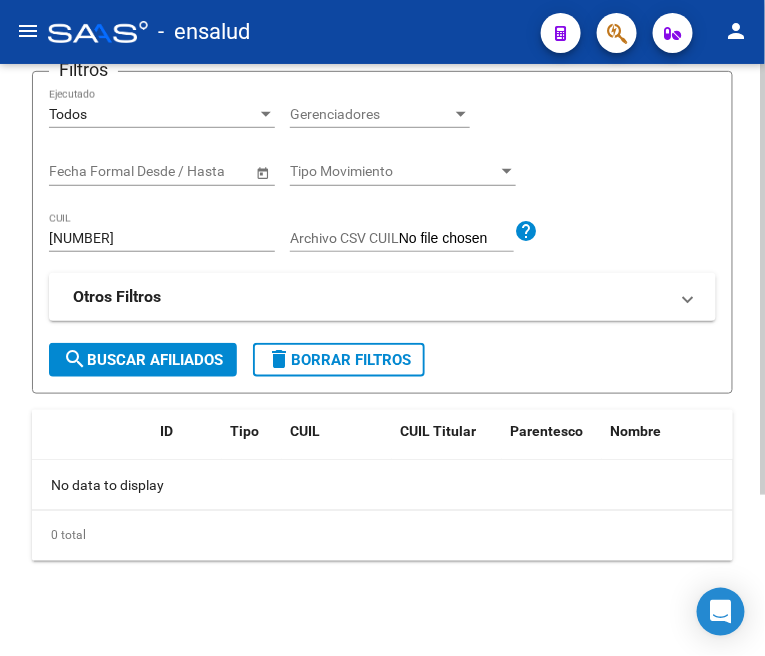 click on "search  Buscar Afiliados" 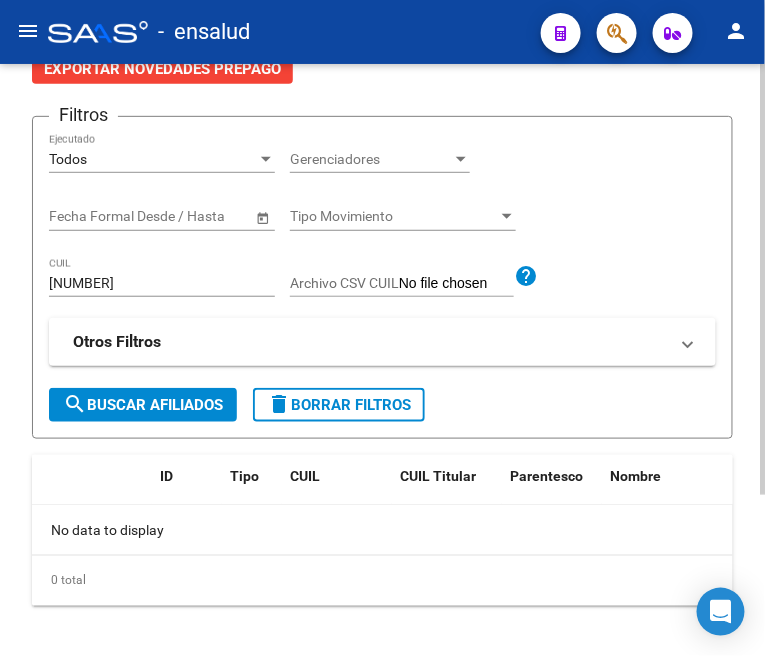 scroll, scrollTop: 222, scrollLeft: 0, axis: vertical 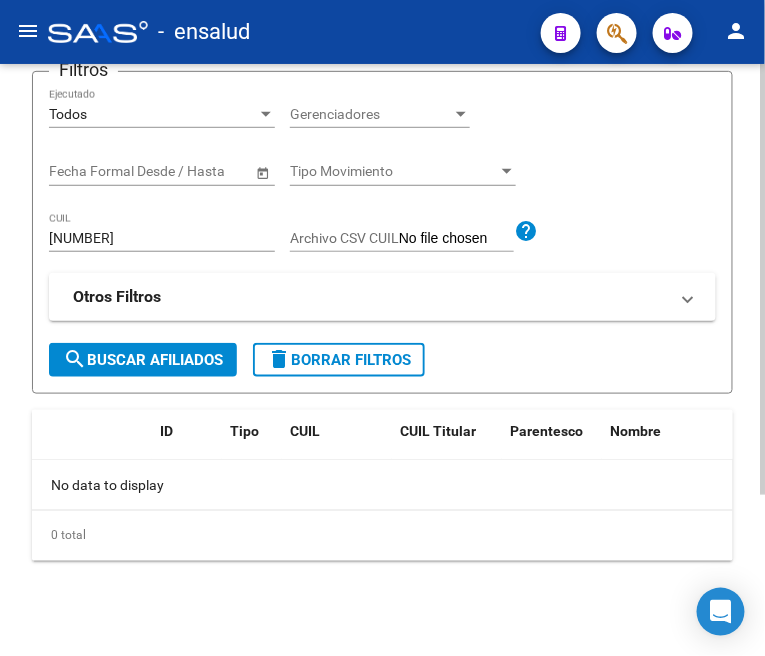 click on "27335974404" at bounding box center [162, 238] 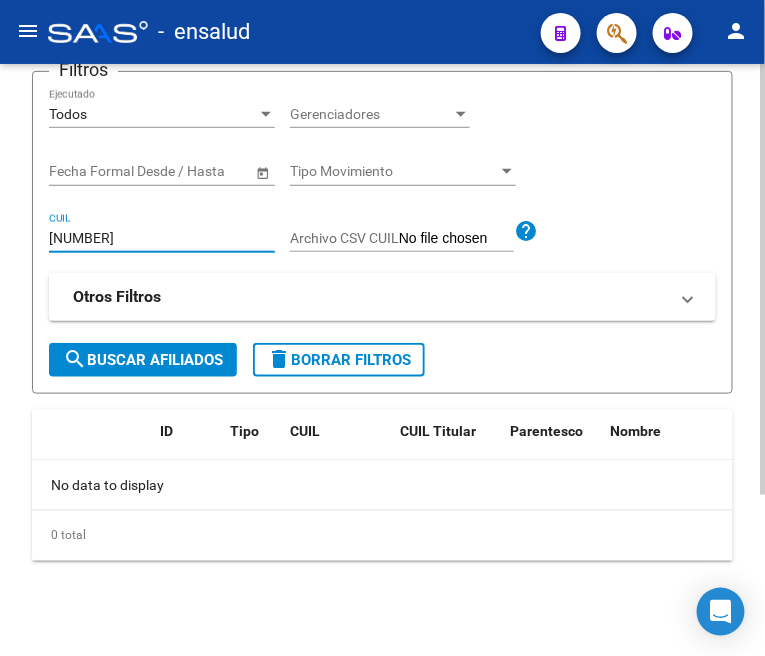 click on "27335974404" at bounding box center (162, 238) 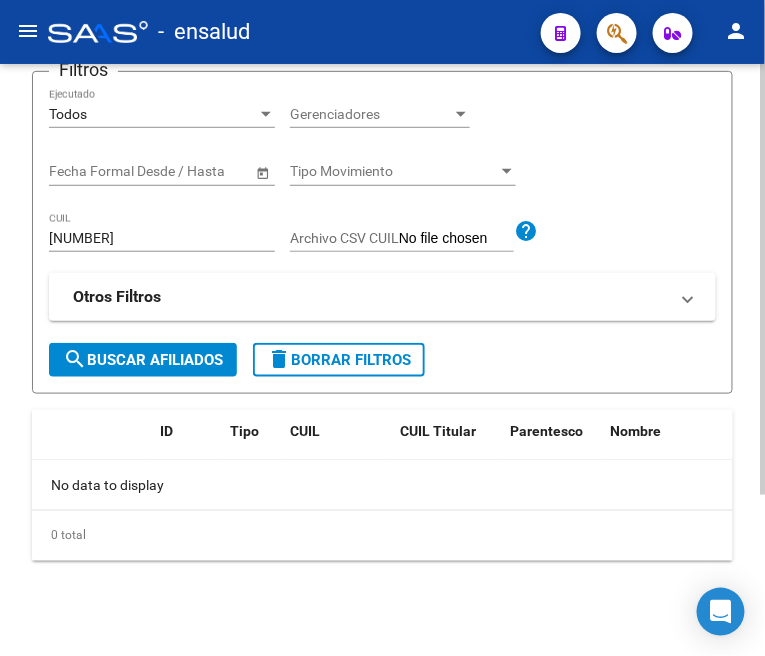click on "search  Buscar Afiliados" 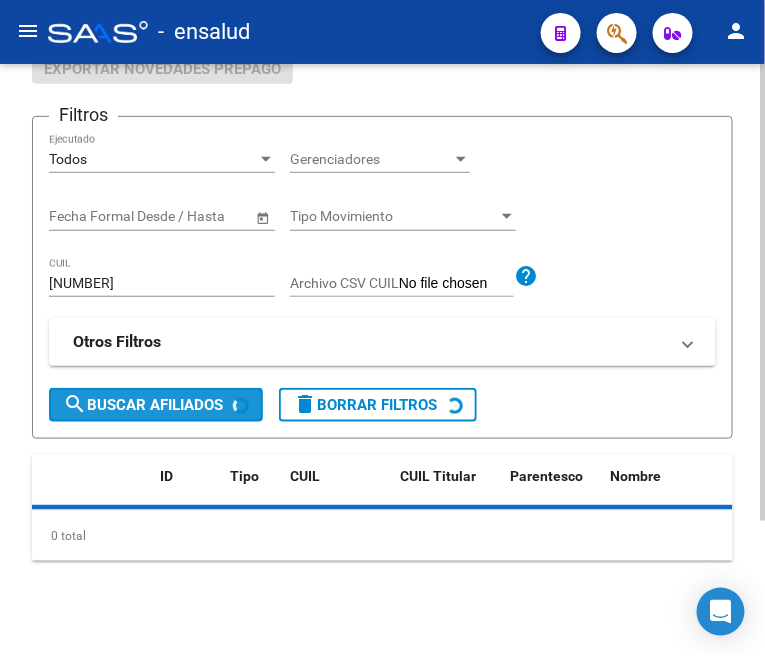 scroll, scrollTop: 222, scrollLeft: 0, axis: vertical 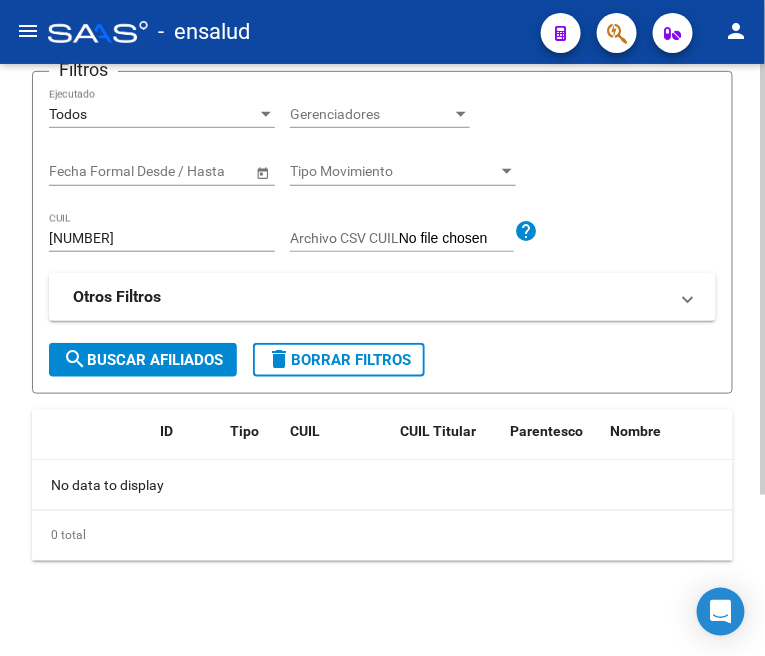 click on "20454984936 CUIL" 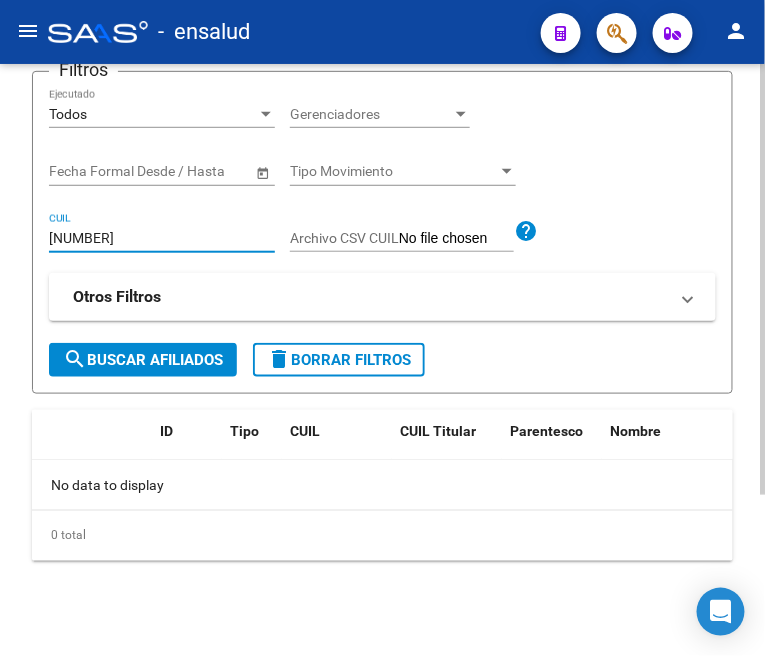 click on "20454984936" at bounding box center [162, 238] 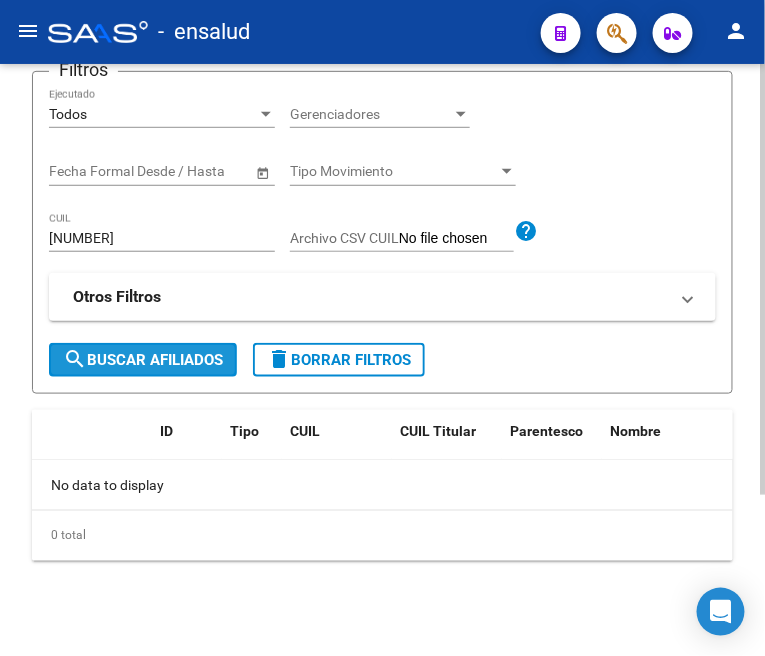 click on "search  Buscar Afiliados" 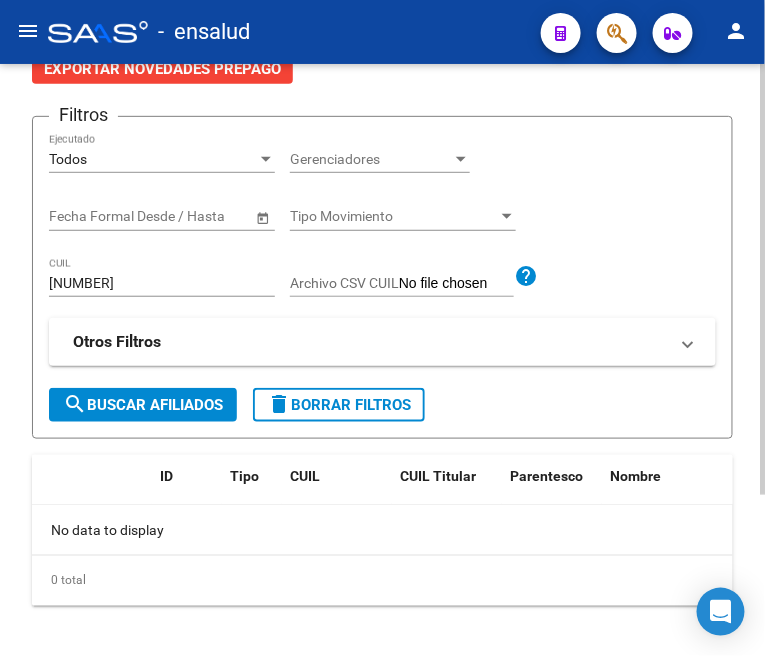 scroll, scrollTop: 222, scrollLeft: 0, axis: vertical 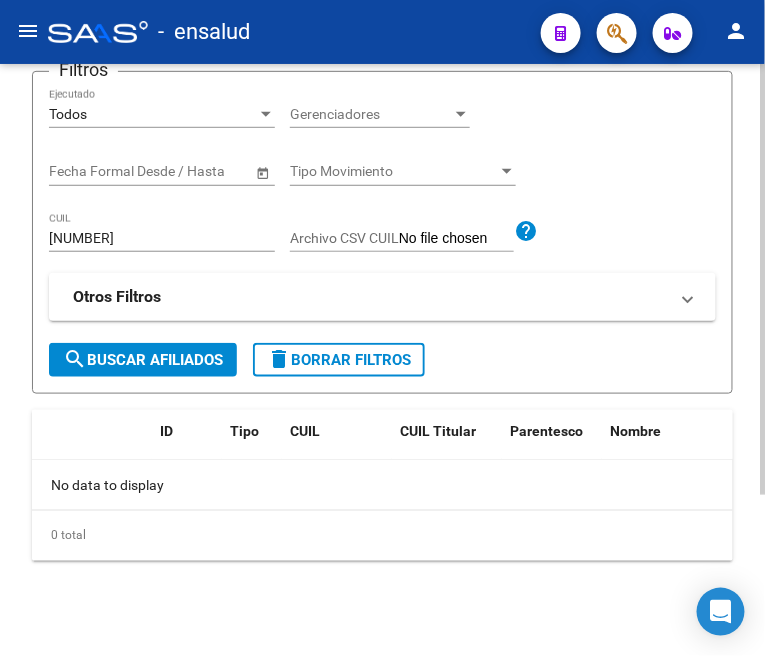 click on "23340205324" at bounding box center [162, 238] 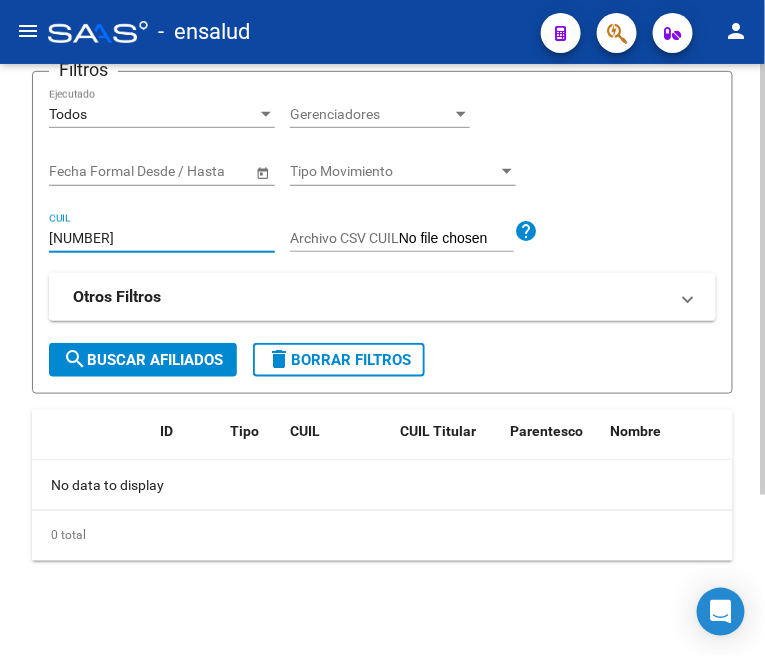 click on "23340205324" at bounding box center (162, 238) 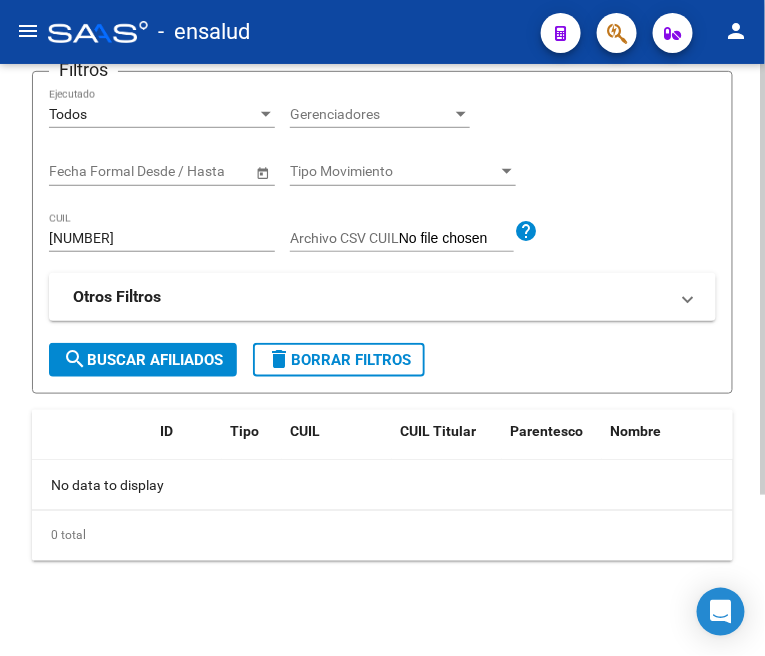 click on "search  Buscar Afiliados" 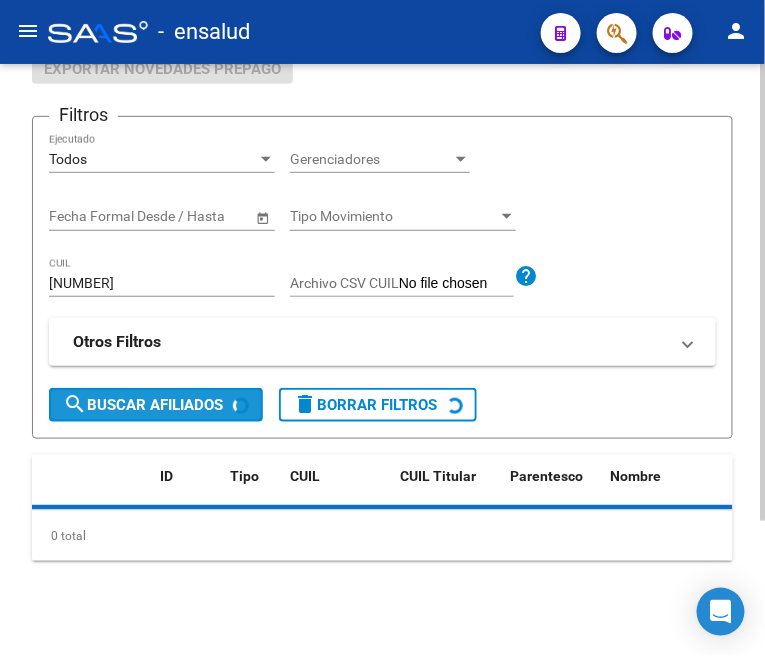 scroll, scrollTop: 222, scrollLeft: 0, axis: vertical 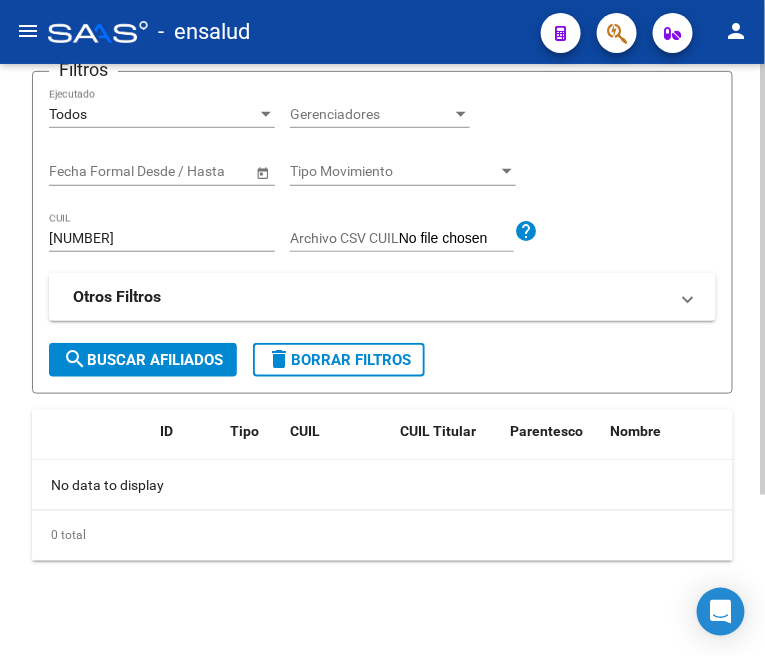 click on "20384347712" at bounding box center (162, 238) 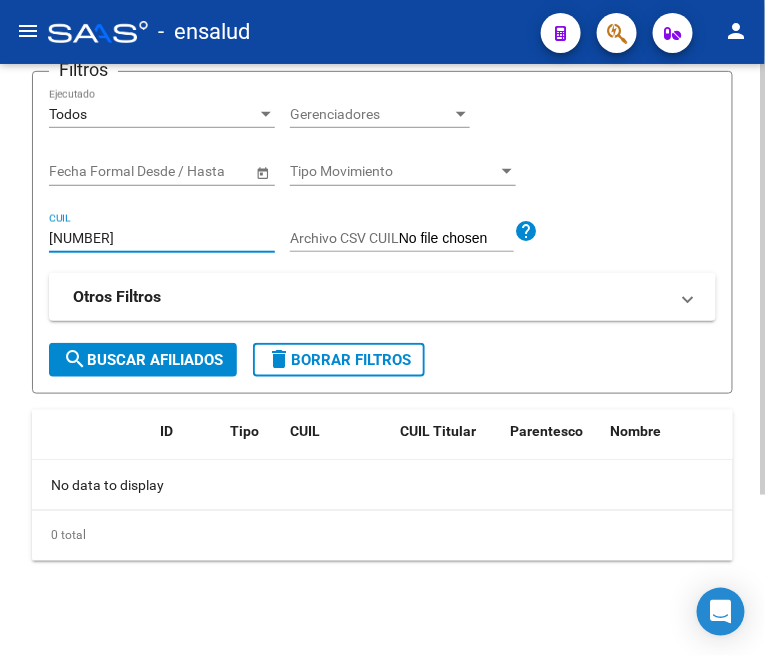 click on "20384347712" at bounding box center (162, 238) 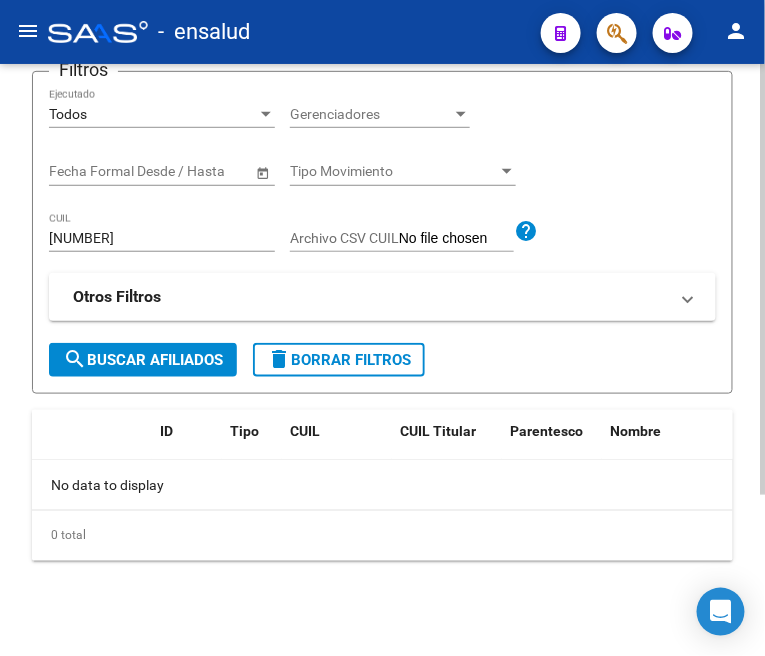 click on "search  Buscar Afiliados" 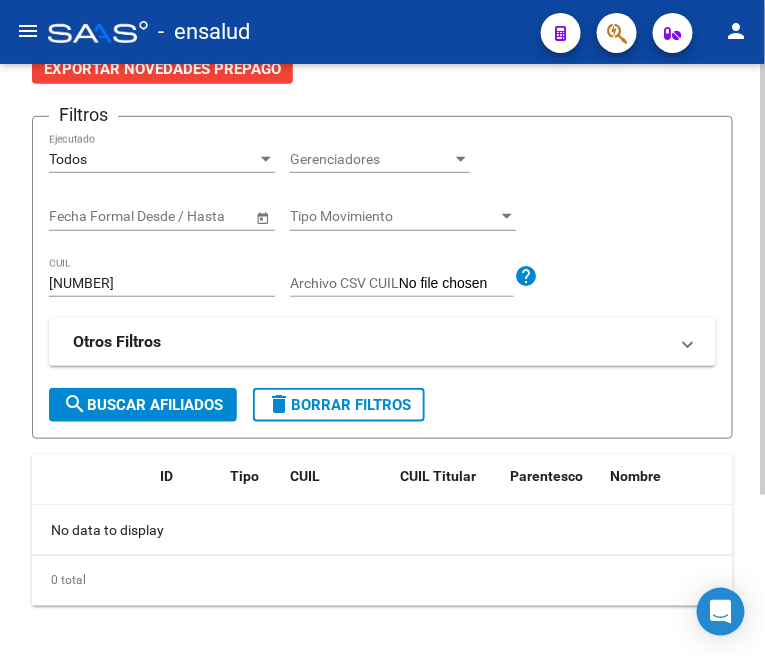scroll, scrollTop: 222, scrollLeft: 0, axis: vertical 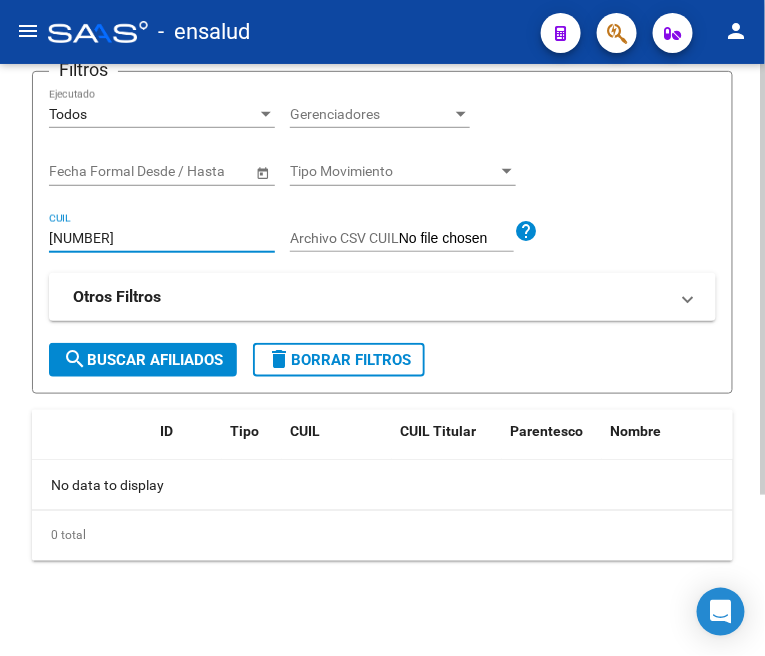 click on "20388567253" at bounding box center [162, 238] 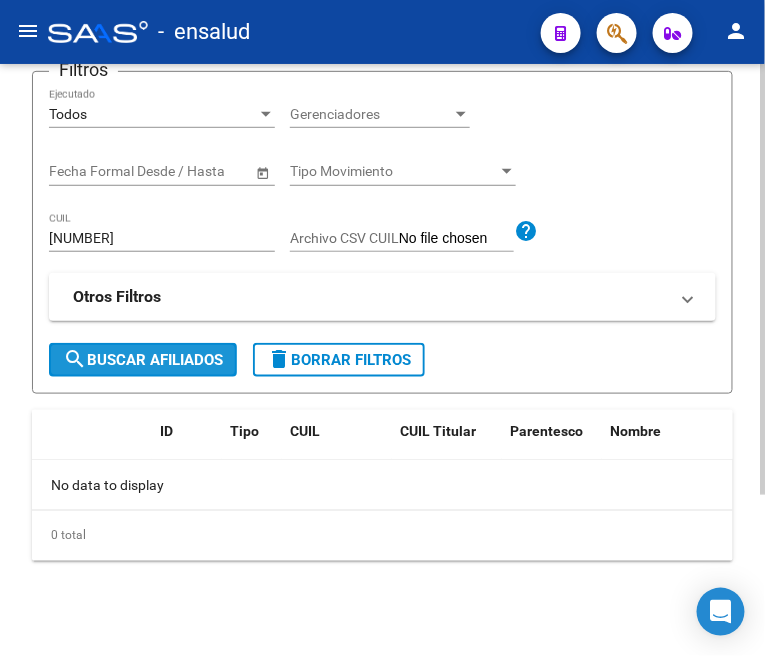 click on "search  Buscar Afiliados" 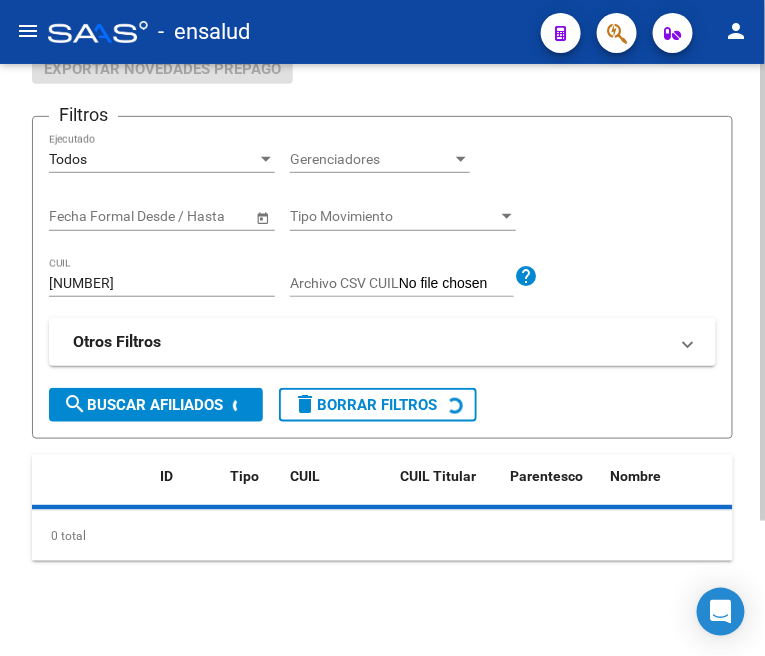 scroll, scrollTop: 222, scrollLeft: 0, axis: vertical 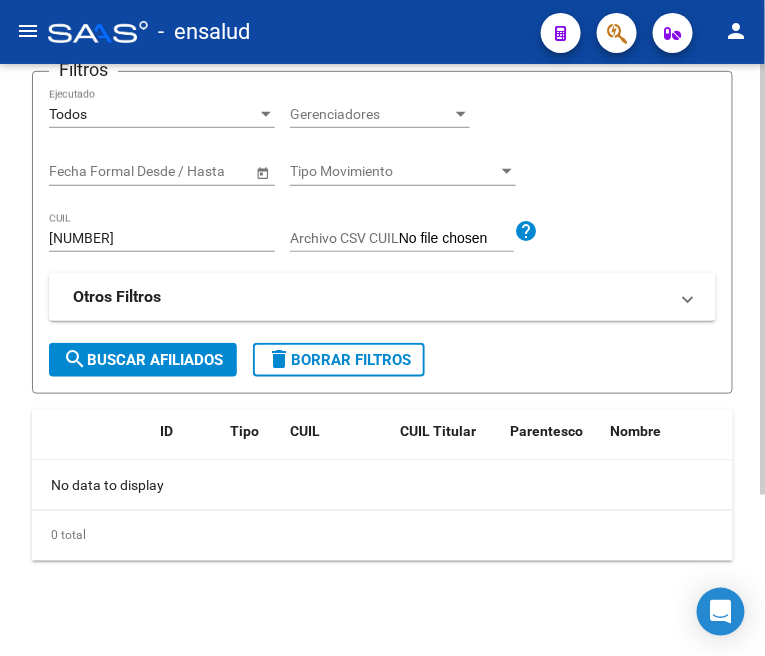 click on "20277891310" at bounding box center (162, 238) 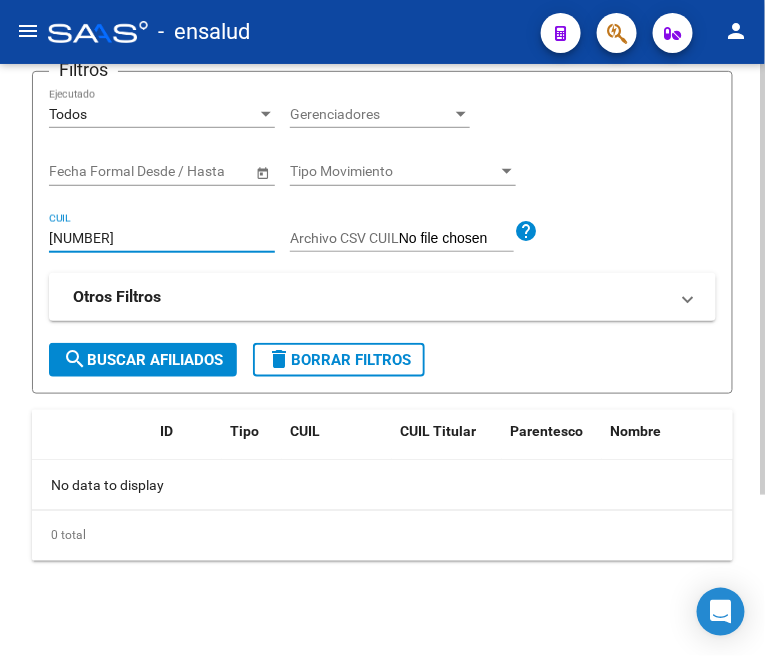 click on "20277891310" at bounding box center (162, 238) 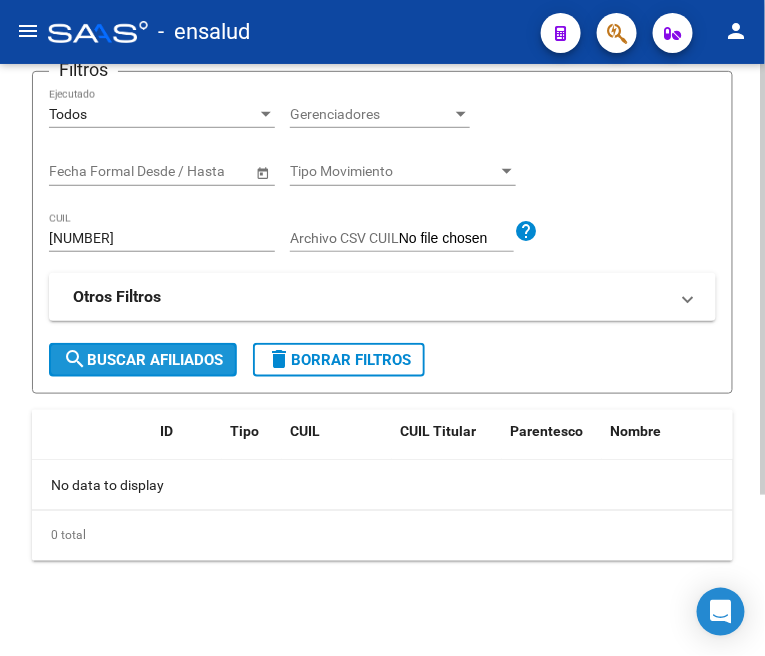 click on "search  Buscar Afiliados" 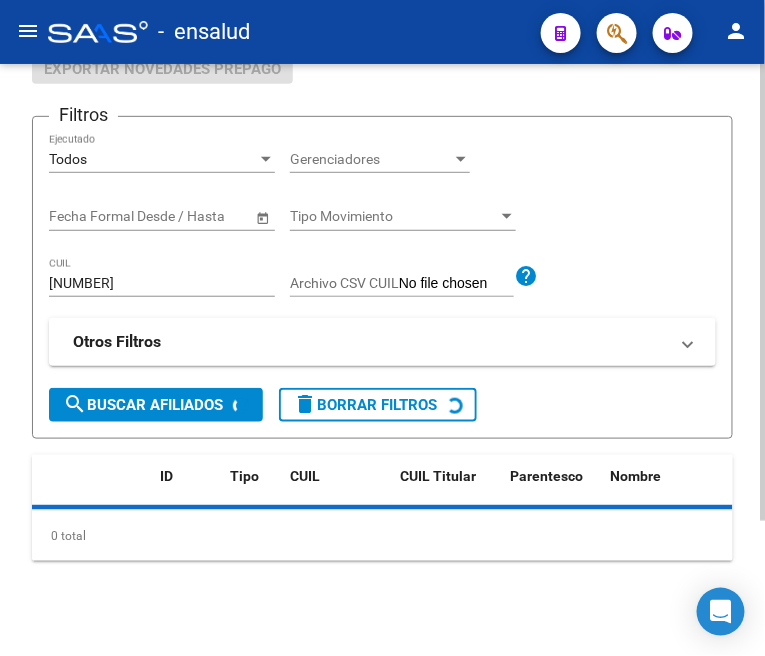 scroll, scrollTop: 222, scrollLeft: 0, axis: vertical 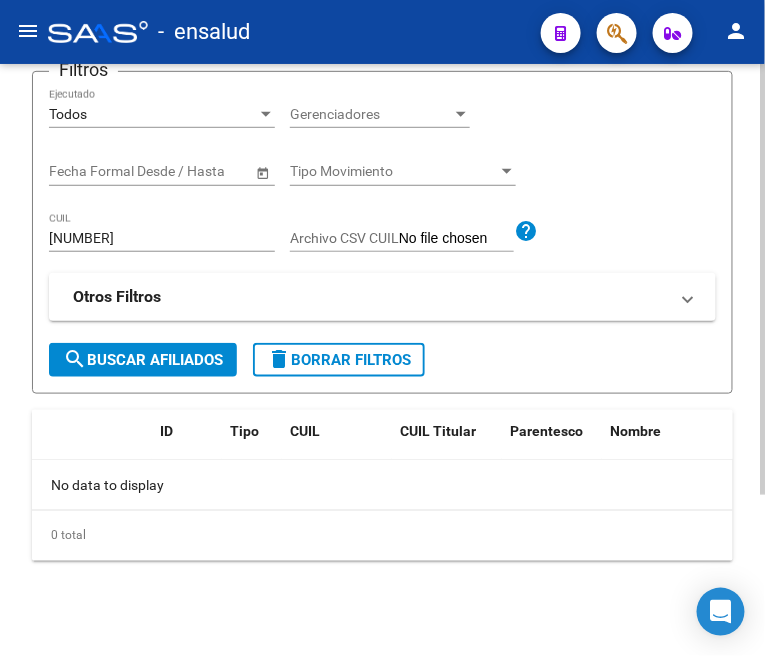 click on "20275017370" at bounding box center (162, 238) 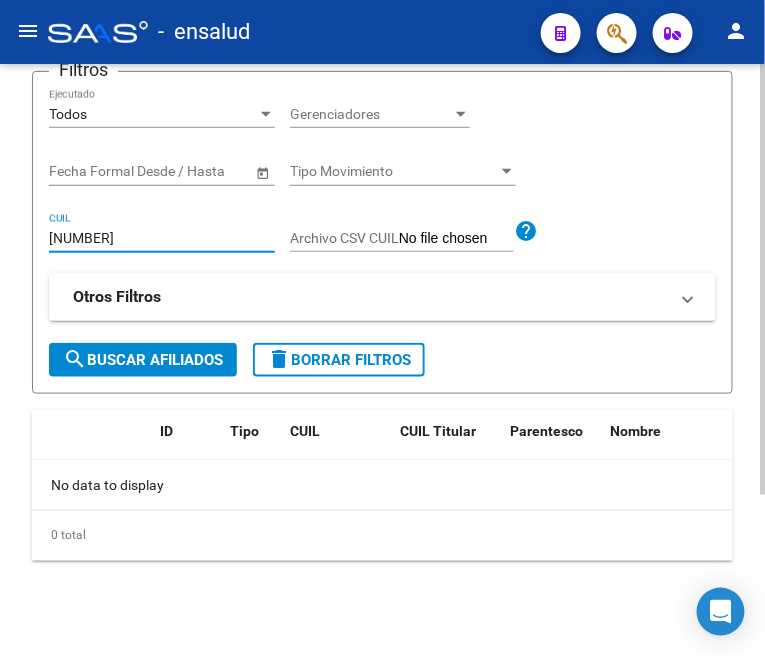 click on "20275017370" at bounding box center (162, 238) 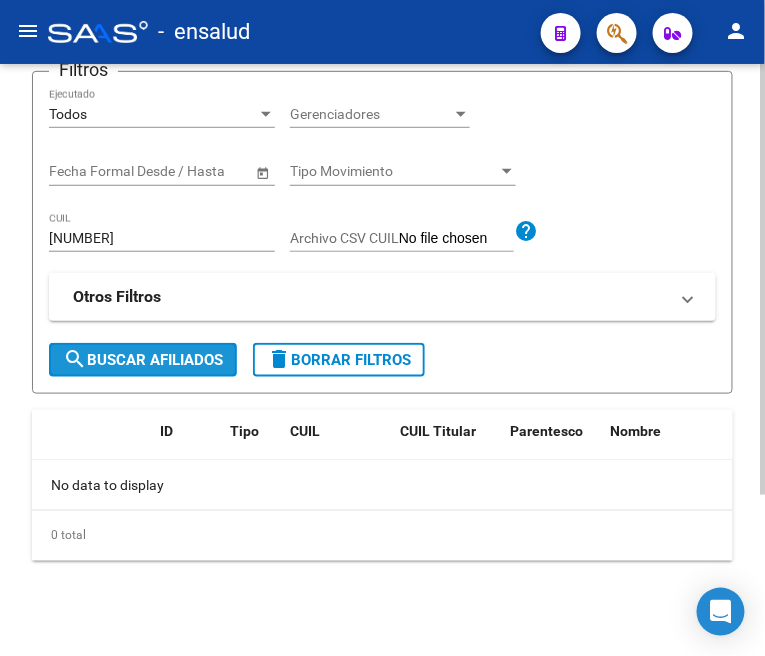 click on "search  Buscar Afiliados" 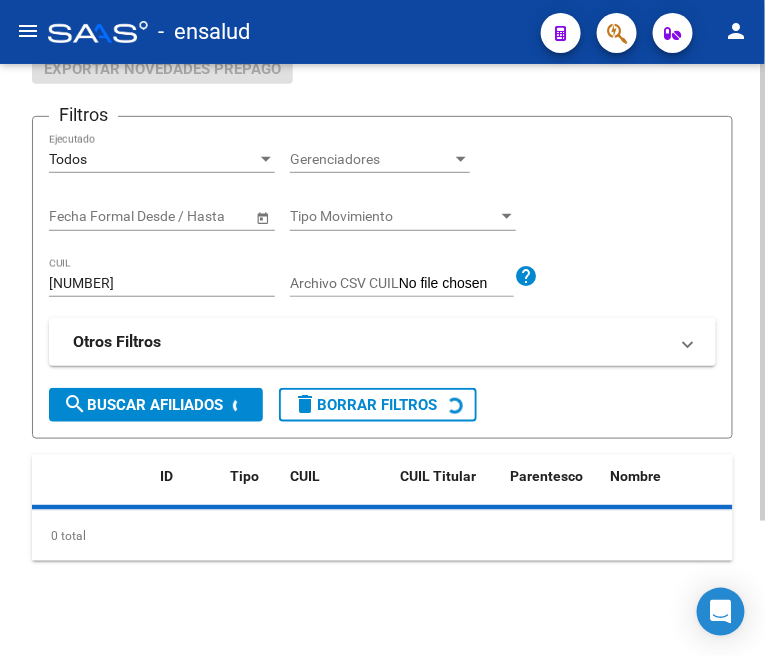 scroll, scrollTop: 222, scrollLeft: 0, axis: vertical 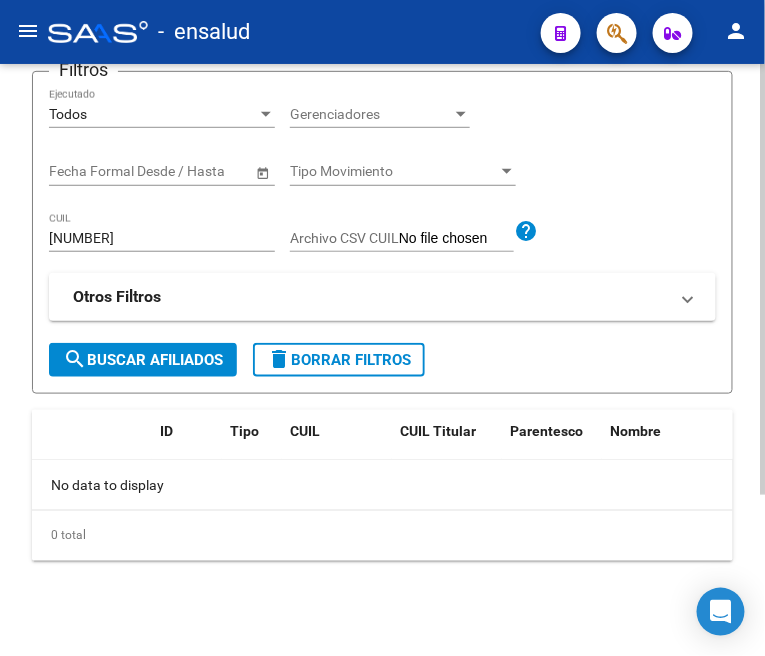 click on "20358200371" at bounding box center [162, 238] 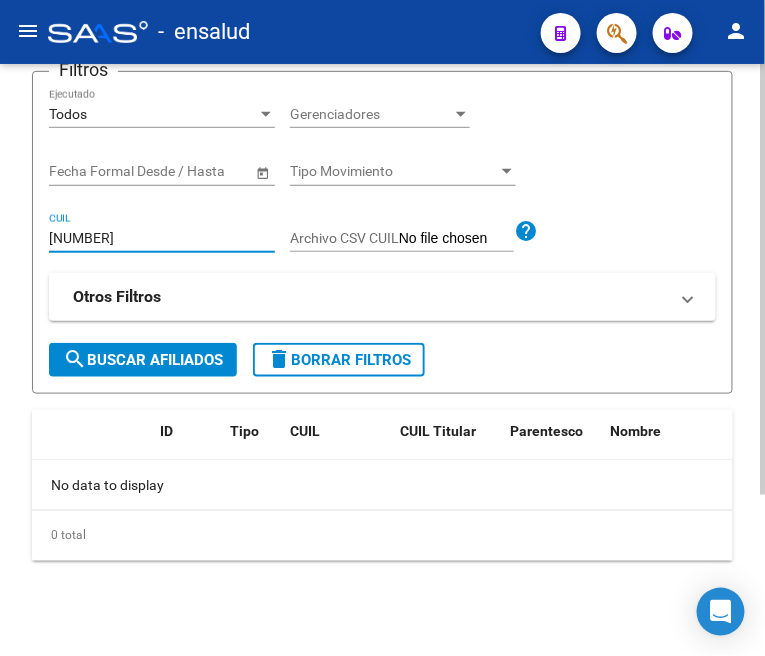 click on "20358200371" at bounding box center (162, 238) 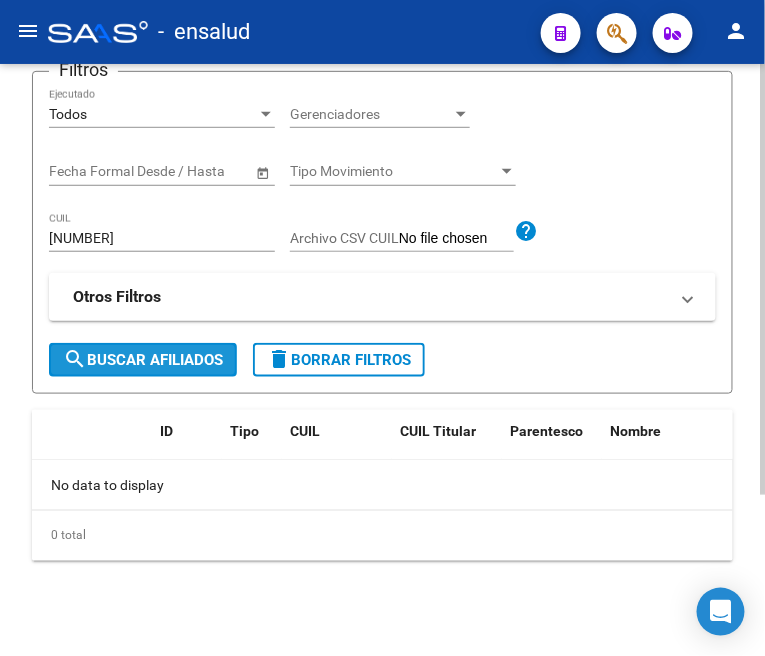 click on "search  Buscar Afiliados" 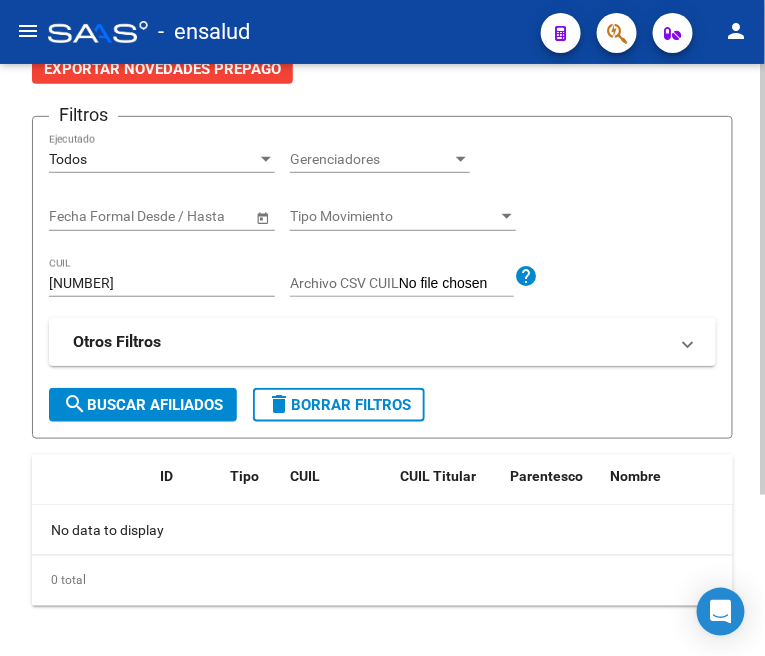 scroll, scrollTop: 222, scrollLeft: 0, axis: vertical 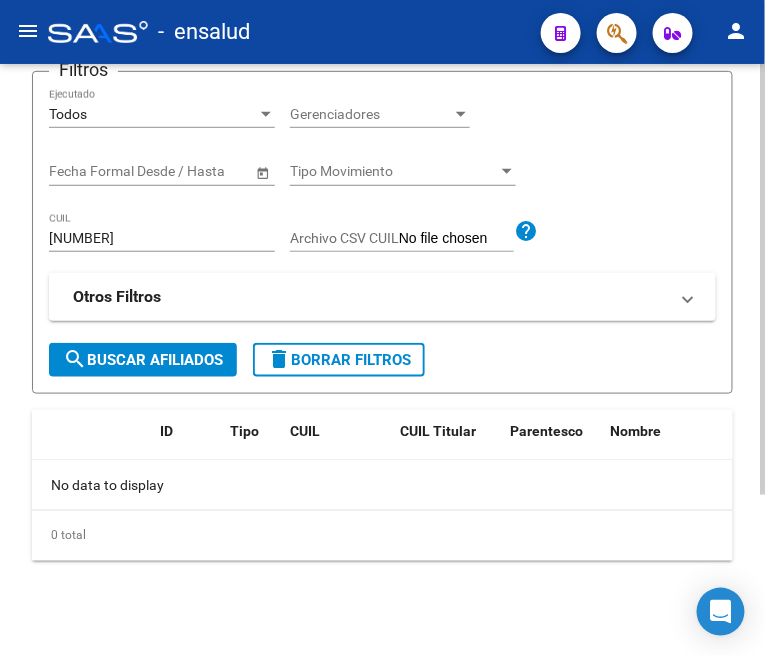 click on "20335037694 CUIL" 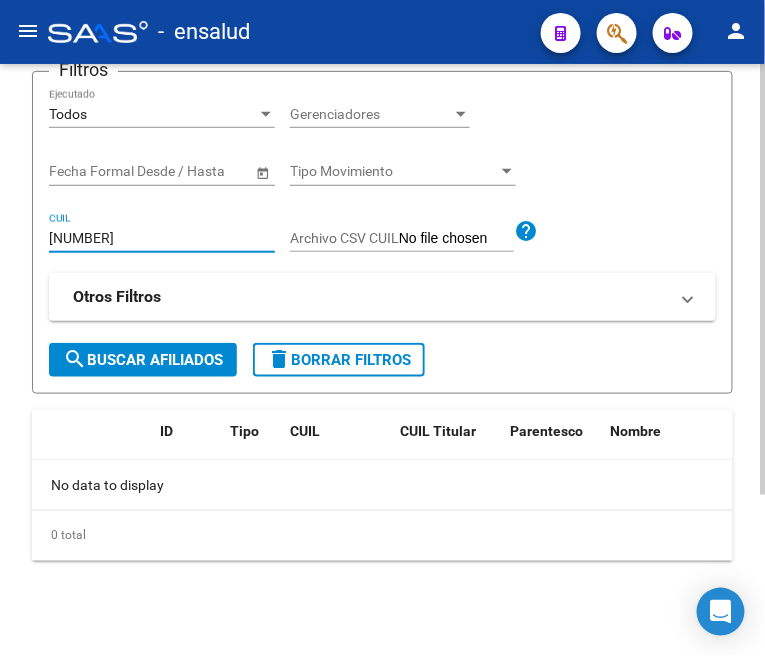 click on "20335037694 CUIL" 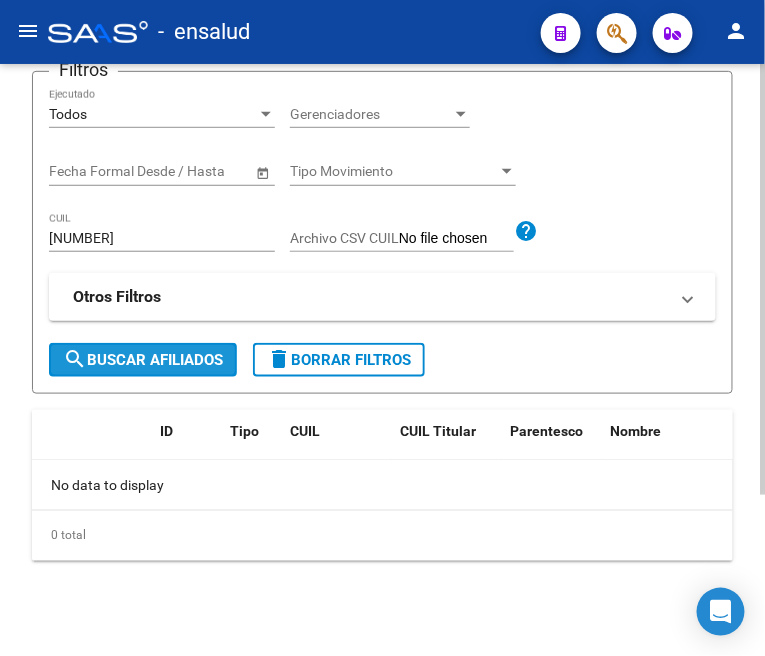 click on "search  Buscar Afiliados" 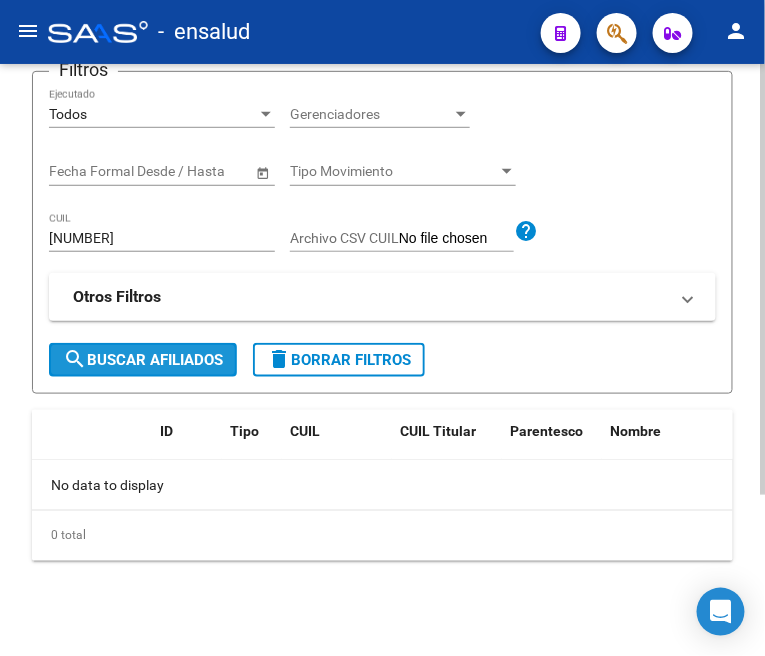 click on "search  Buscar Afiliados" 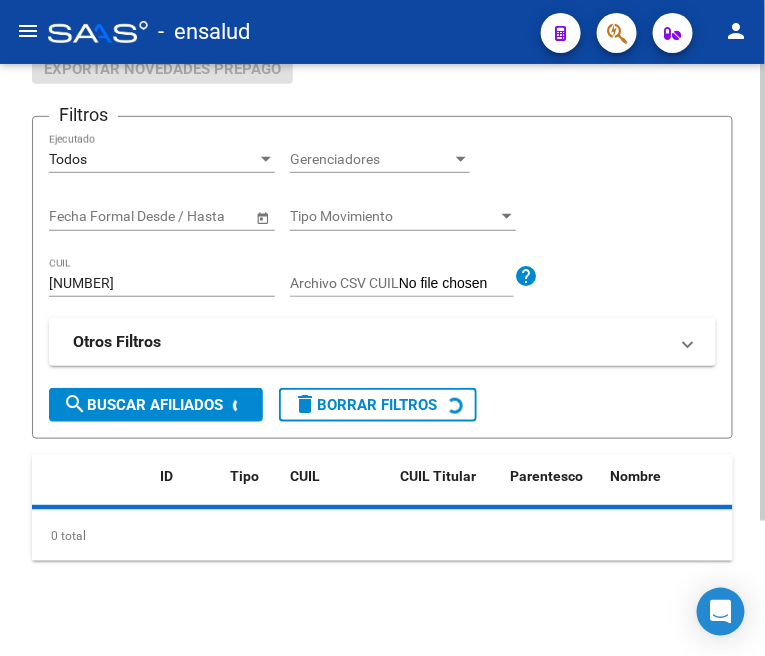 scroll, scrollTop: 222, scrollLeft: 0, axis: vertical 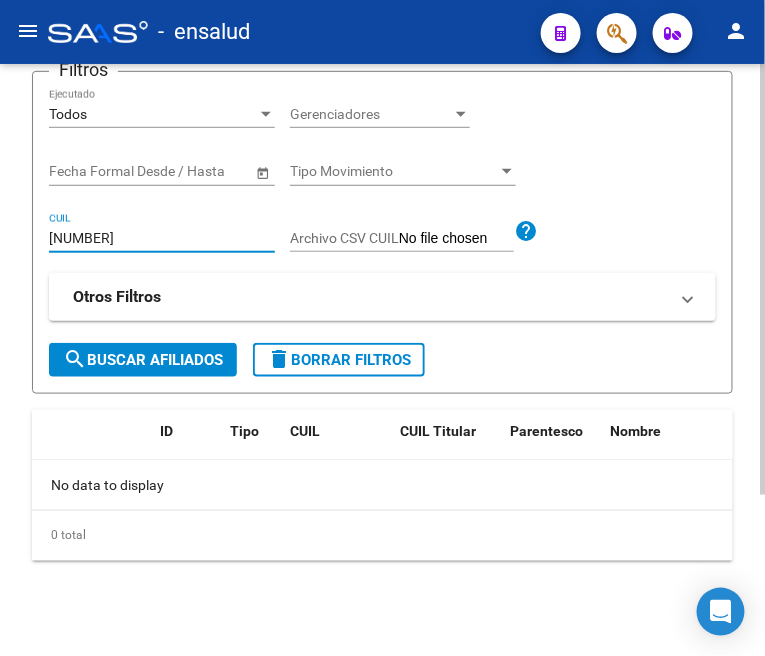 click on "20444581566" at bounding box center (162, 238) 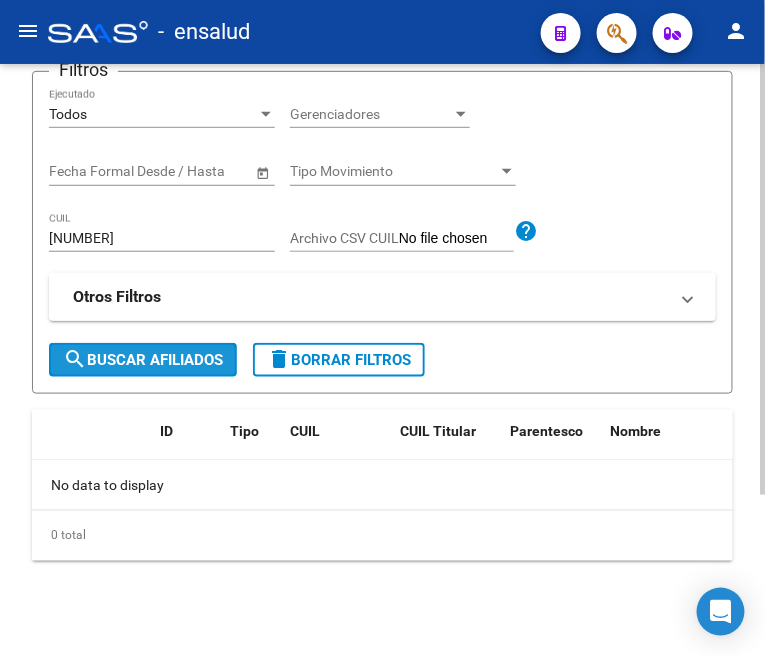 click on "search  Buscar Afiliados" 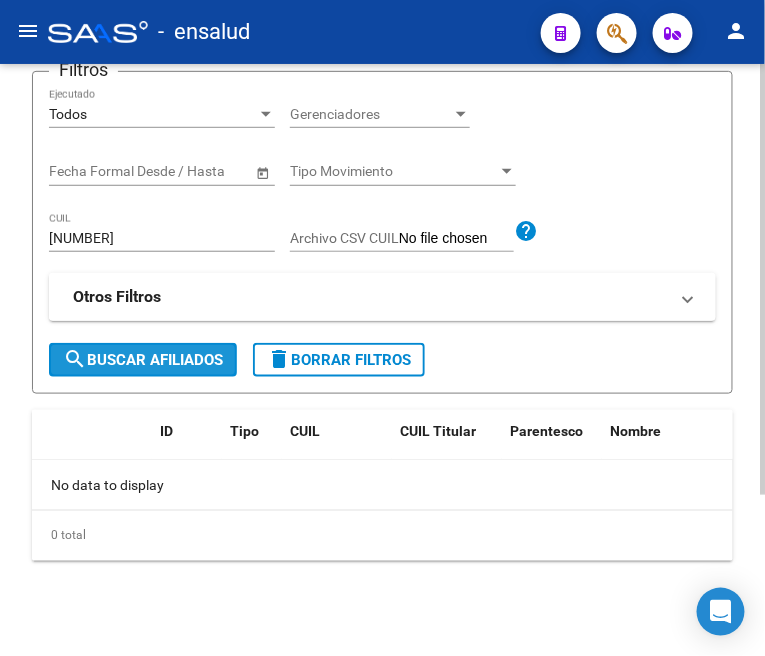 click on "search  Buscar Afiliados" 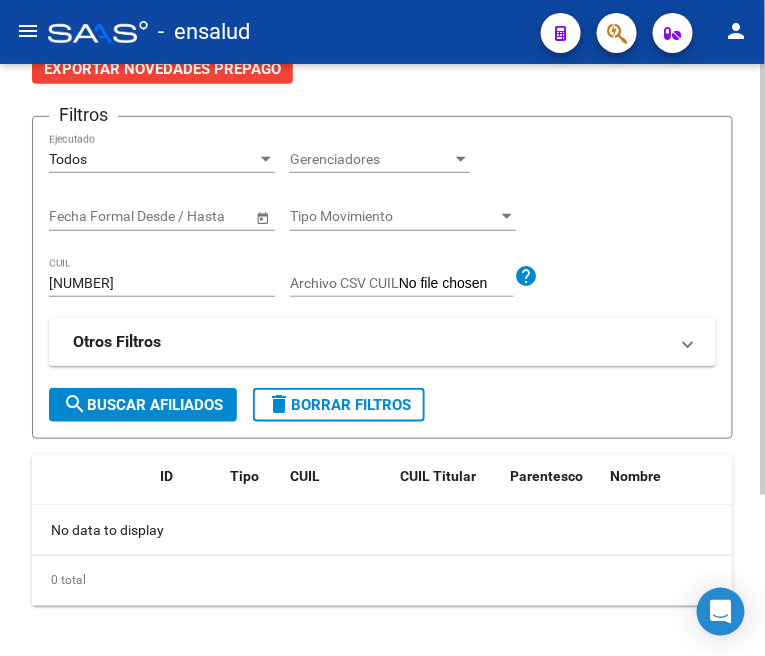 scroll, scrollTop: 222, scrollLeft: 0, axis: vertical 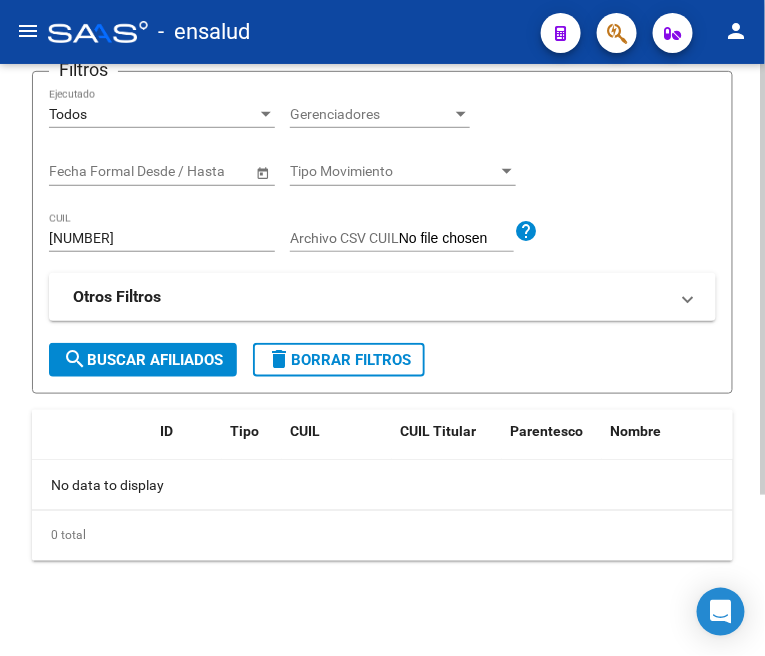 click on "23230335494" at bounding box center [162, 238] 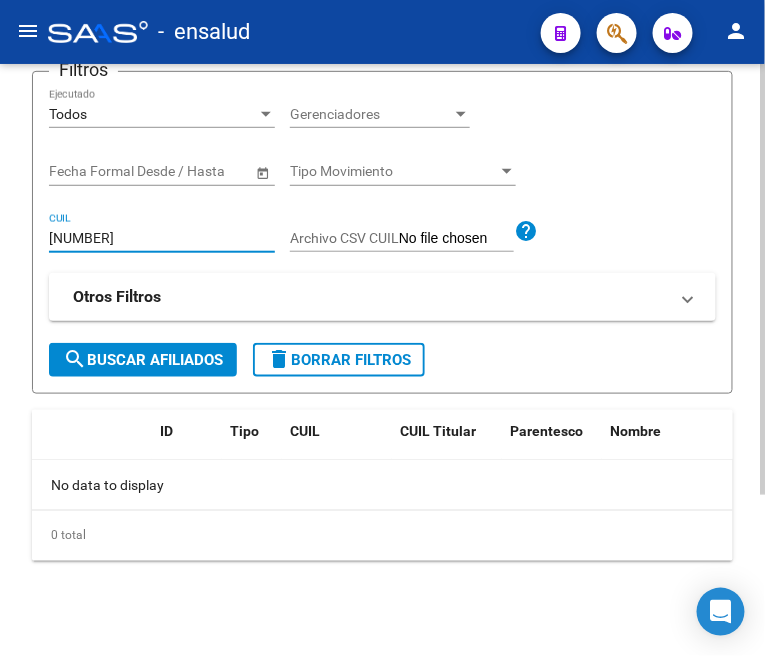 click on "23230335494" at bounding box center [162, 238] 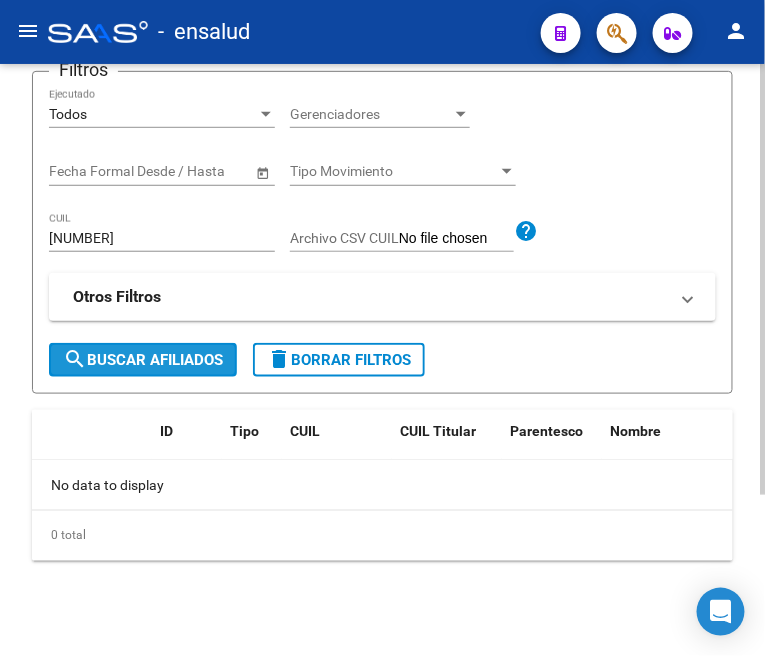 click on "search  Buscar Afiliados" 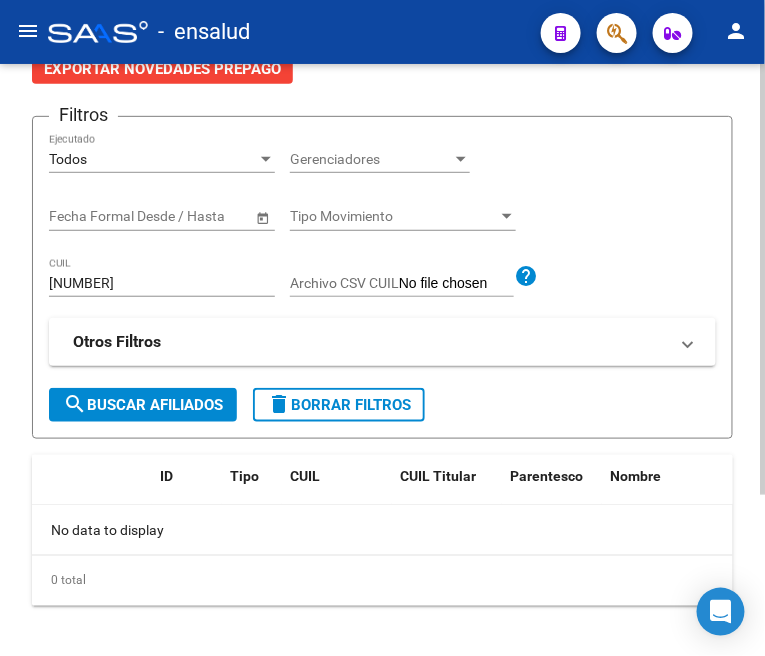 scroll, scrollTop: 222, scrollLeft: 0, axis: vertical 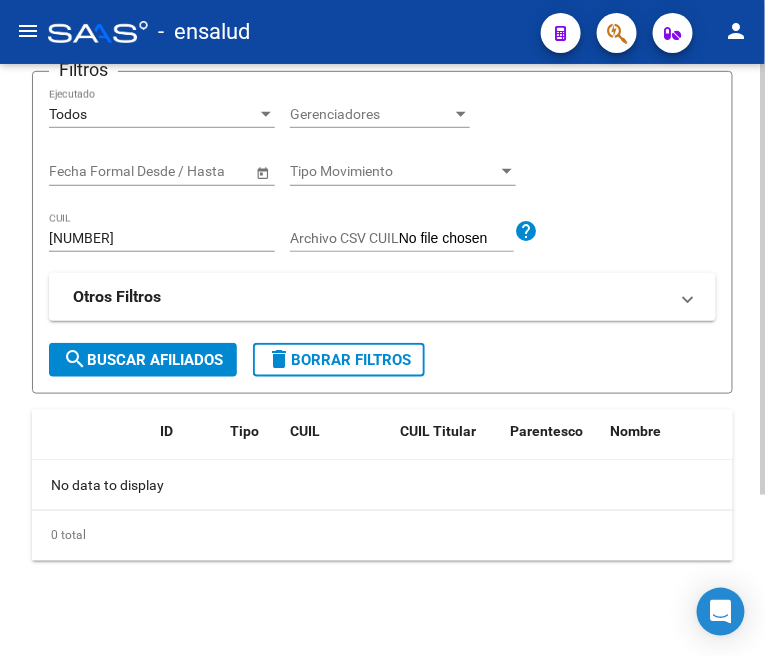 click on "20316640657" at bounding box center [162, 238] 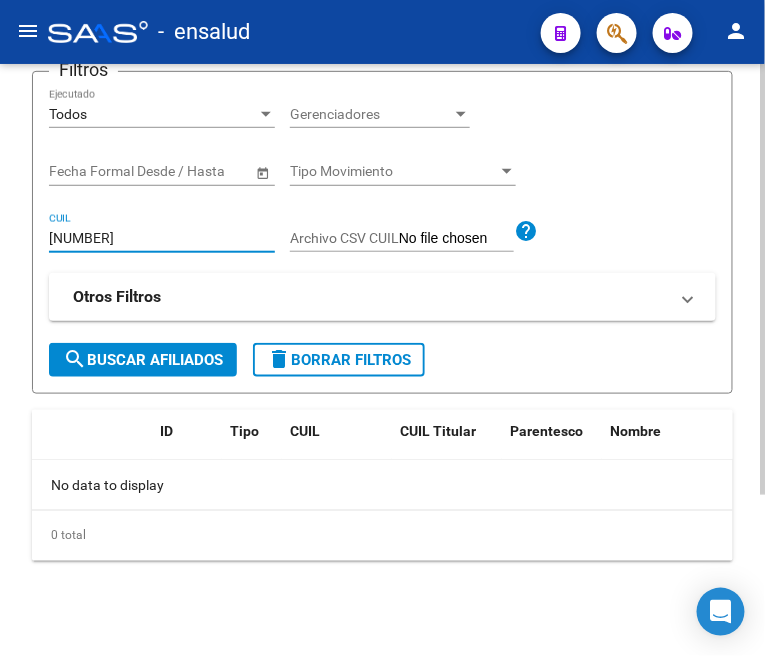 click on "20316640657" at bounding box center (162, 238) 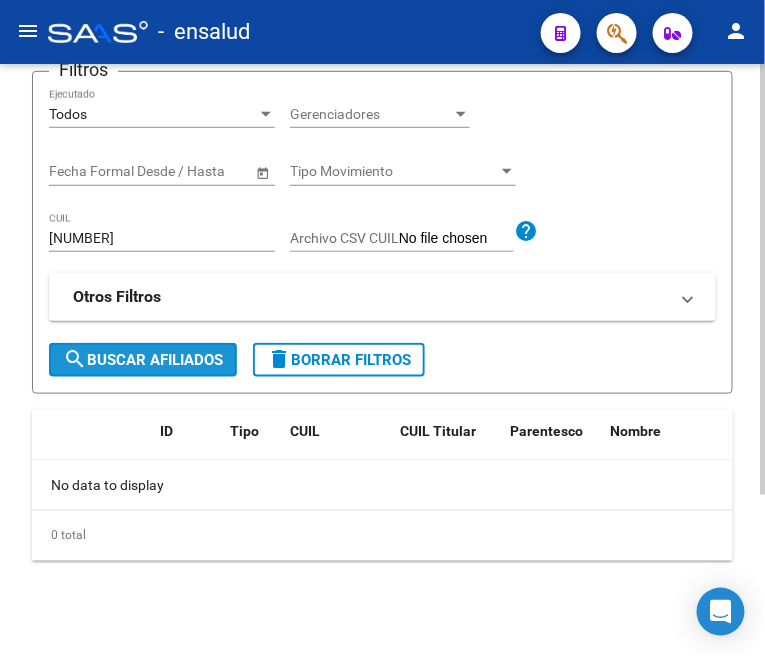 click on "search  Buscar Afiliados" 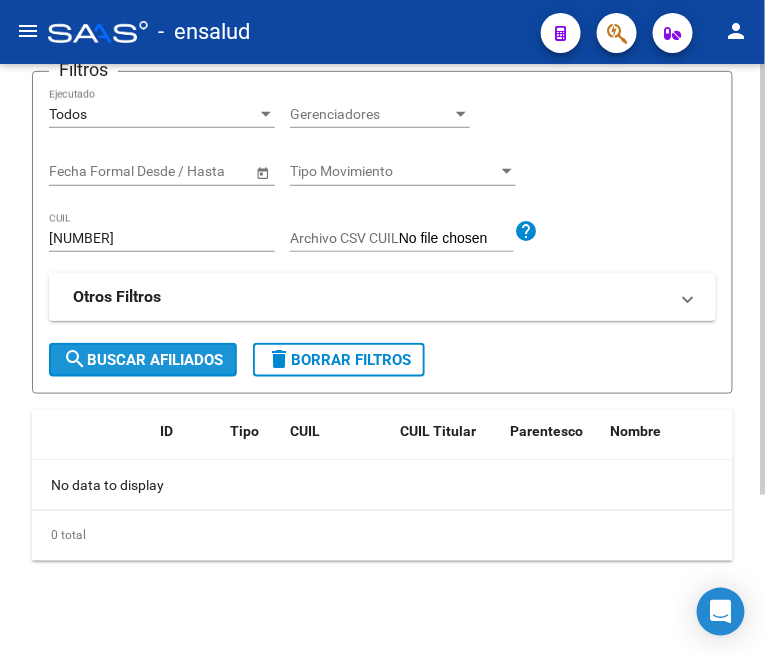 click on "search  Buscar Afiliados" 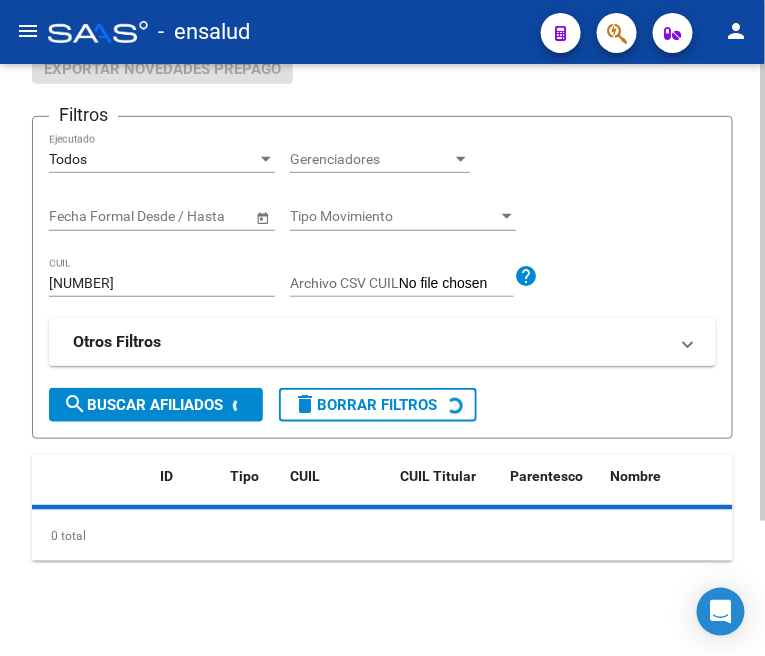 scroll, scrollTop: 222, scrollLeft: 0, axis: vertical 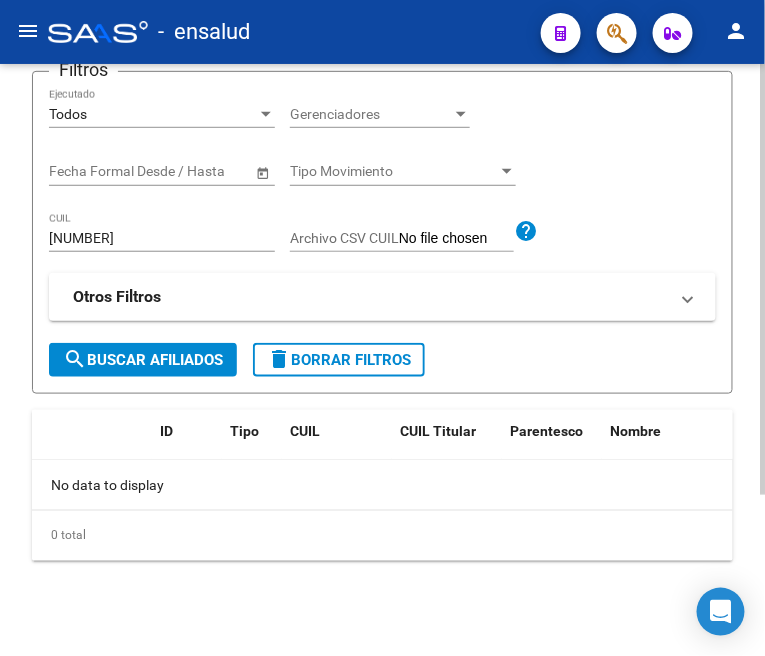 click on "20446984684" at bounding box center (162, 238) 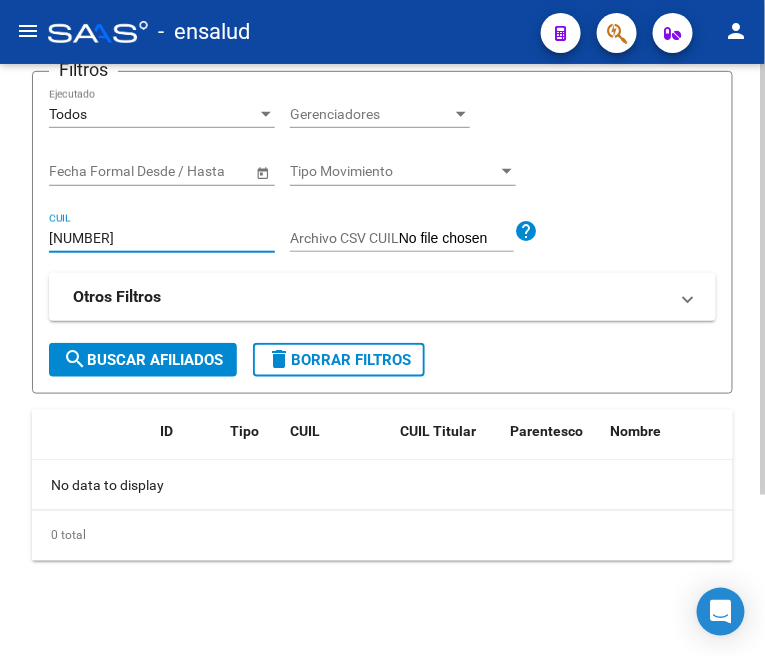 click on "20446984684" at bounding box center [162, 238] 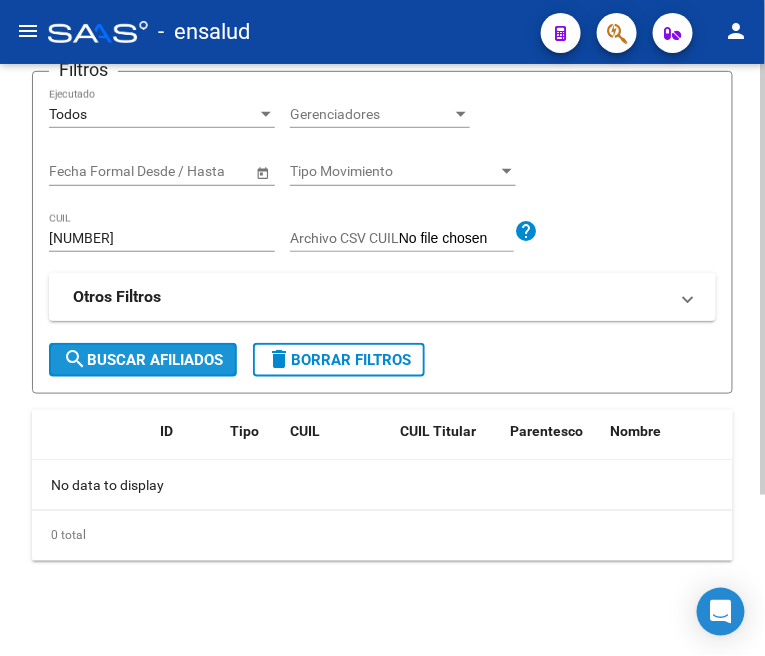 click on "search  Buscar Afiliados" 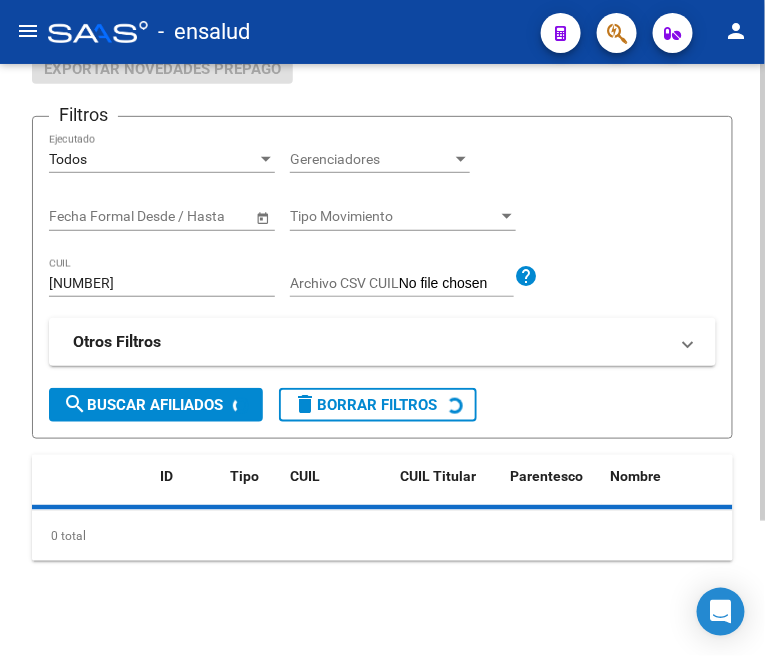 scroll, scrollTop: 222, scrollLeft: 0, axis: vertical 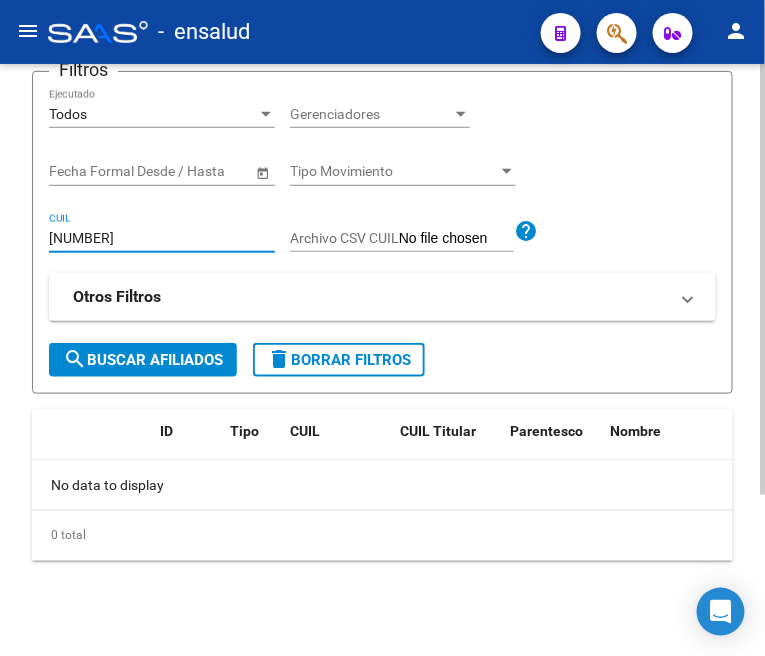 click on "27406314281" at bounding box center [162, 238] 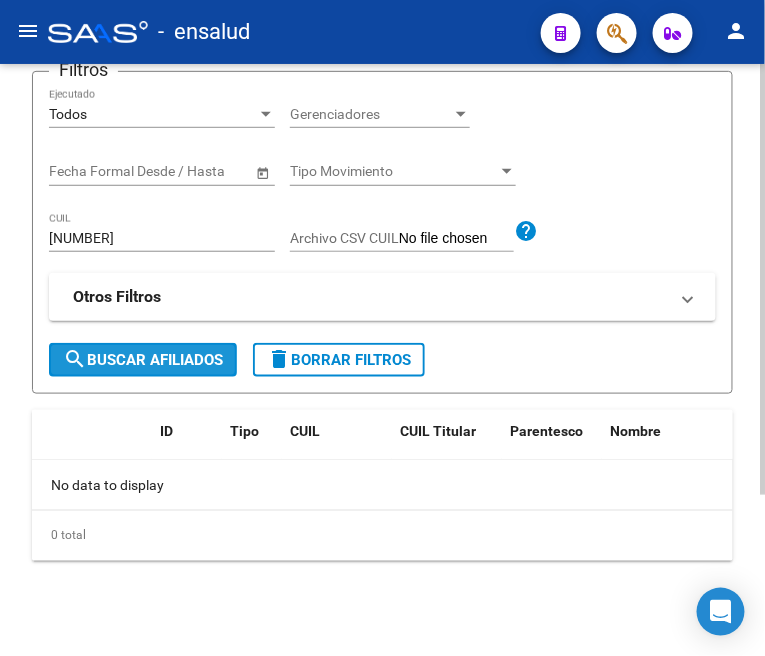 click on "search  Buscar Afiliados" 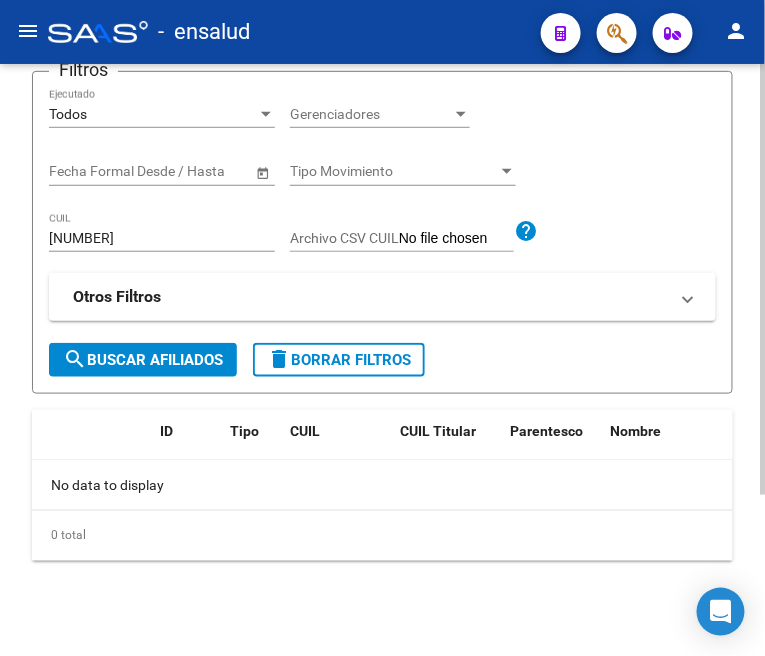 click on "search  Buscar Afiliados" 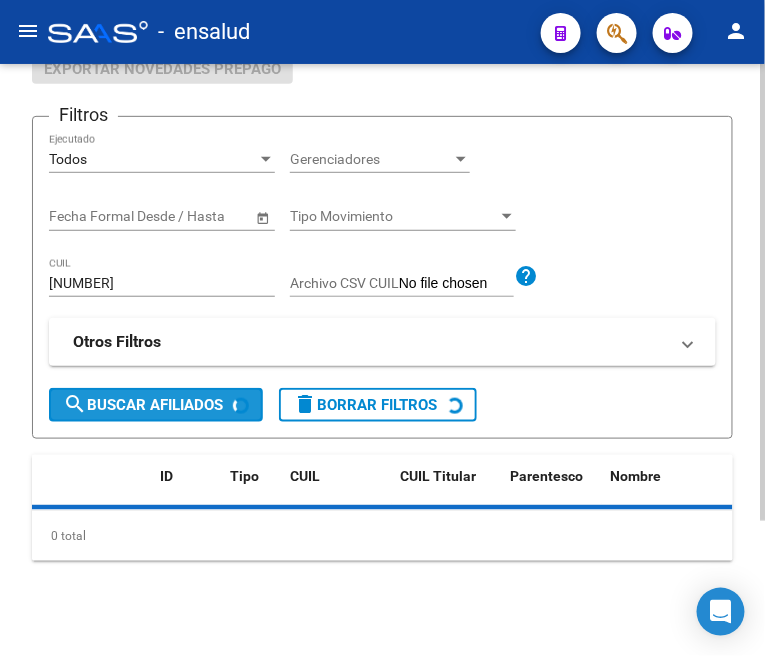 scroll, scrollTop: 222, scrollLeft: 0, axis: vertical 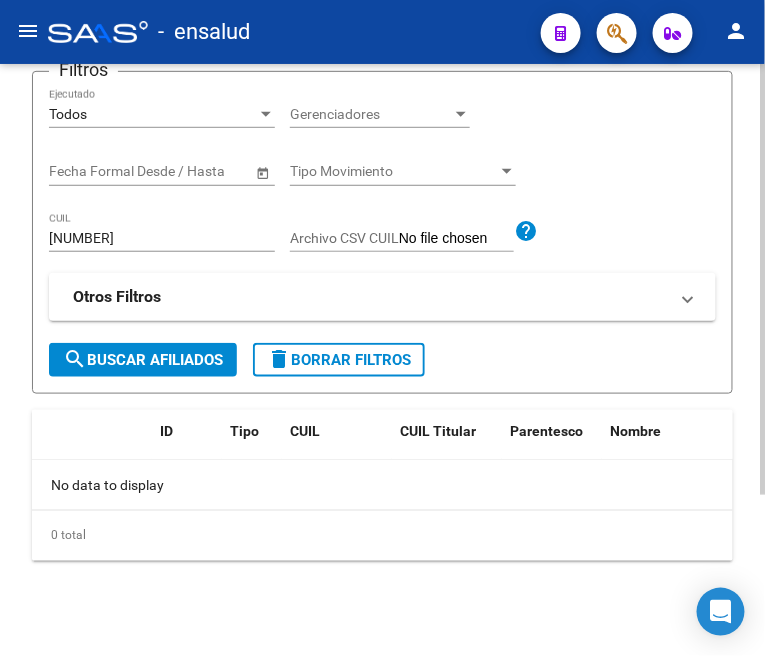 click on "20343760877" at bounding box center (162, 238) 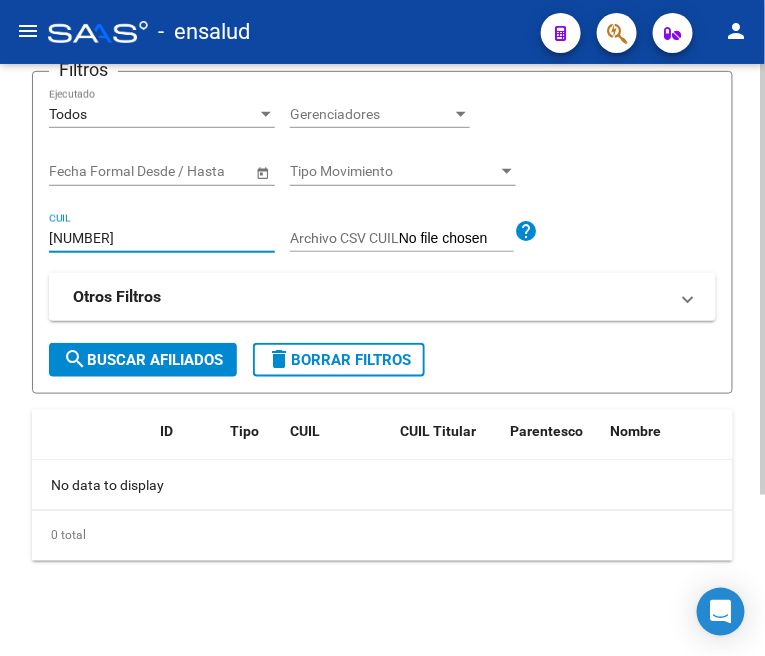 click on "20343760877" at bounding box center (162, 238) 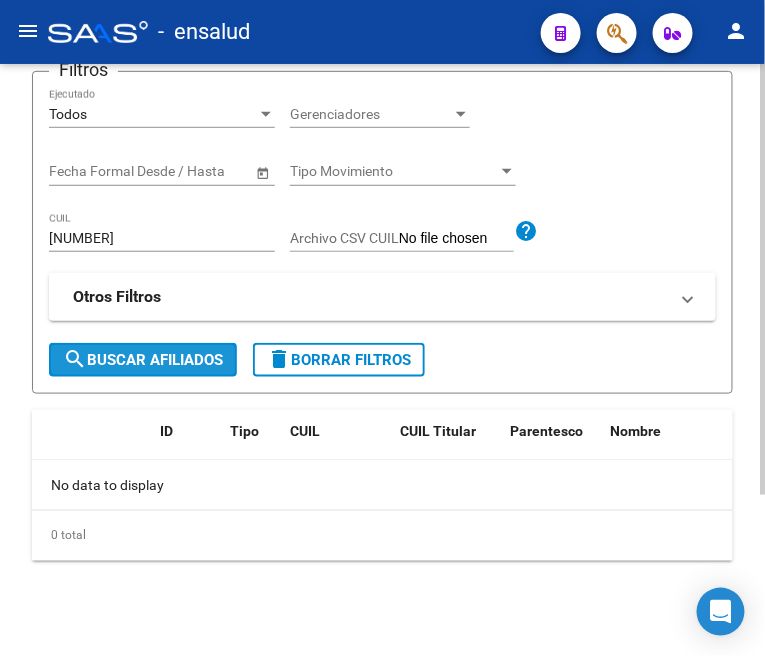 click on "search  Buscar Afiliados" 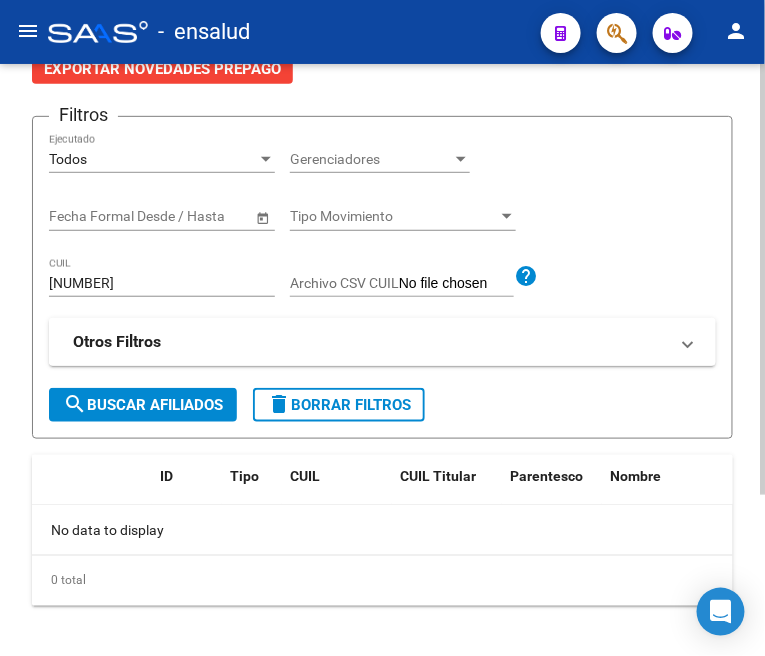 scroll, scrollTop: 222, scrollLeft: 0, axis: vertical 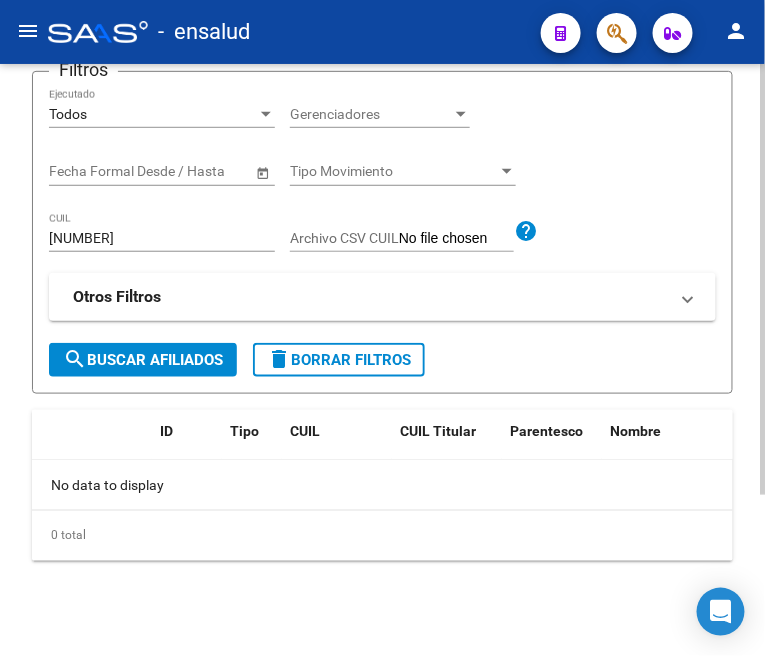 click on "20290047626" at bounding box center [162, 238] 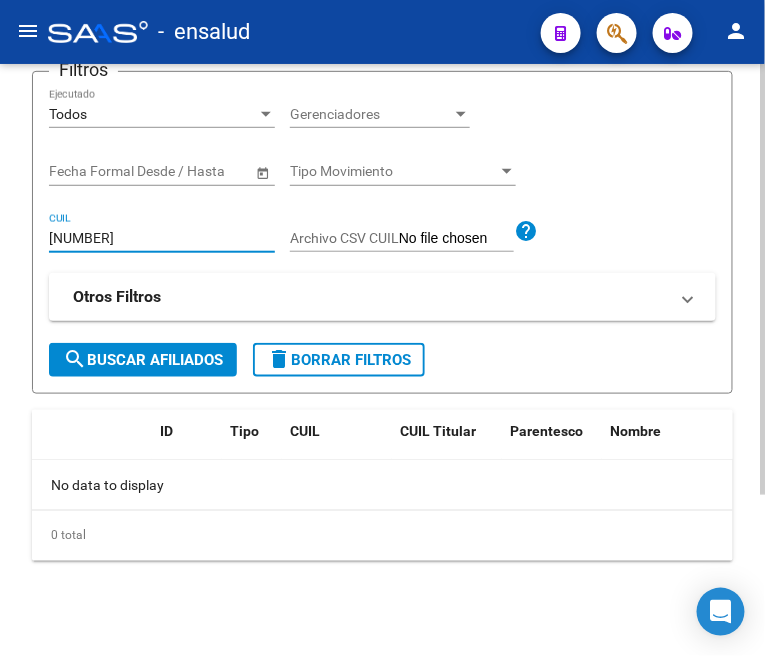 click on "20290047626" at bounding box center [162, 238] 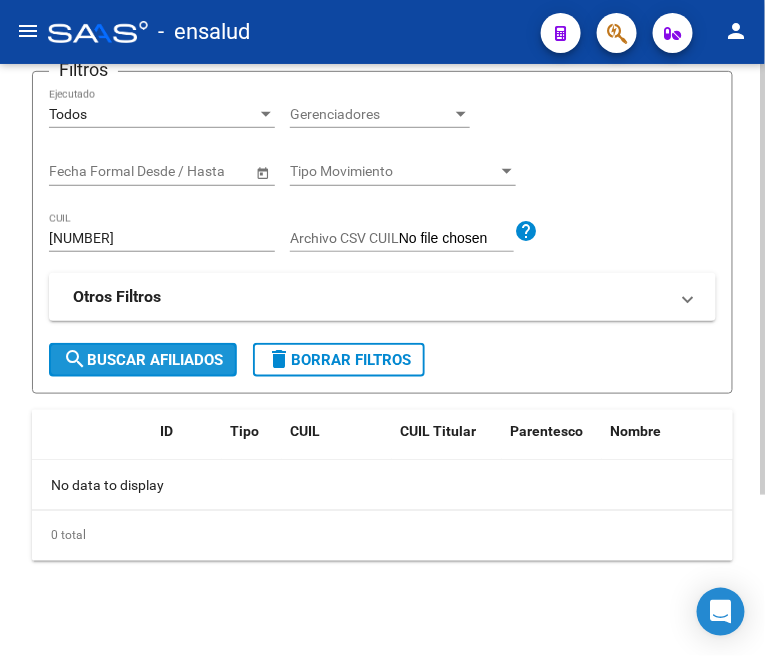 click on "search  Buscar Afiliados" 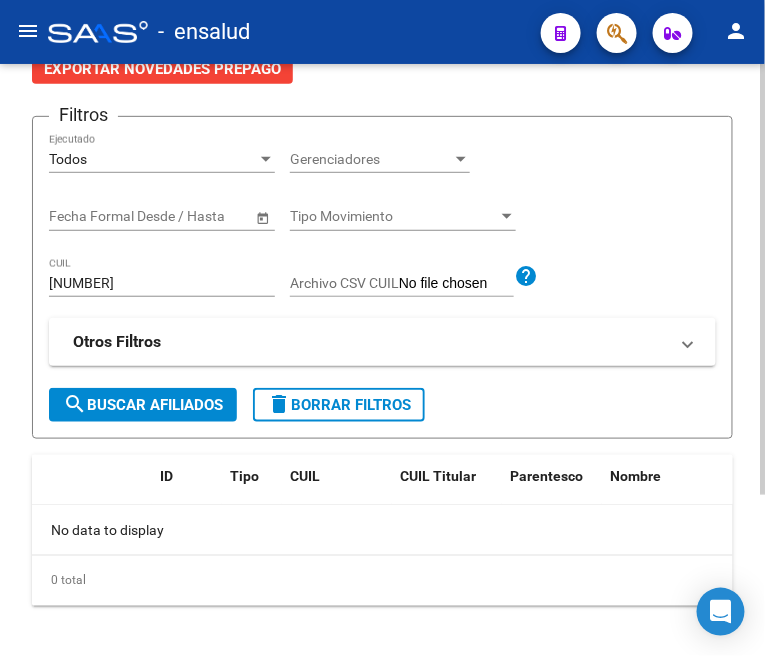 scroll, scrollTop: 222, scrollLeft: 0, axis: vertical 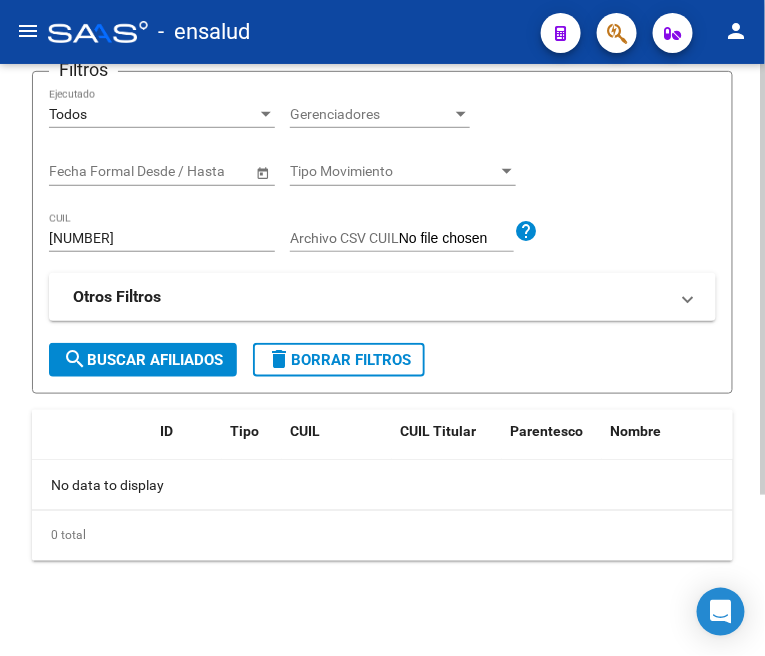 click on "20438973177" at bounding box center (162, 238) 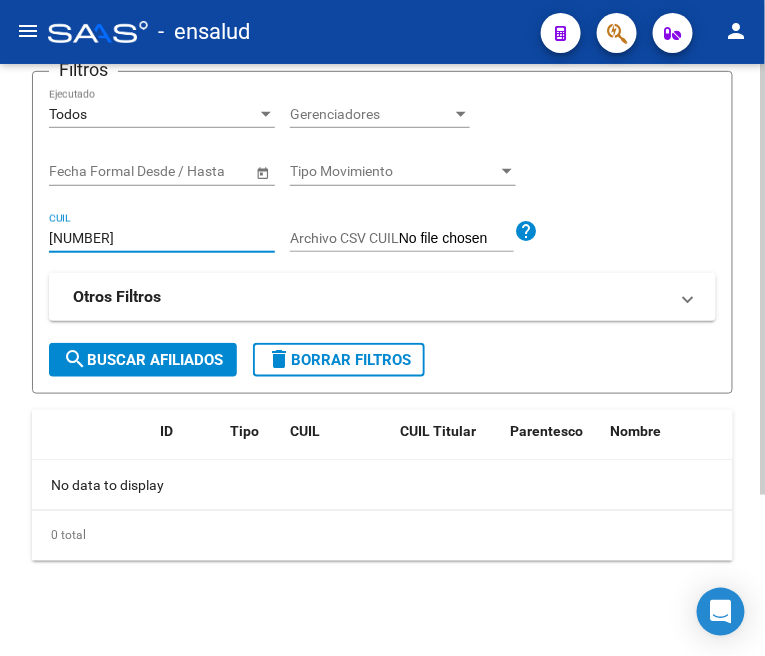 click on "20438973177" at bounding box center [162, 238] 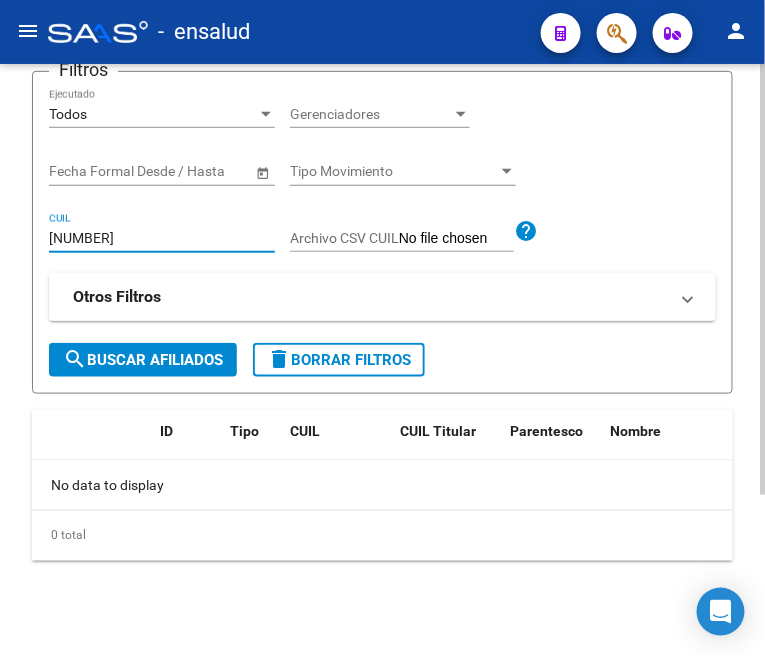 click on "search  Buscar Afiliados" 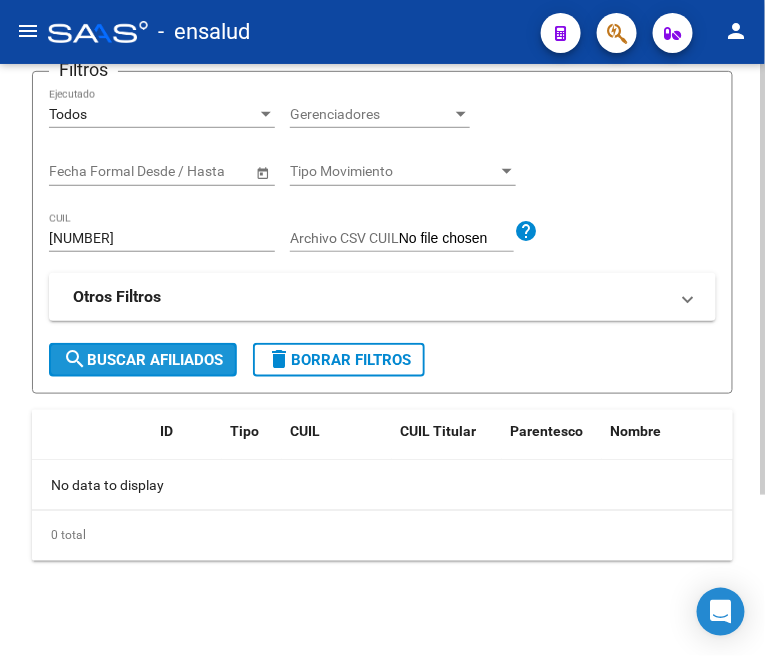 click on "search  Buscar Afiliados" 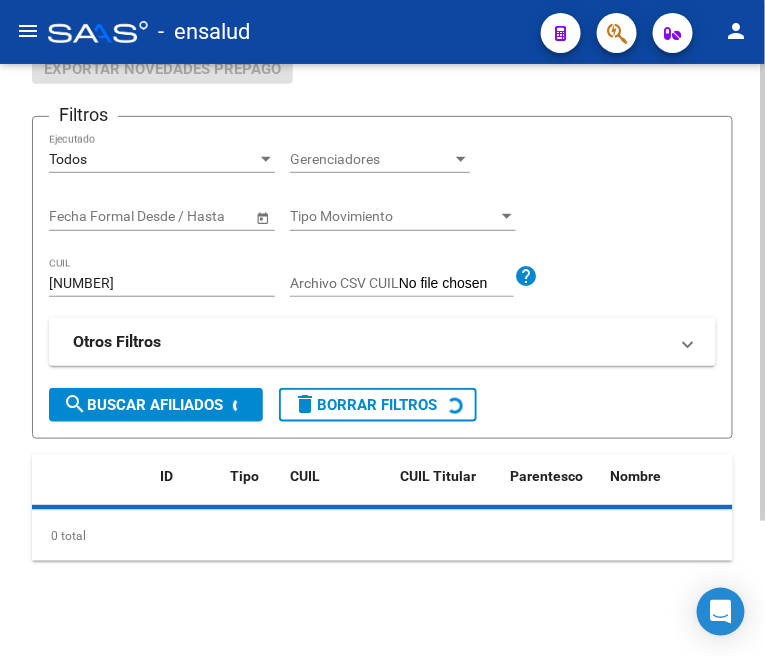 scroll, scrollTop: 222, scrollLeft: 0, axis: vertical 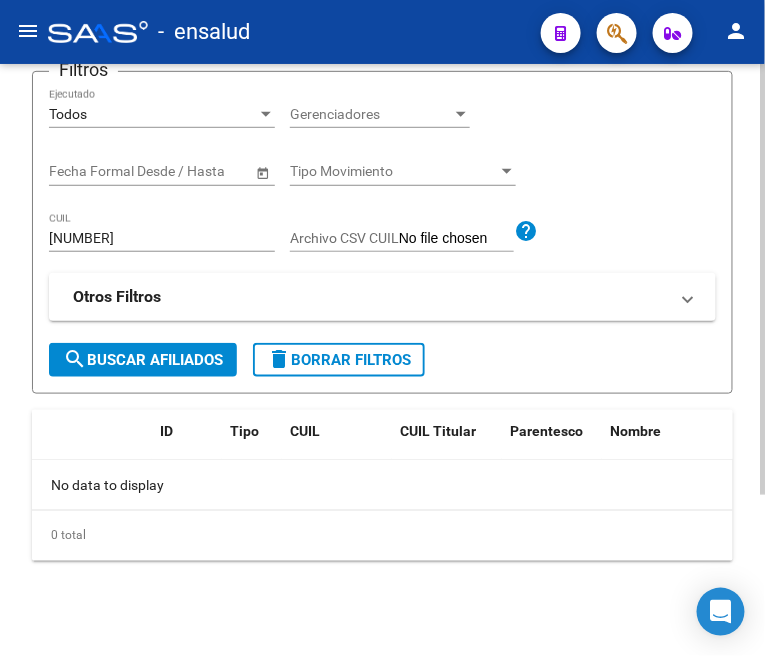 click on "Filtros Todos Ejecutado Gerenciadores Gerenciadores Start date – End date Fecha Formal Desde / Hasta Tipo Movimiento Tipo Movimiento 20278068960 CUIL Archivo CSV CUIL help Otros Filtros Id Start date – End date Fecha Creado Desde / Hasta Todos Titular Todos Es informable SSS" 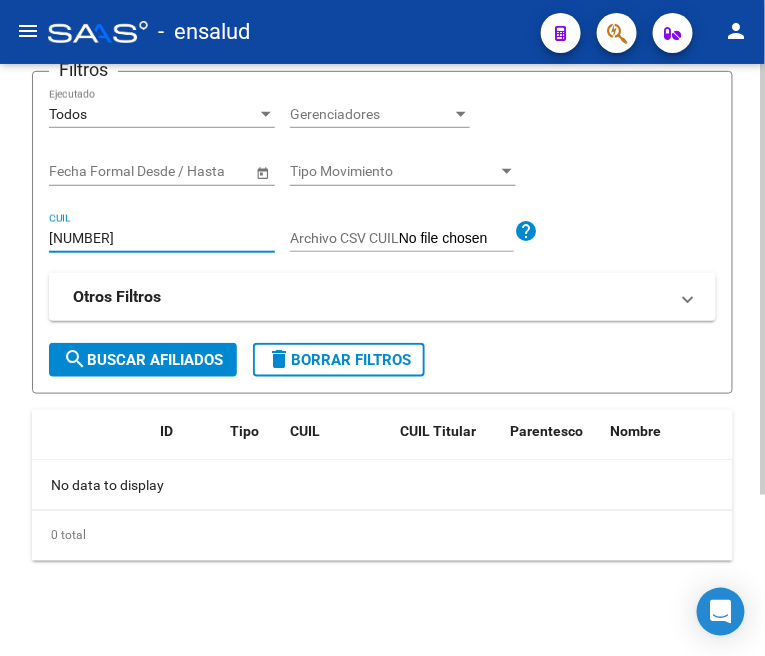 click on "20278068960" at bounding box center (162, 238) 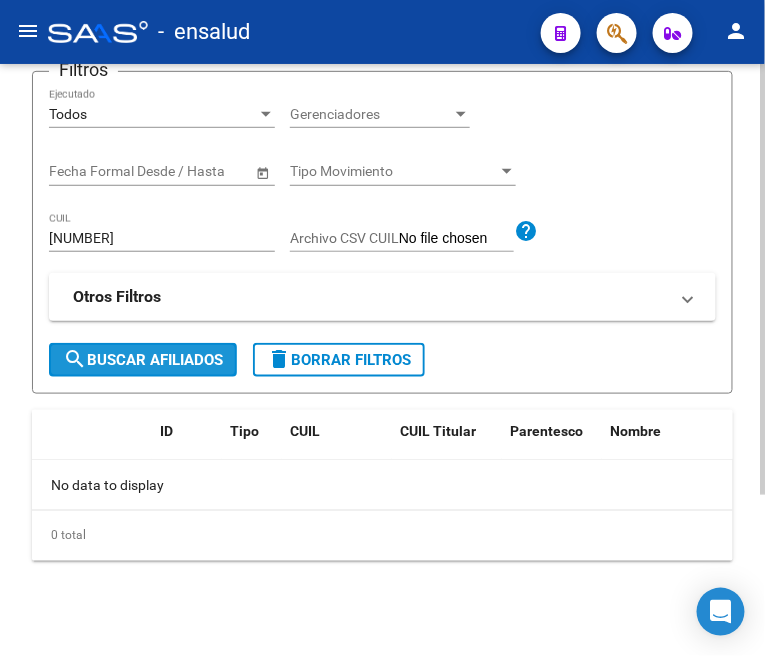 click on "search  Buscar Afiliados" 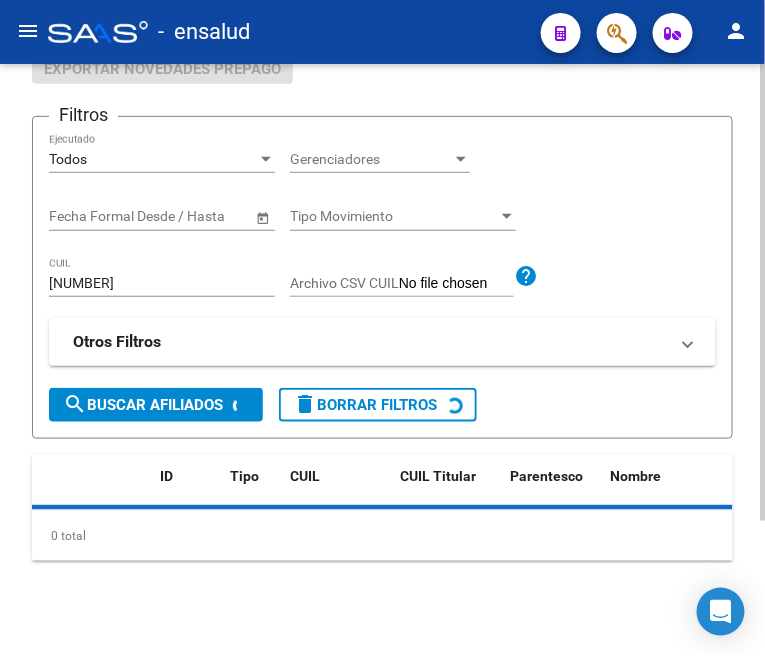 scroll, scrollTop: 222, scrollLeft: 0, axis: vertical 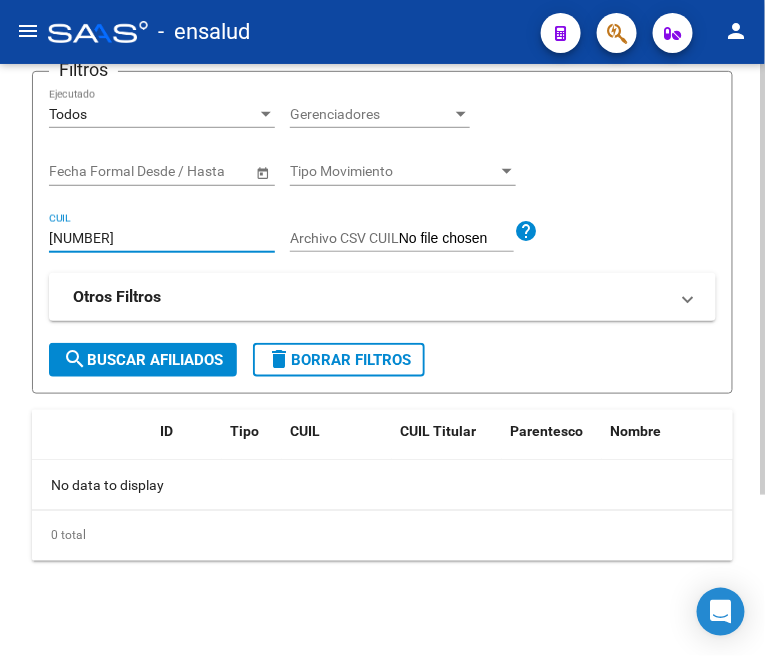 click on "20281629868" at bounding box center [162, 238] 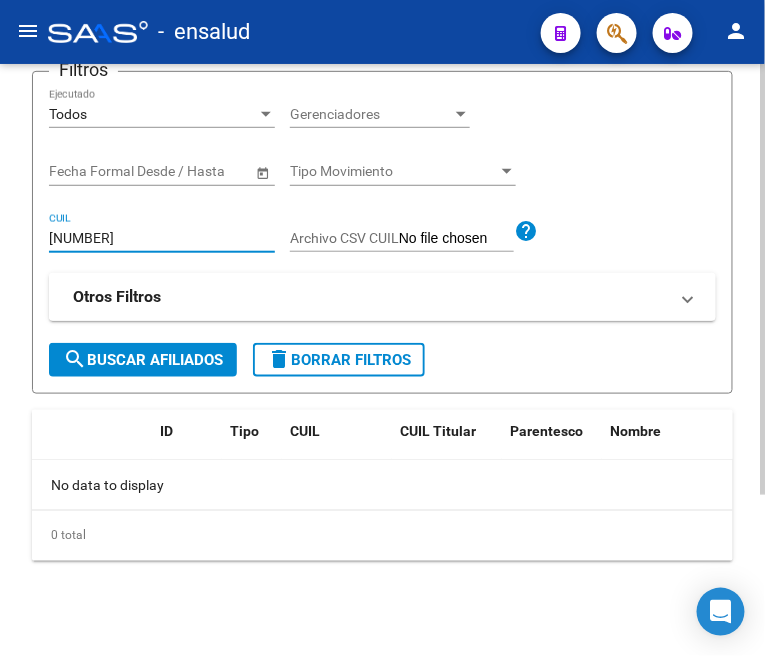 click on "search  Buscar Afiliados" 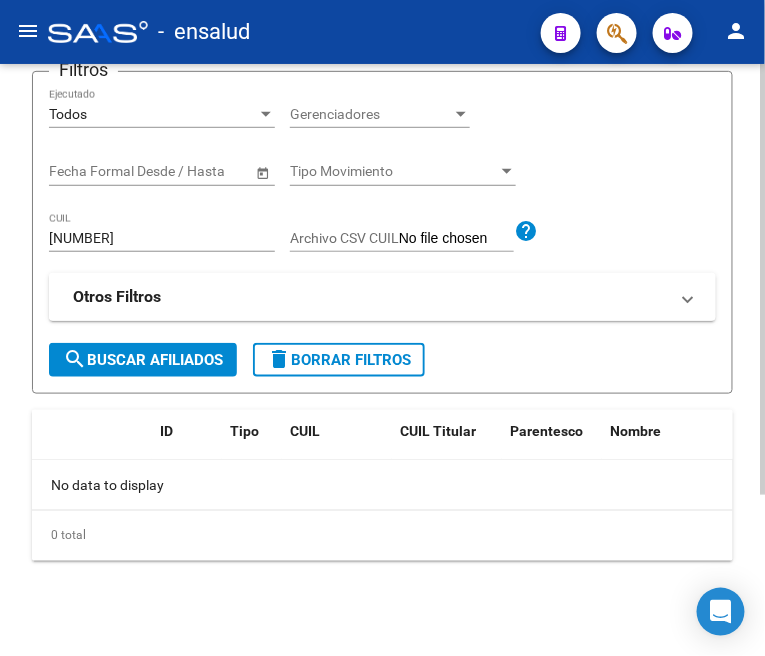 click on "search  Buscar Afiliados" 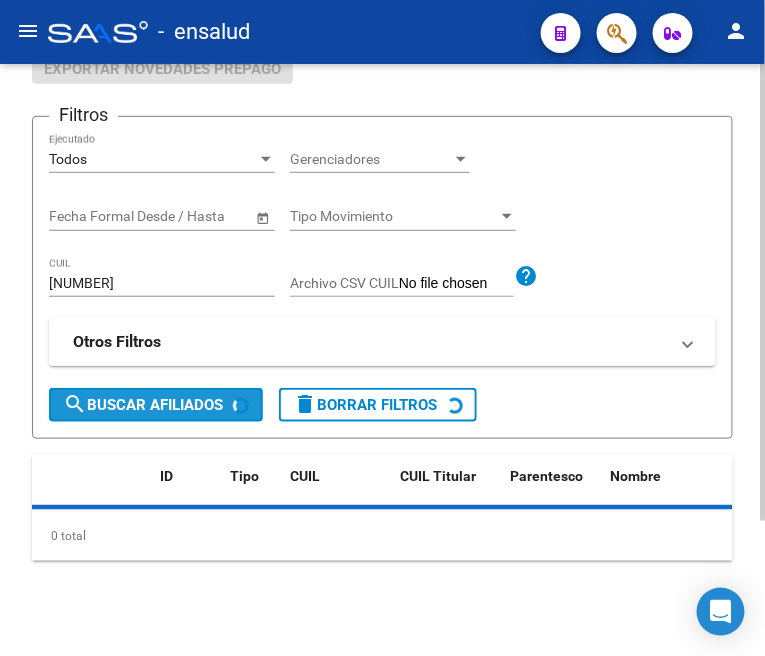 scroll, scrollTop: 222, scrollLeft: 0, axis: vertical 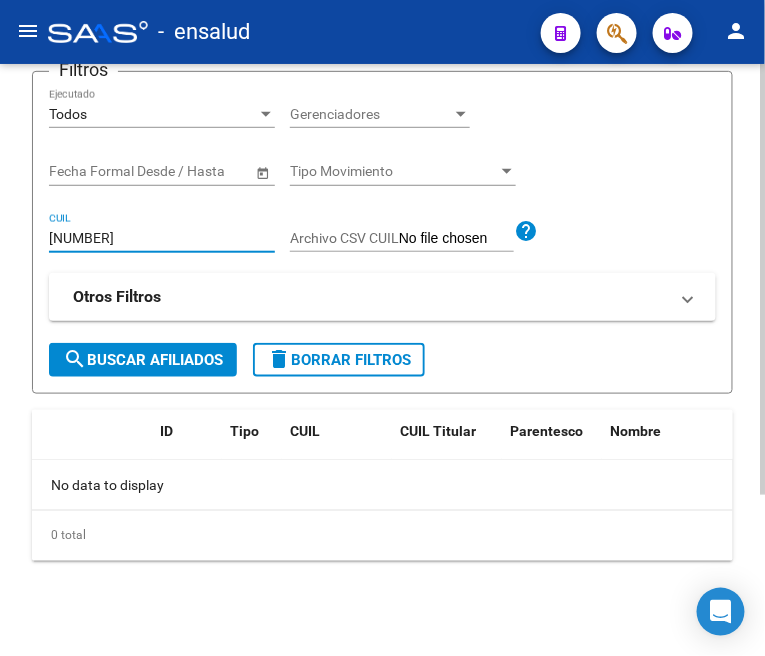 click on "20471554562" at bounding box center [162, 238] 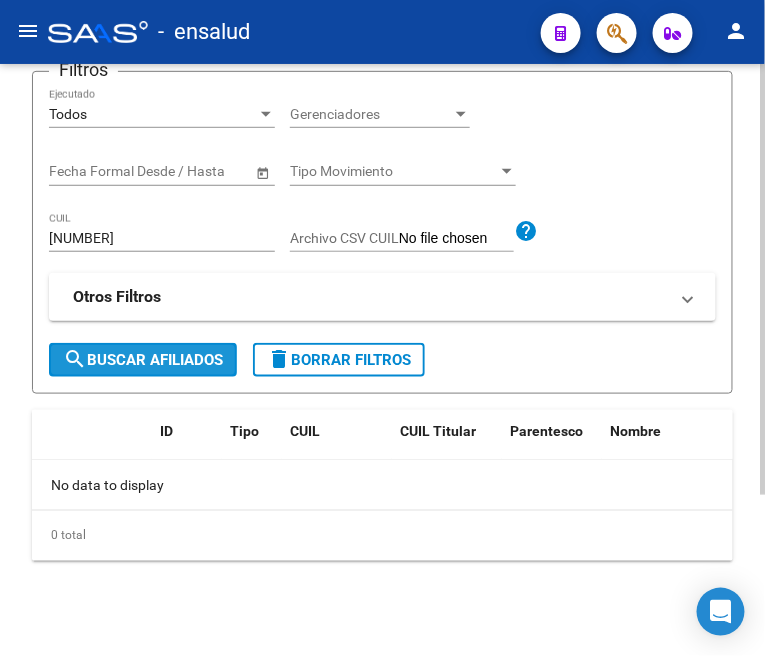 click on "search  Buscar Afiliados" 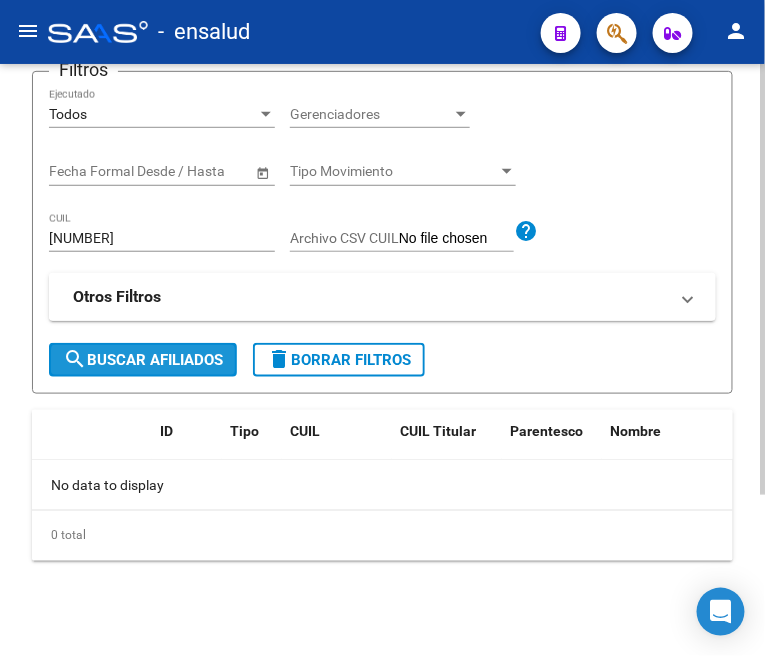 click on "search  Buscar Afiliados" 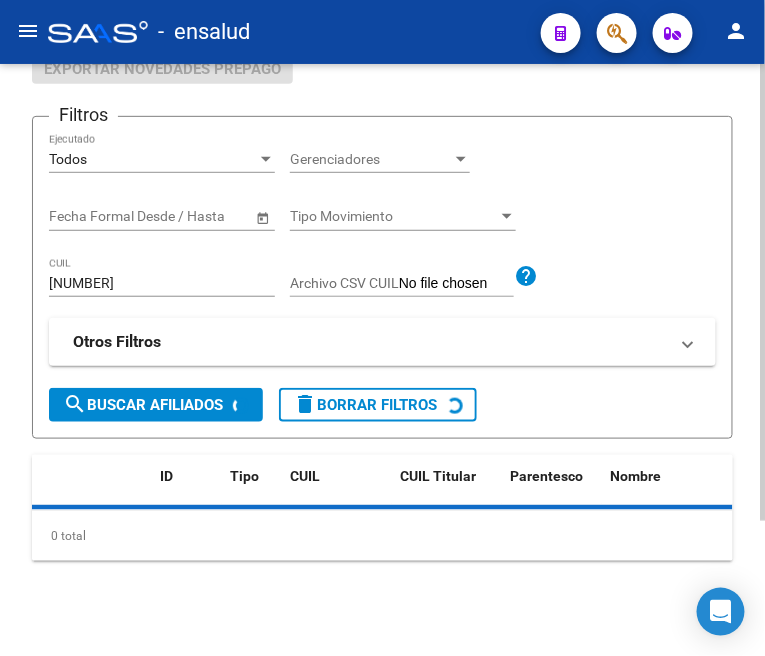 scroll, scrollTop: 222, scrollLeft: 0, axis: vertical 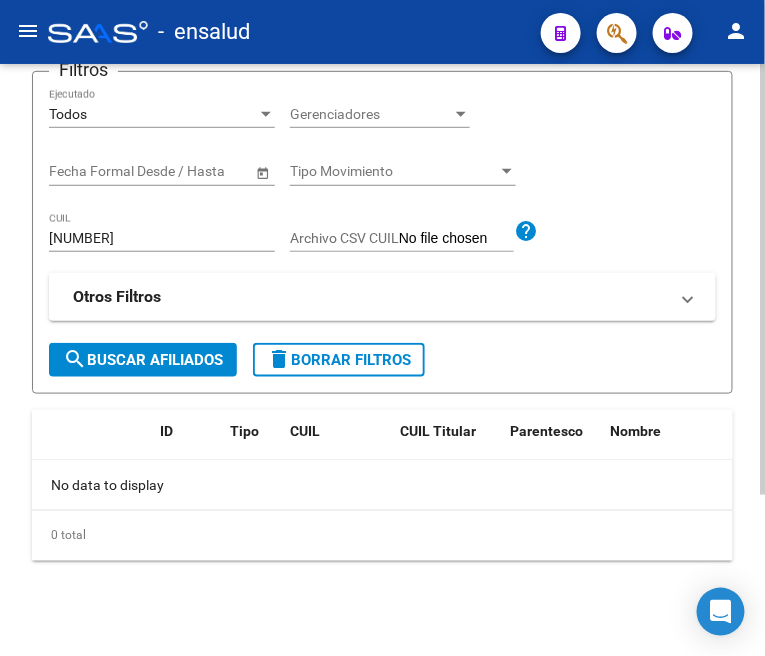 click on "20169755443" at bounding box center (162, 238) 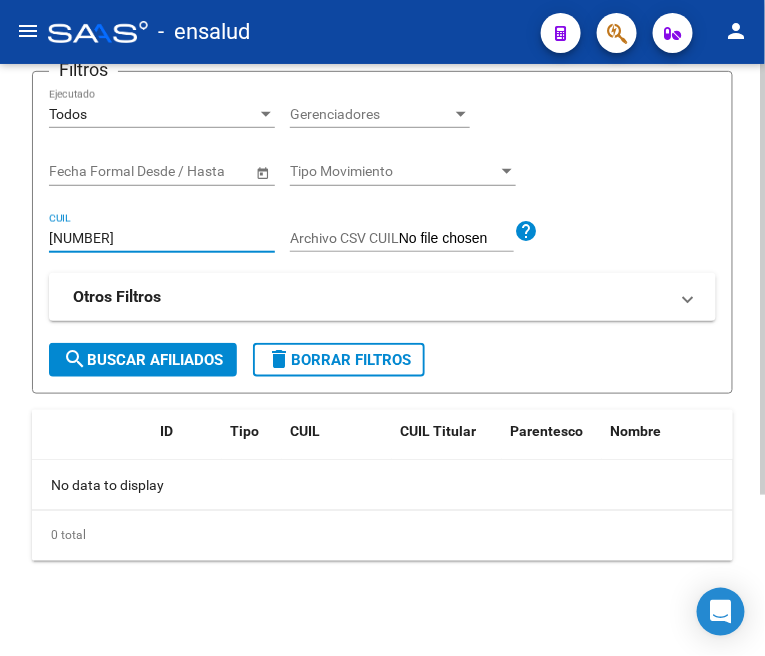 click on "20169755443" at bounding box center (162, 238) 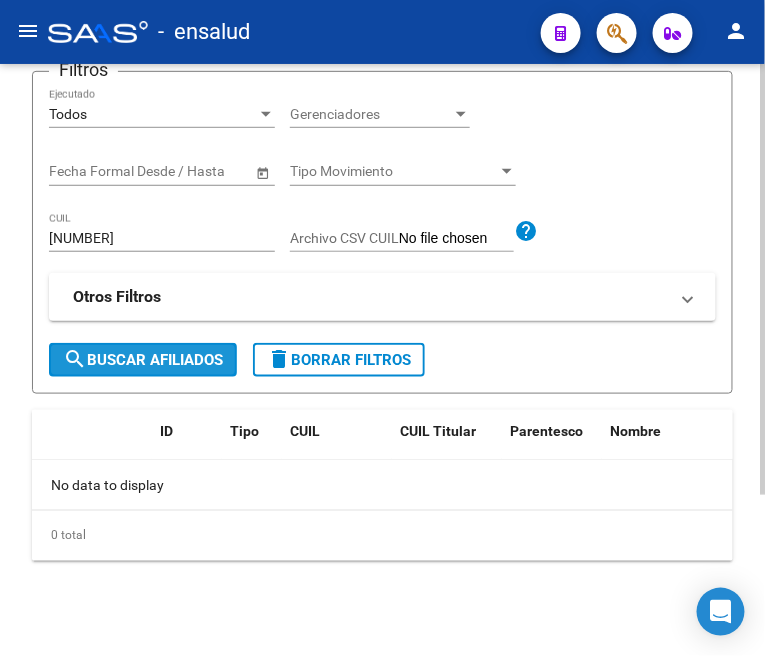 click on "search  Buscar Afiliados" 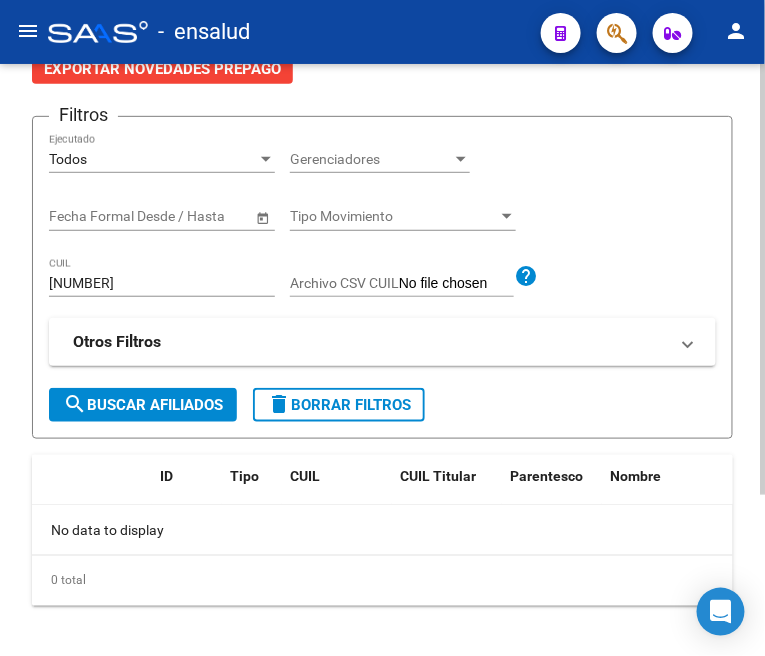 scroll, scrollTop: 222, scrollLeft: 0, axis: vertical 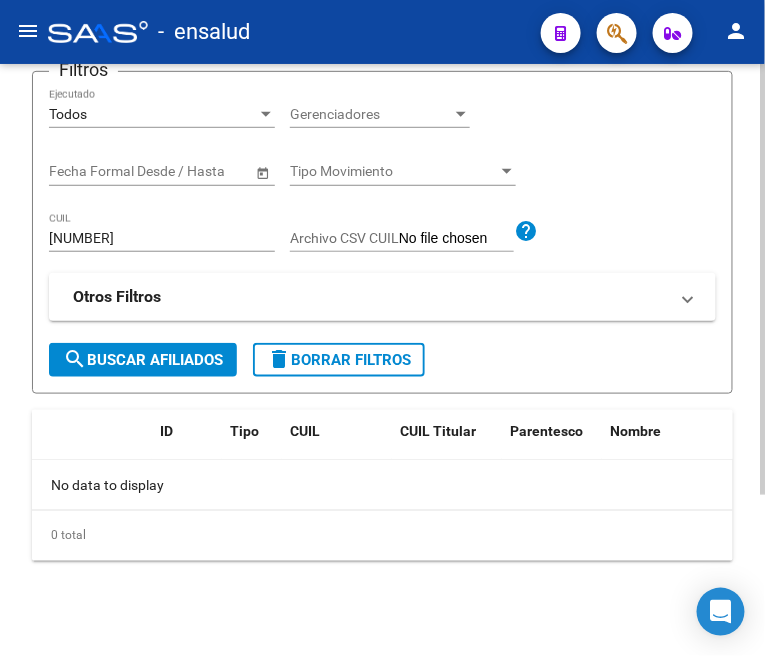 click on "20256311802" at bounding box center [162, 238] 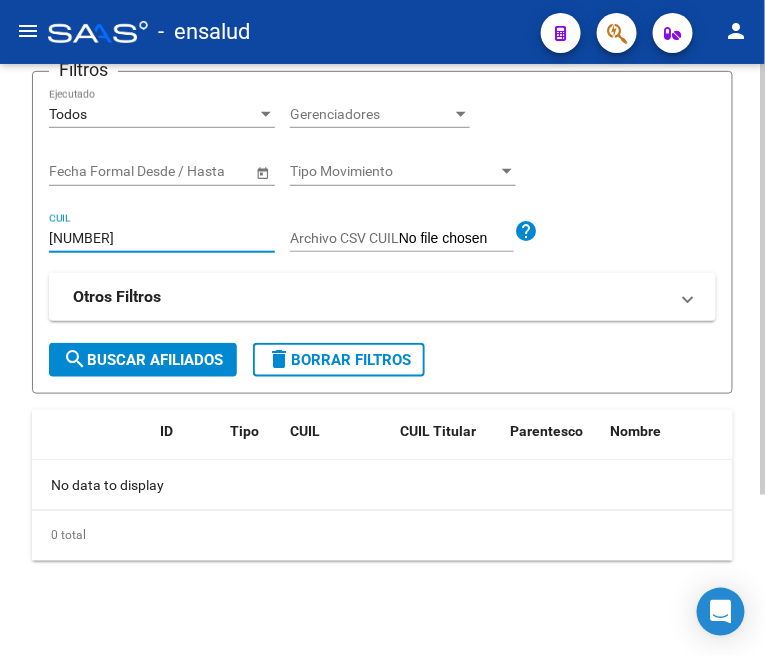 click on "20256311802" at bounding box center (162, 238) 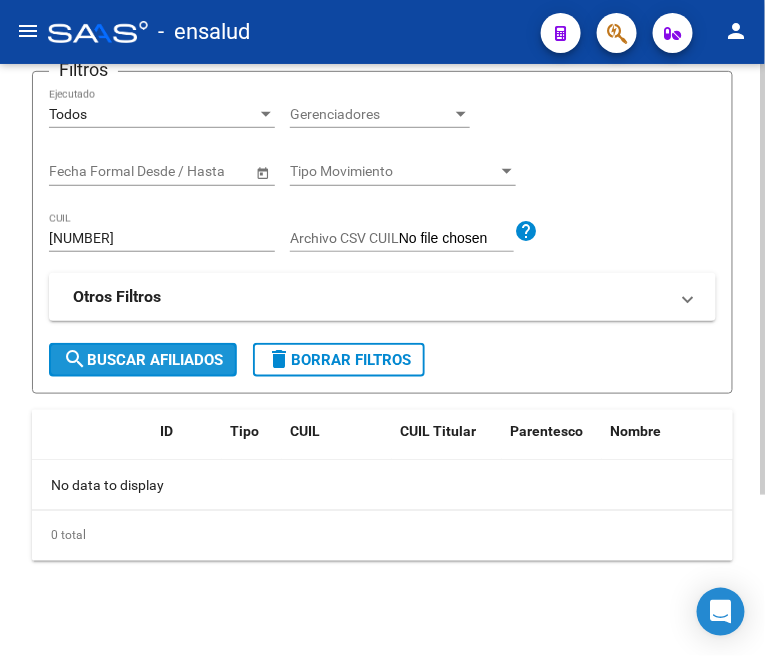 click on "search  Buscar Afiliados" 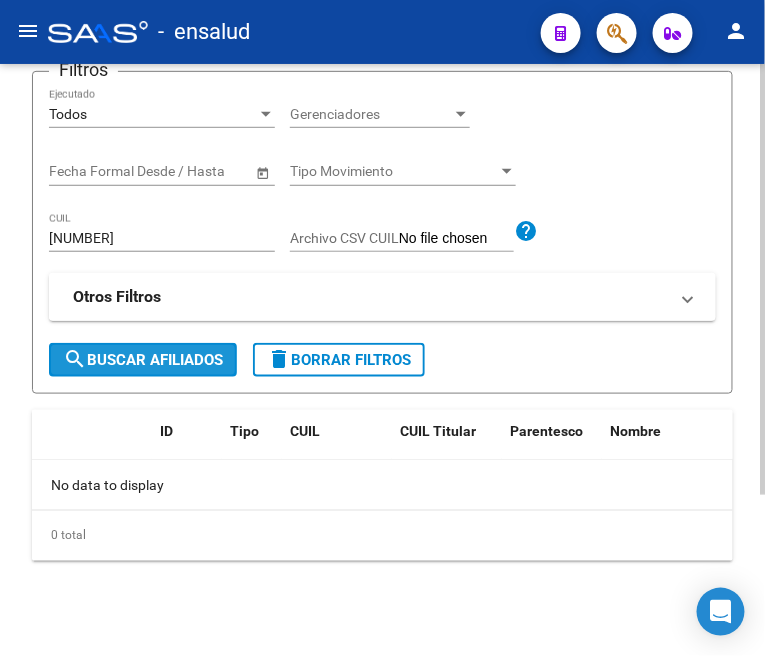 click on "search  Buscar Afiliados" 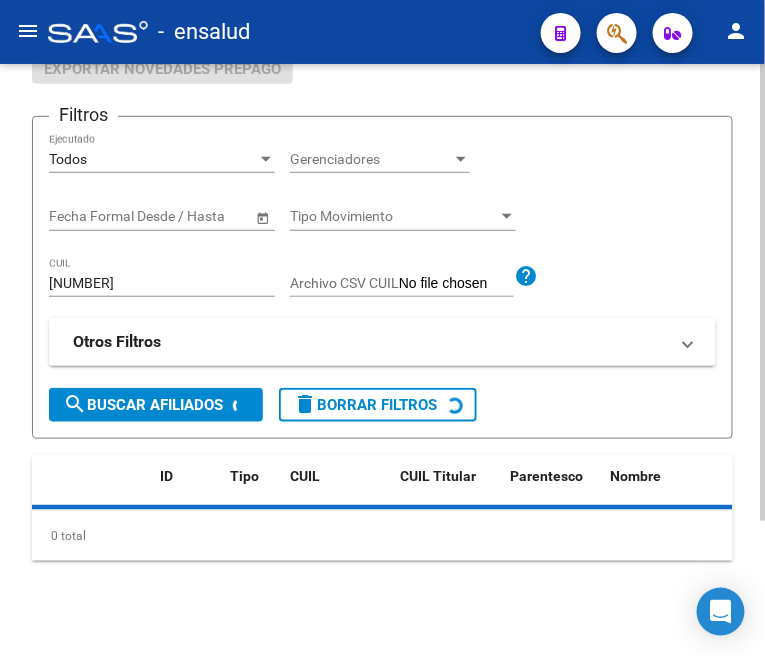 scroll, scrollTop: 222, scrollLeft: 0, axis: vertical 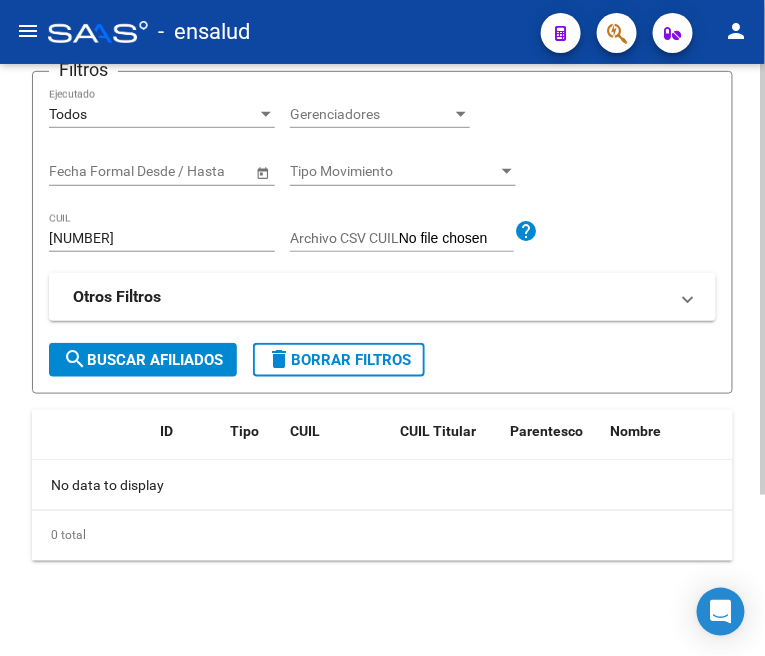 click on "20383140693" at bounding box center [162, 238] 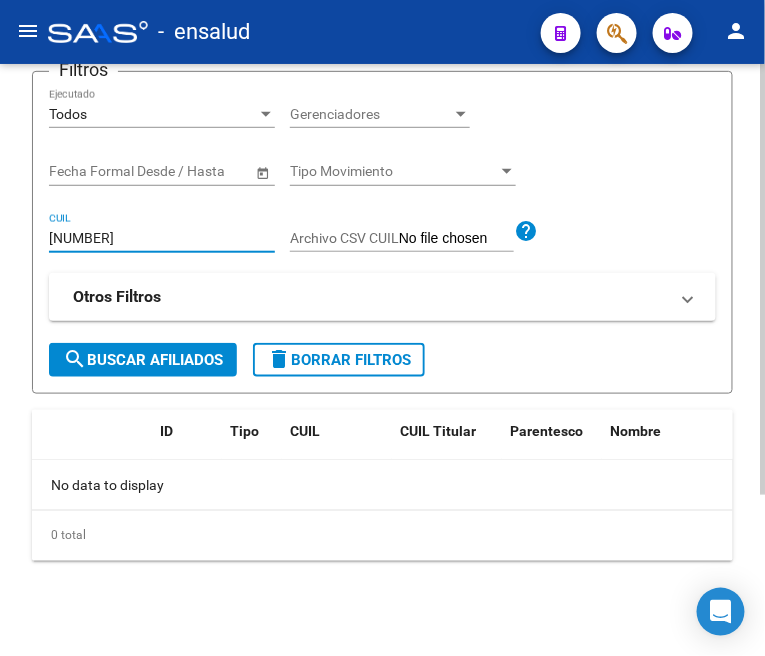click on "20383140693" at bounding box center [162, 238] 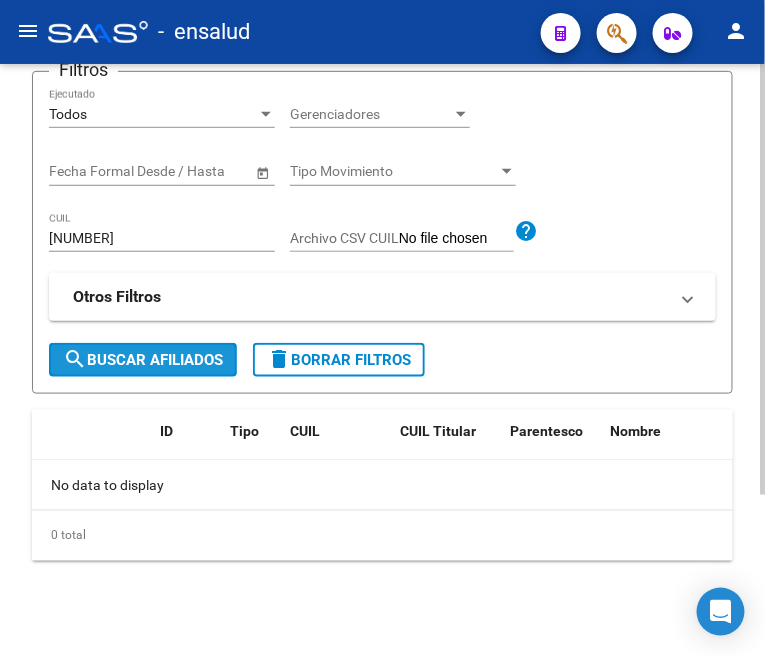 click on "search  Buscar Afiliados" 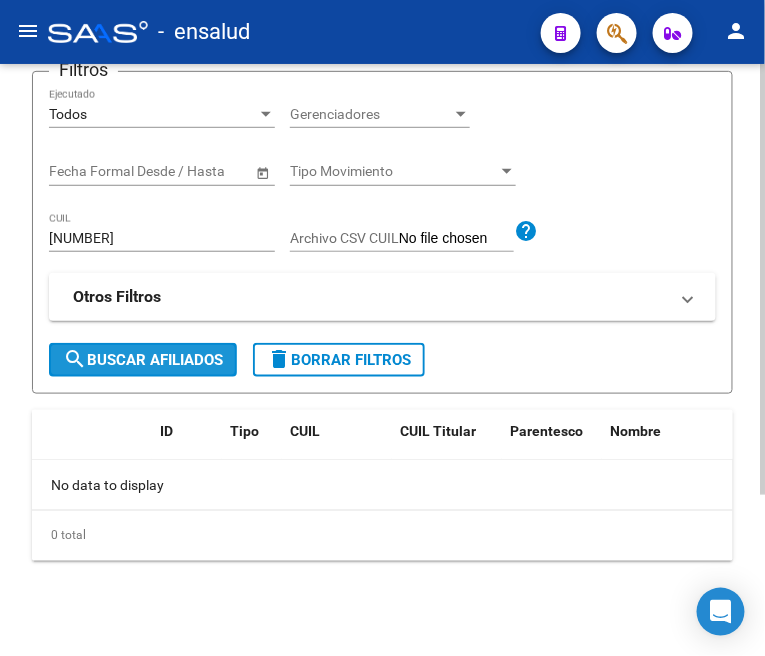 click on "search  Buscar Afiliados" 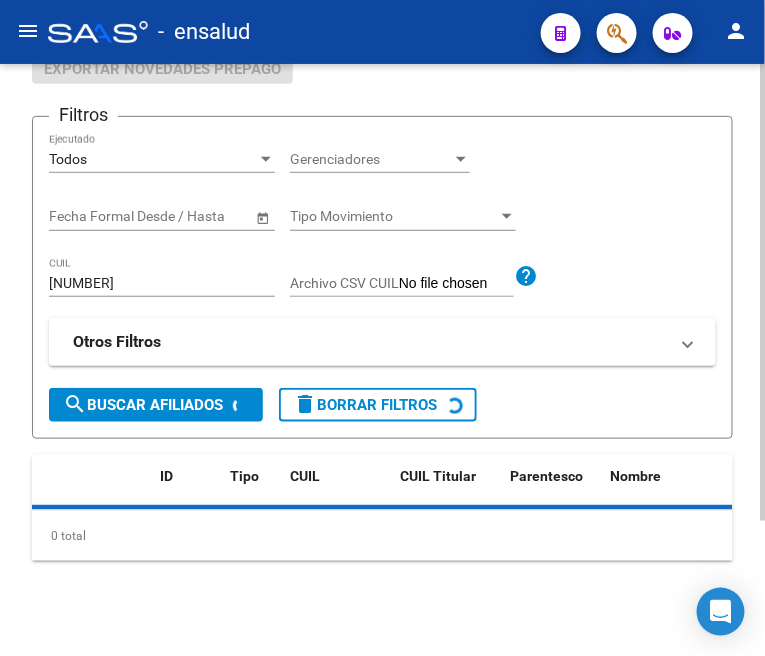 scroll, scrollTop: 222, scrollLeft: 0, axis: vertical 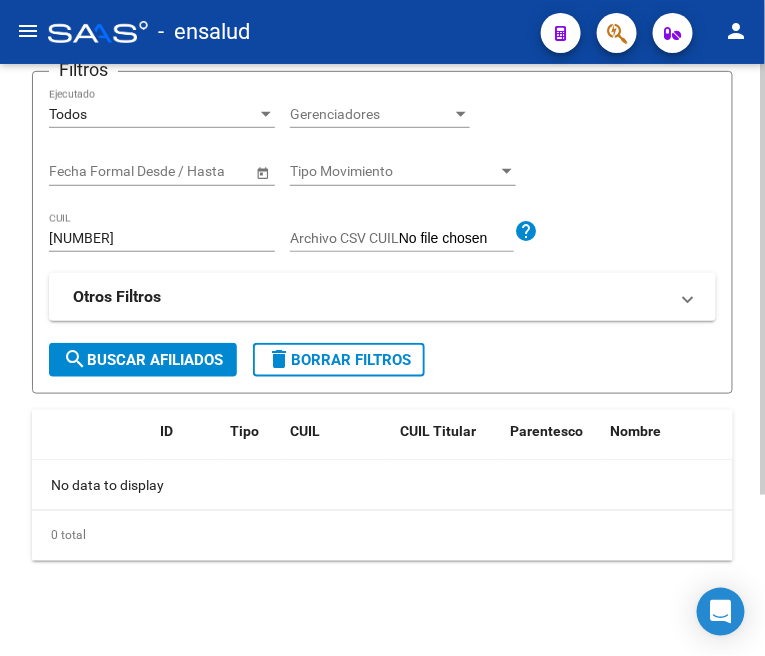 click on "20358978631" at bounding box center (162, 238) 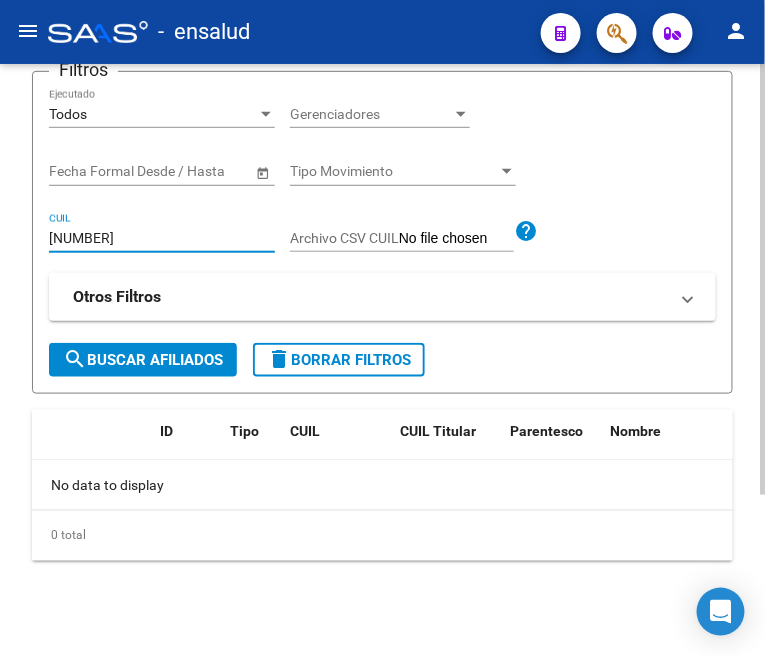 click on "20358978631" at bounding box center (162, 238) 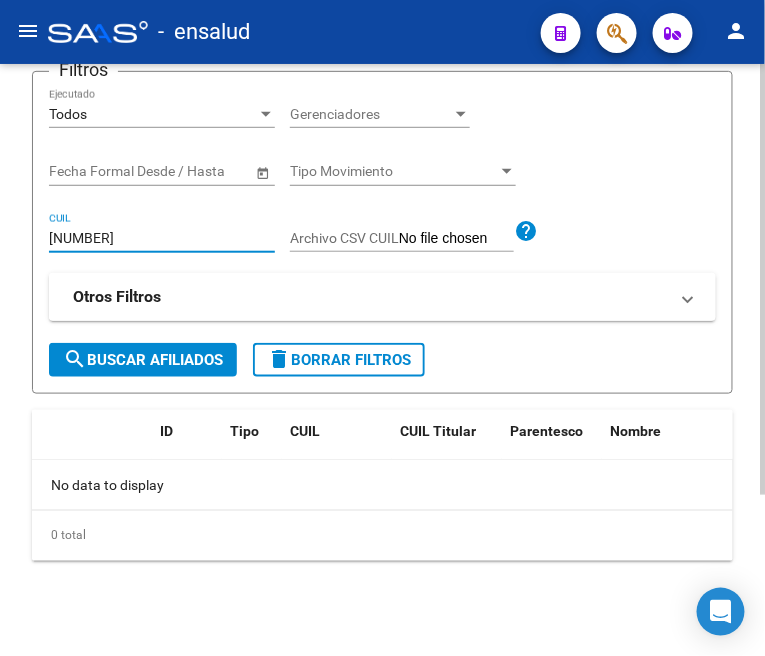click on "search  Buscar Afiliados" 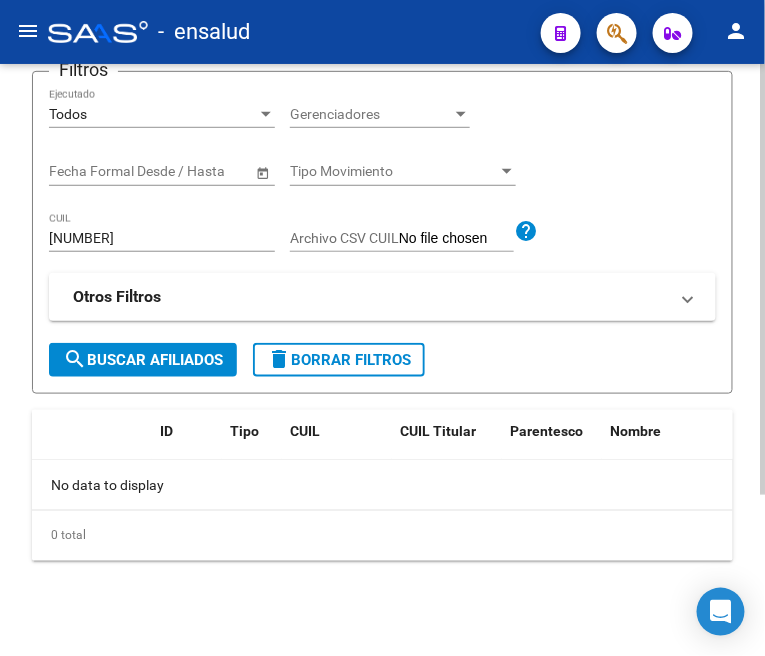 click on "search  Buscar Afiliados" 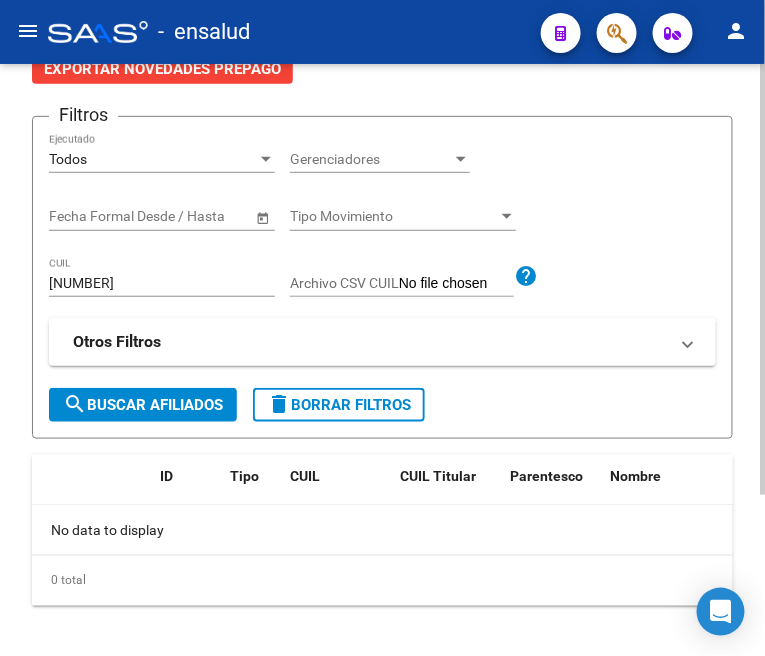 scroll, scrollTop: 222, scrollLeft: 0, axis: vertical 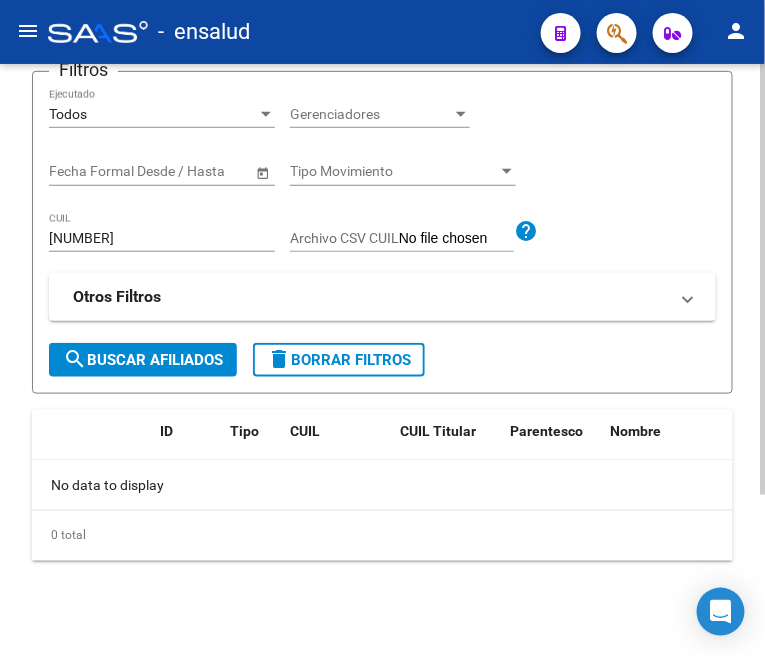 click on "20400331732 CUIL" 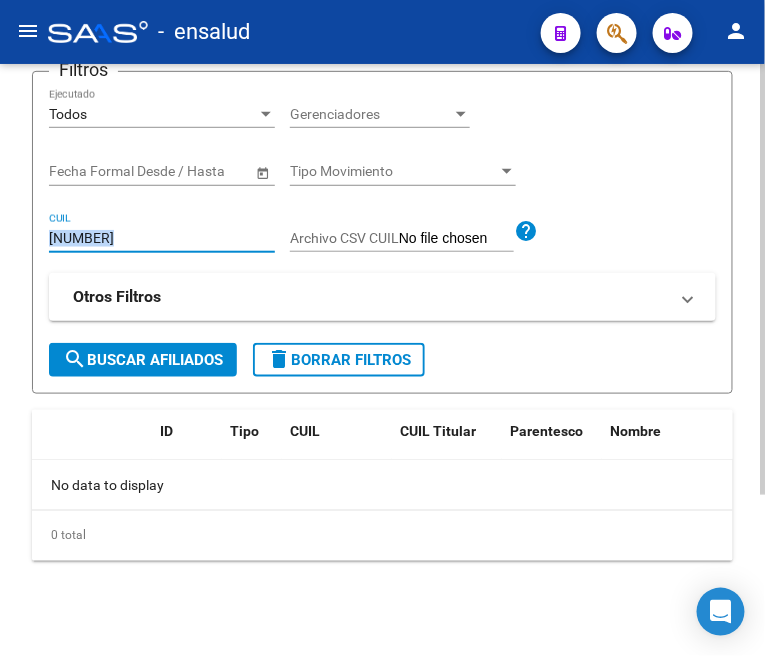 click on "20400331732 CUIL" 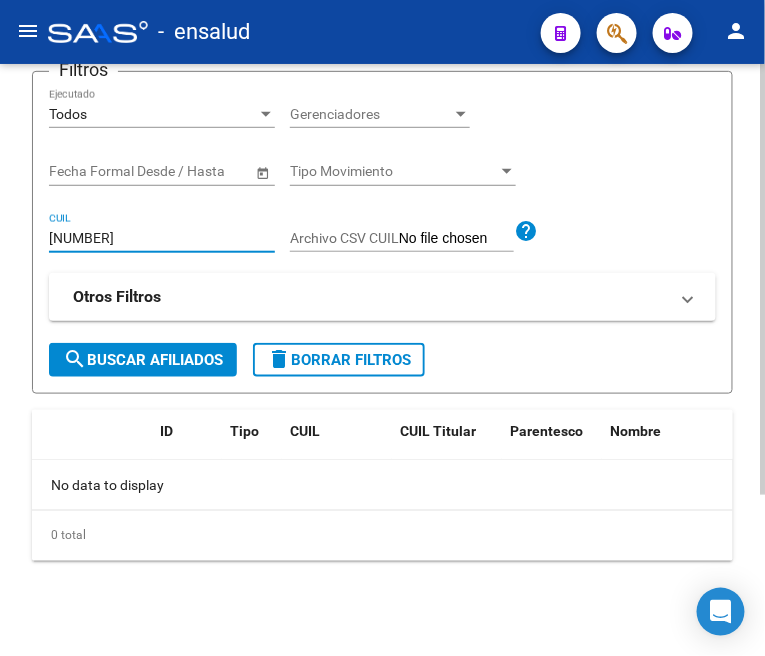 click on "20400331732" at bounding box center (162, 238) 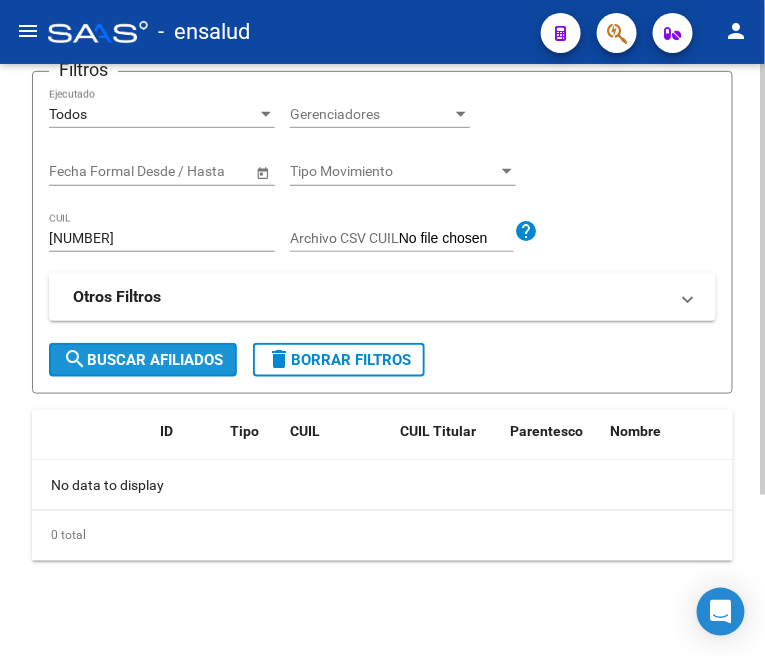 click on "search  Buscar Afiliados" 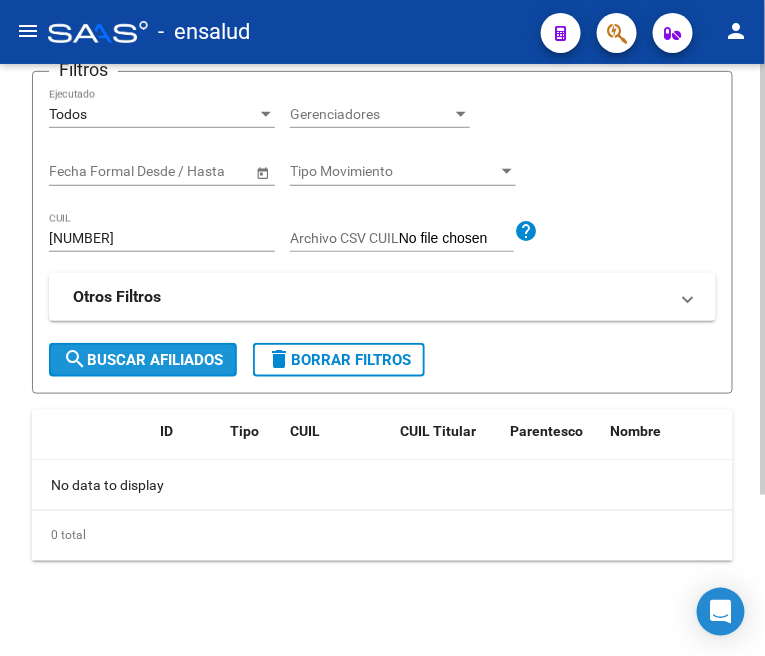 click on "search  Buscar Afiliados" 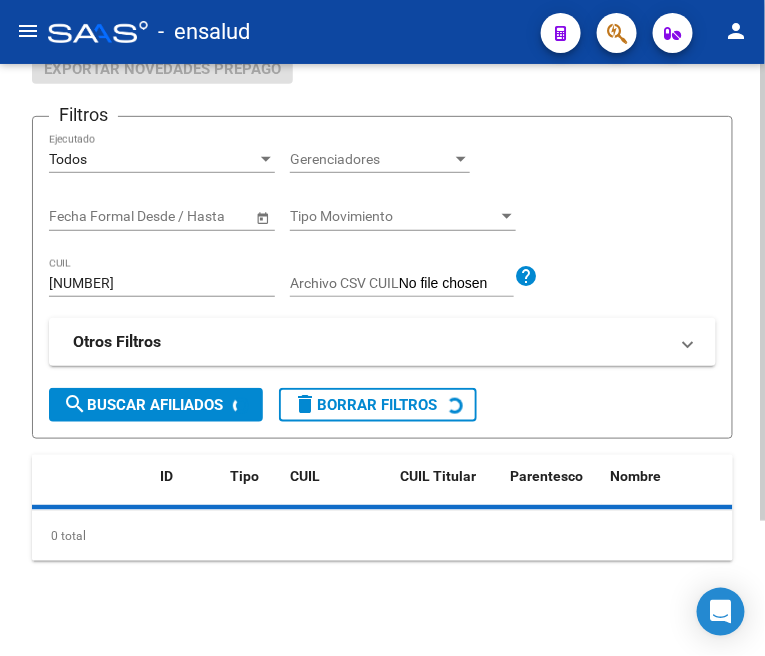 scroll, scrollTop: 222, scrollLeft: 0, axis: vertical 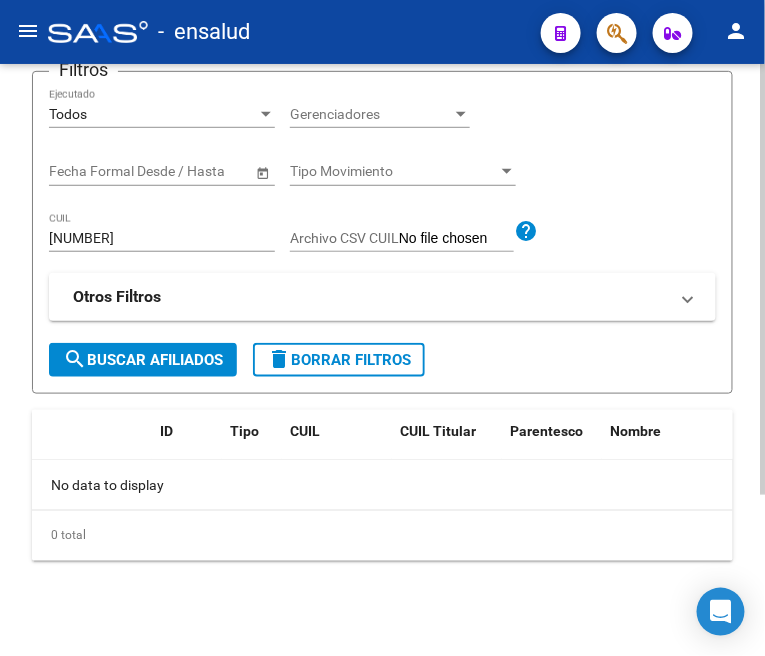 click on "20395489136 CUIL" 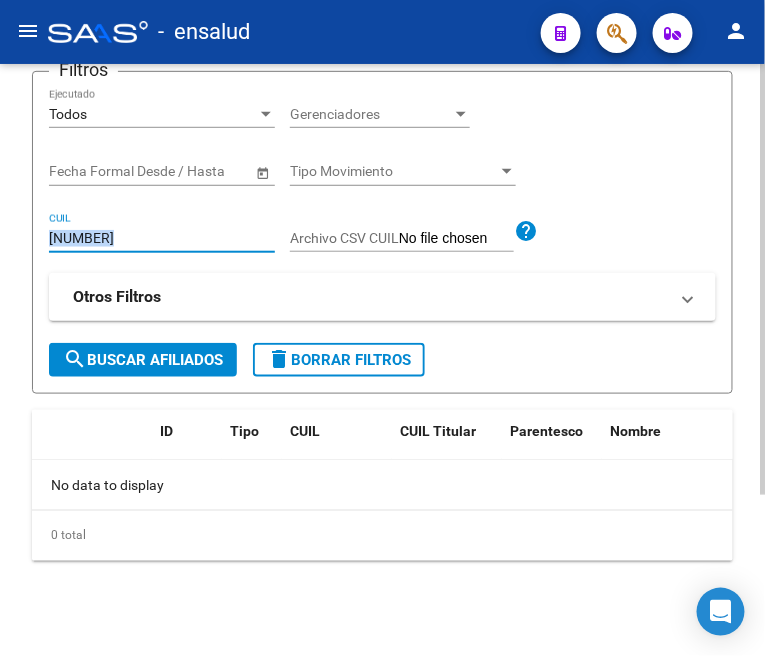 click on "20395489136 CUIL" 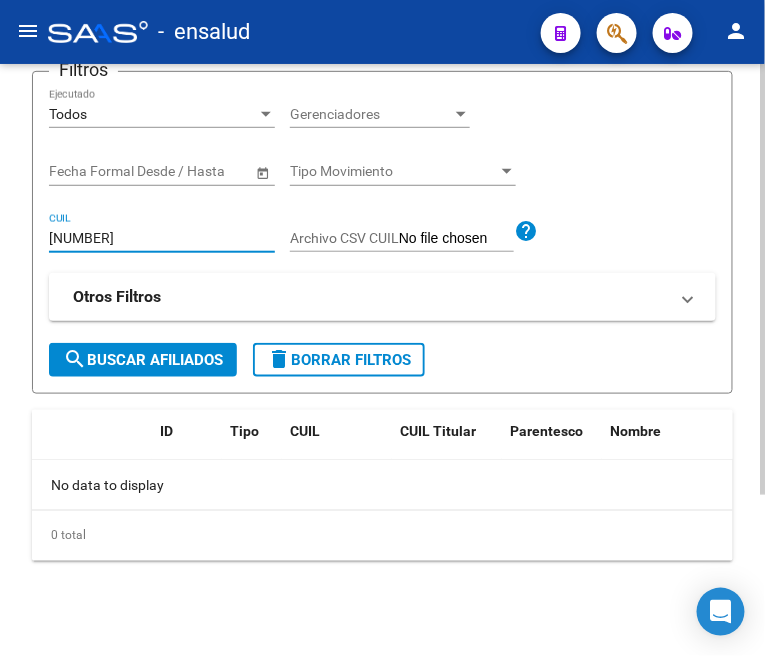 click on "20395489136 CUIL" 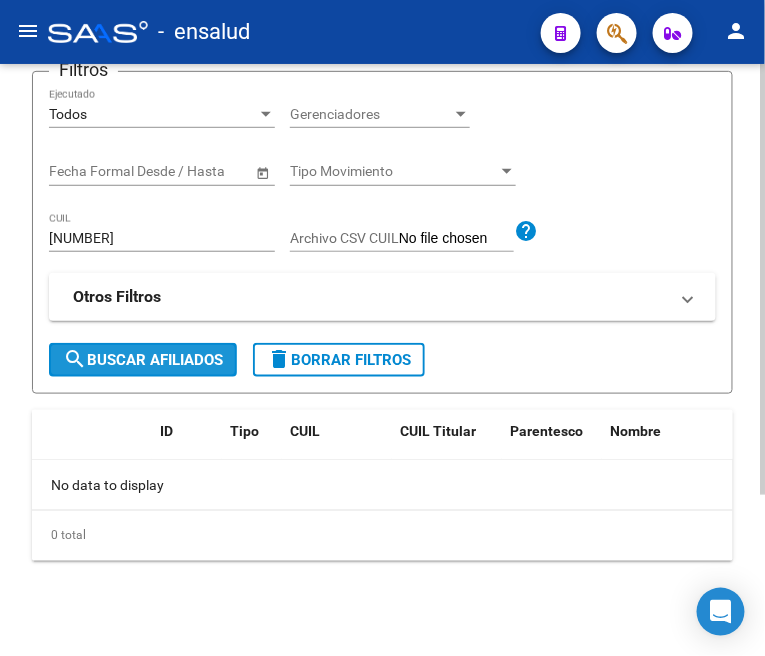 click on "search  Buscar Afiliados" 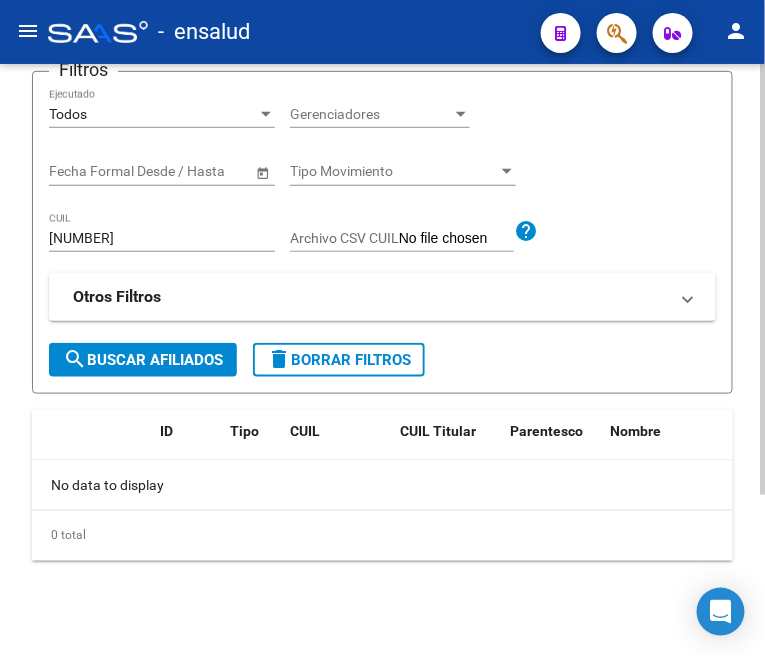 click on "search  Buscar Afiliados" 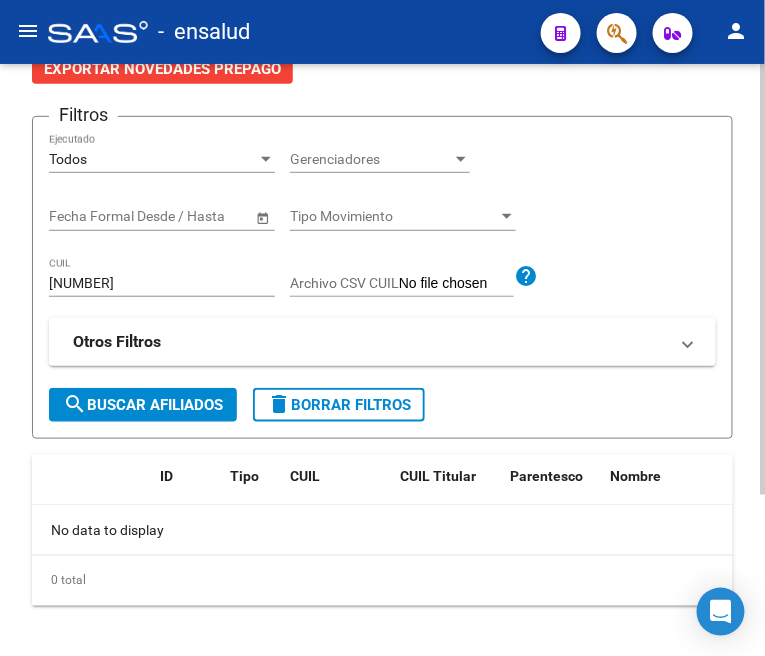scroll, scrollTop: 222, scrollLeft: 0, axis: vertical 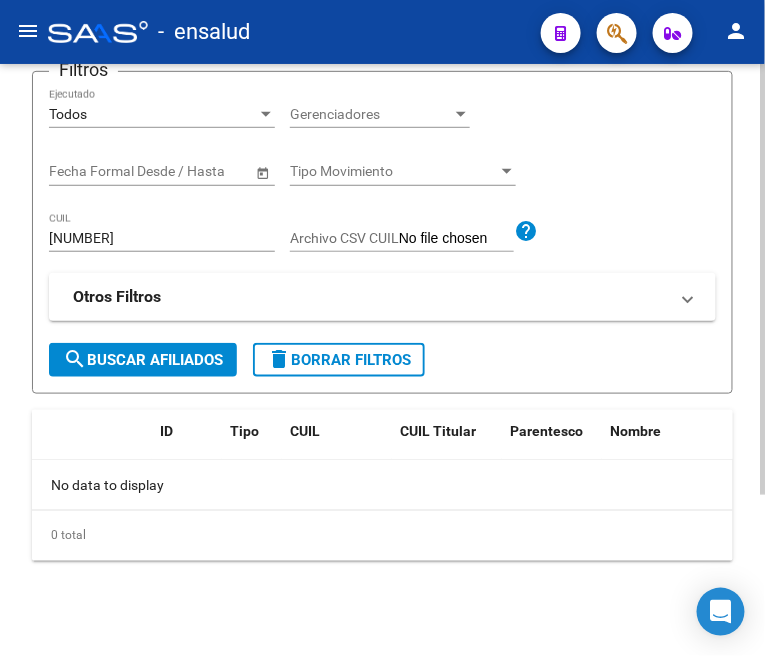 click on "20442409030" at bounding box center (162, 238) 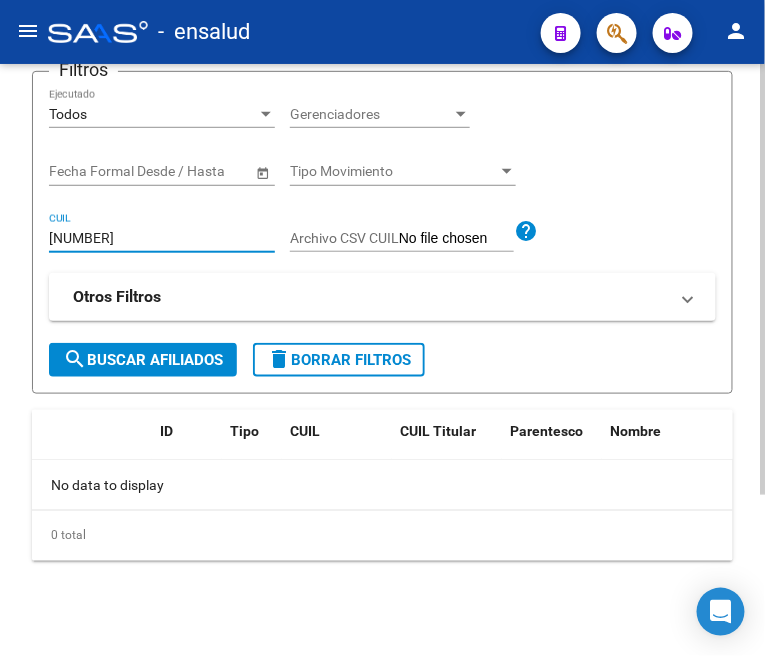 click on "20442409030" at bounding box center (162, 238) 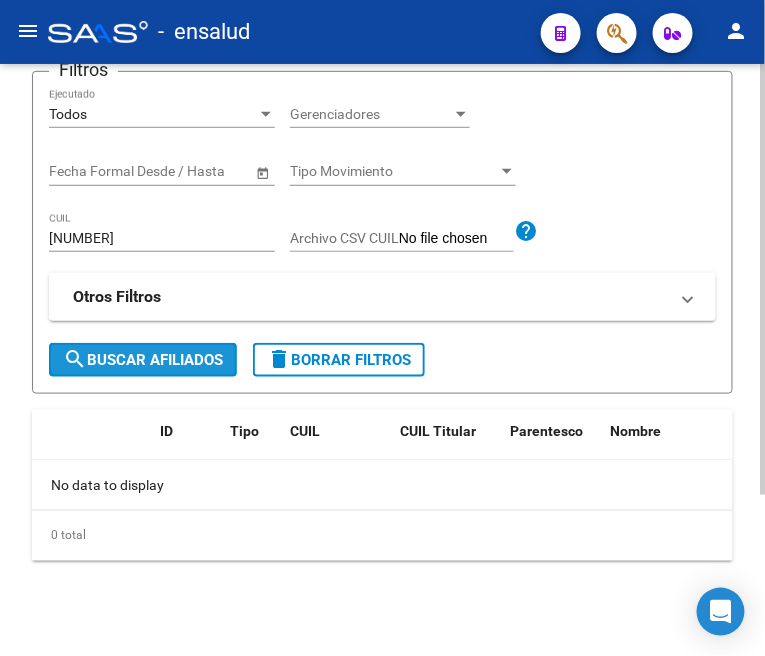click on "search  Buscar Afiliados" 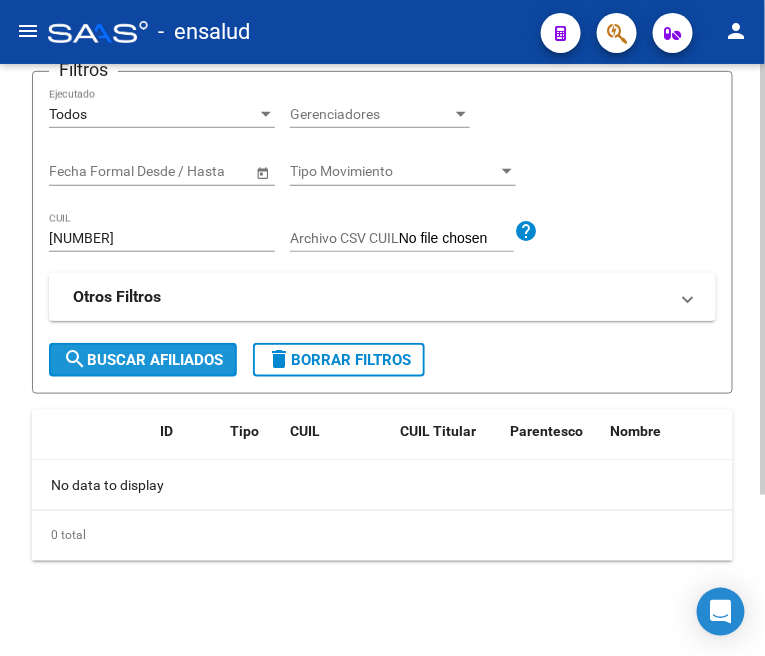 click on "search  Buscar Afiliados" 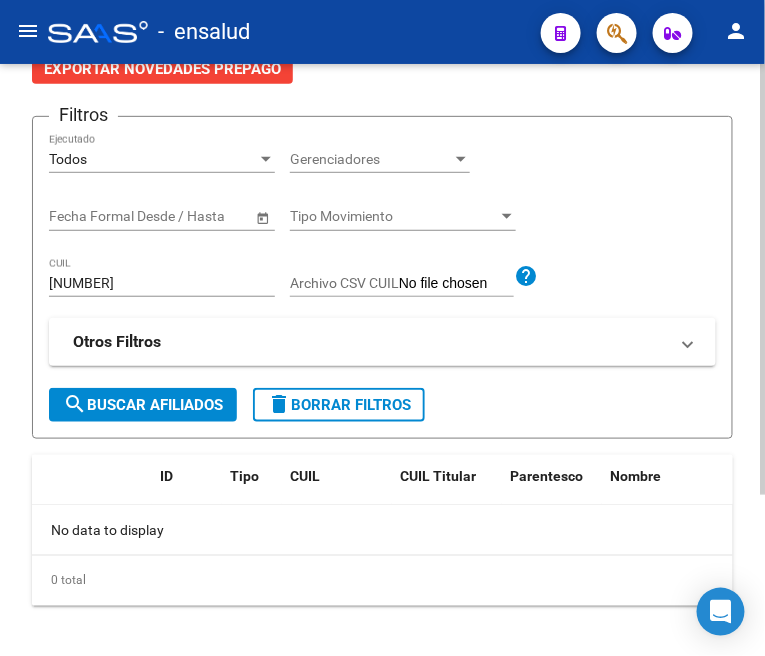 scroll, scrollTop: 222, scrollLeft: 0, axis: vertical 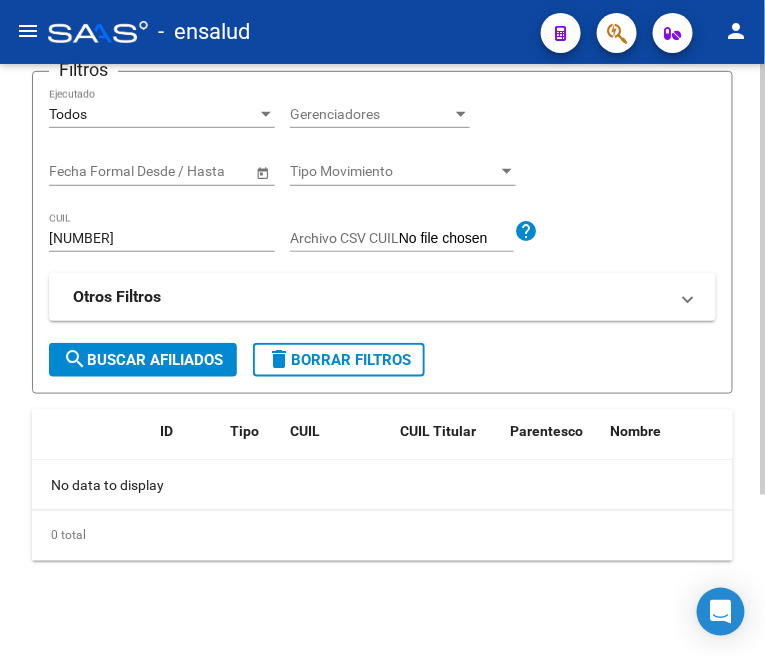click on "20473885981" at bounding box center (162, 238) 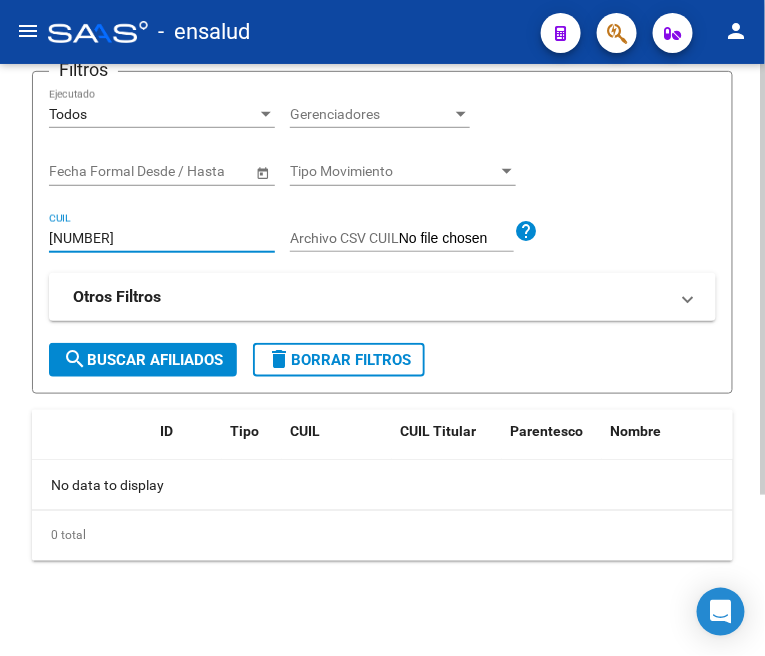 click on "20473885981" at bounding box center (162, 238) 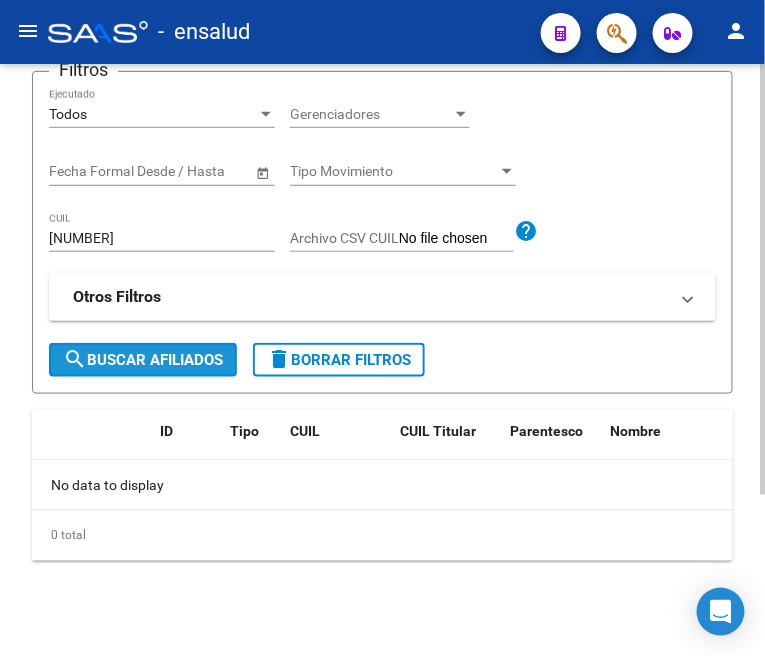 click on "search  Buscar Afiliados" 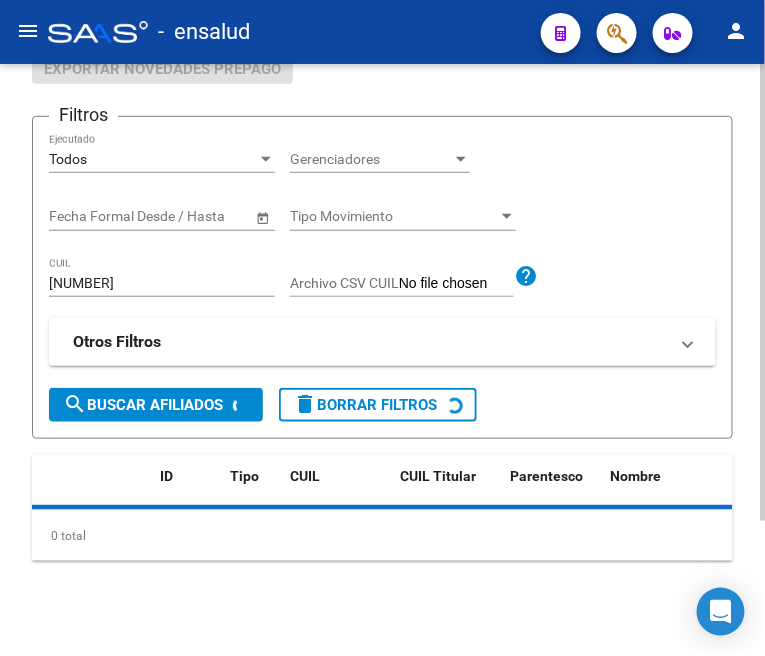 scroll, scrollTop: 222, scrollLeft: 0, axis: vertical 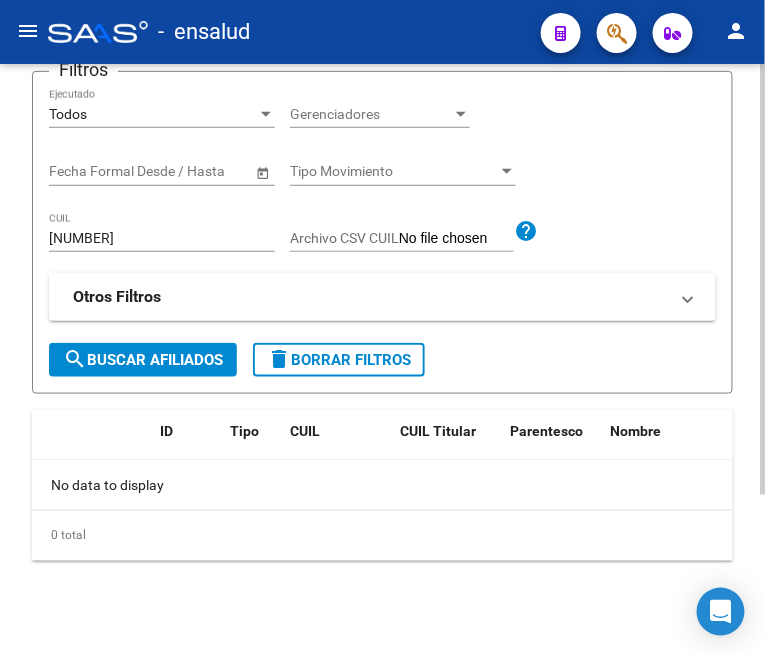 click on "20226490133" at bounding box center (162, 238) 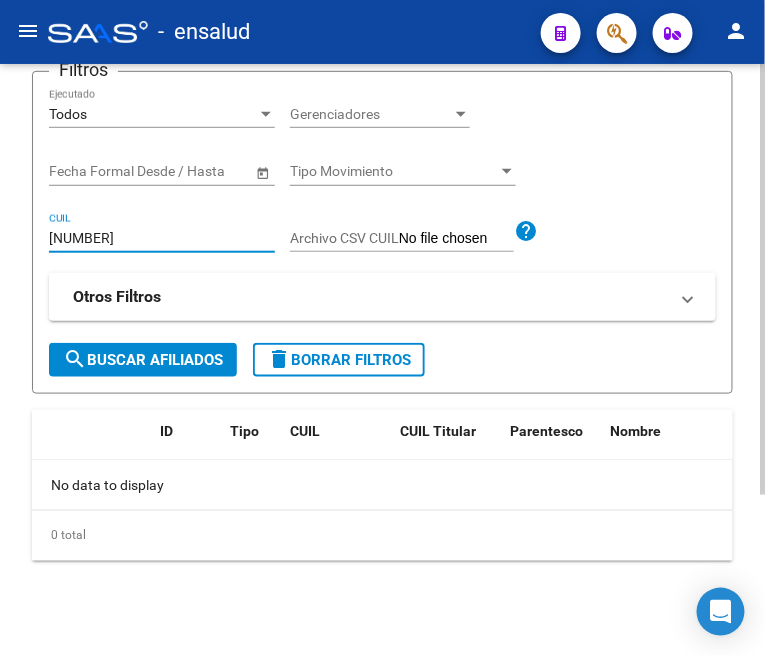click on "20226490133" at bounding box center [162, 238] 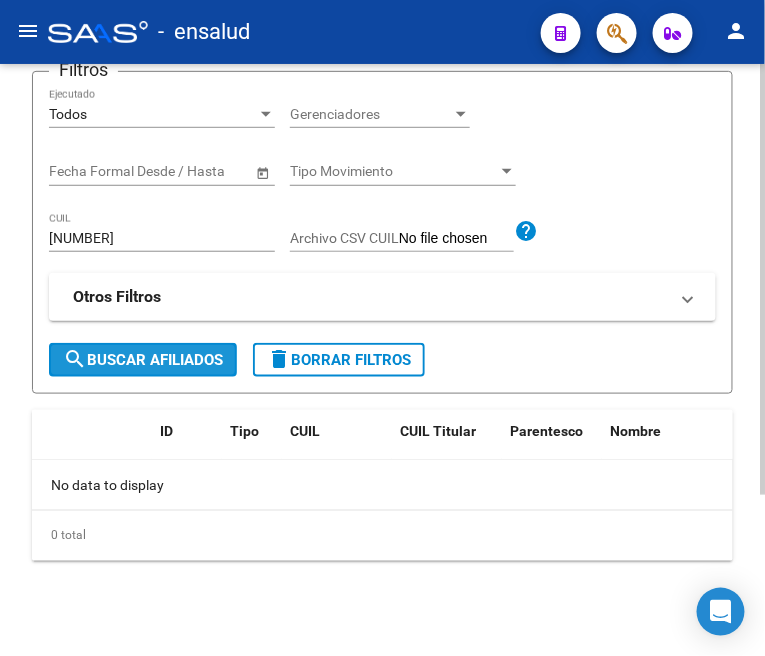 click on "search  Buscar Afiliados" 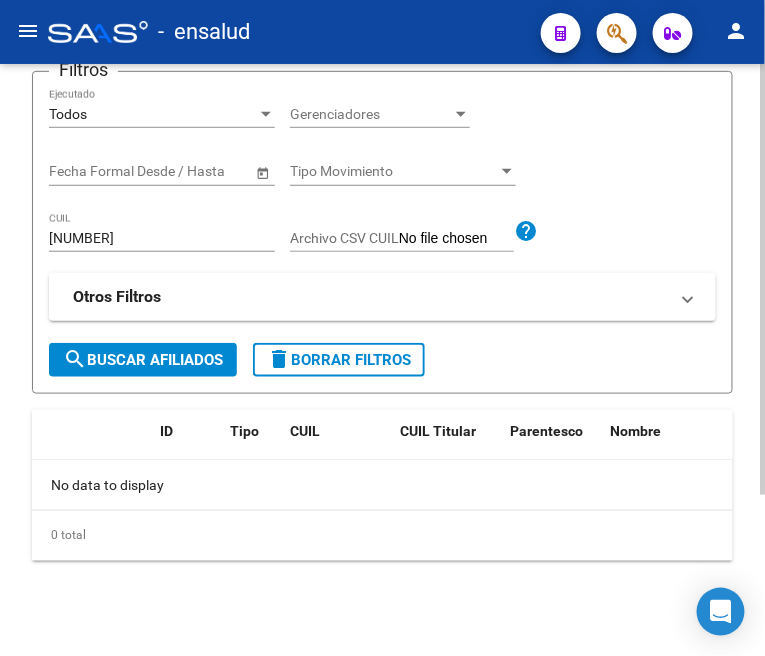 click on "search  Buscar Afiliados" 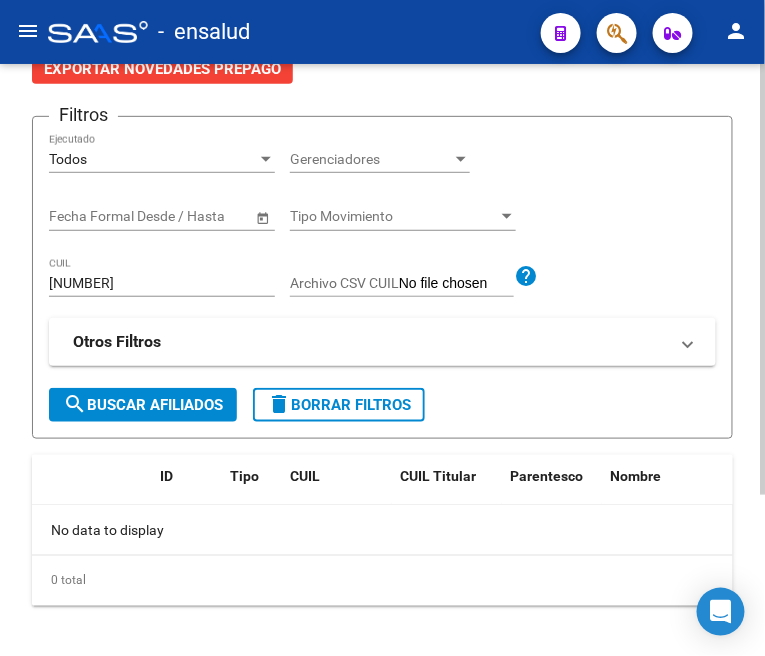 scroll, scrollTop: 222, scrollLeft: 0, axis: vertical 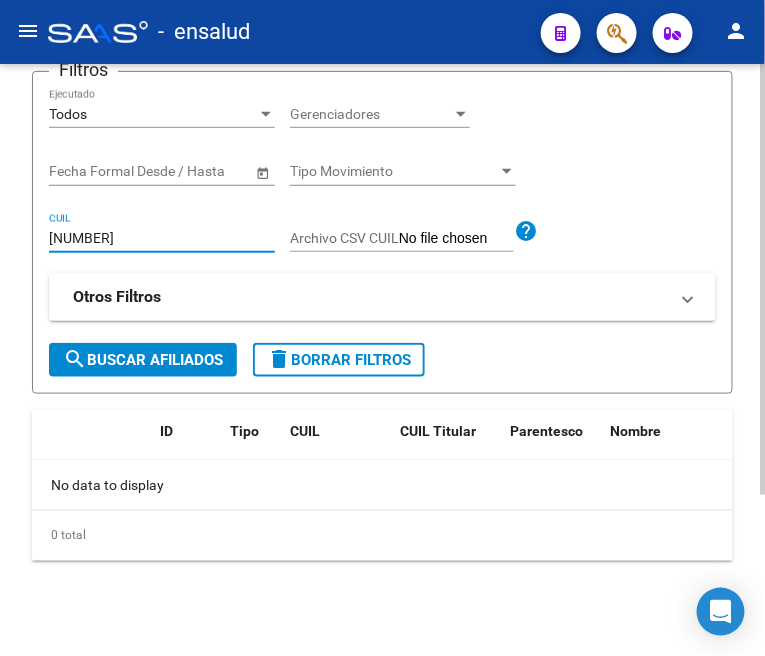 click on "20413900892" at bounding box center [162, 238] 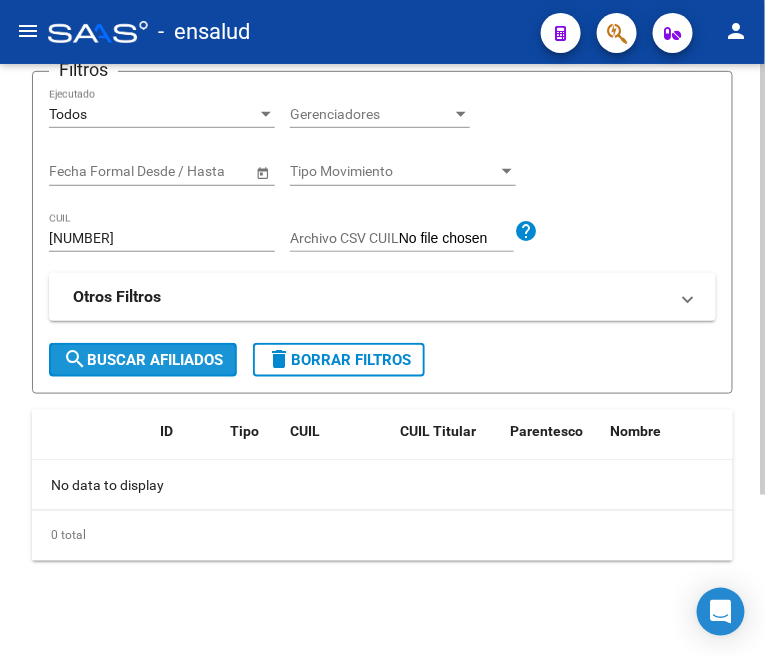 click on "search  Buscar Afiliados" 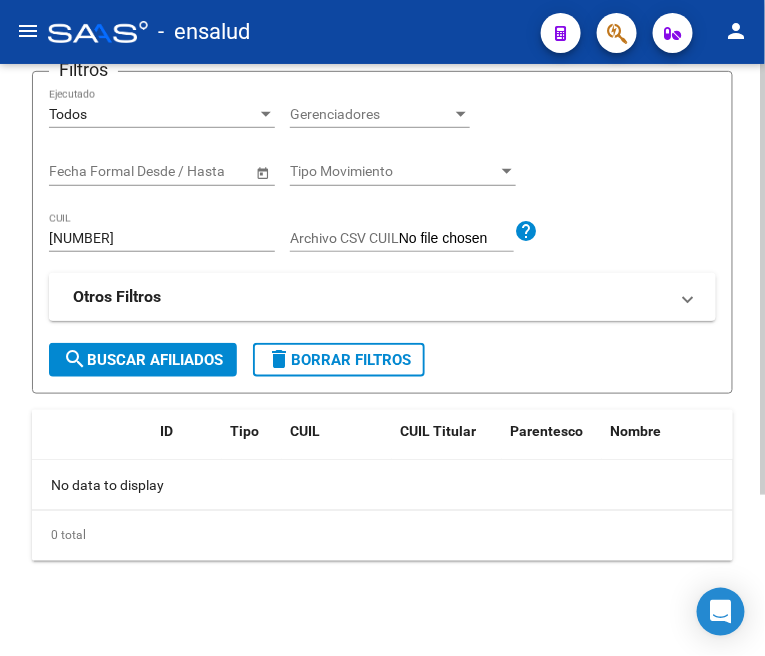 click on "search  Buscar Afiliados" 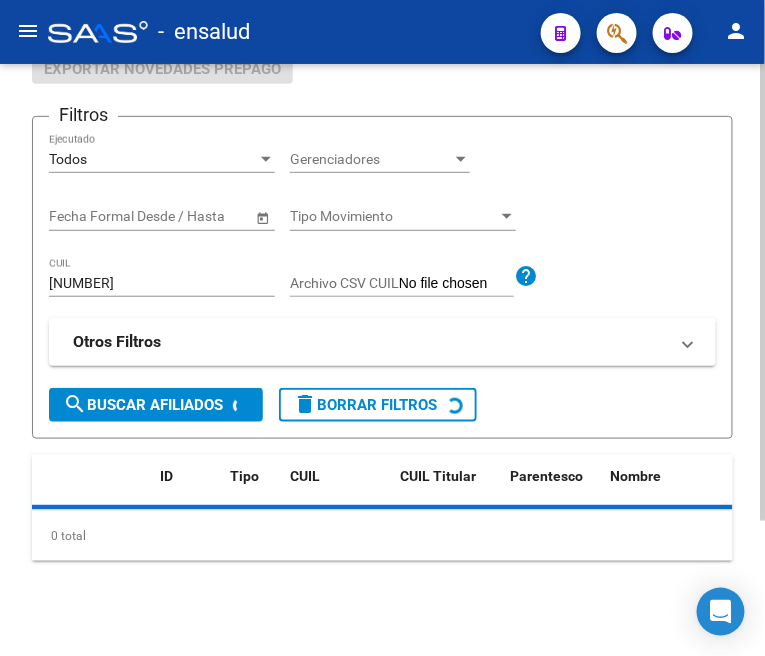 scroll, scrollTop: 222, scrollLeft: 0, axis: vertical 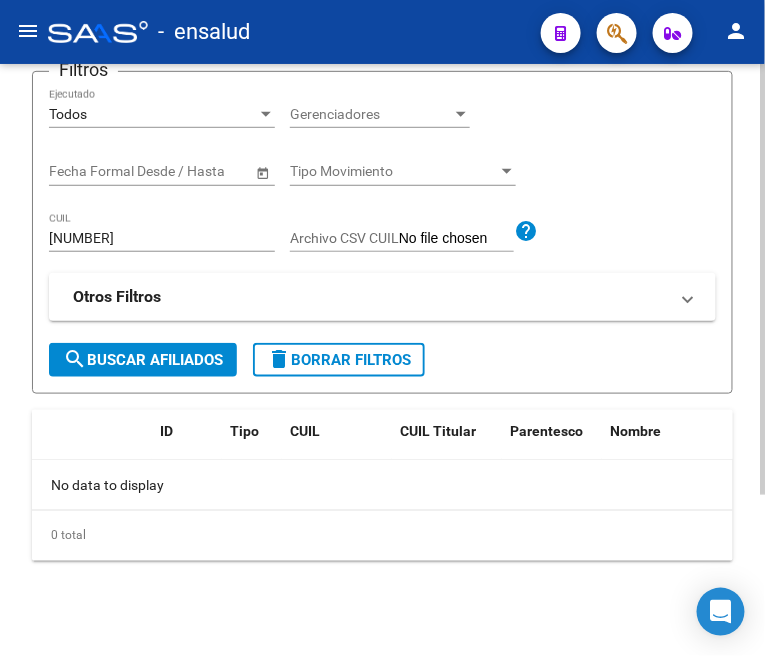 click on "27386746902" at bounding box center (162, 238) 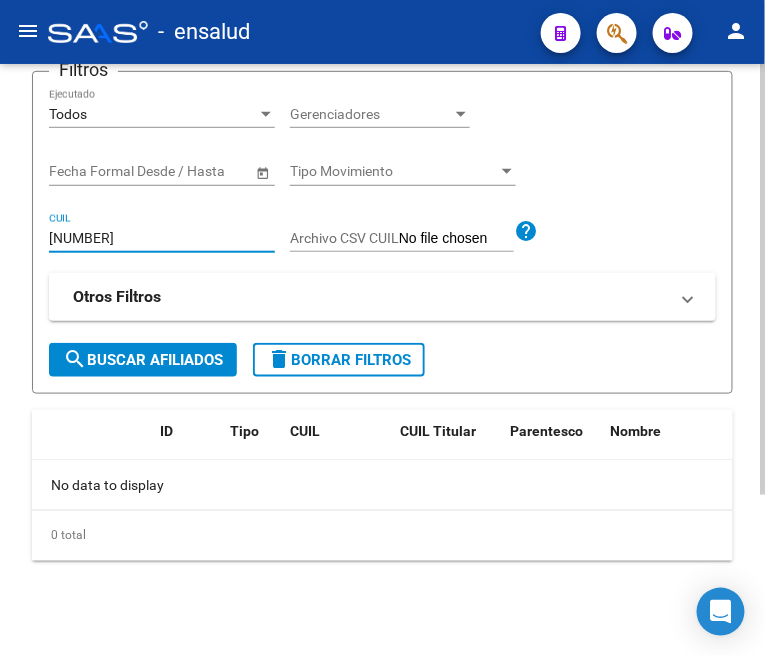 click on "27386746902" at bounding box center [162, 238] 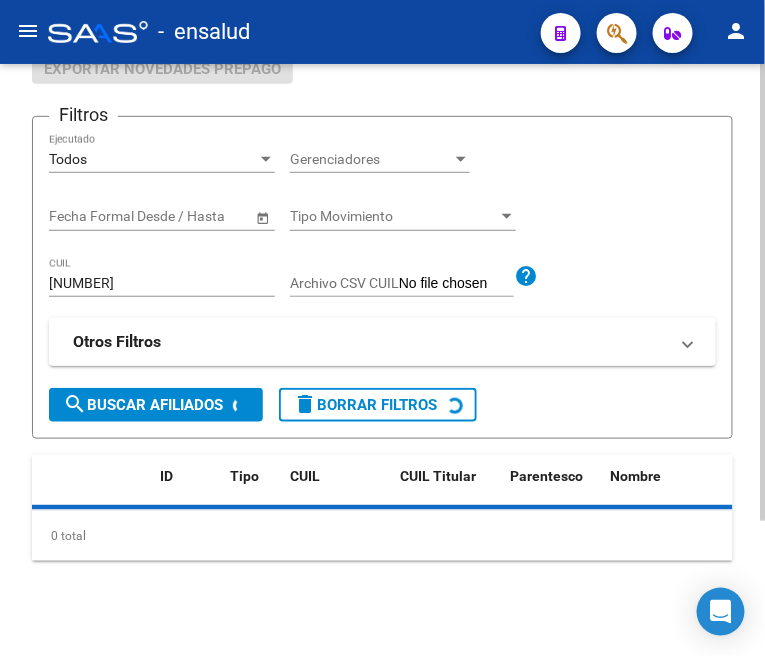 scroll, scrollTop: 222, scrollLeft: 0, axis: vertical 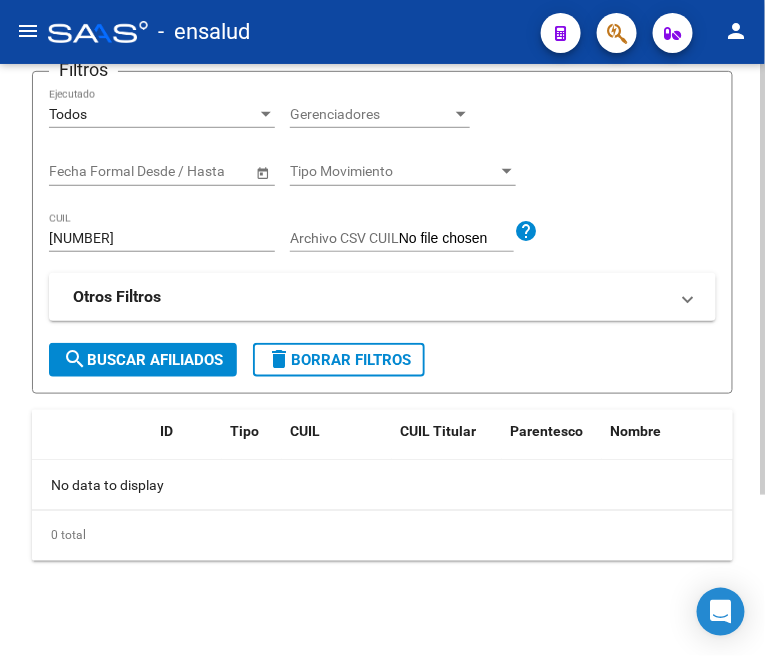 click on "23276260979" at bounding box center [162, 238] 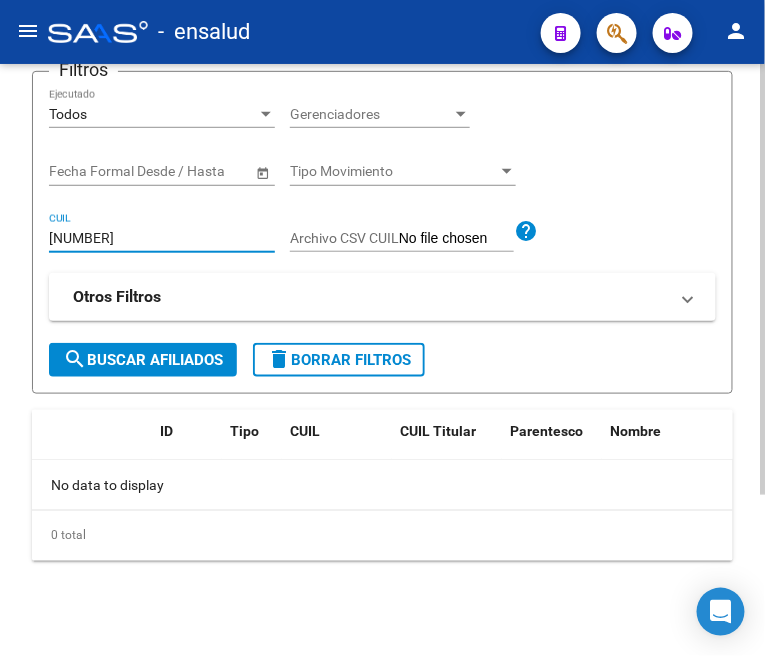 click on "23276260979" at bounding box center (162, 238) 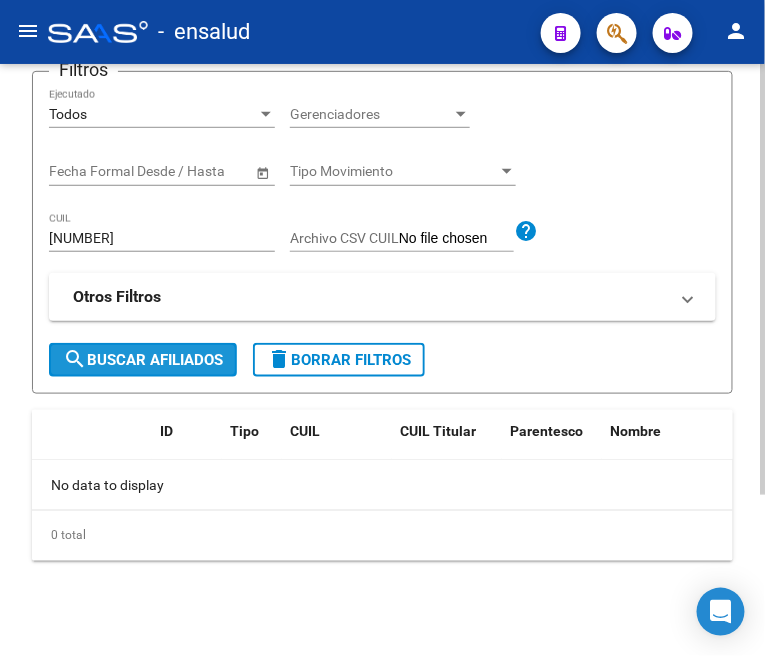 click on "search  Buscar Afiliados" 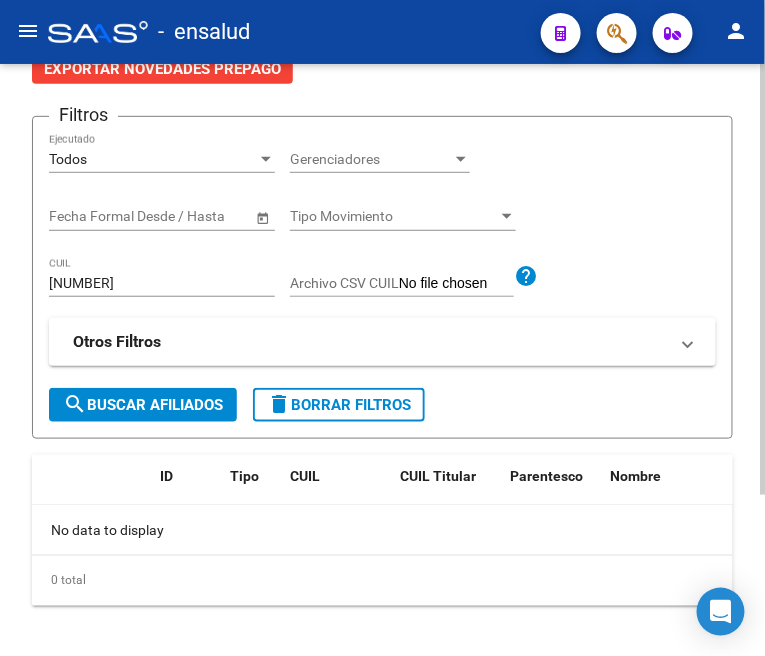 scroll, scrollTop: 222, scrollLeft: 0, axis: vertical 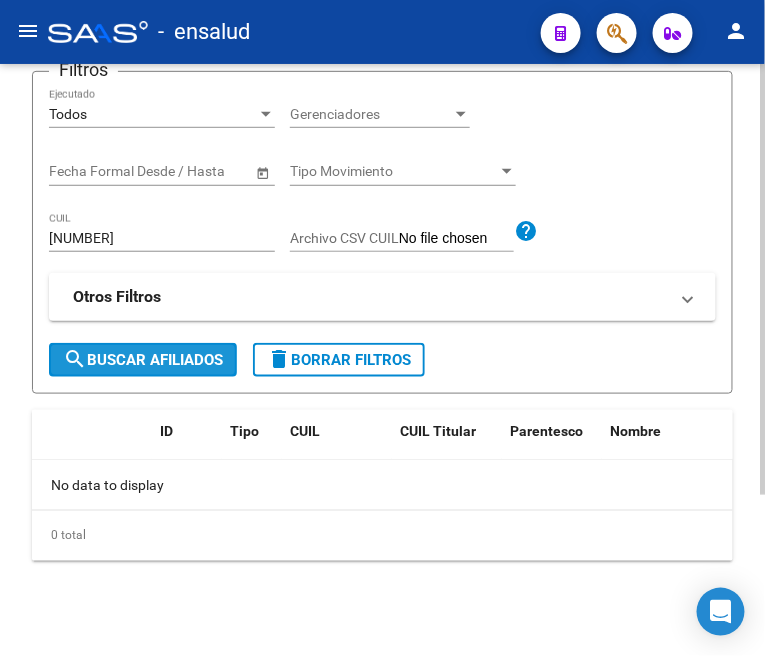 click on "search  Buscar Afiliados" 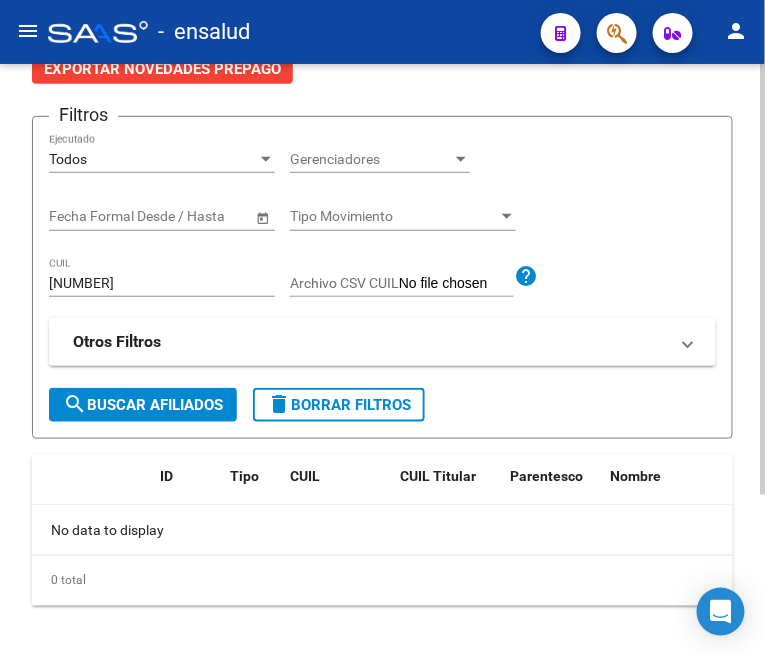 scroll, scrollTop: 222, scrollLeft: 0, axis: vertical 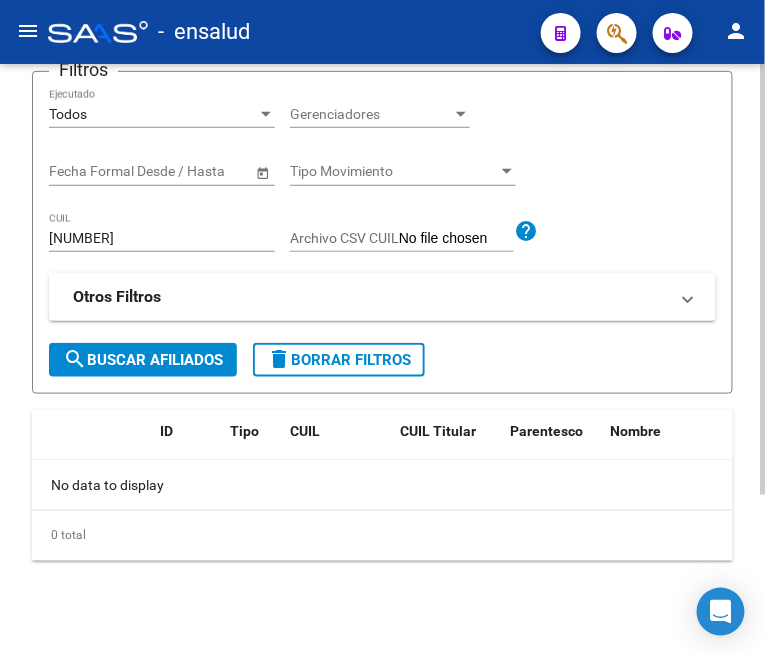 click on "23419286249" at bounding box center (162, 238) 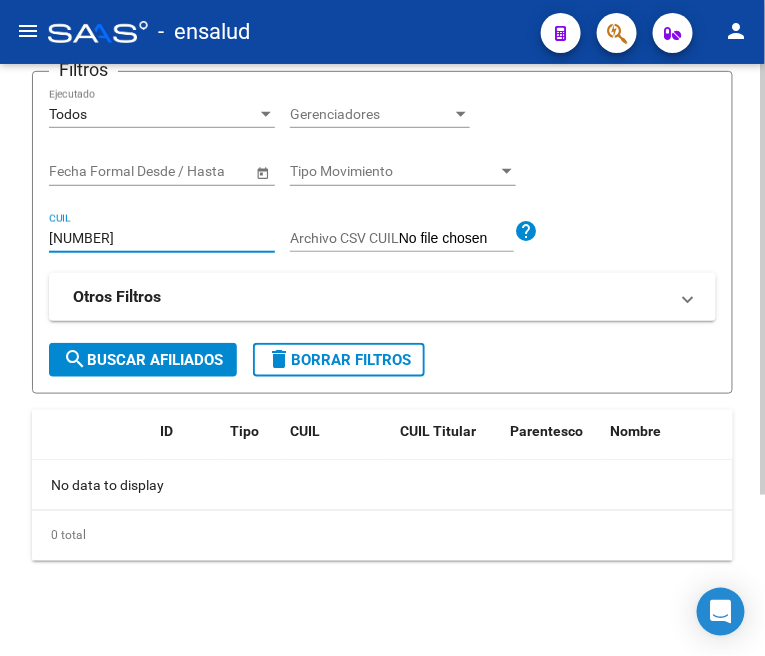 click on "23419286249" at bounding box center [162, 238] 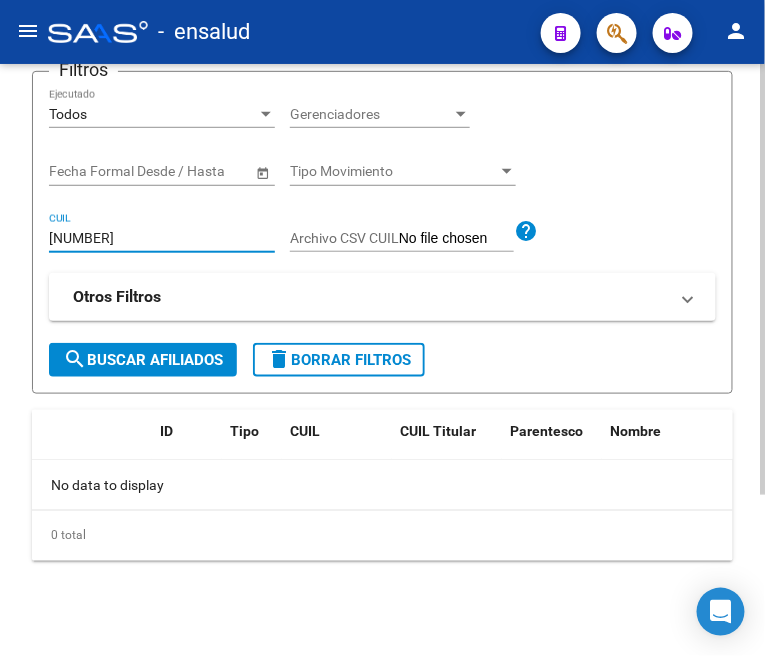 paste on "0320832803" 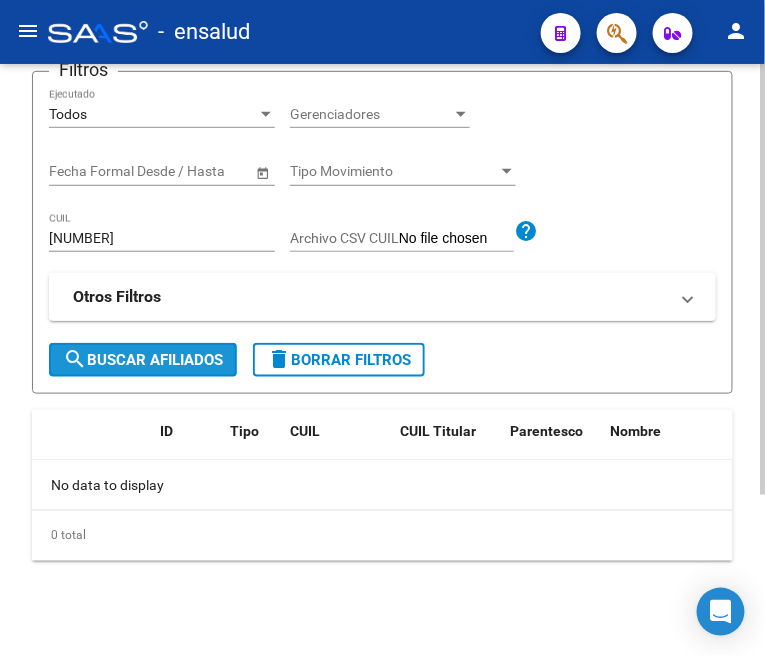 click on "search  Buscar Afiliados" 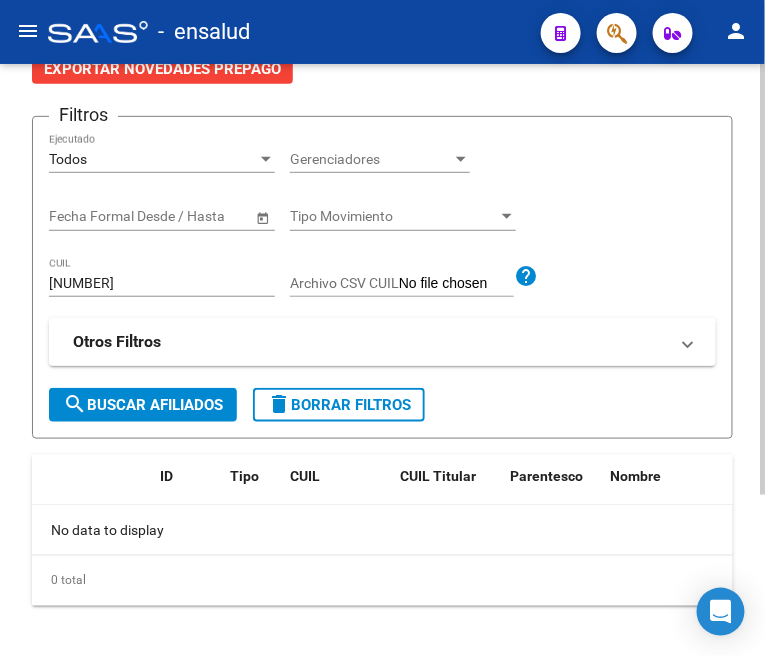 scroll, scrollTop: 222, scrollLeft: 0, axis: vertical 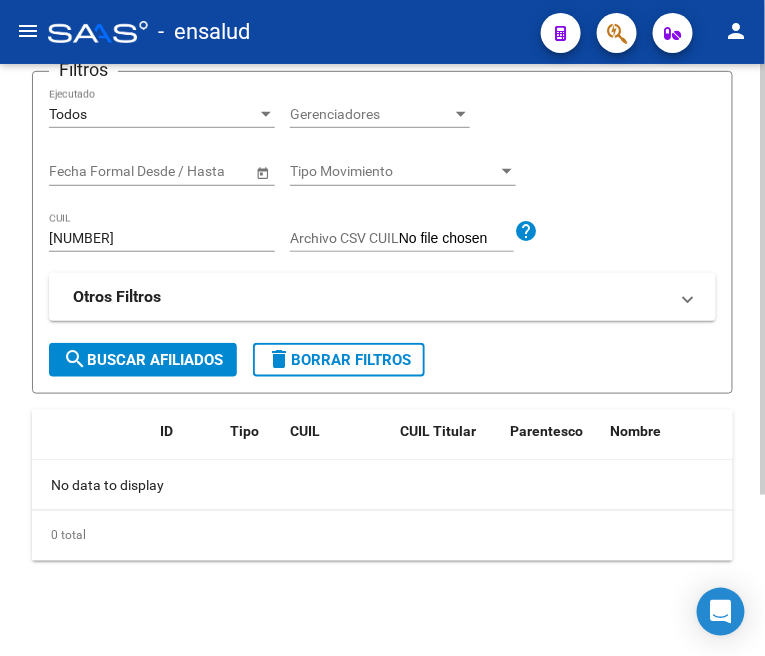 click on "20320832803" at bounding box center [162, 238] 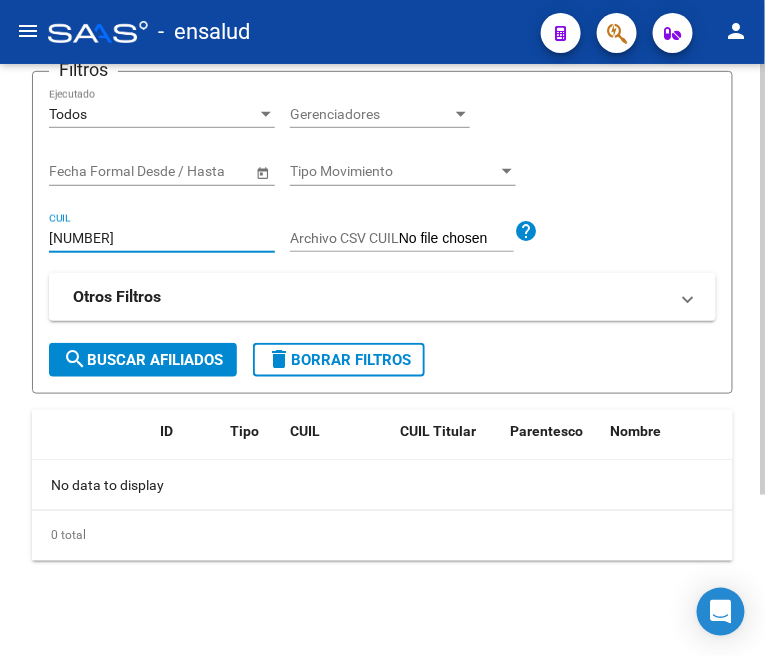 click on "20320832803" at bounding box center (162, 238) 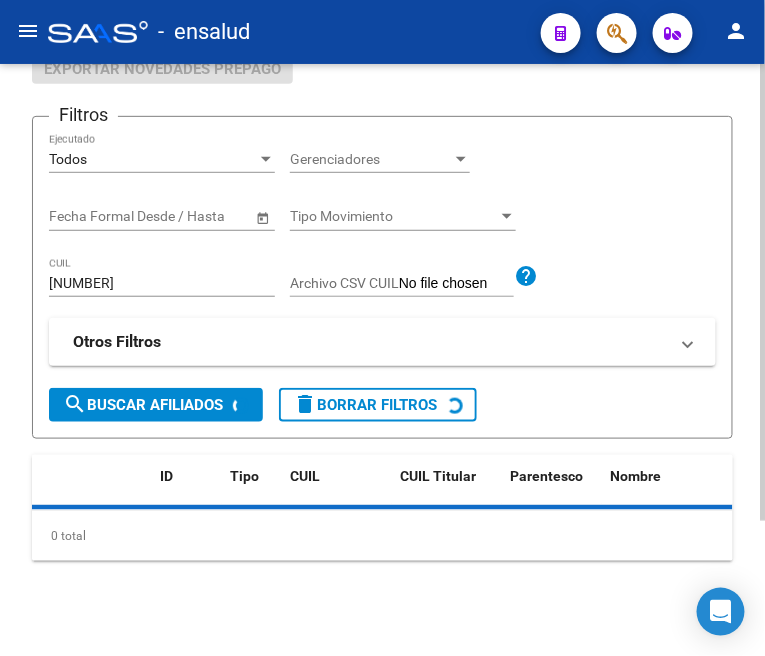 scroll, scrollTop: 222, scrollLeft: 0, axis: vertical 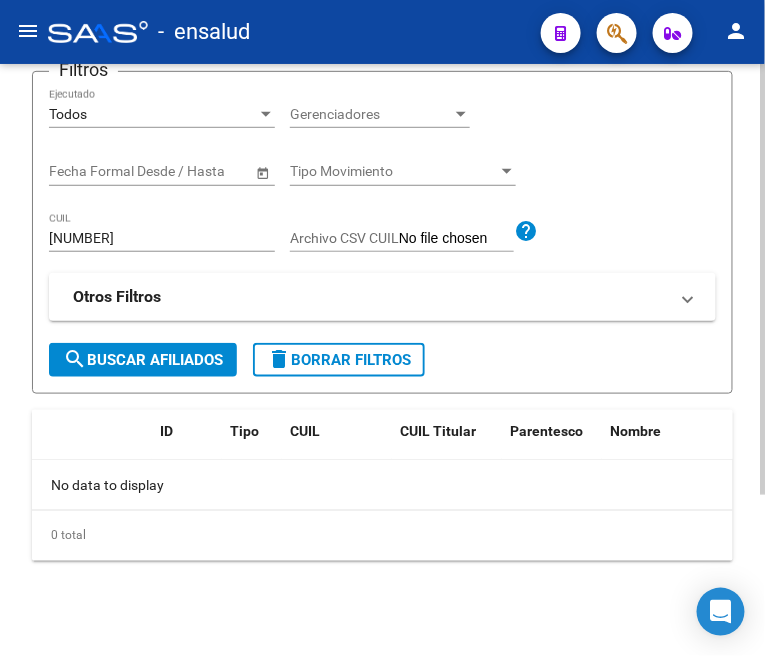 click on "20438617281" at bounding box center [162, 238] 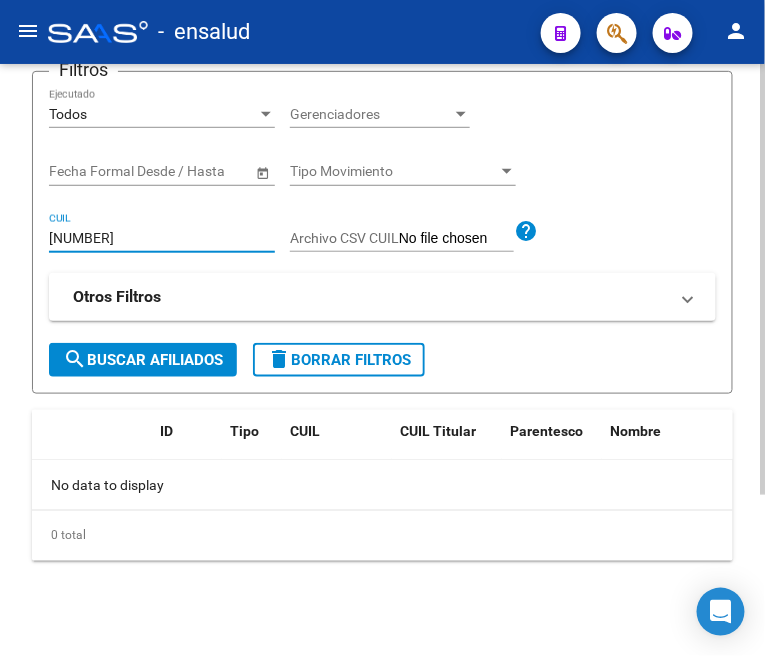 click on "20438617281" at bounding box center (162, 238) 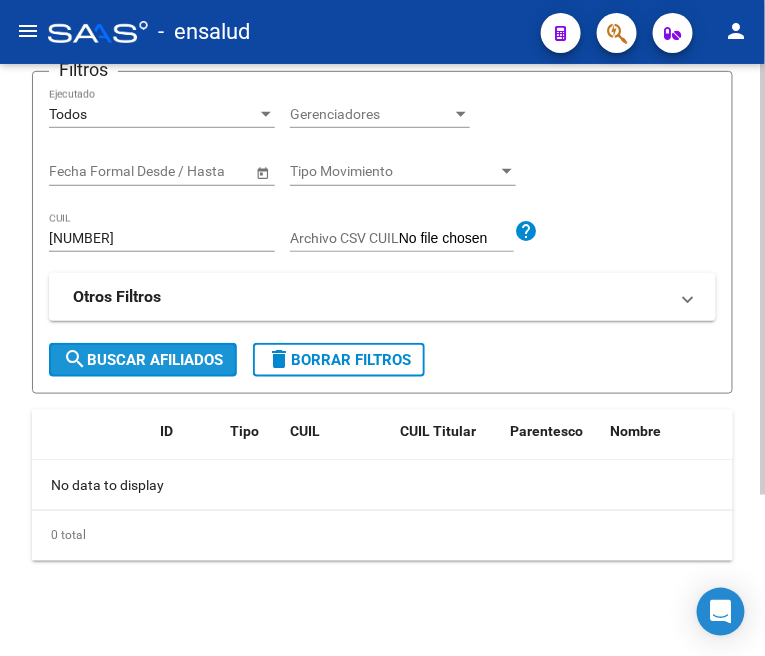 click on "search  Buscar Afiliados" 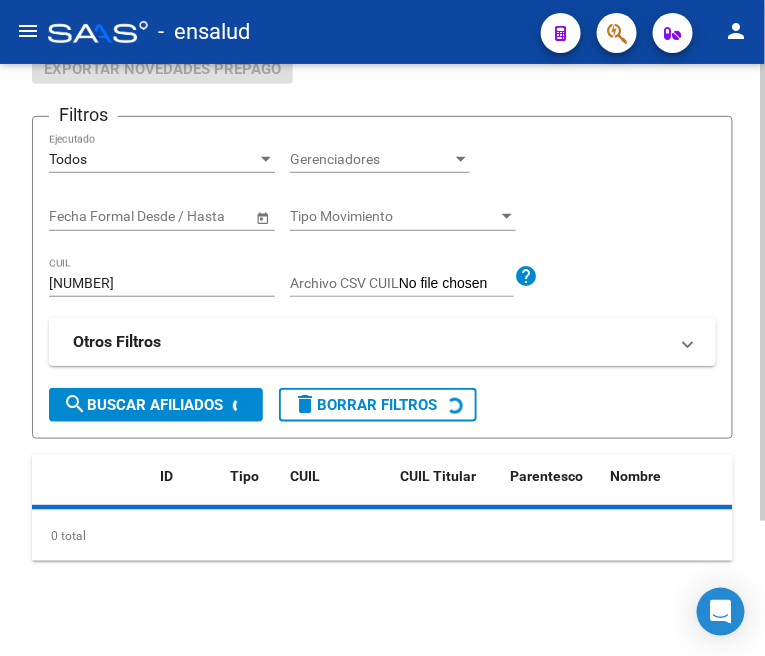 scroll, scrollTop: 222, scrollLeft: 0, axis: vertical 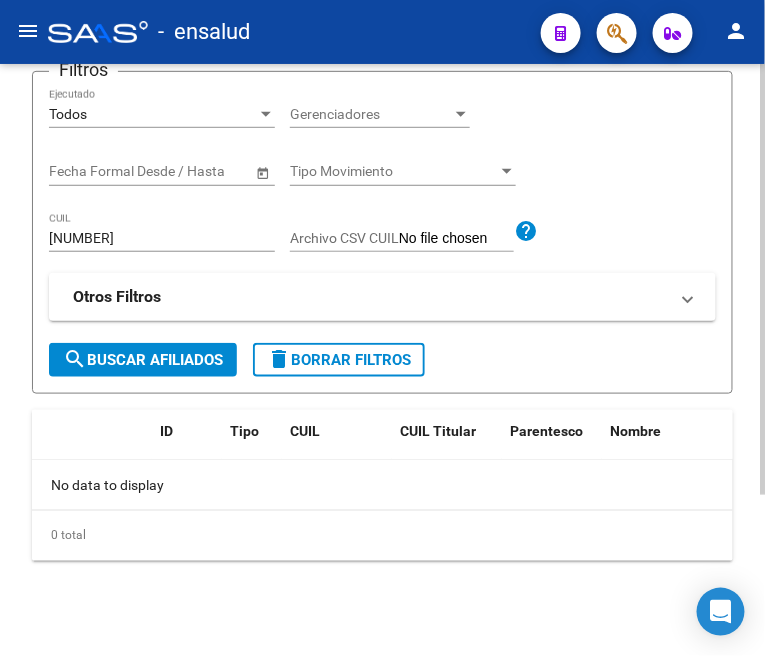 click on "Filtros Todos Ejecutado Gerenciadores Gerenciadores Start date – End date Fecha Formal Desde / Hasta Tipo Movimiento Tipo Movimiento 23433066634 CUIL Archivo CSV CUIL help Otros Filtros Id Start date – End date Fecha Creado Desde / Hasta Todos Titular Todos Es informable SSS" 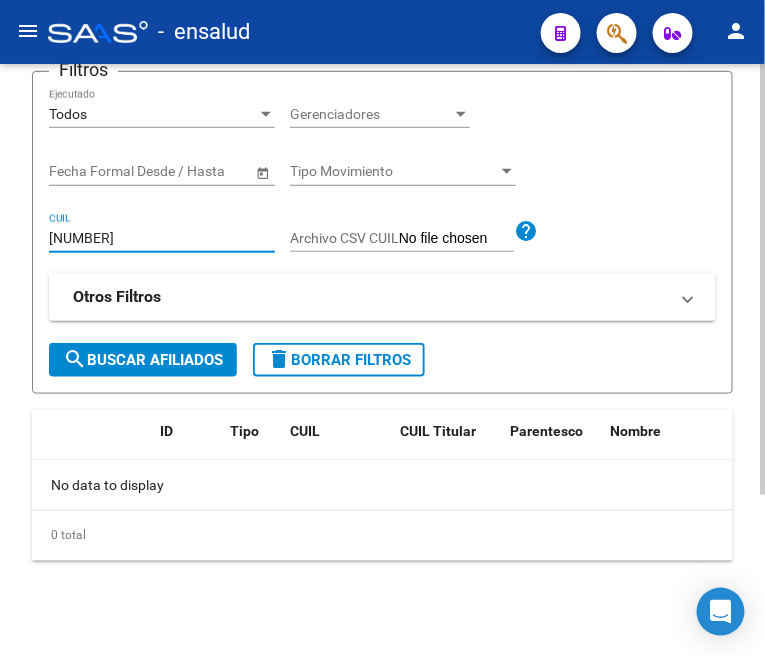 click on "23433066634" at bounding box center [162, 238] 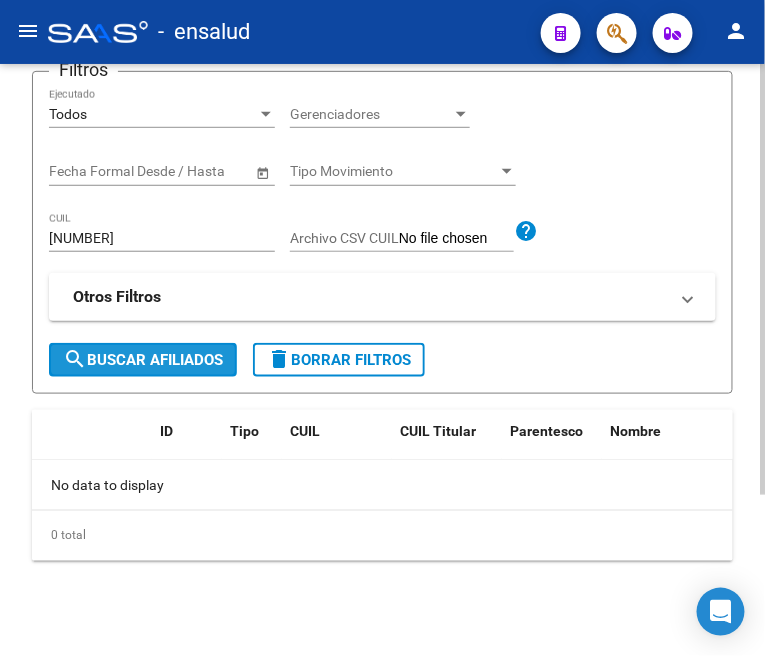 click on "search  Buscar Afiliados" 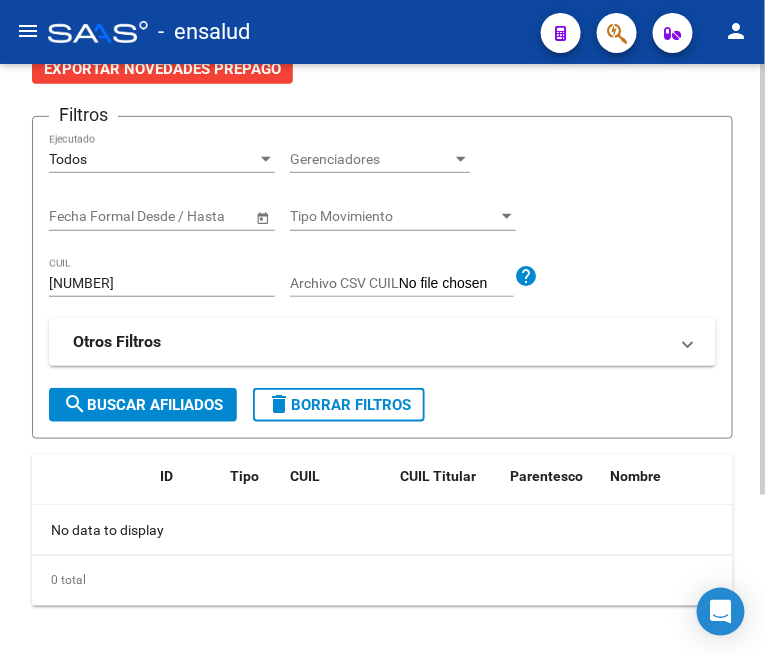 scroll, scrollTop: 222, scrollLeft: 0, axis: vertical 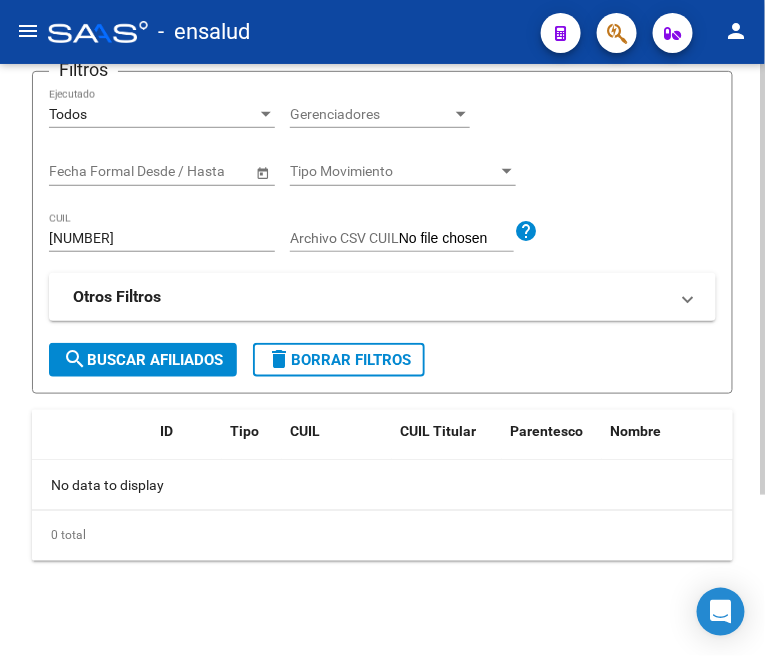 click on "23322245769 CUIL" 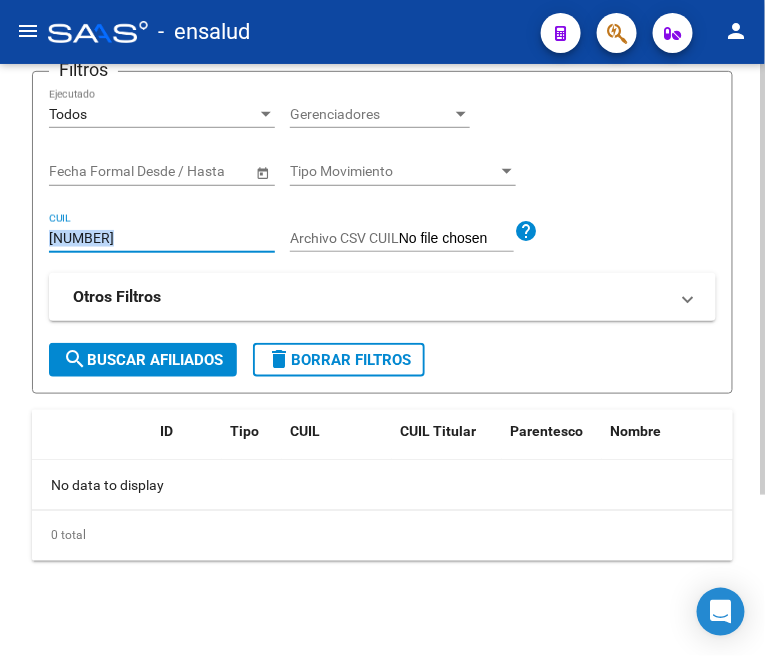 click on "23322245769 CUIL" 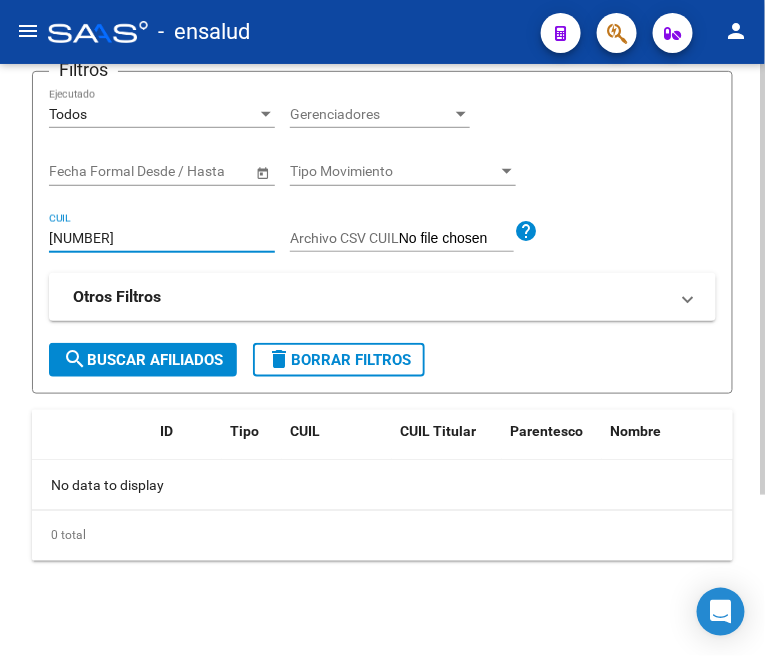 click on "23322245769" at bounding box center [162, 238] 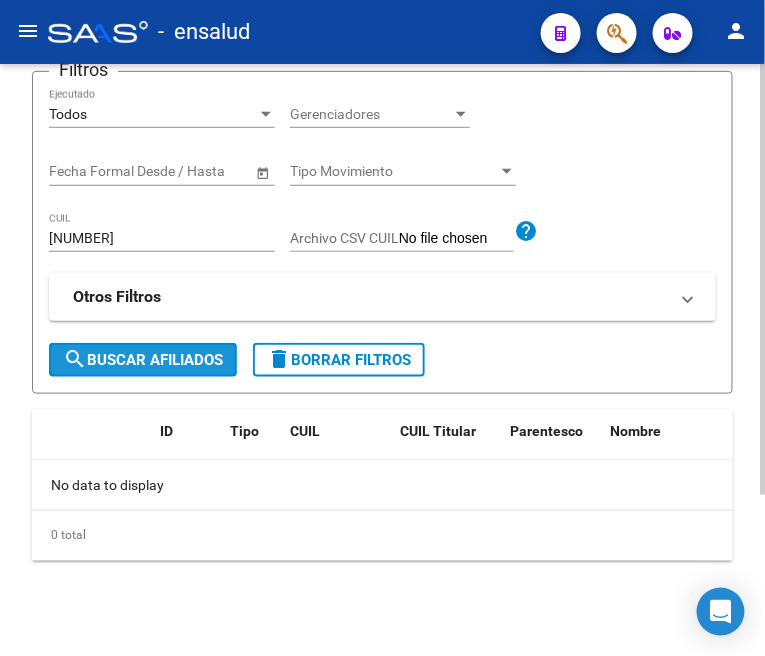 click on "search  Buscar Afiliados" 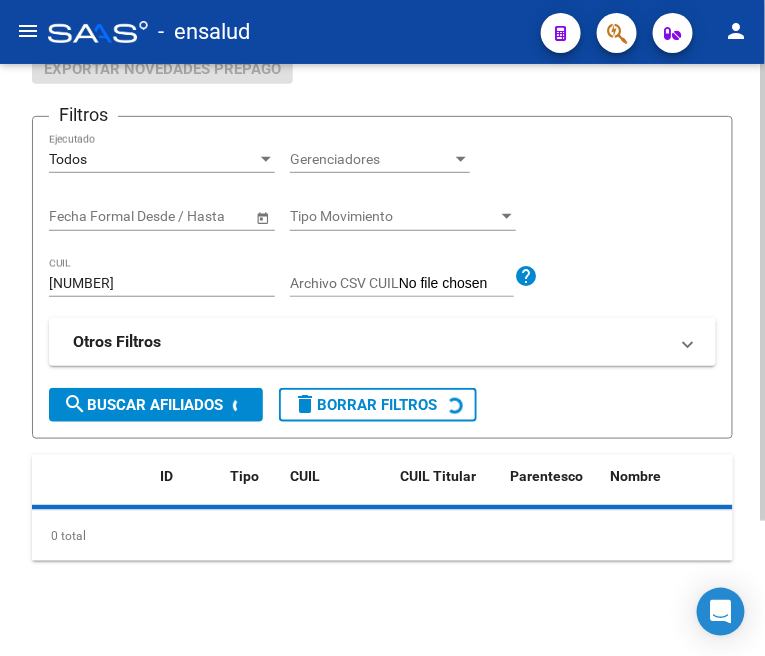 scroll, scrollTop: 222, scrollLeft: 0, axis: vertical 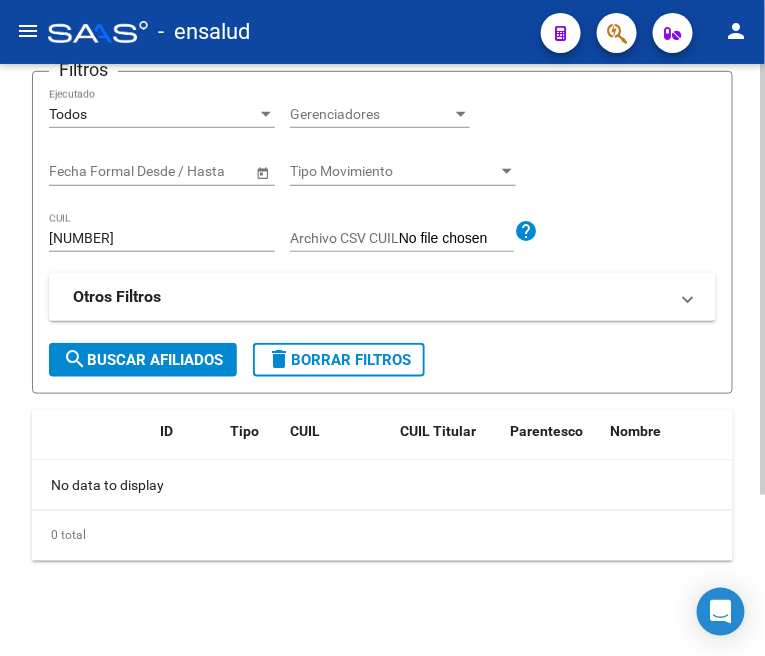 click on "20349833205" at bounding box center (162, 238) 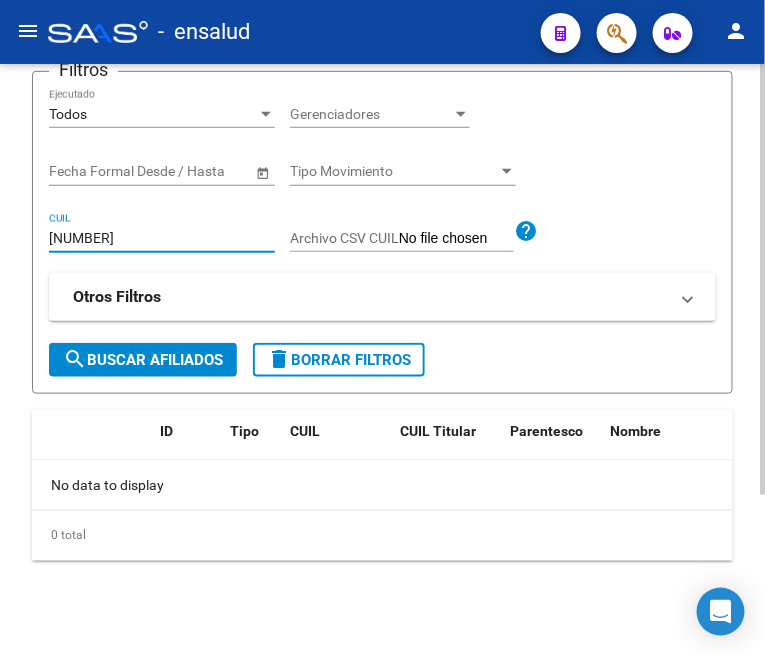 click on "20349833205" at bounding box center [162, 238] 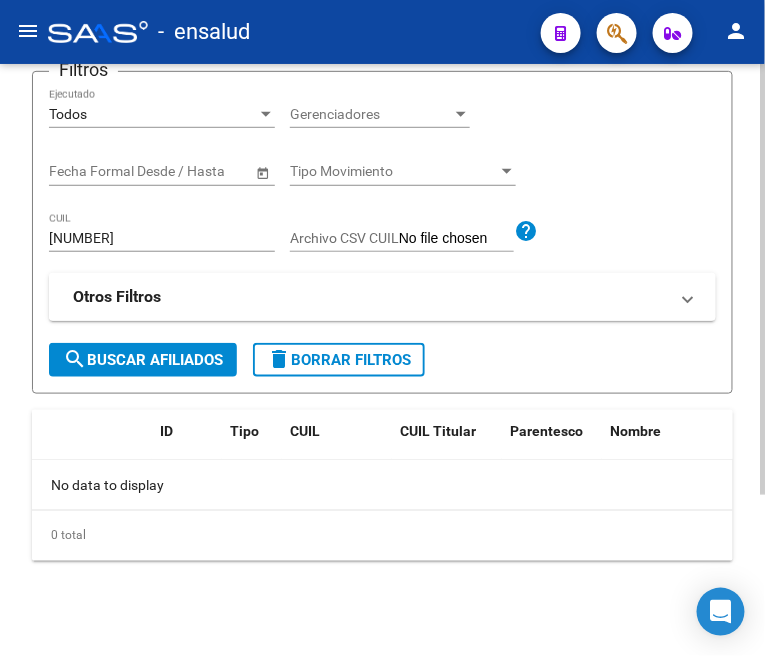 click on "search  Buscar Afiliados" 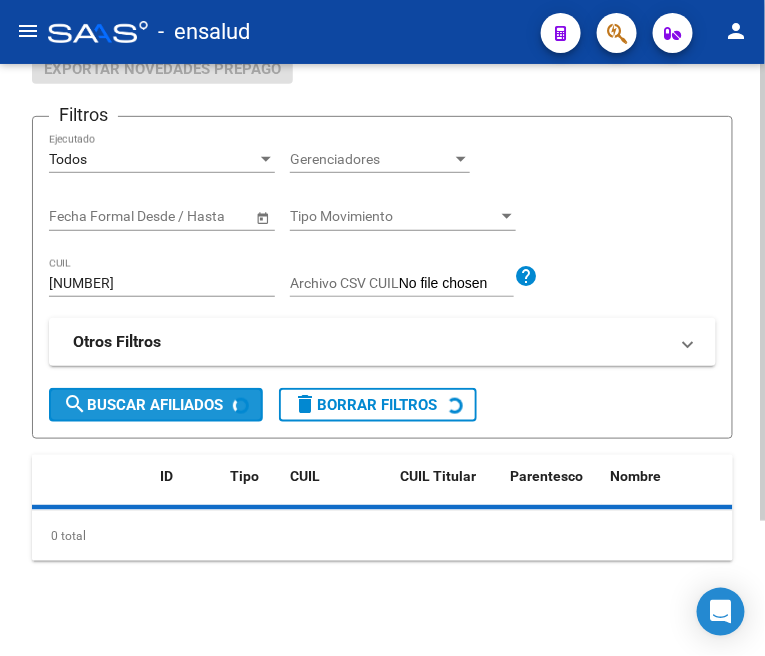 scroll, scrollTop: 222, scrollLeft: 0, axis: vertical 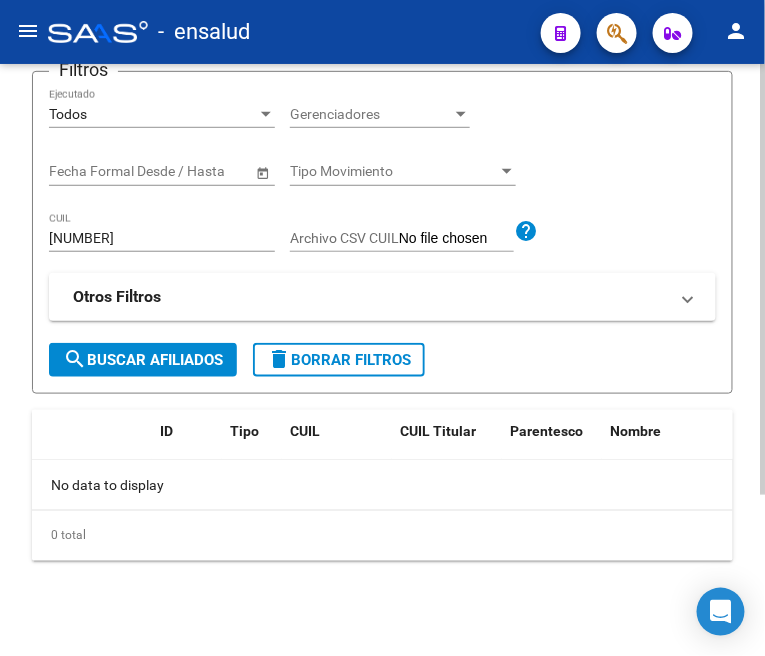 click on "20447552338" at bounding box center [162, 238] 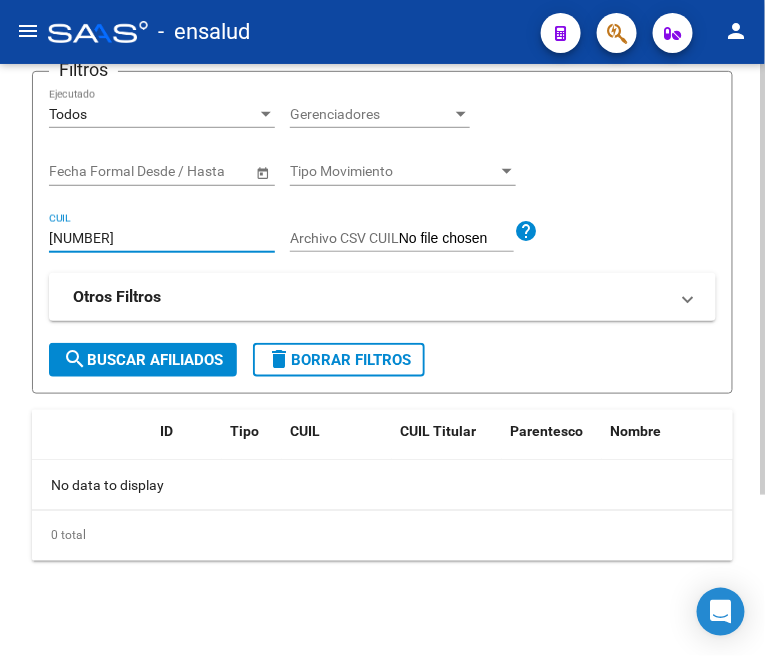 click on "20447552338" at bounding box center [162, 238] 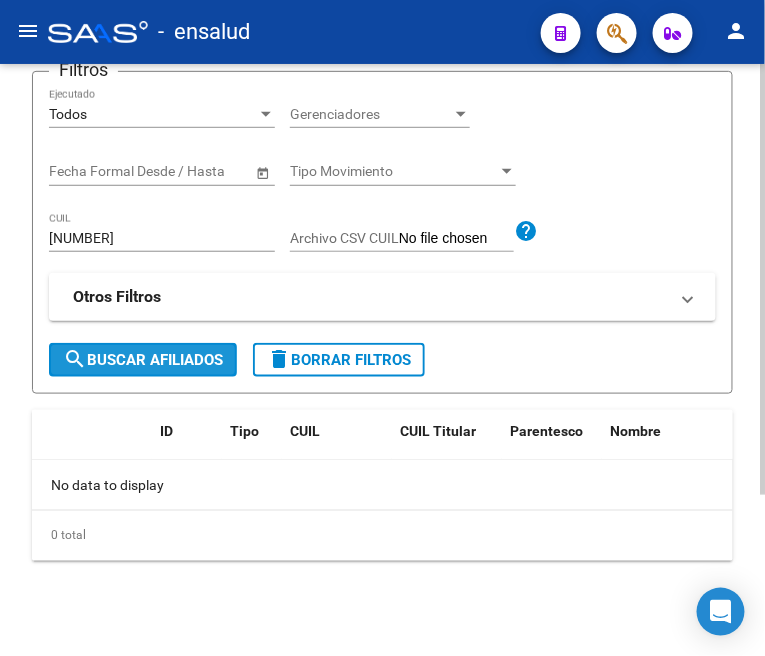click on "search  Buscar Afiliados" 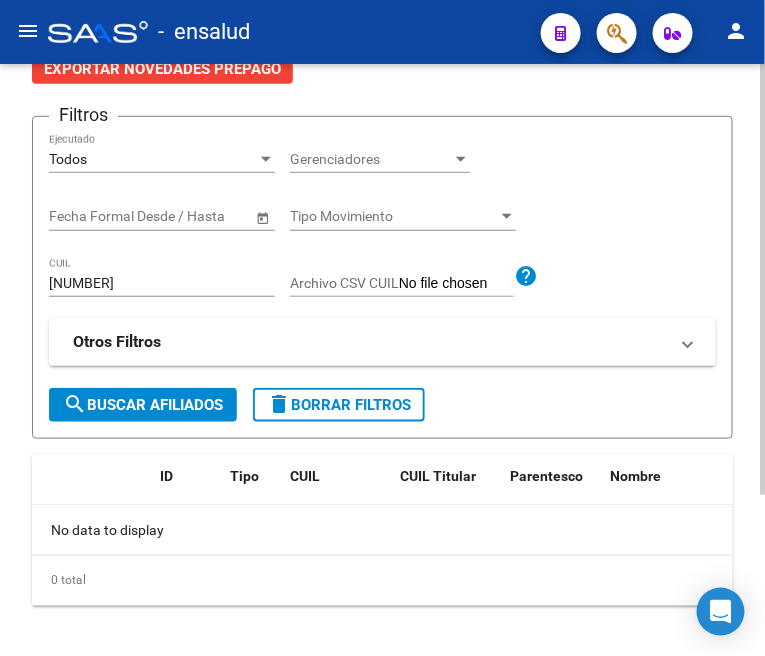scroll, scrollTop: 222, scrollLeft: 0, axis: vertical 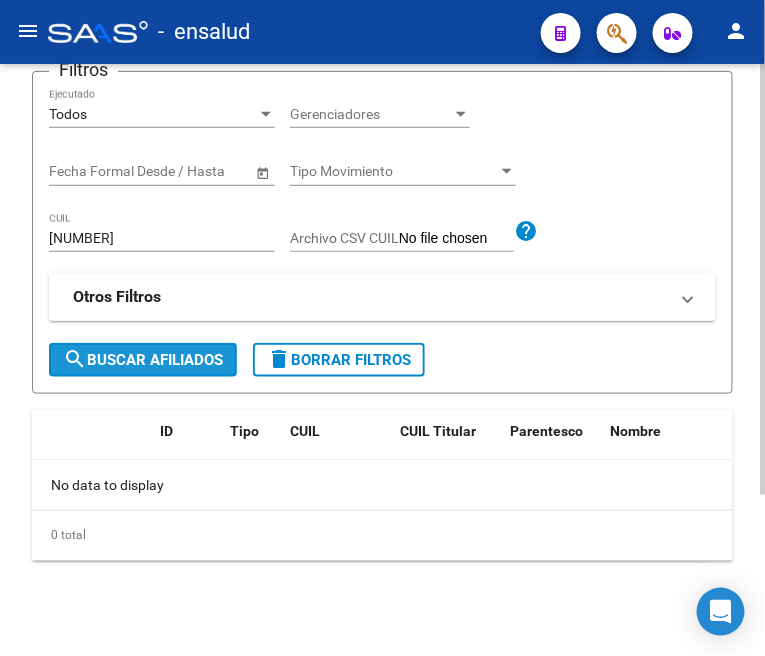 click on "search  Buscar Afiliados" 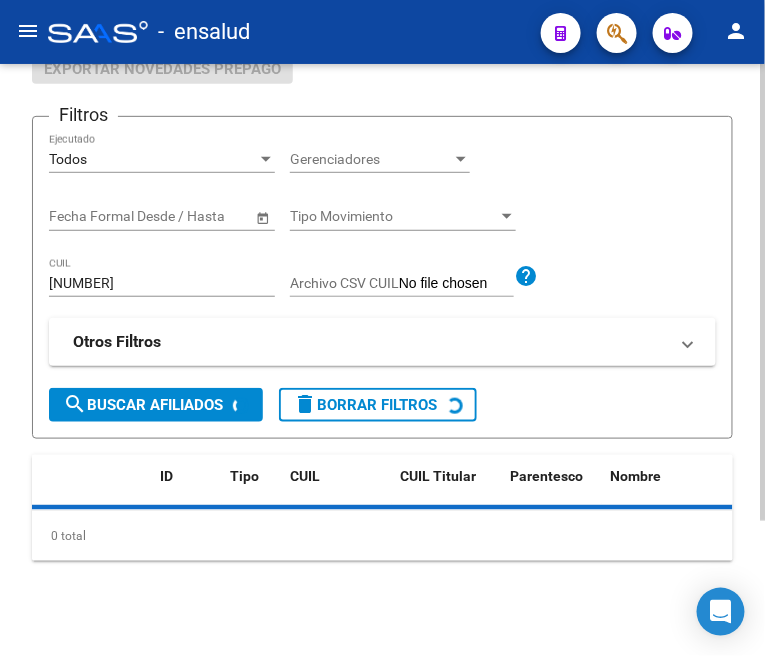 scroll, scrollTop: 222, scrollLeft: 0, axis: vertical 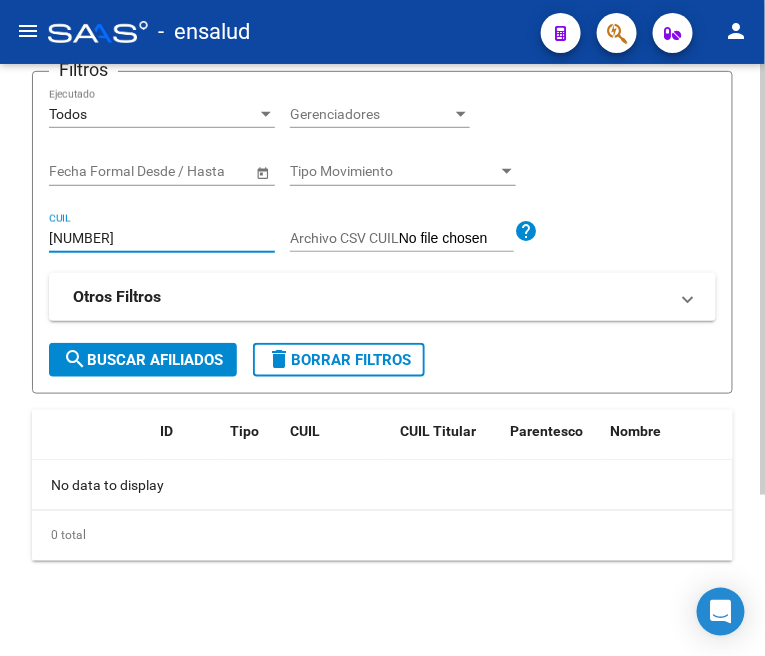 click on "20327636546" at bounding box center (162, 238) 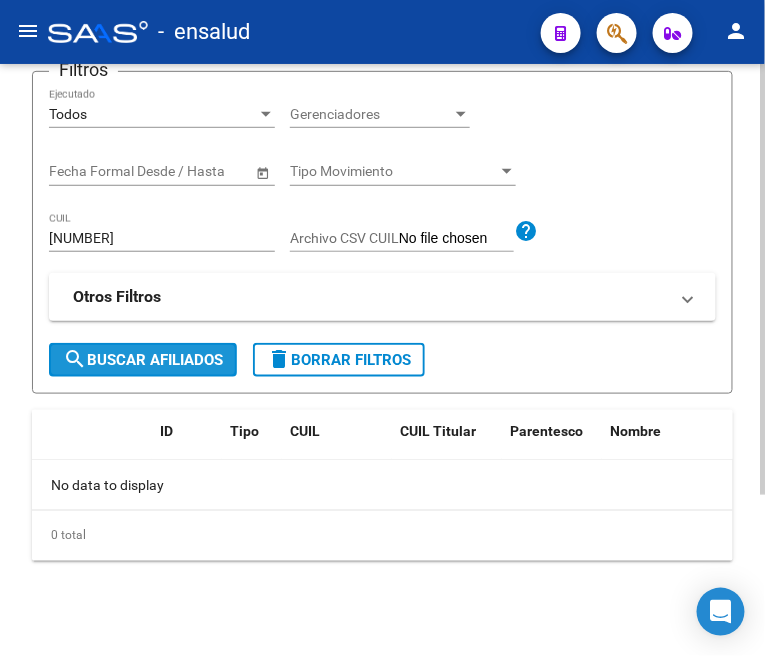 click on "search  Buscar Afiliados" 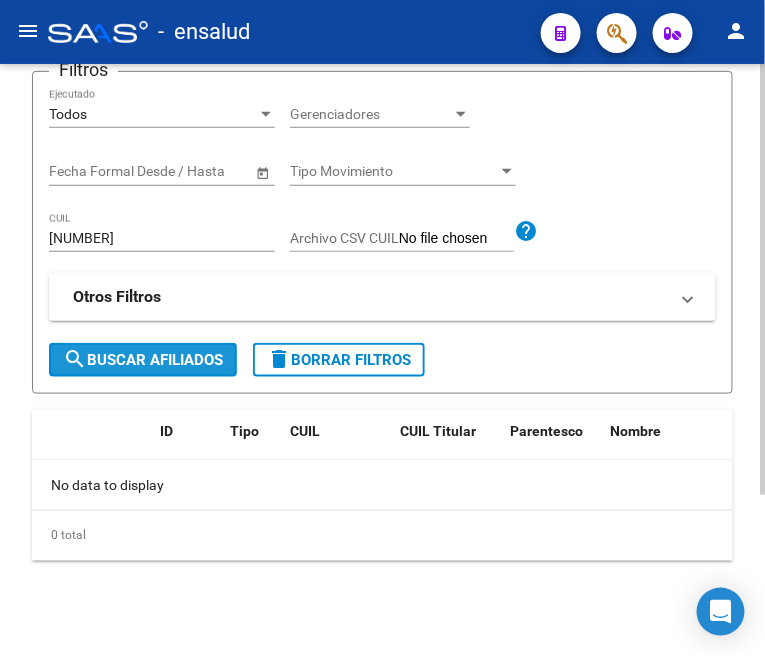 click on "search  Buscar Afiliados" 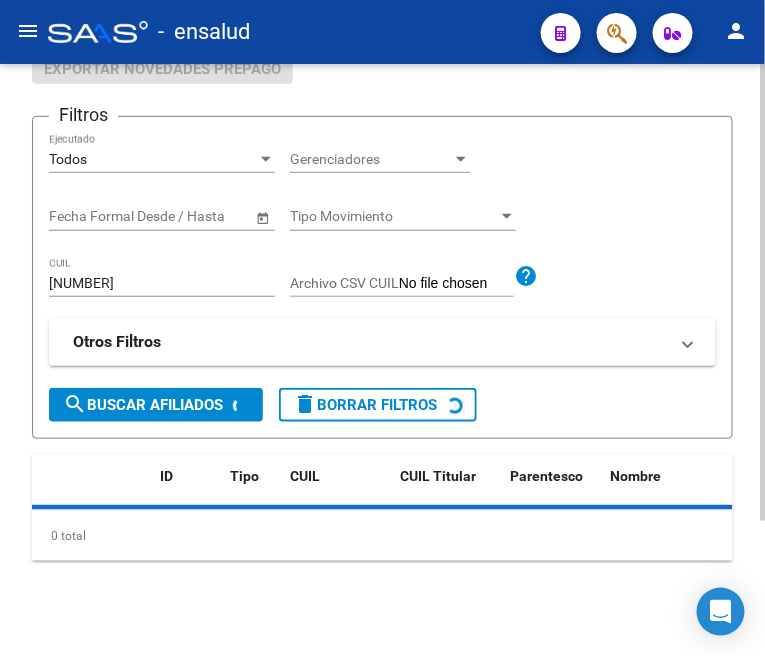 scroll, scrollTop: 222, scrollLeft: 0, axis: vertical 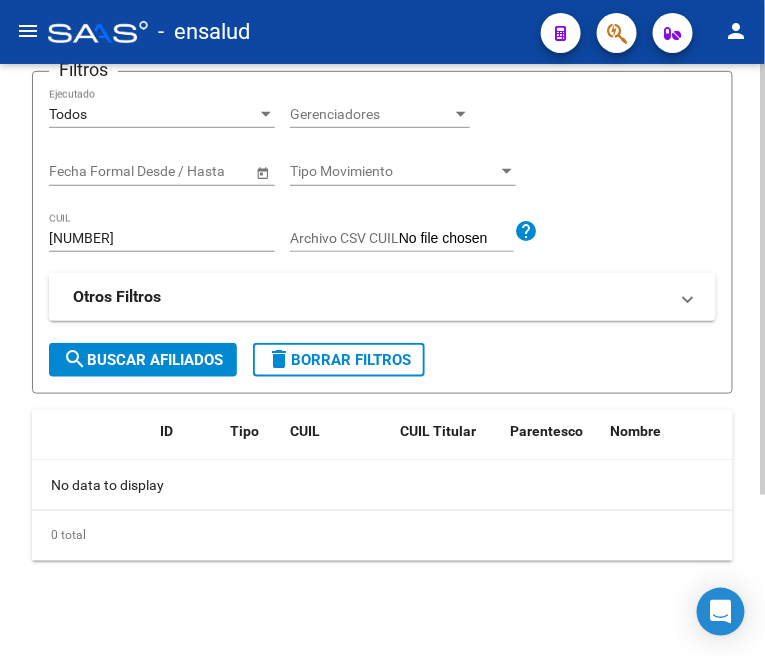 click on "27961373412" at bounding box center (162, 238) 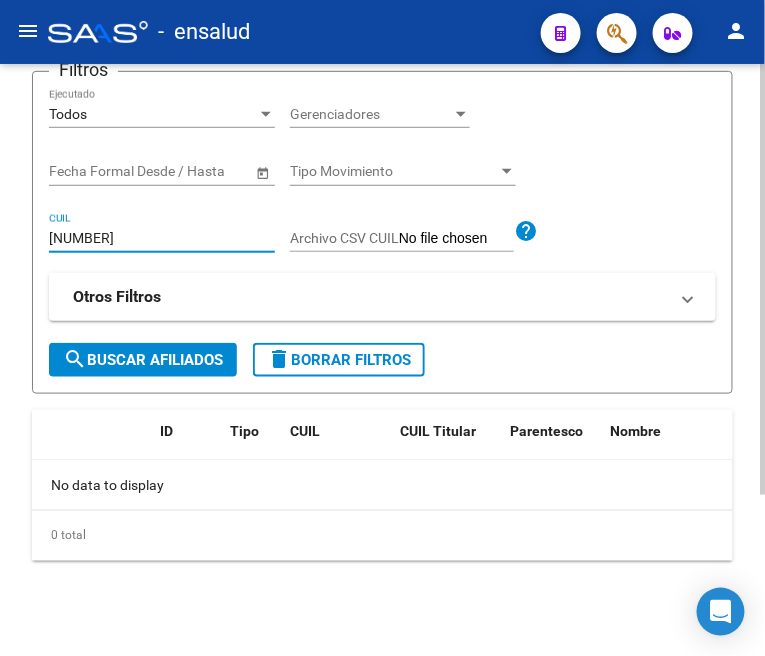 click on "27961373412" at bounding box center (162, 238) 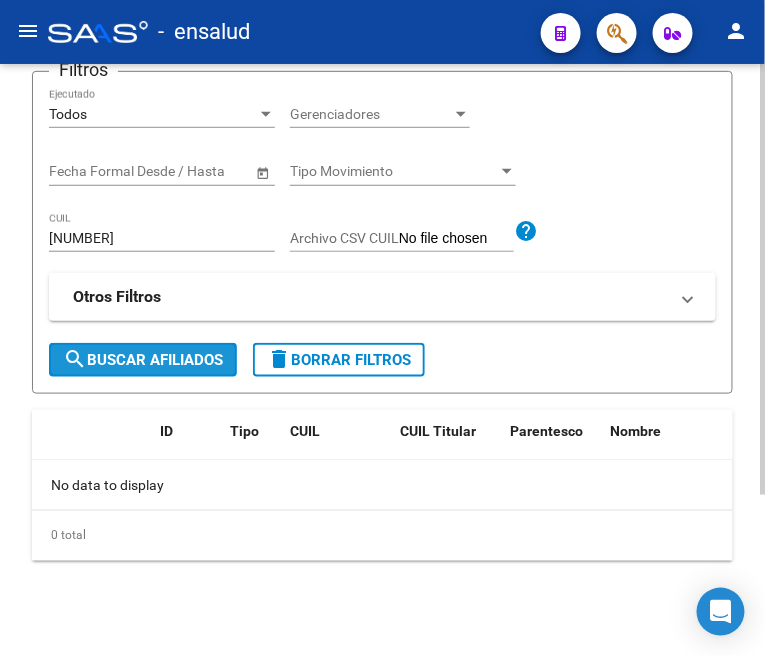 drag, startPoint x: 188, startPoint y: 363, endPoint x: 198, endPoint y: 405, distance: 43.174065 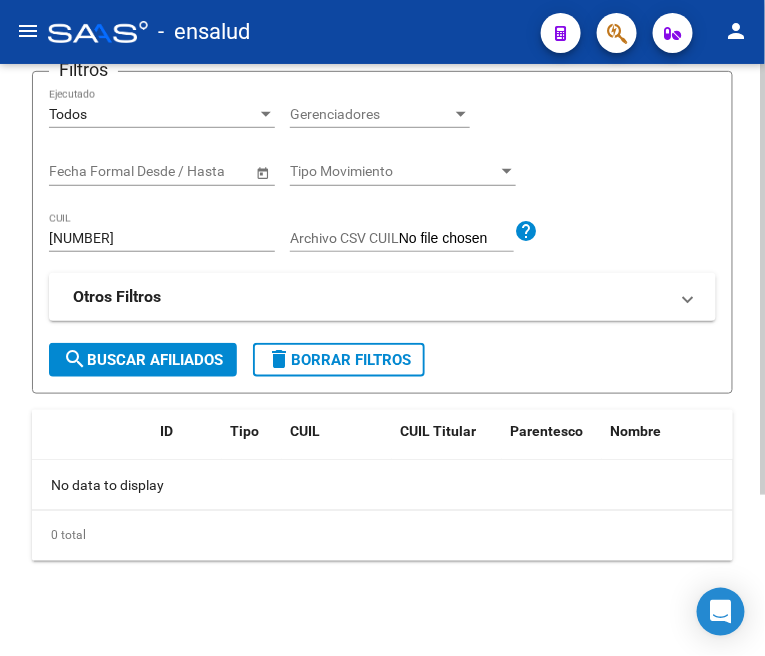 click on "search  Buscar Afiliados" 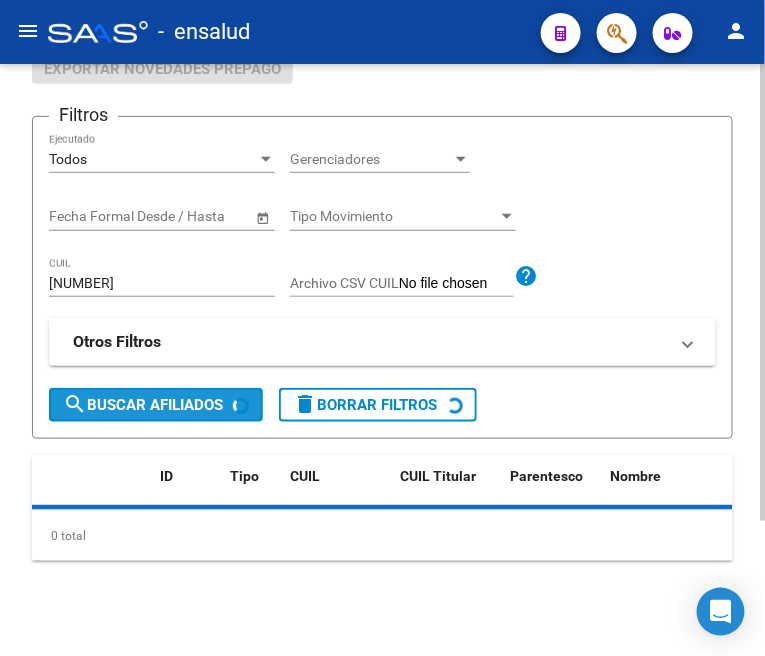 scroll, scrollTop: 222, scrollLeft: 0, axis: vertical 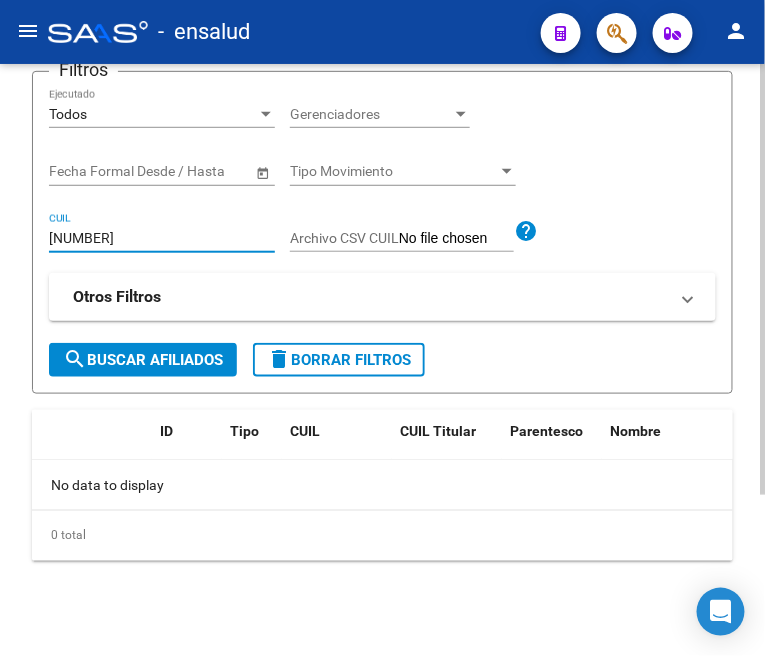 click on "20271794860" at bounding box center [162, 238] 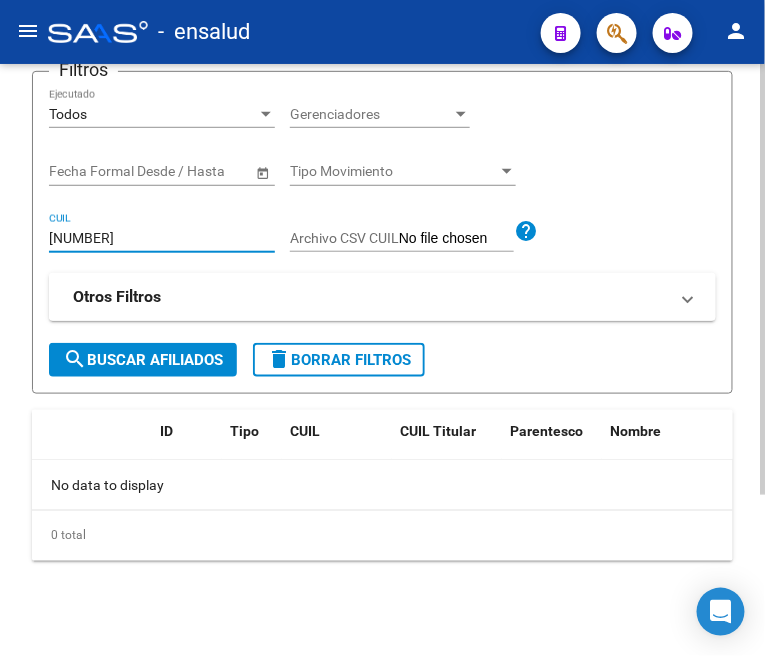 click on "search  Buscar Afiliados" 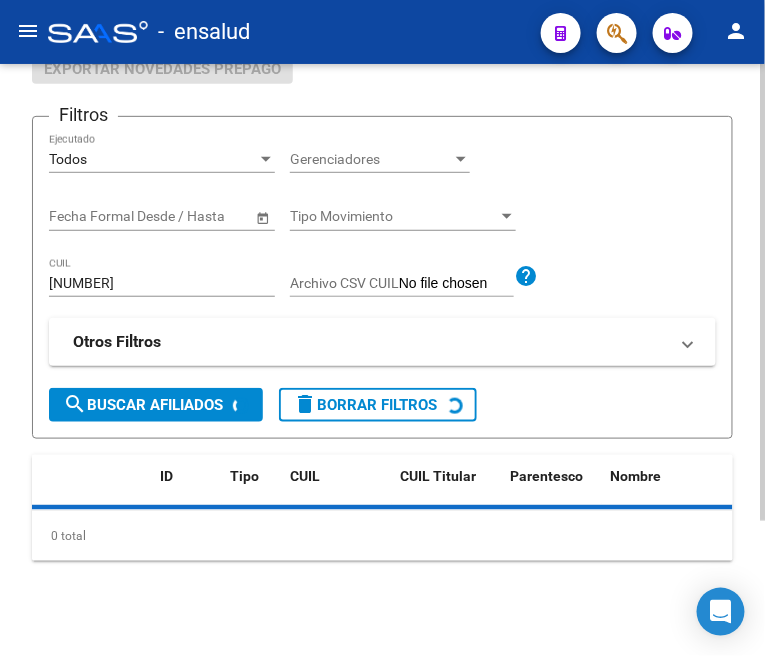 scroll, scrollTop: 222, scrollLeft: 0, axis: vertical 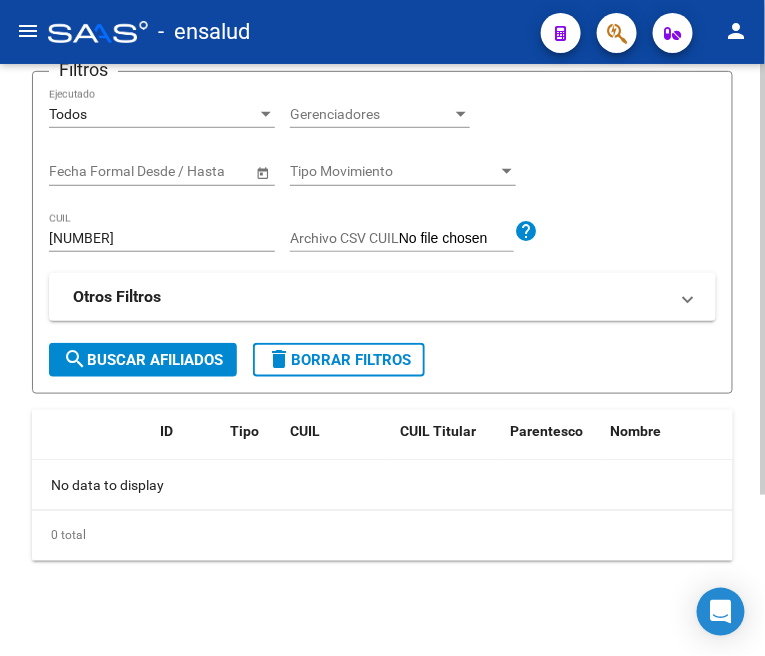 click on "search  Buscar Afiliados" 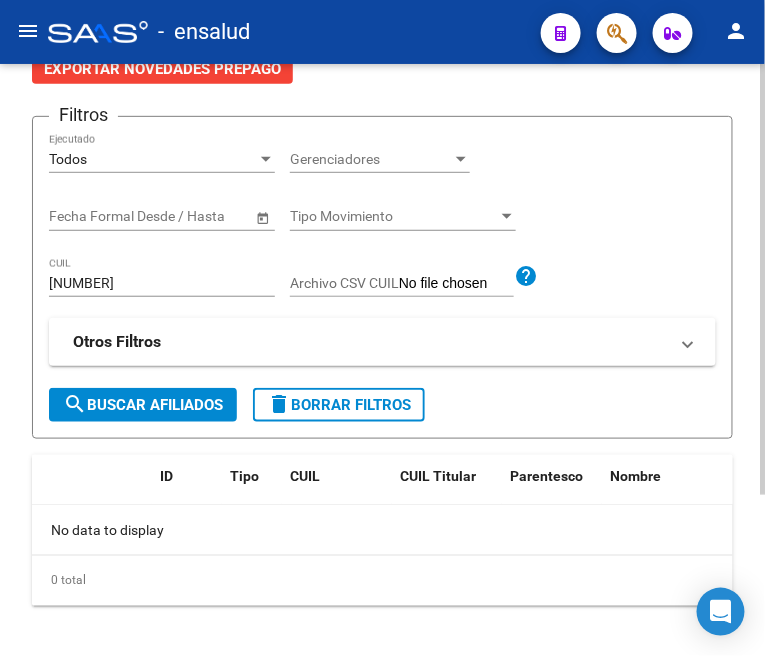scroll, scrollTop: 222, scrollLeft: 0, axis: vertical 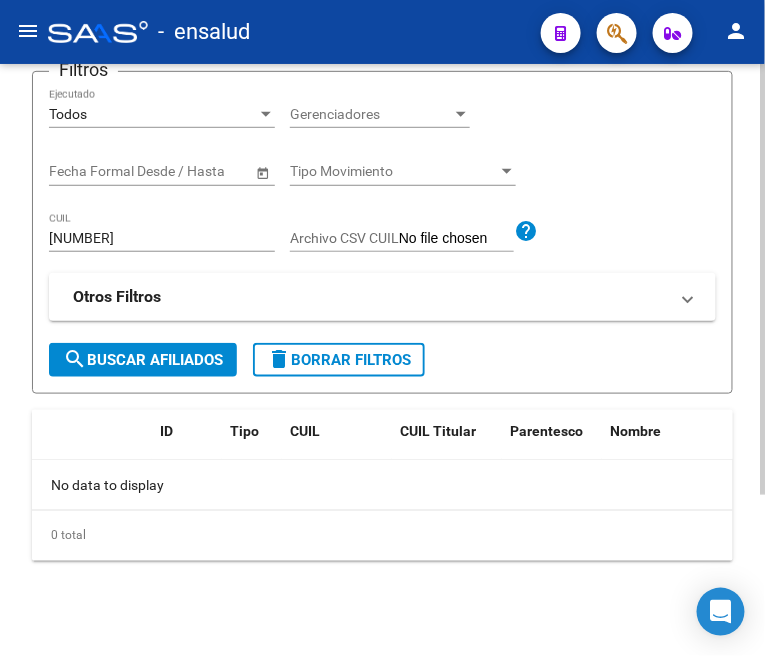 click on "20190362427 CUIL" 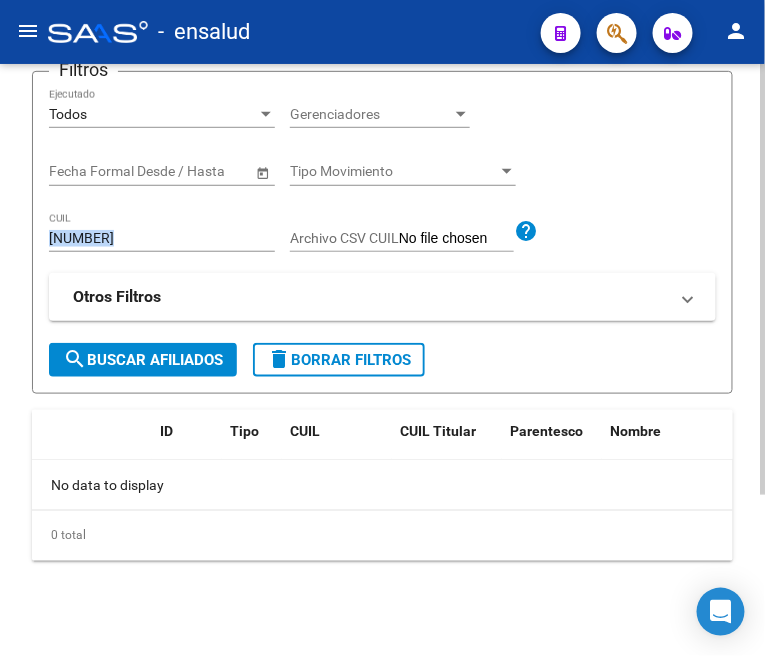 click on "20190362427 CUIL" 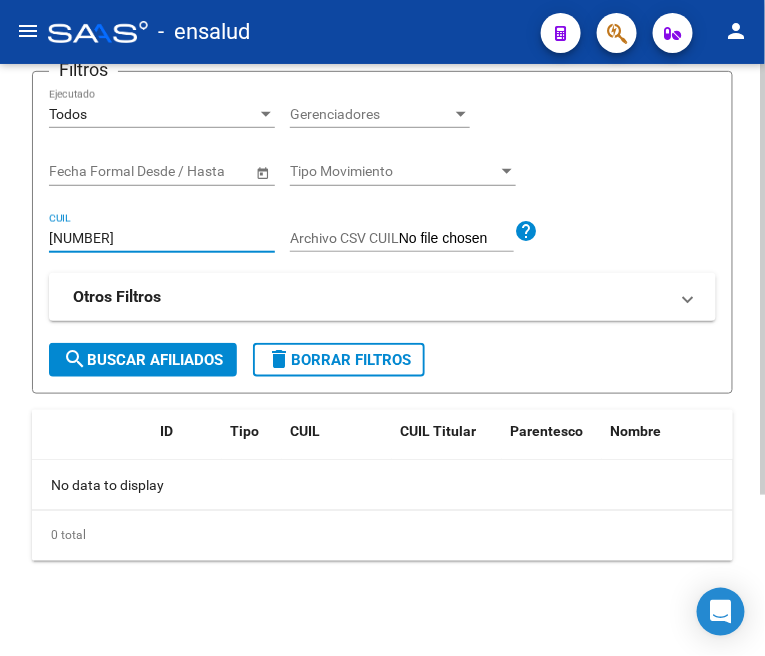 click on "20190362427" at bounding box center (162, 238) 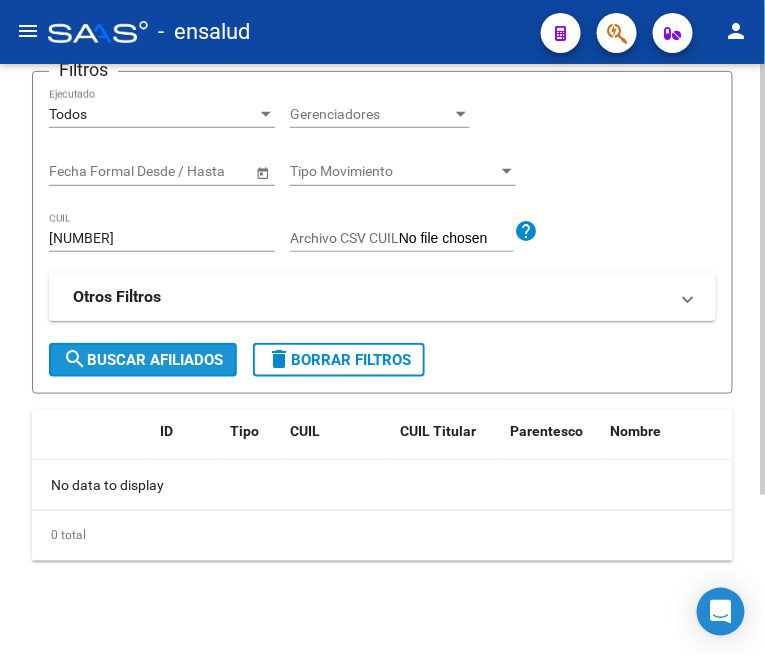 click on "search  Buscar Afiliados" 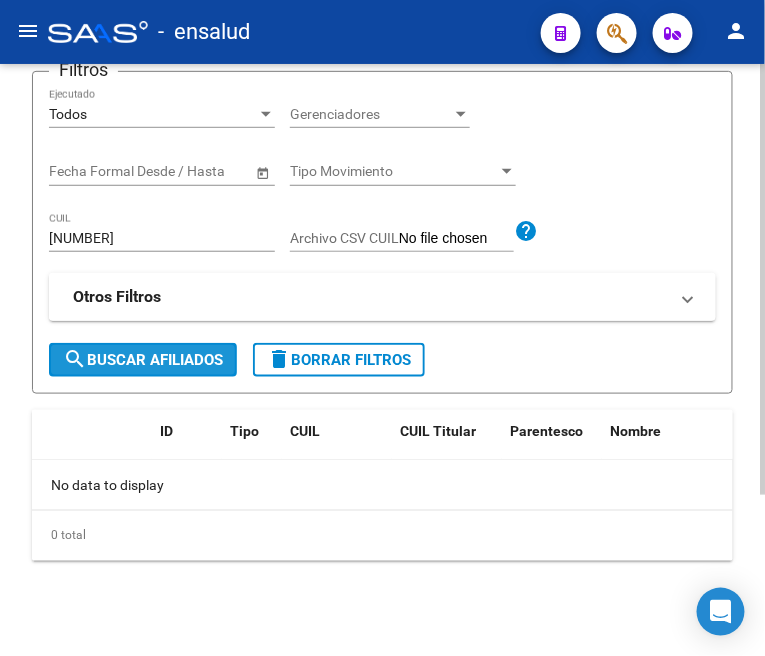 click on "search  Buscar Afiliados" 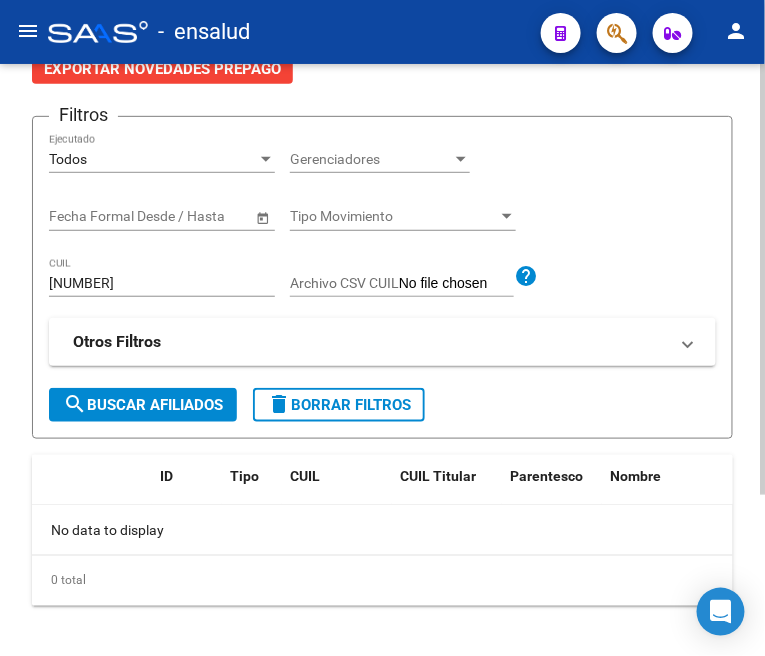 scroll, scrollTop: 222, scrollLeft: 0, axis: vertical 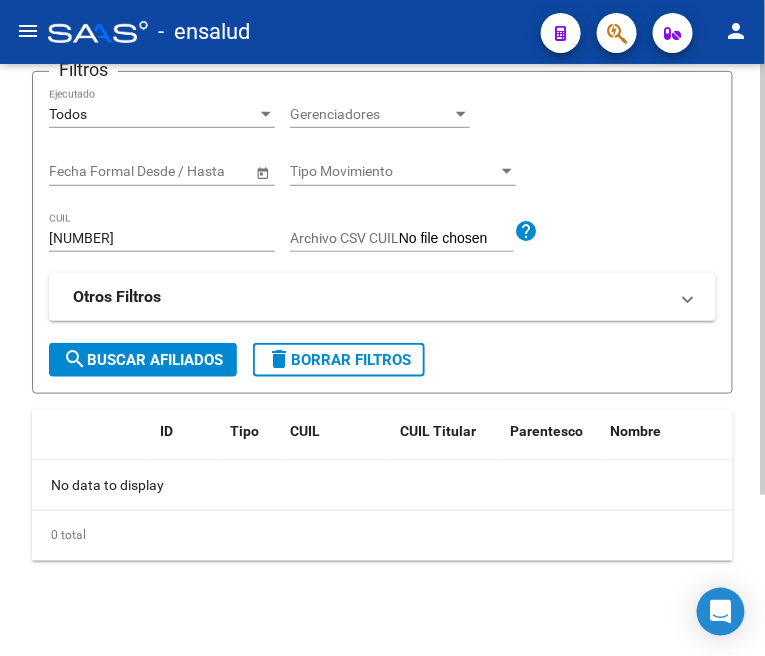 click on "20245884622" at bounding box center (162, 238) 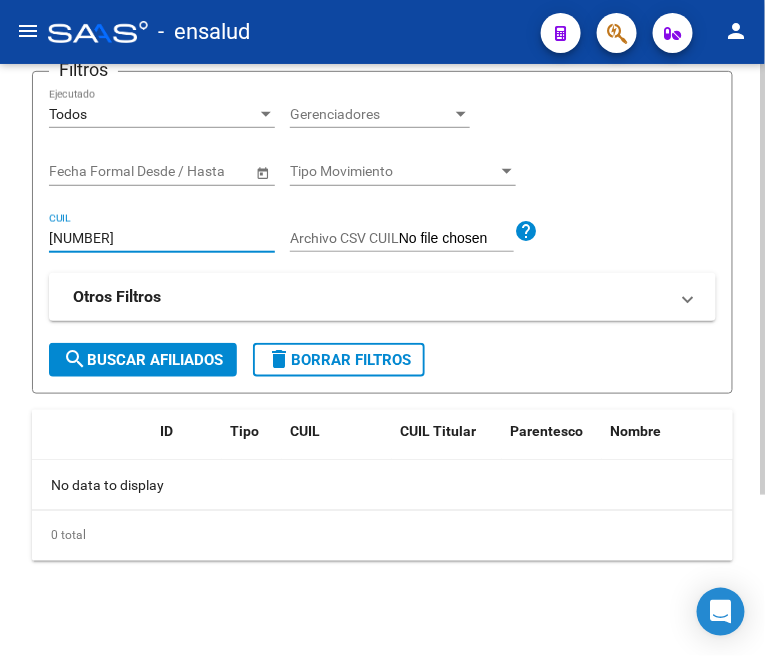 click on "20245884622" at bounding box center [162, 238] 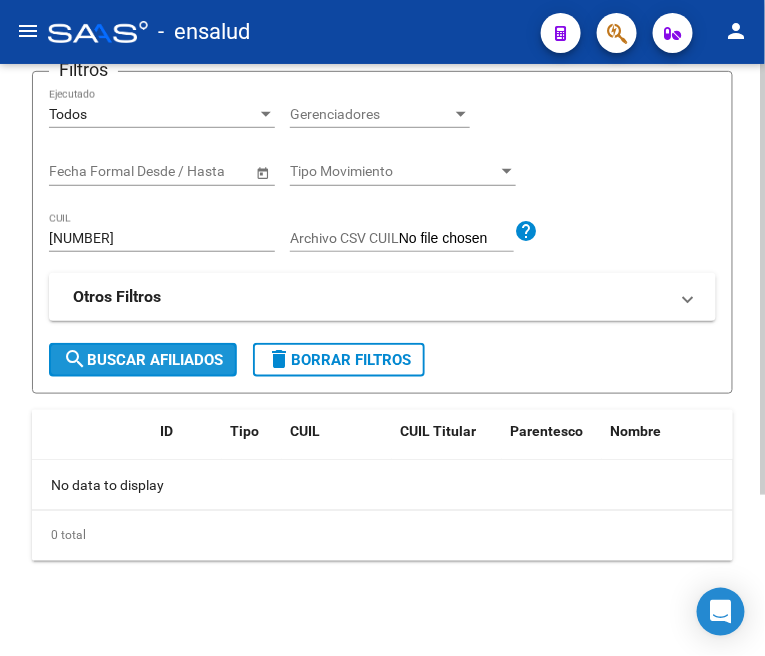 click on "search  Buscar Afiliados" 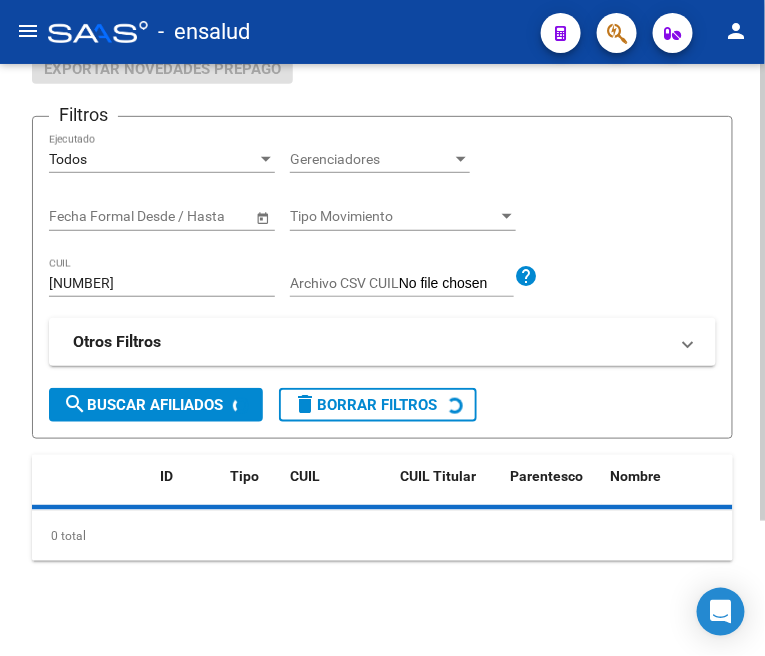 scroll, scrollTop: 222, scrollLeft: 0, axis: vertical 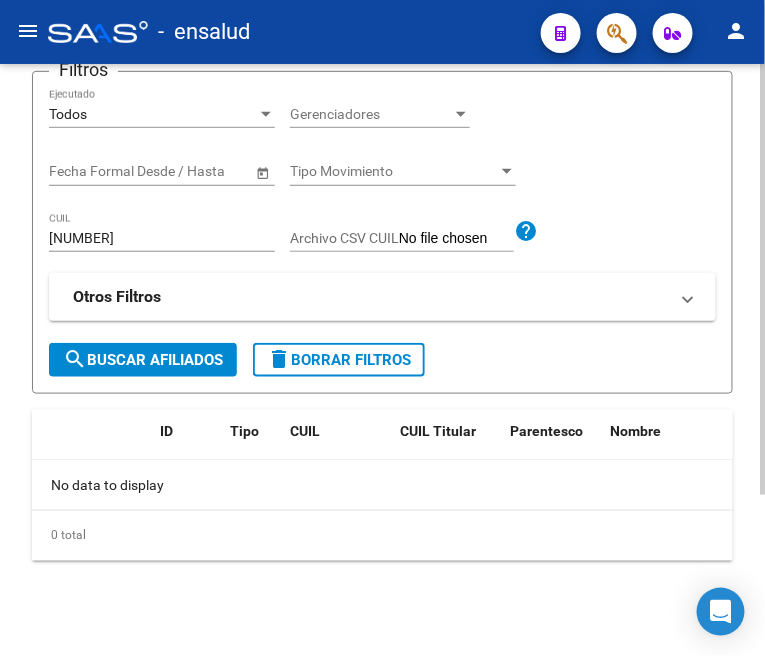 click on "20397576028" at bounding box center [162, 238] 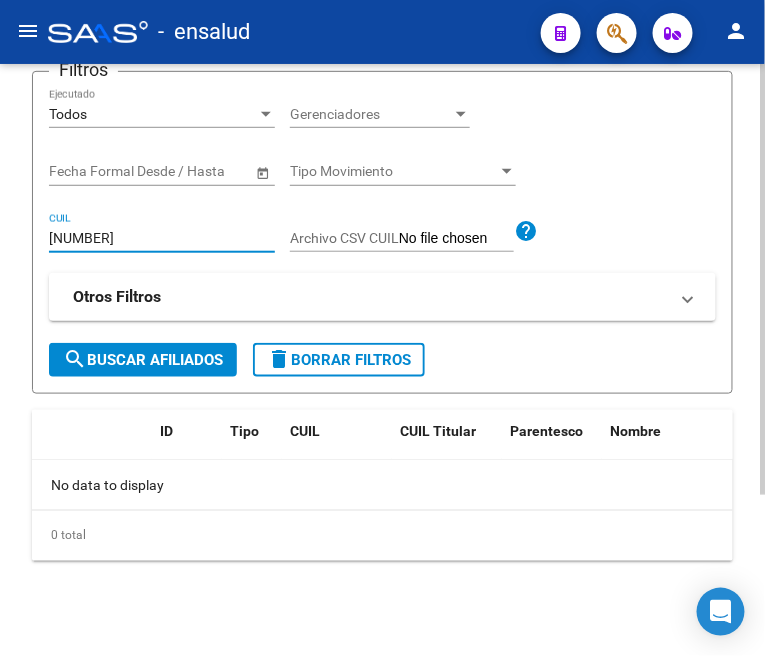 click on "20397576028" at bounding box center (162, 238) 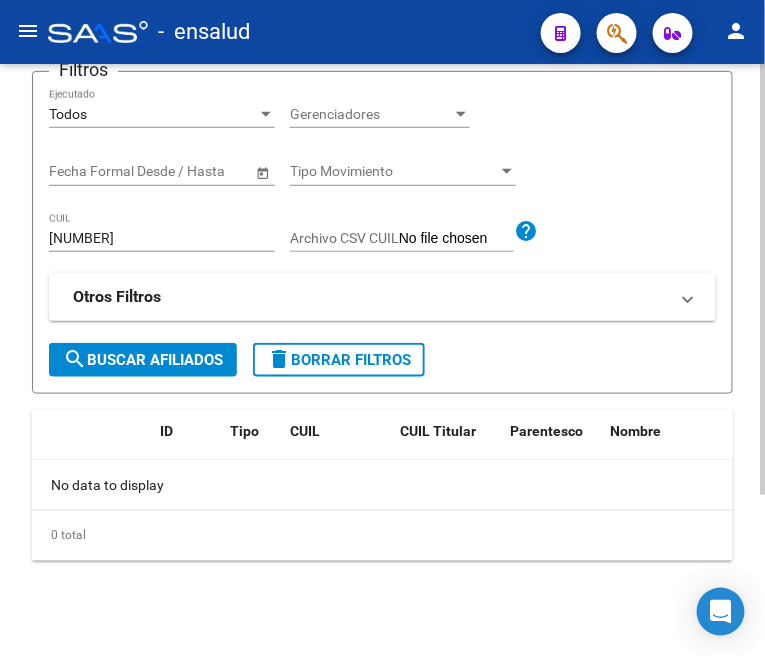 click on "search  Buscar Afiliados" 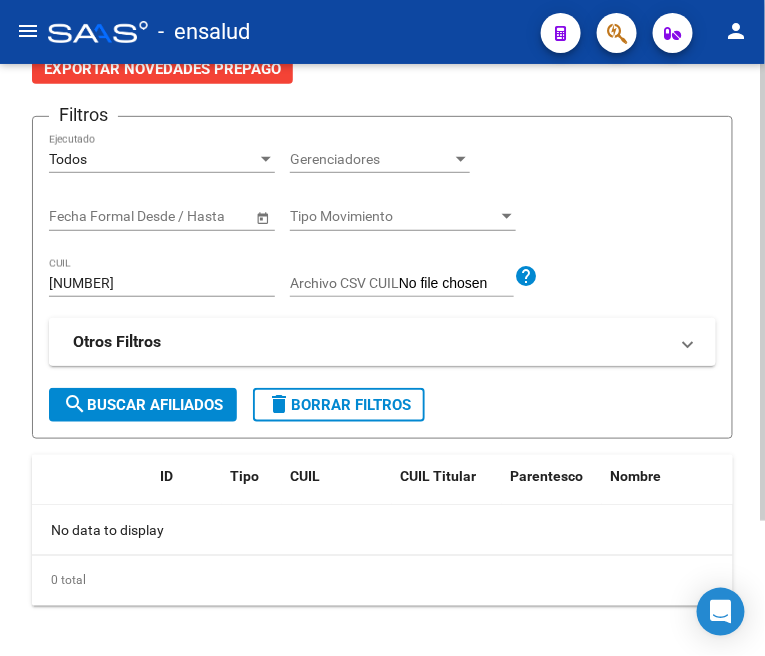 scroll, scrollTop: 222, scrollLeft: 0, axis: vertical 